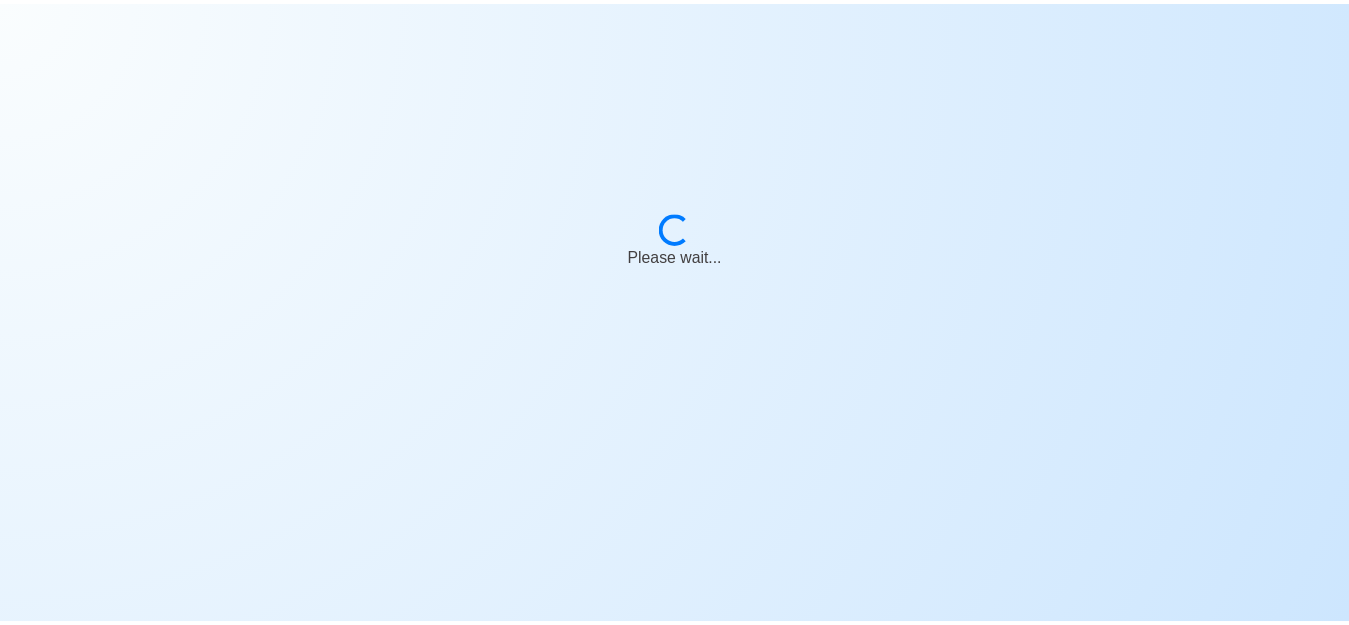 scroll, scrollTop: 0, scrollLeft: 0, axis: both 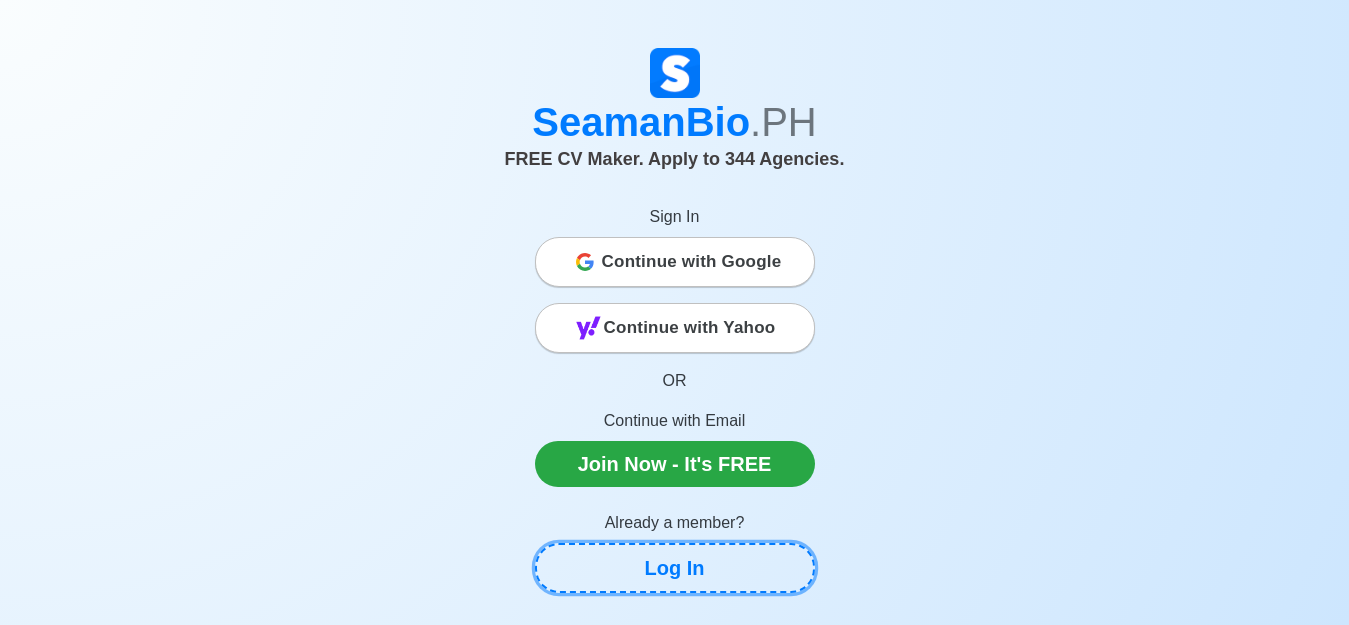 click on "Log In" at bounding box center (675, 568) 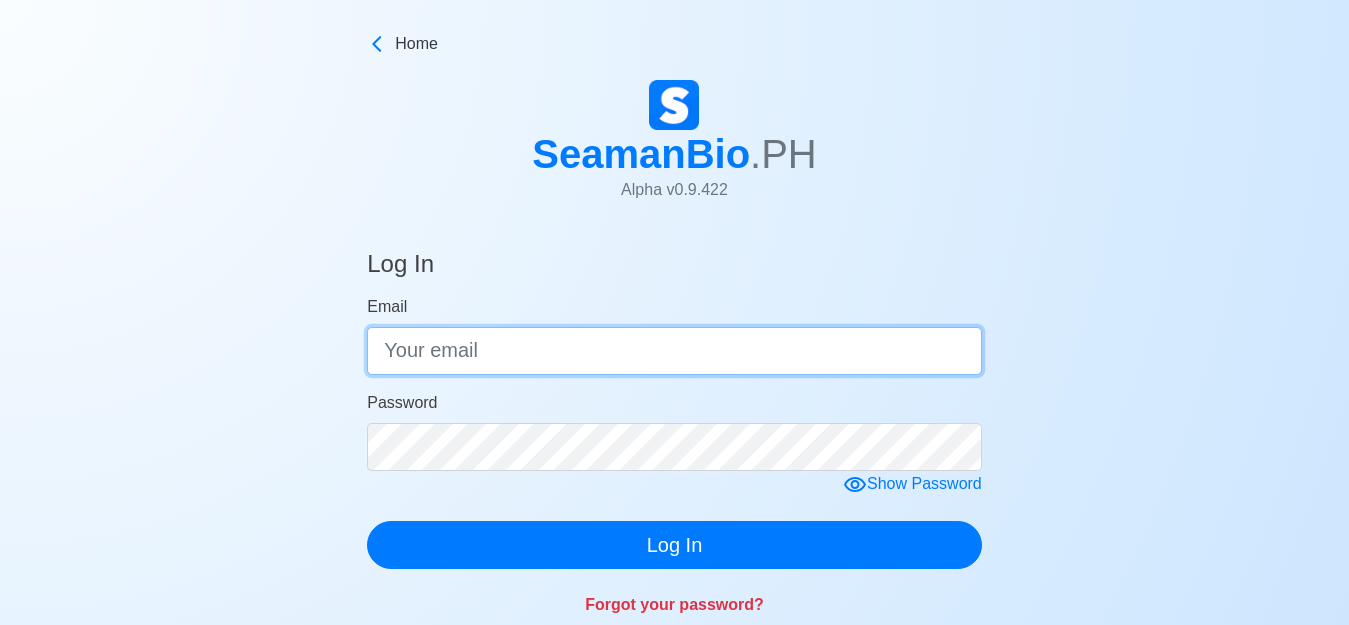click on "Email" at bounding box center (674, 351) 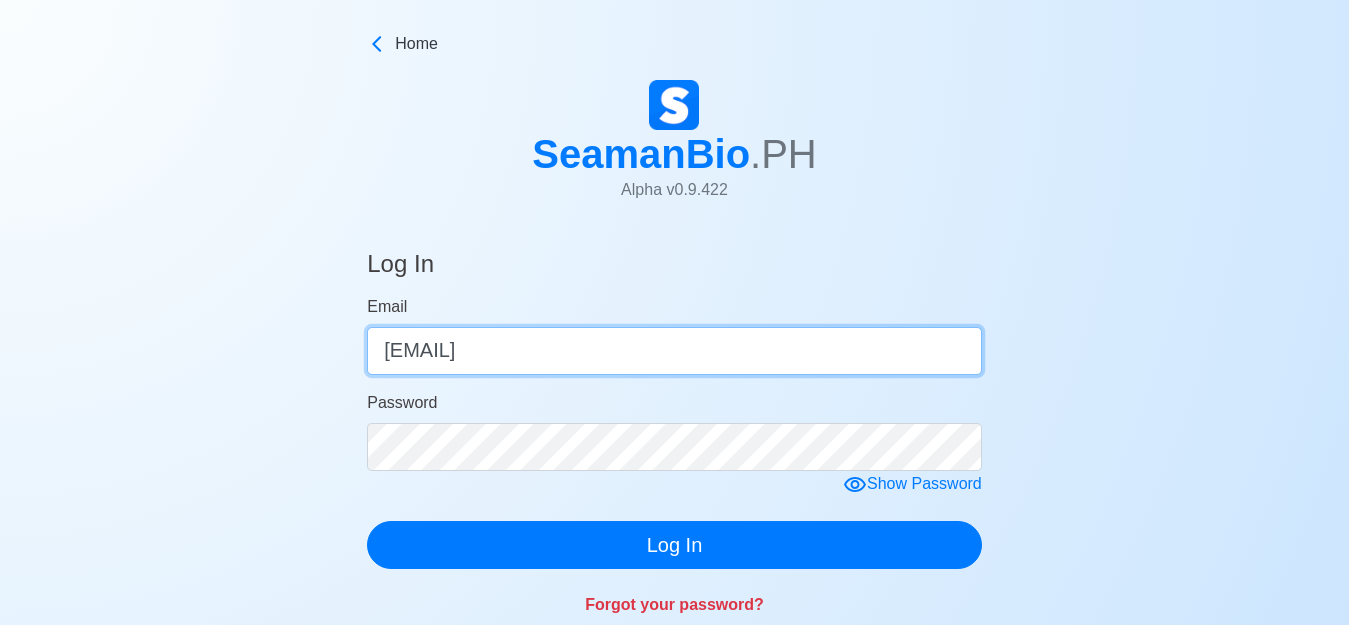 click on "piecclifford@gmail.com" at bounding box center [674, 351] 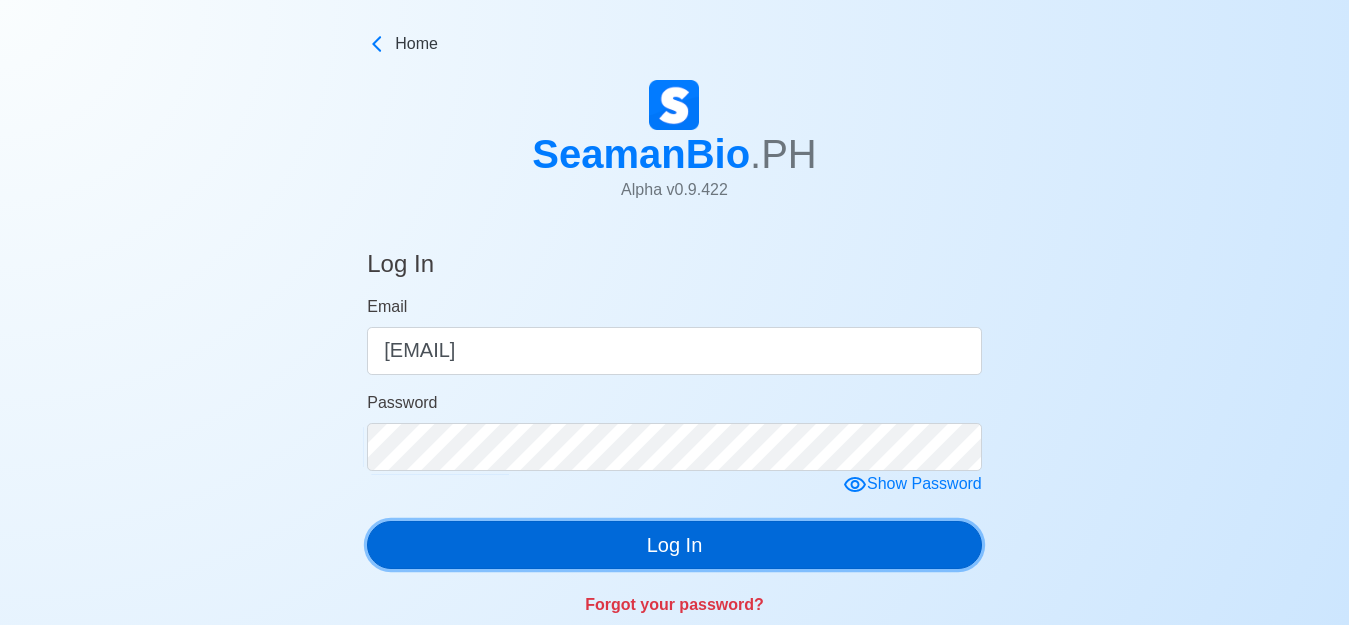 click on "Log In" at bounding box center [674, 545] 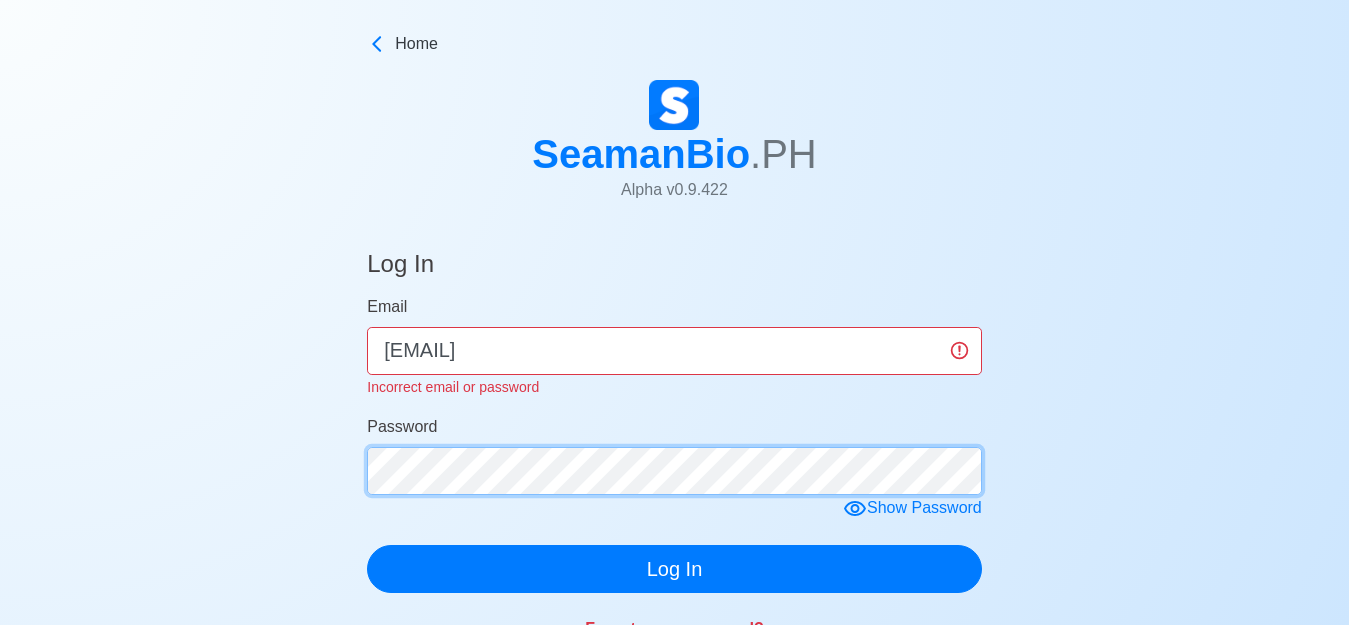 click on "Log In" at bounding box center (674, 569) 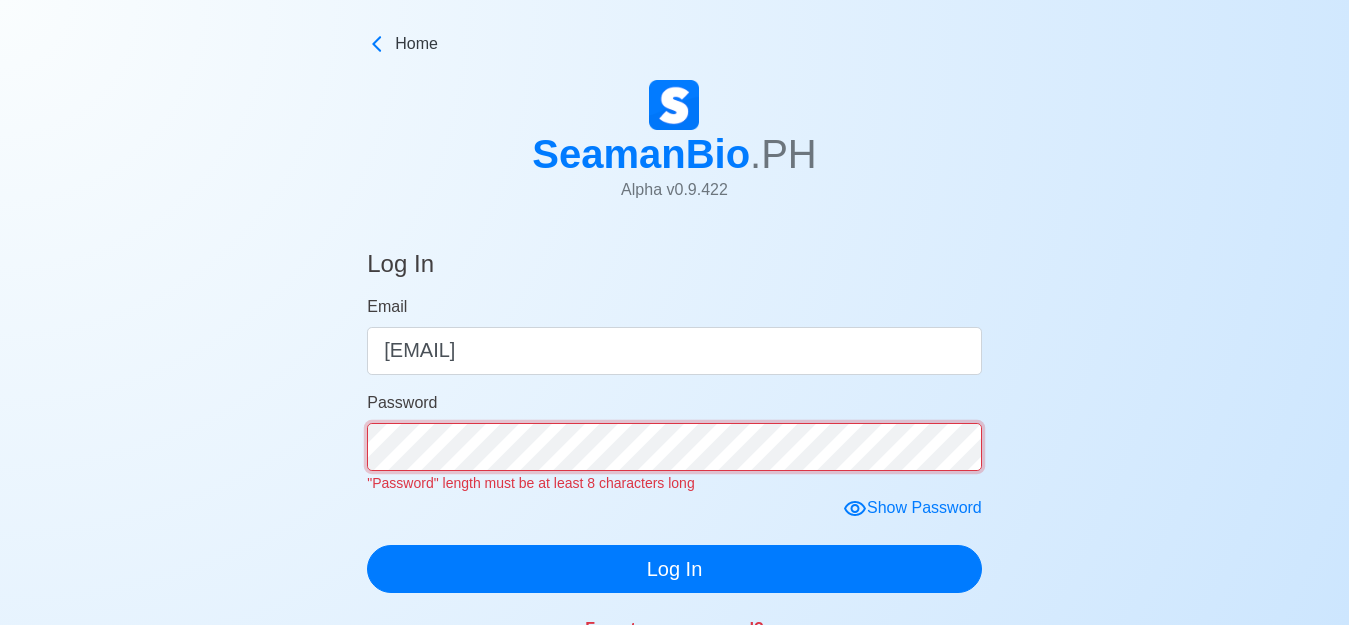 click on "Log In" at bounding box center [674, 569] 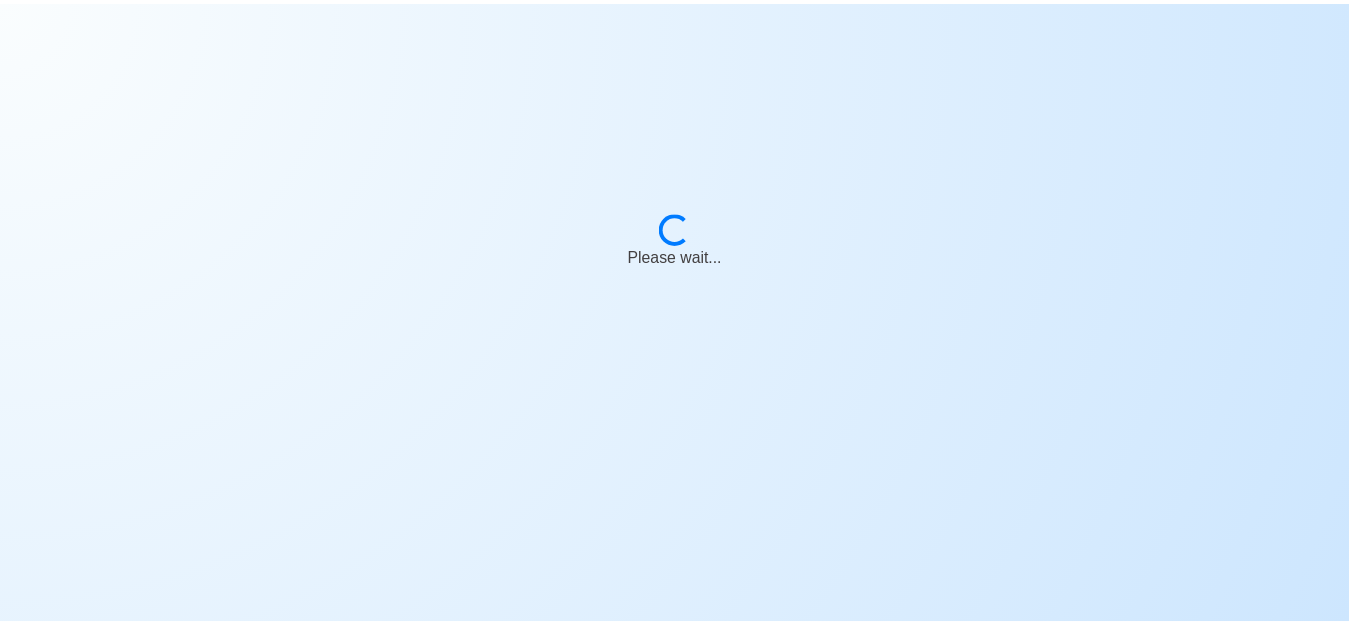 scroll, scrollTop: 0, scrollLeft: 0, axis: both 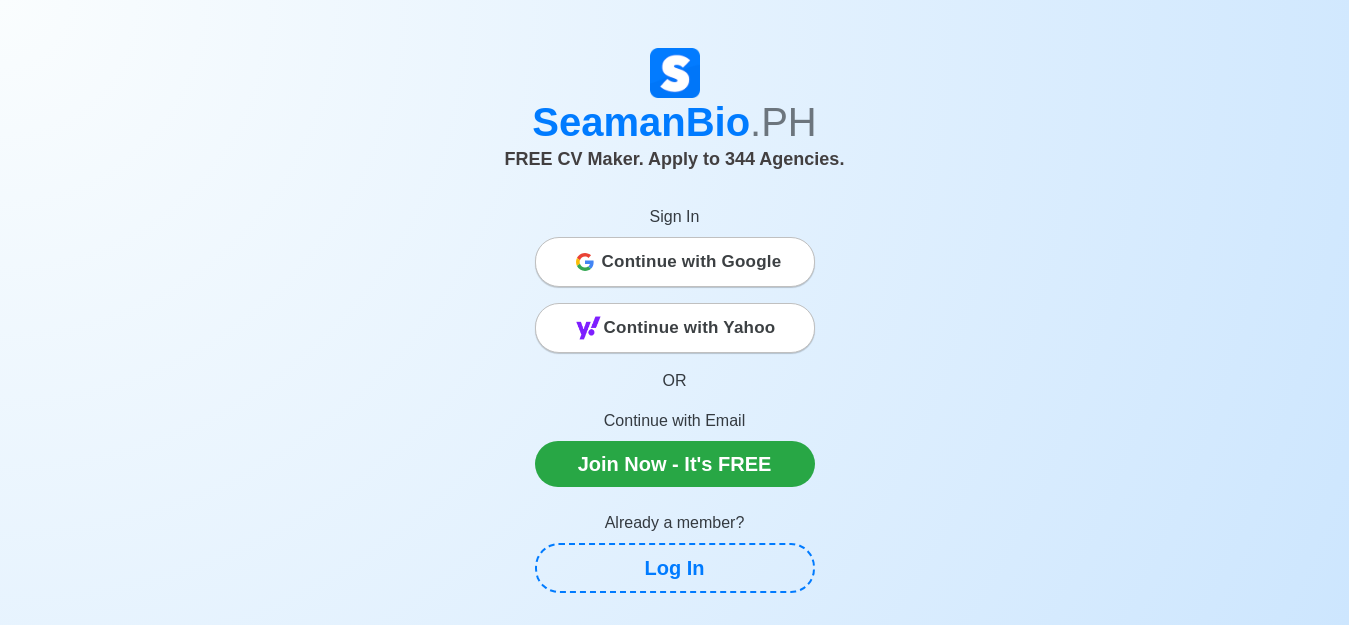 click on "Continue with Google" at bounding box center [692, 262] 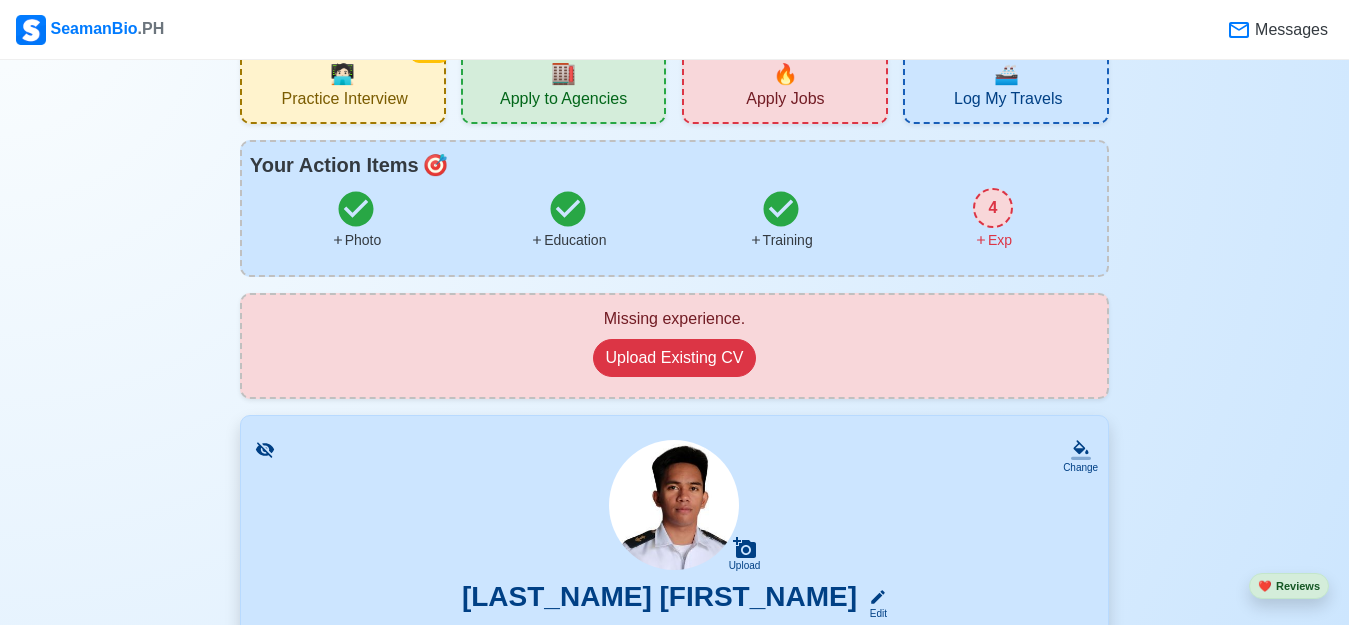 scroll, scrollTop: 0, scrollLeft: 0, axis: both 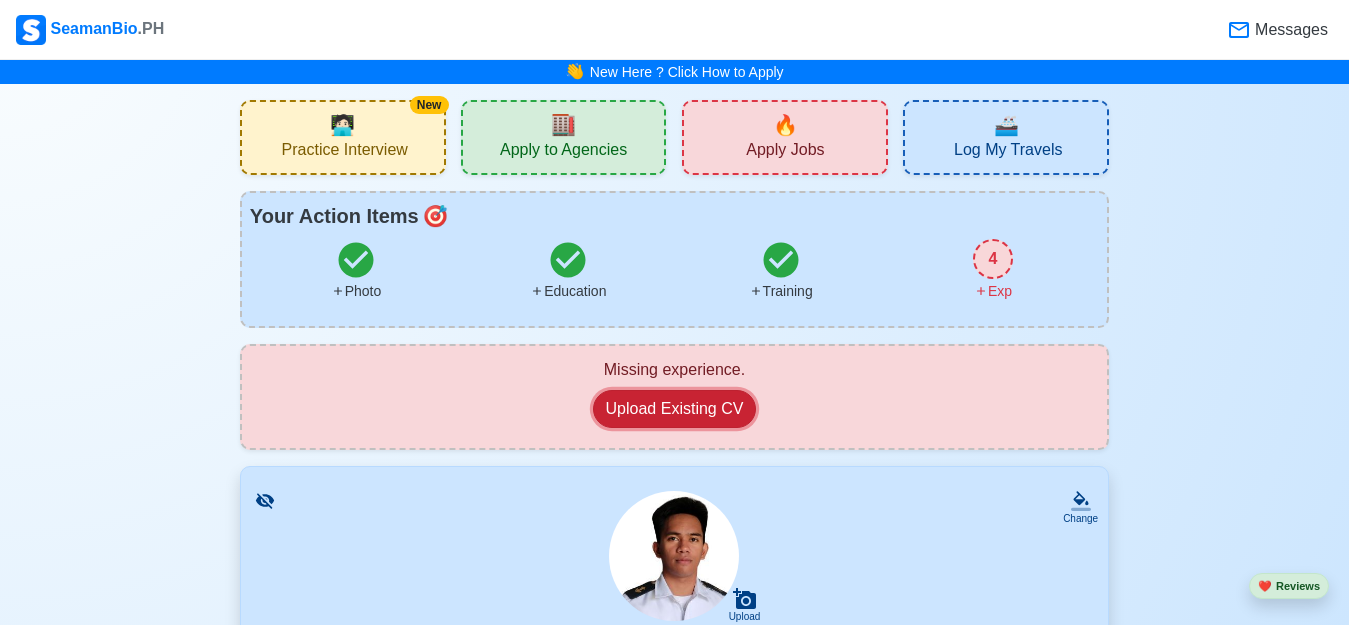 click on "Upload Existing CV" at bounding box center [675, 409] 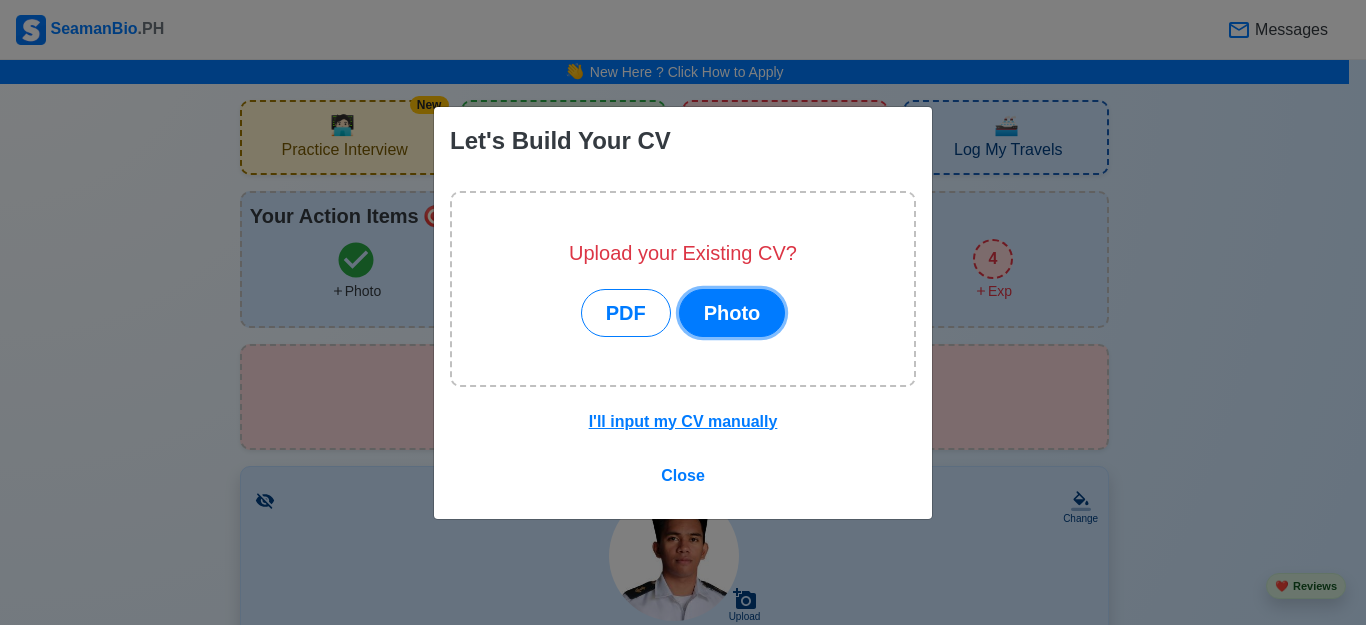 click on "Photo" at bounding box center (732, 313) 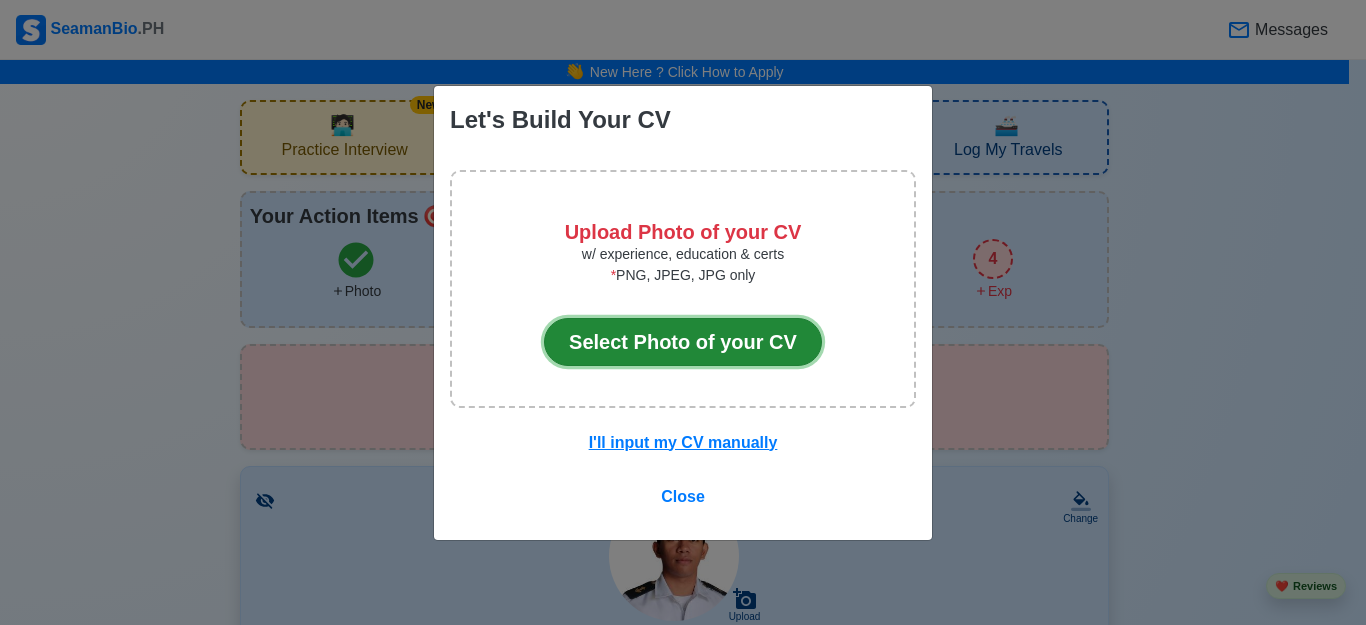 click on "Select Photo of your CV" at bounding box center (683, 342) 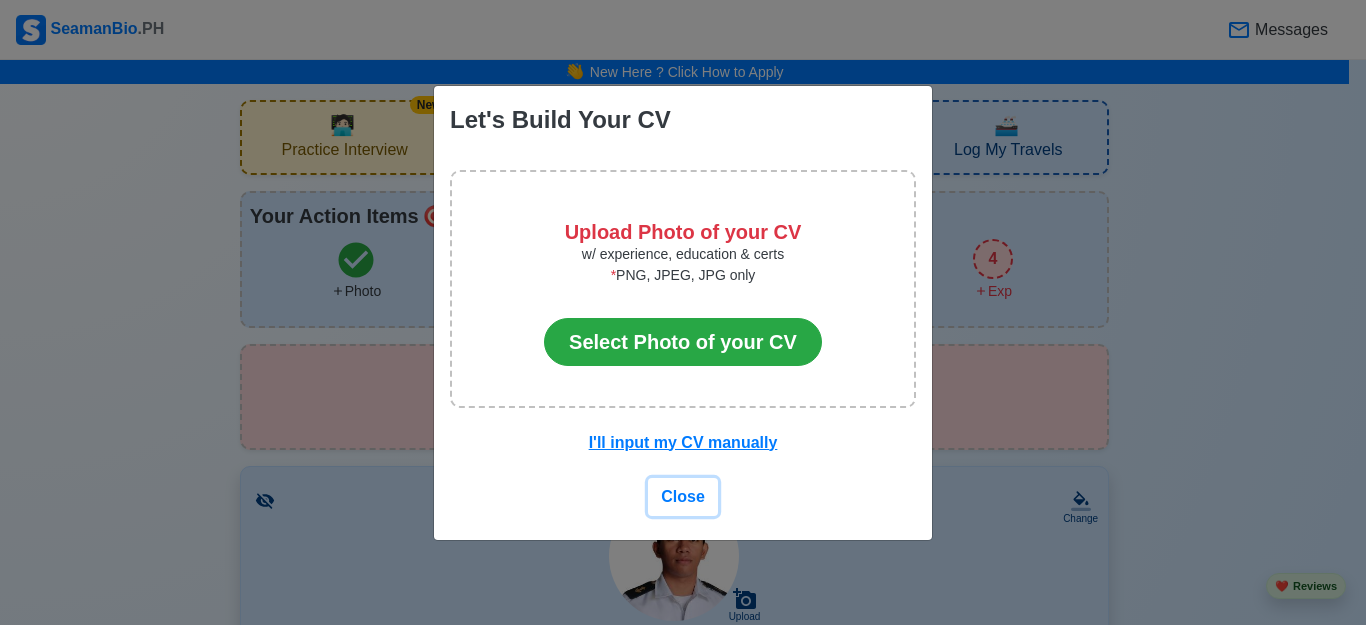 click on "Close" at bounding box center [683, 496] 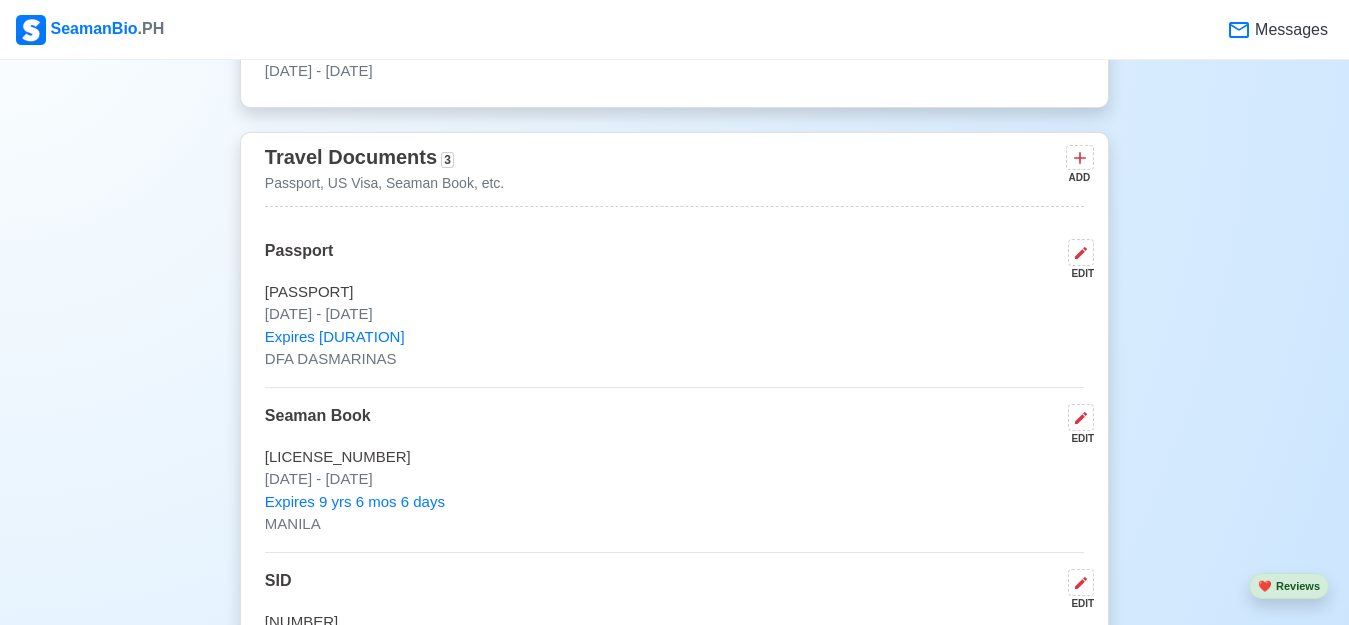 scroll, scrollTop: 1800, scrollLeft: 0, axis: vertical 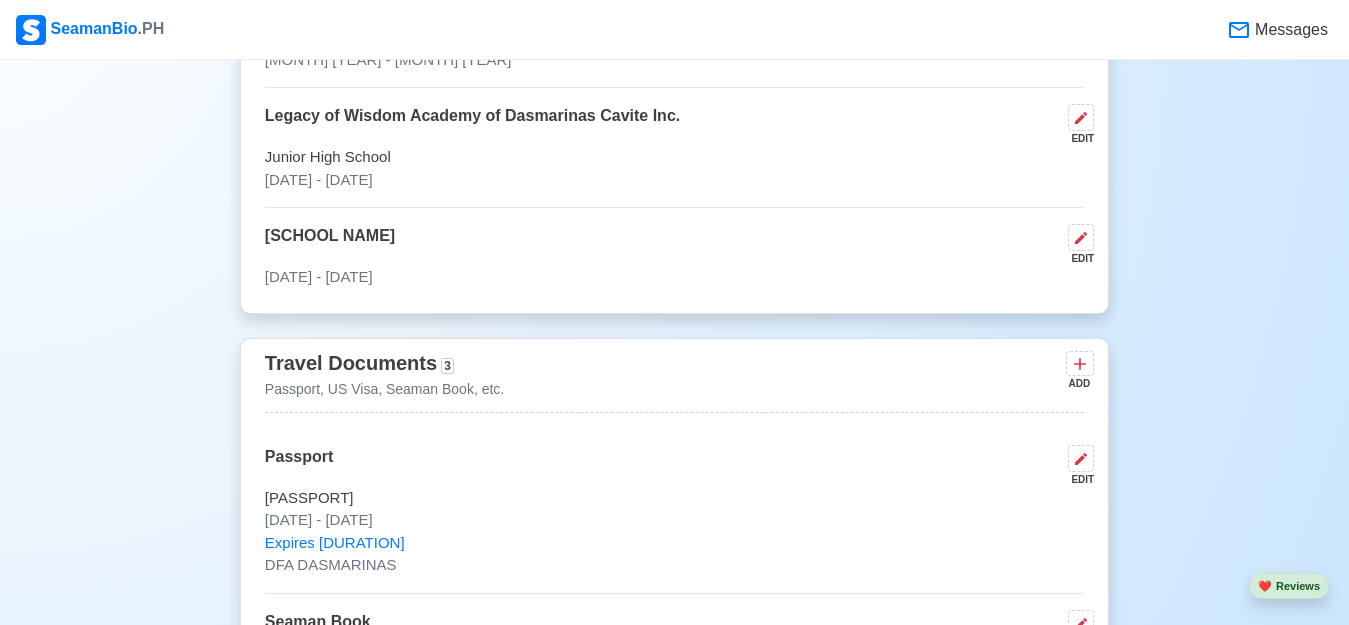 click on "Travel Documents" at bounding box center [351, 363] 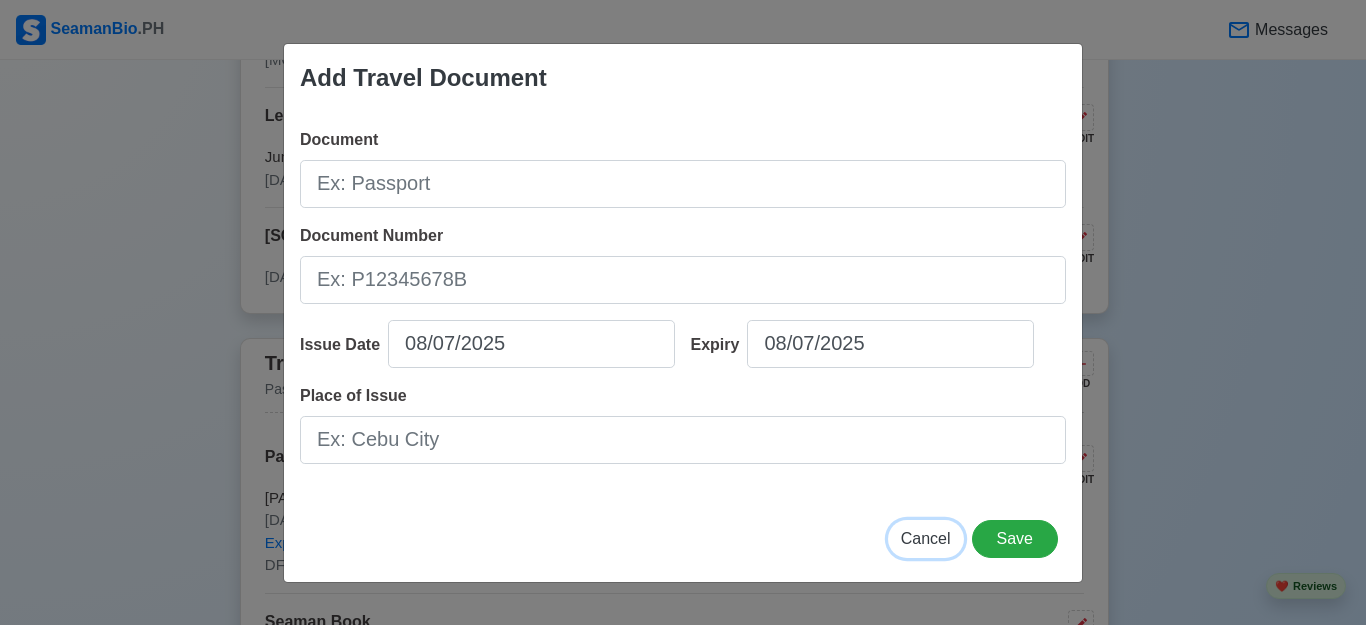 click on "Cancel" at bounding box center (926, 538) 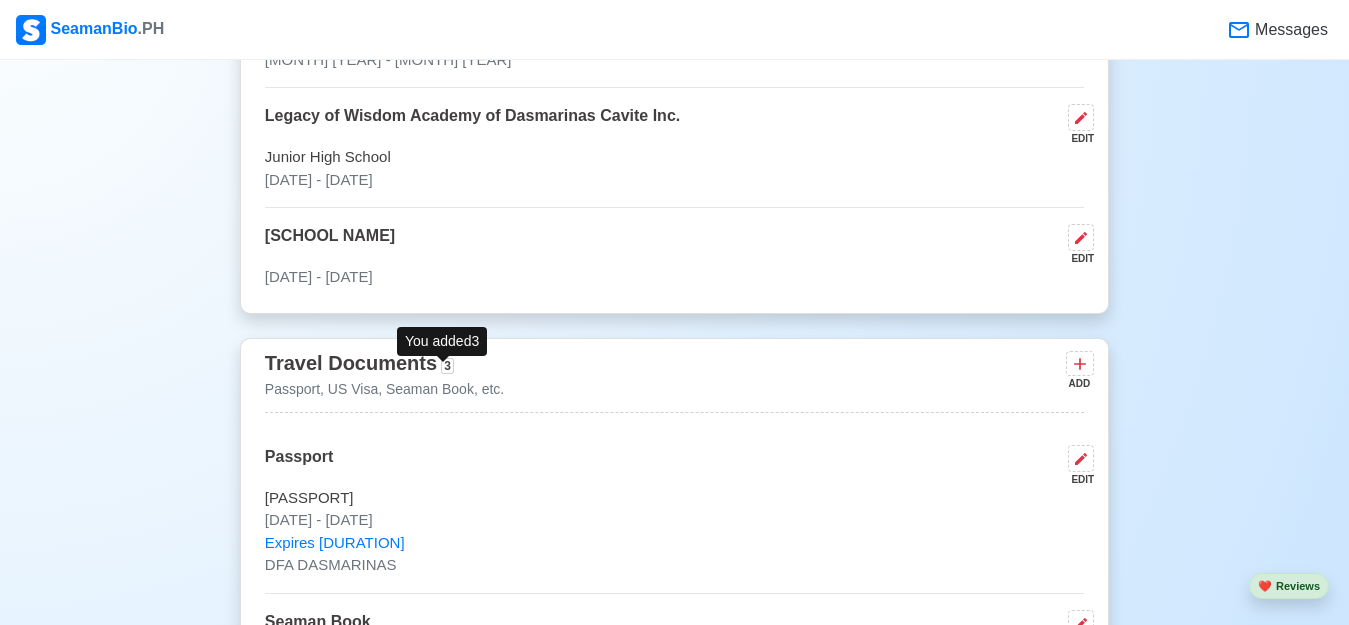 click on "3" at bounding box center (447, 366) 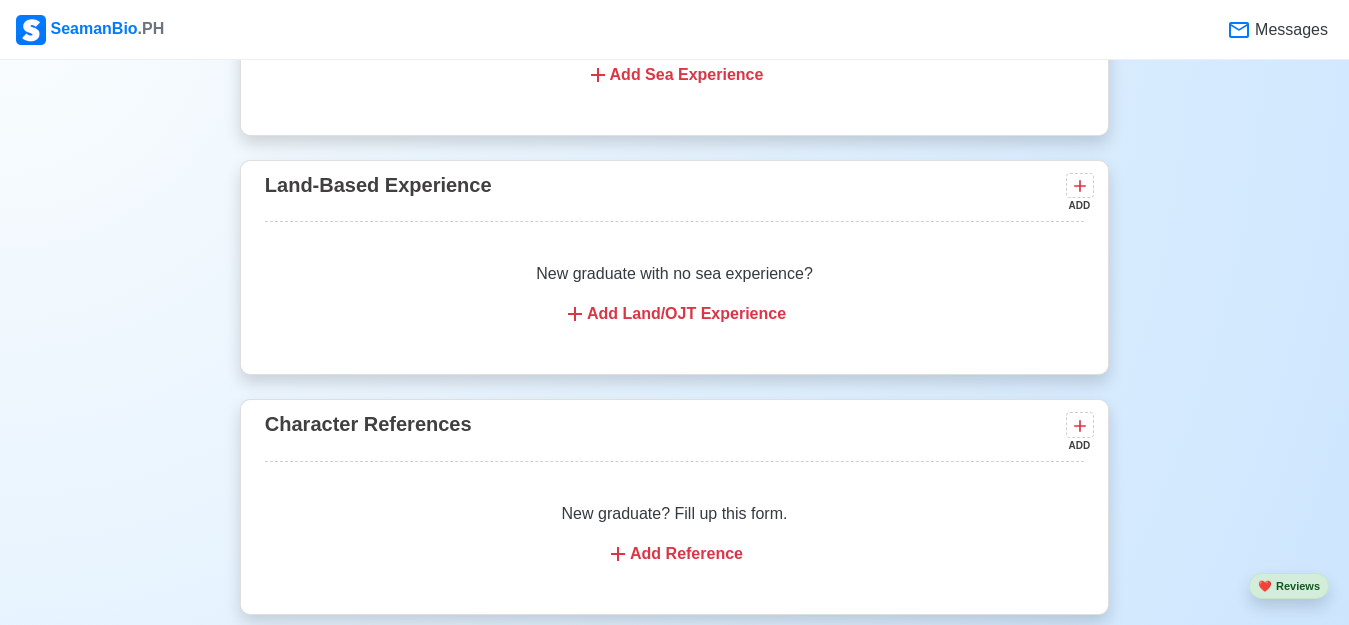 scroll, scrollTop: 4200, scrollLeft: 0, axis: vertical 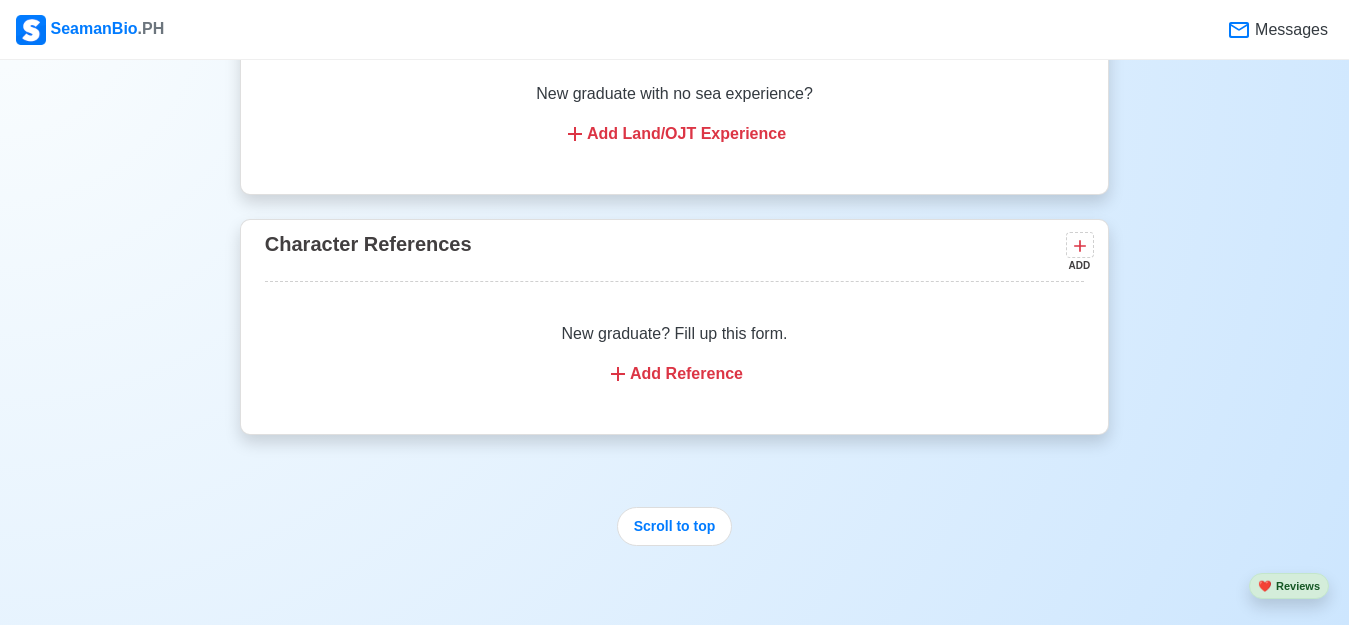 click on "Add Reference" at bounding box center (674, 374) 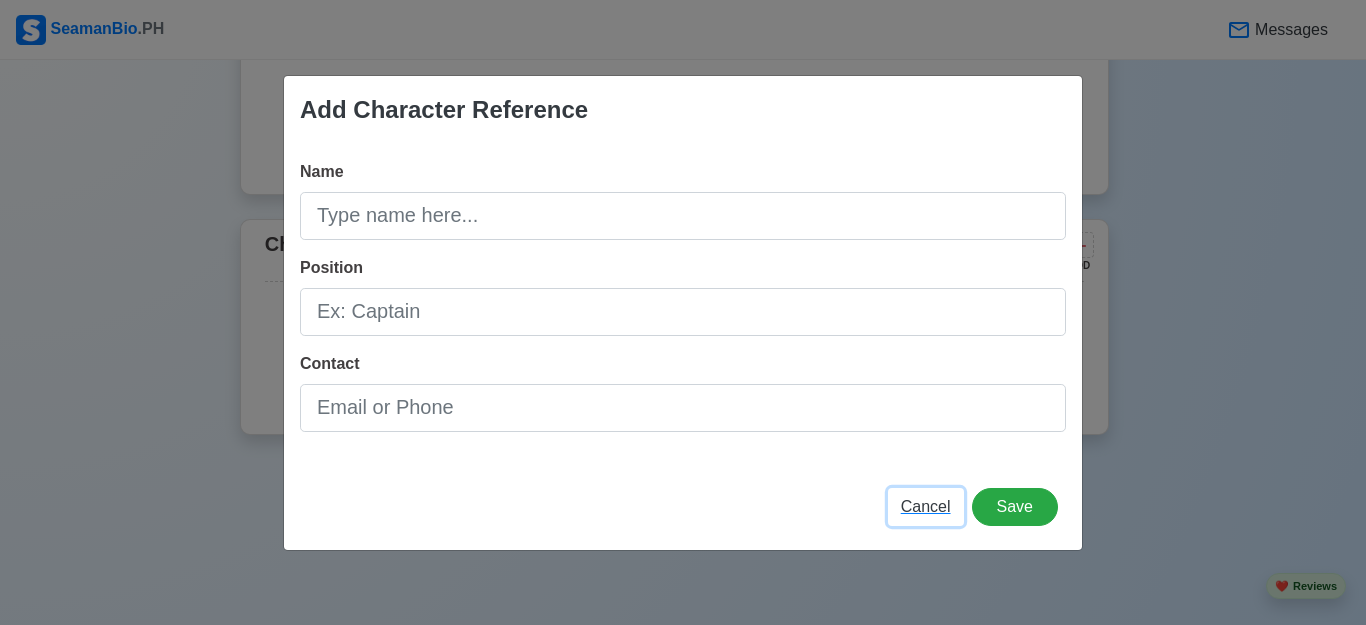 click on "Cancel" at bounding box center [926, 506] 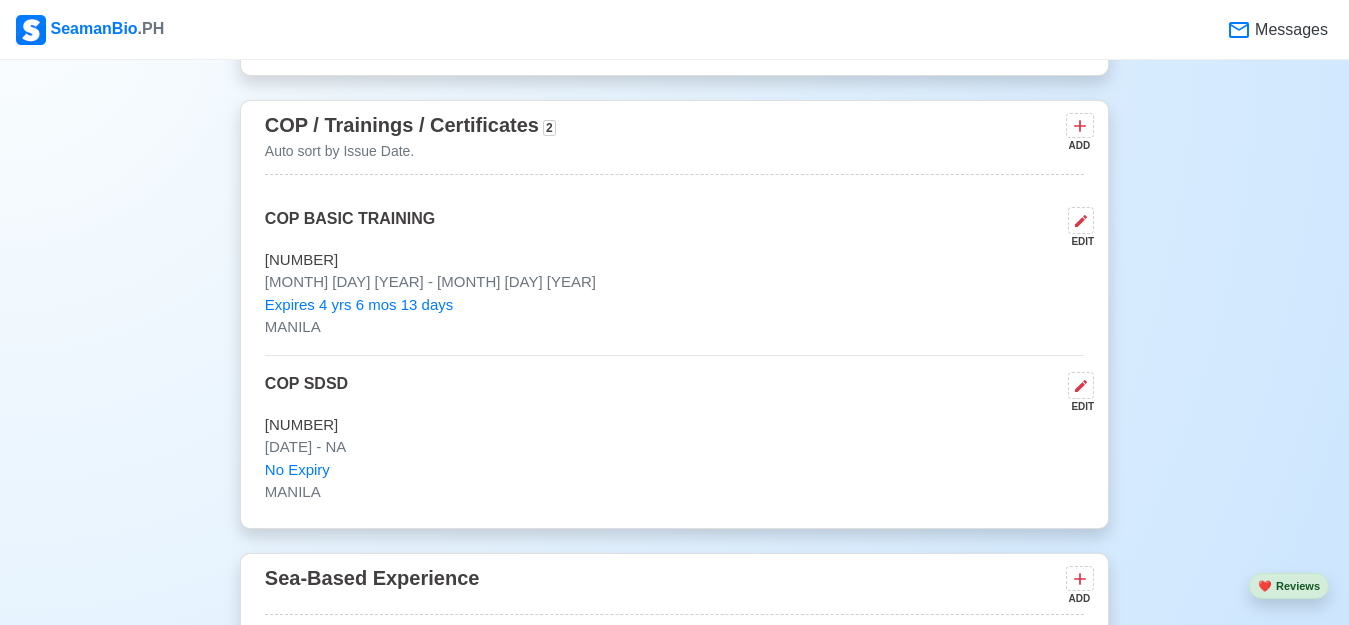 scroll, scrollTop: 3300, scrollLeft: 0, axis: vertical 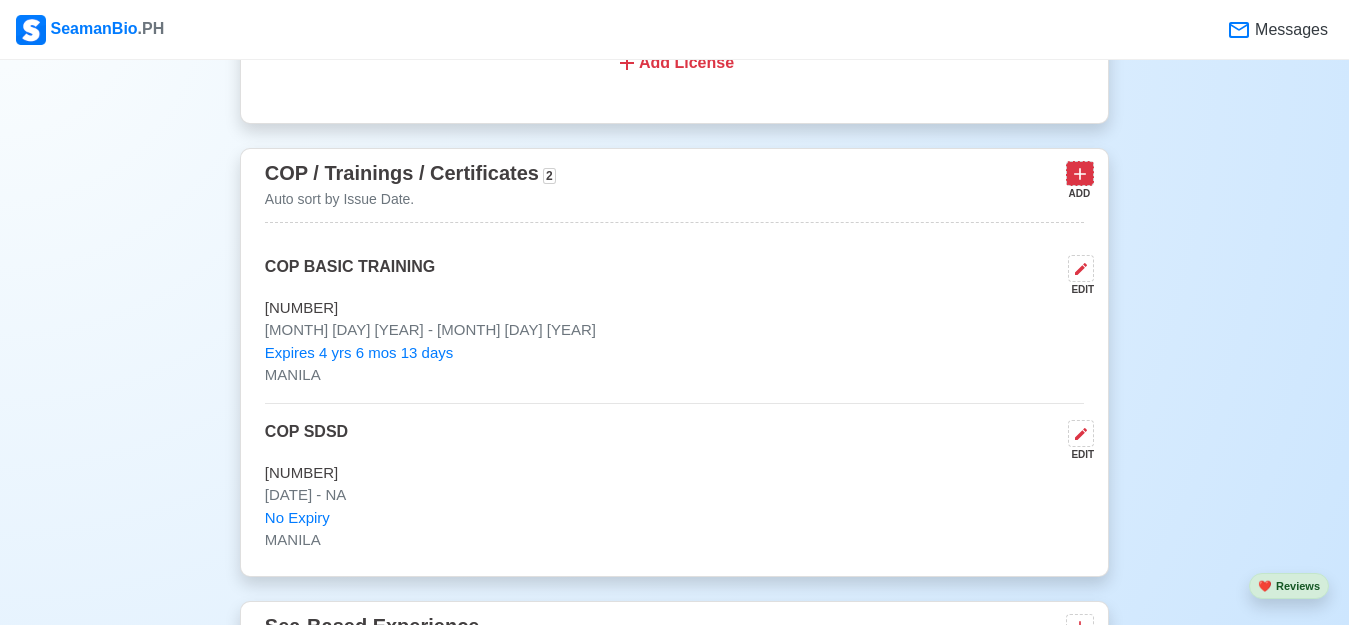 click 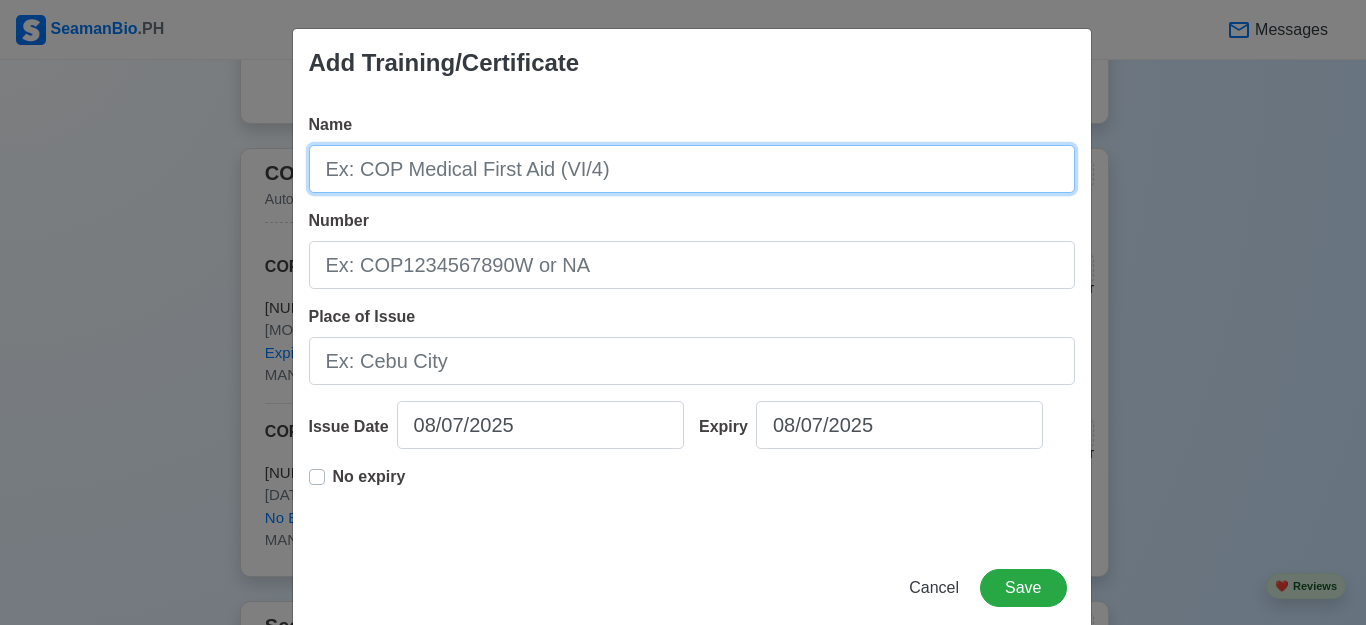 click on "Name" at bounding box center (692, 169) 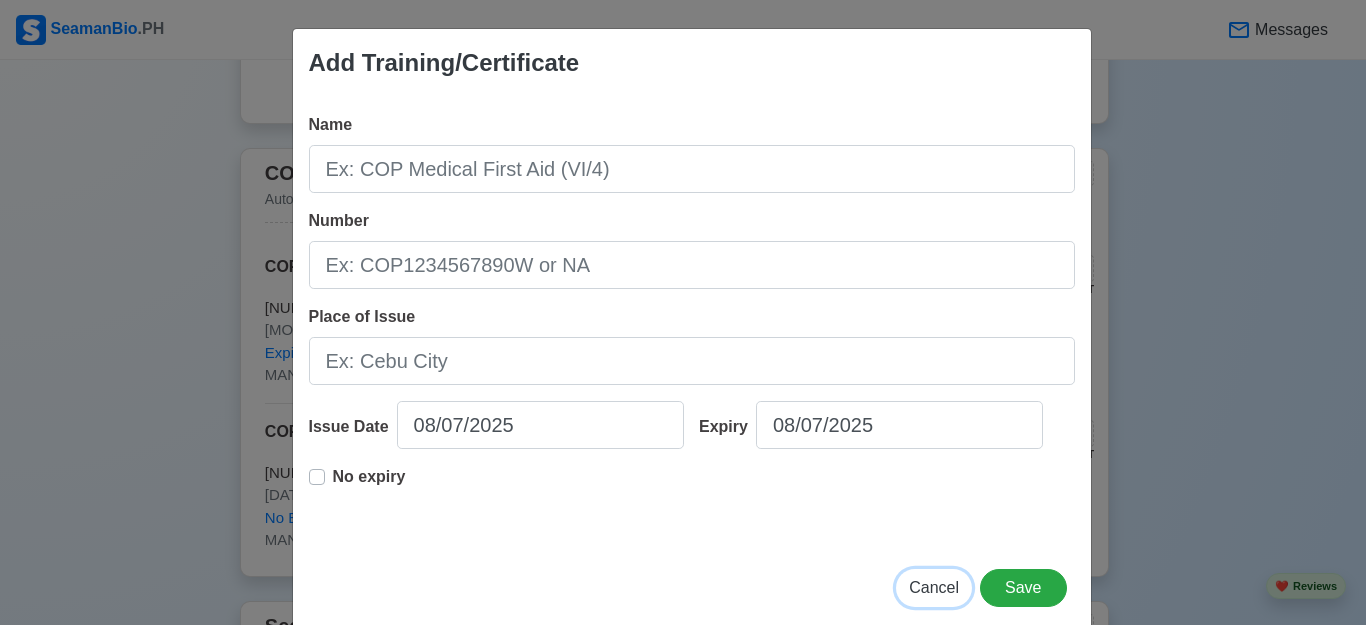 click on "Cancel" at bounding box center [934, 587] 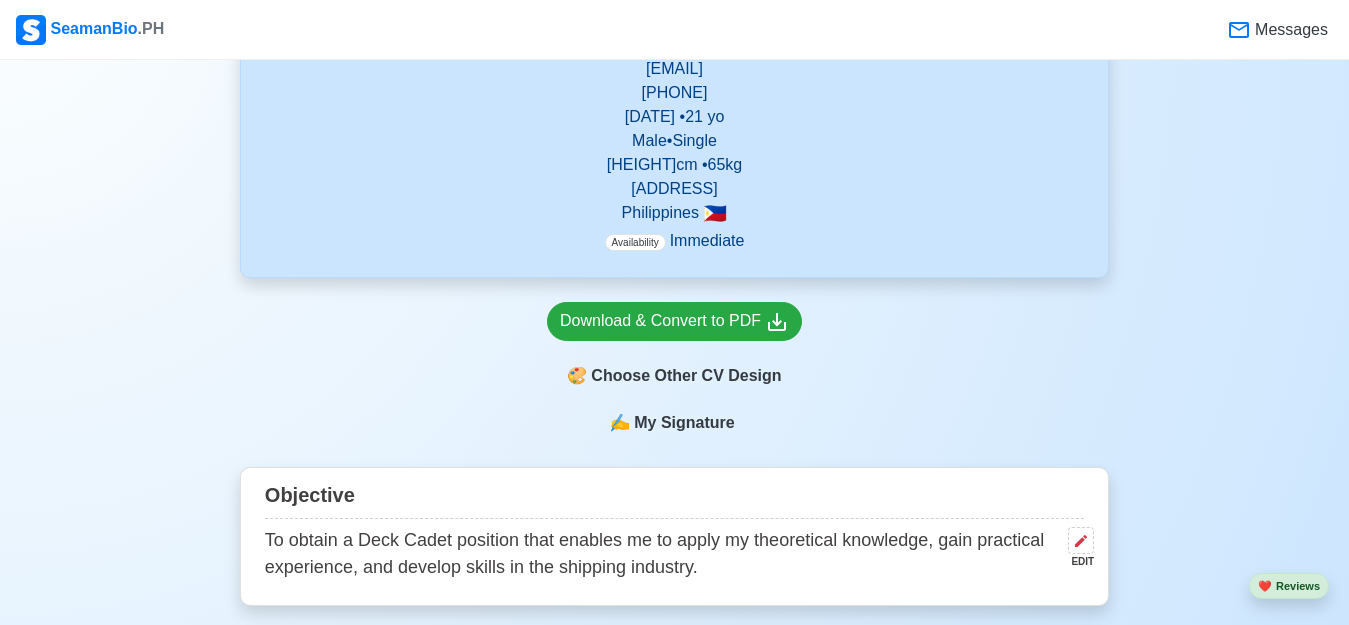 scroll, scrollTop: 500, scrollLeft: 0, axis: vertical 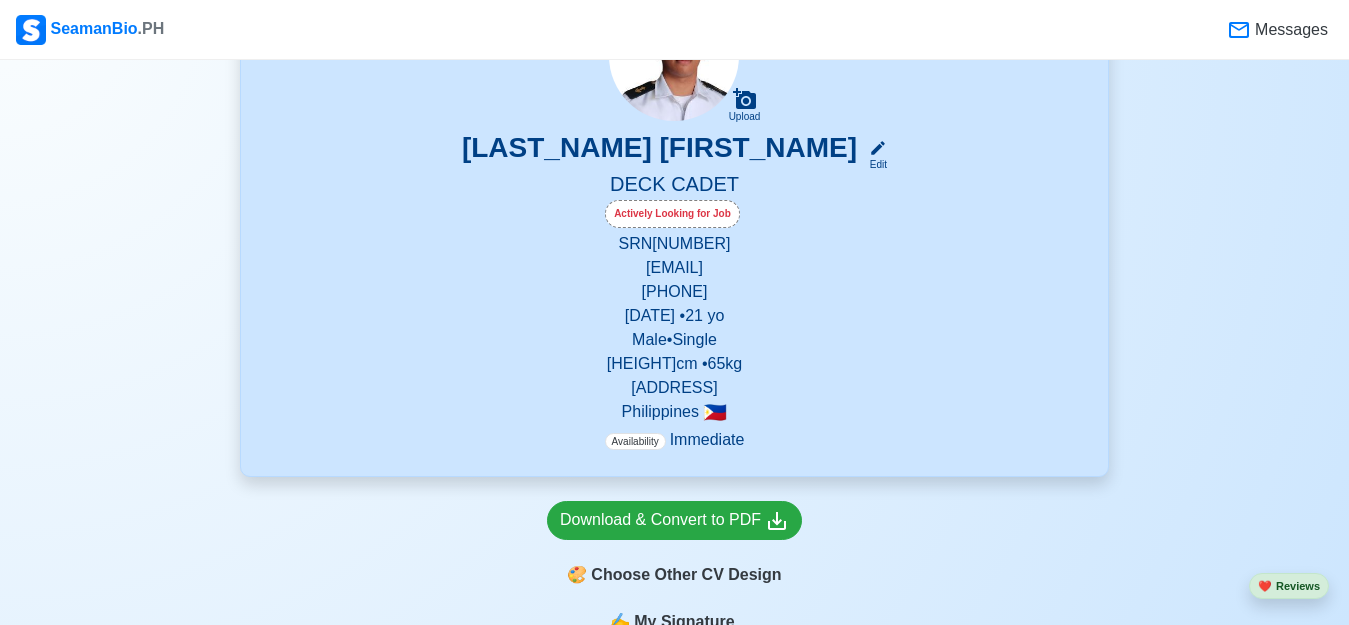 click on "Availability Immediate" at bounding box center (675, 440) 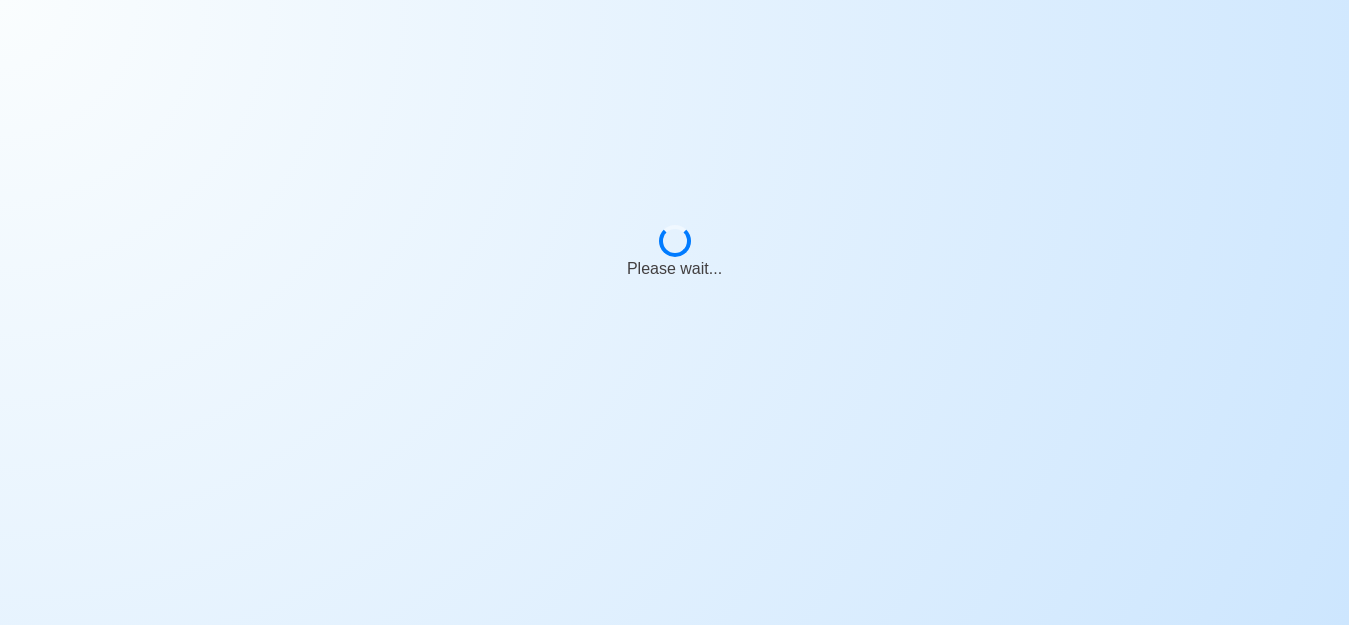 scroll, scrollTop: 0, scrollLeft: 0, axis: both 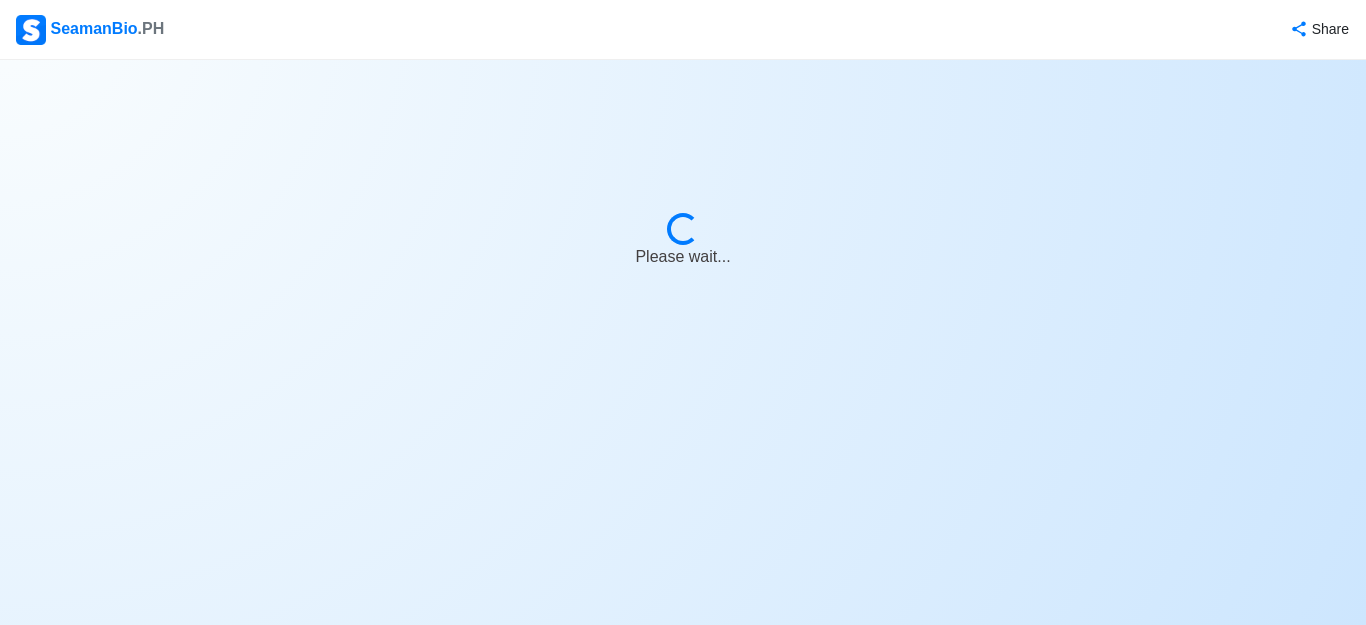 select on "Actively Looking for Job" 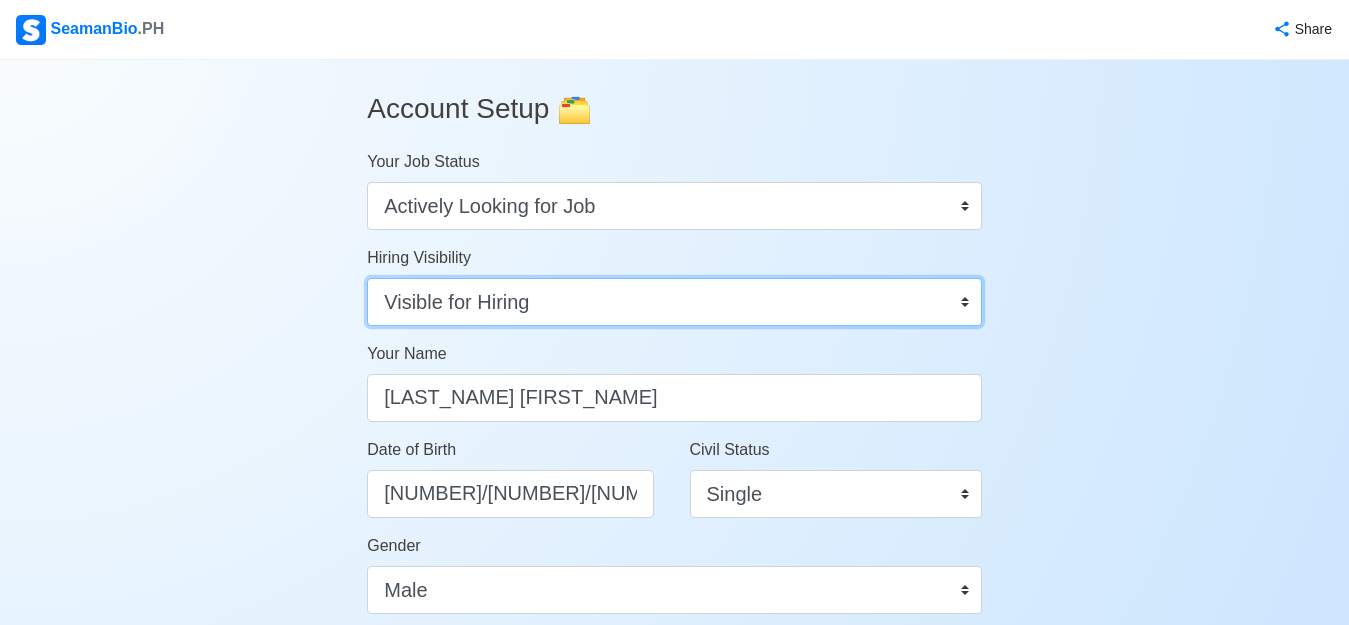 click on "Visible for Hiring Not Visible for Hiring" at bounding box center [674, 302] 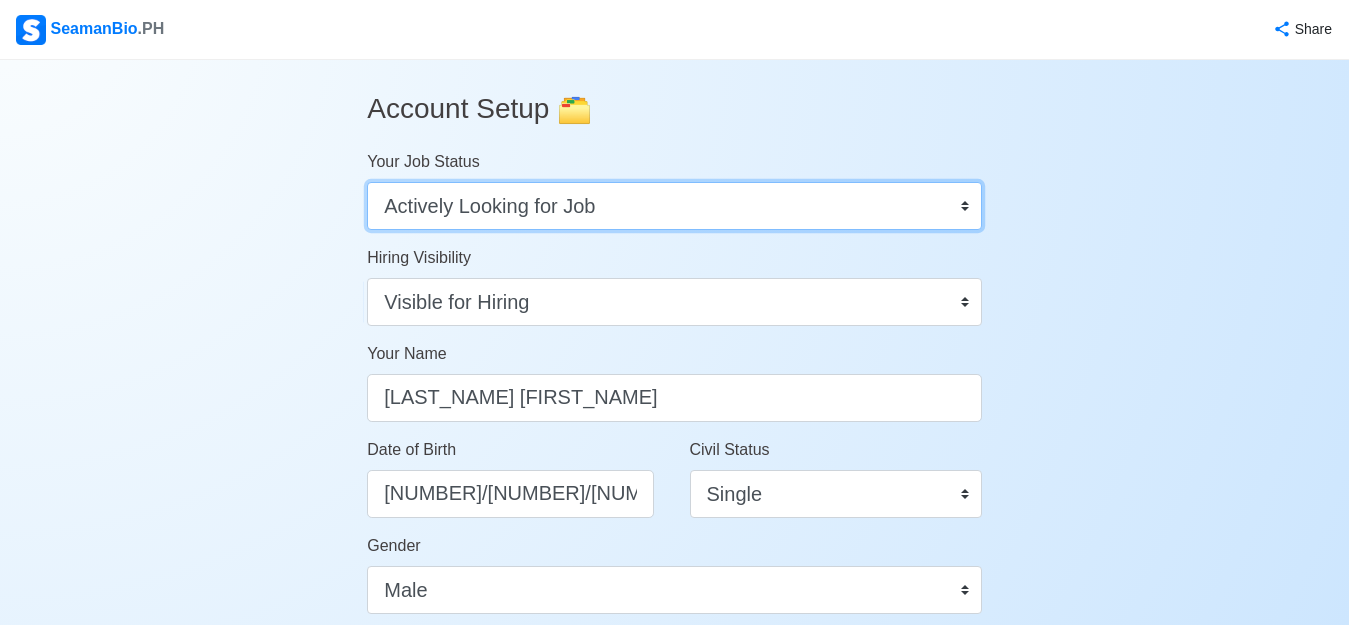 click on "Onboard Actively Looking for Job Not Looking for Job" at bounding box center [674, 206] 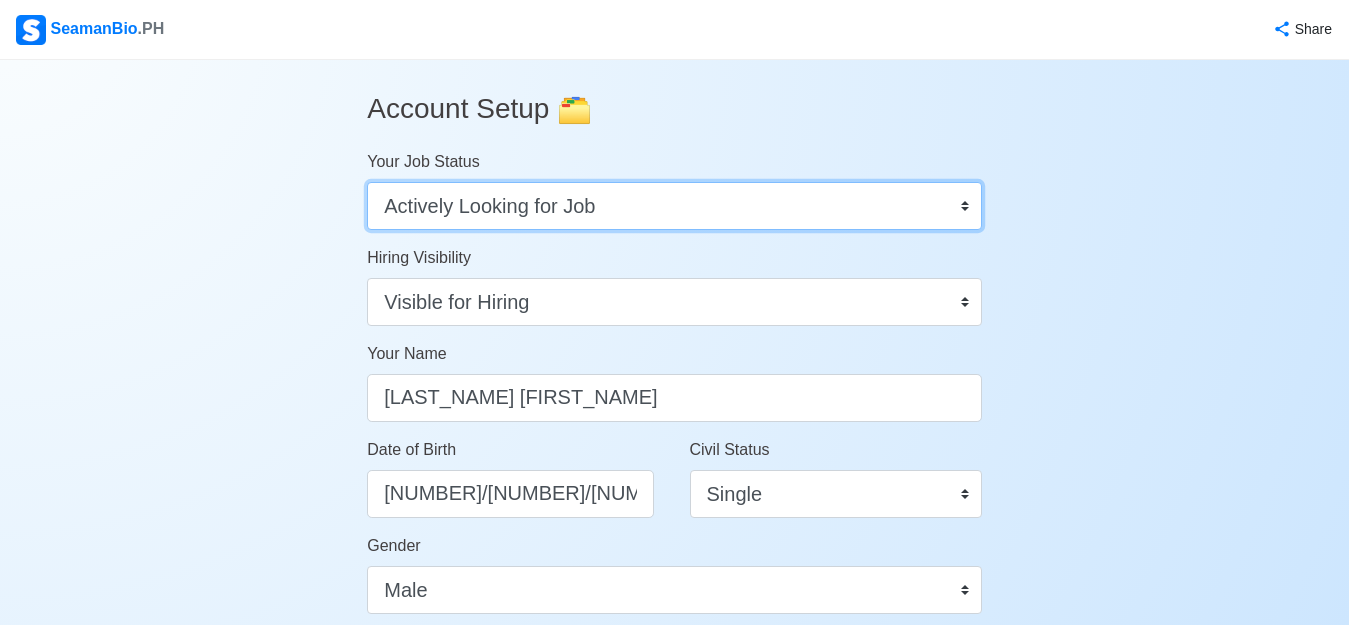 click on "Onboard Actively Looking for Job Not Looking for Job" at bounding box center [674, 206] 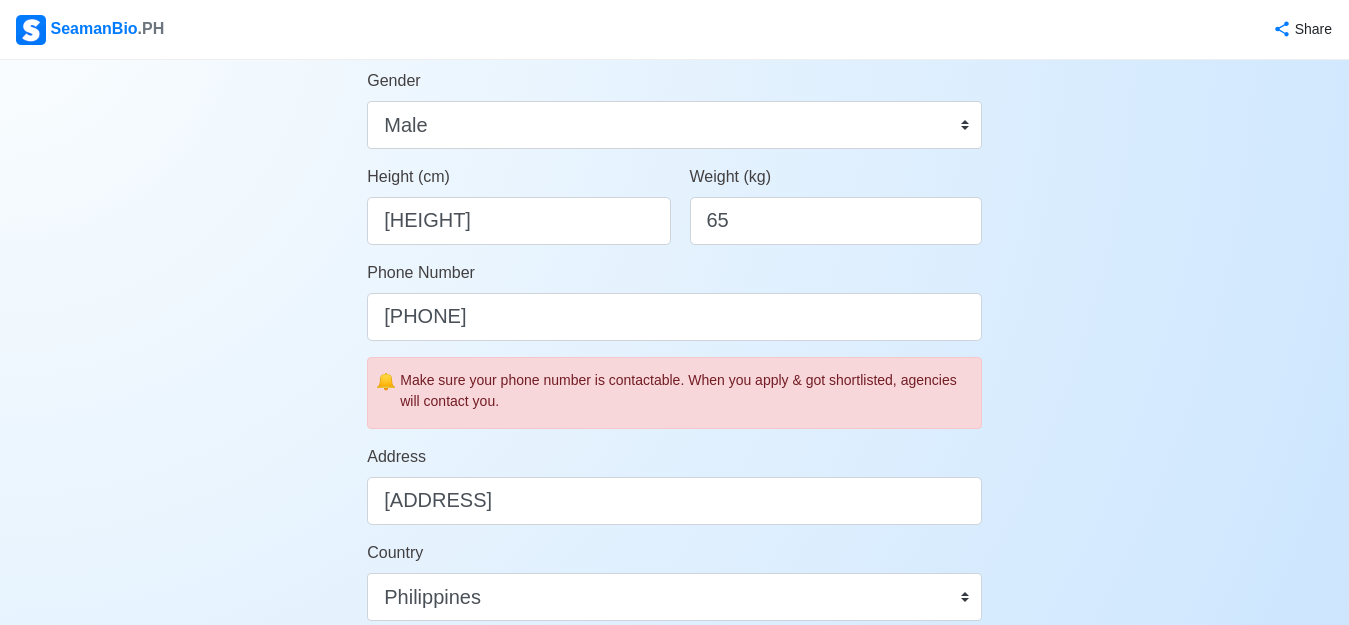 scroll, scrollTop: 500, scrollLeft: 0, axis: vertical 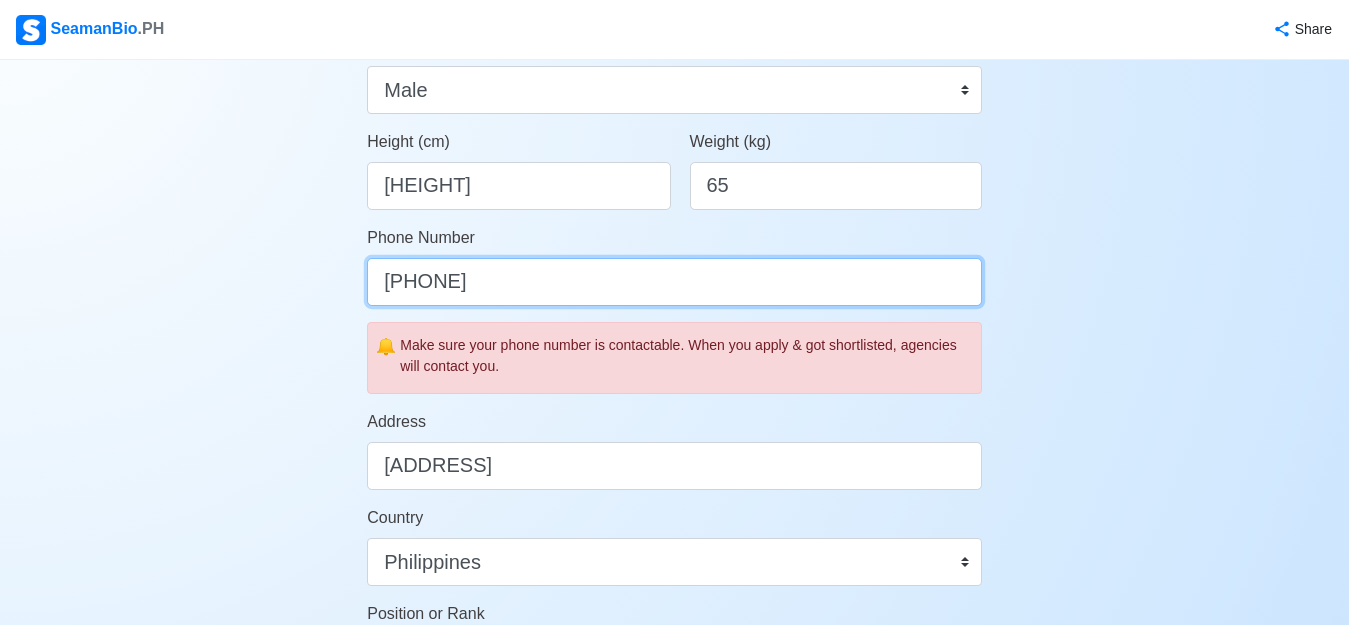 click on "[PHONE]" at bounding box center (674, 282) 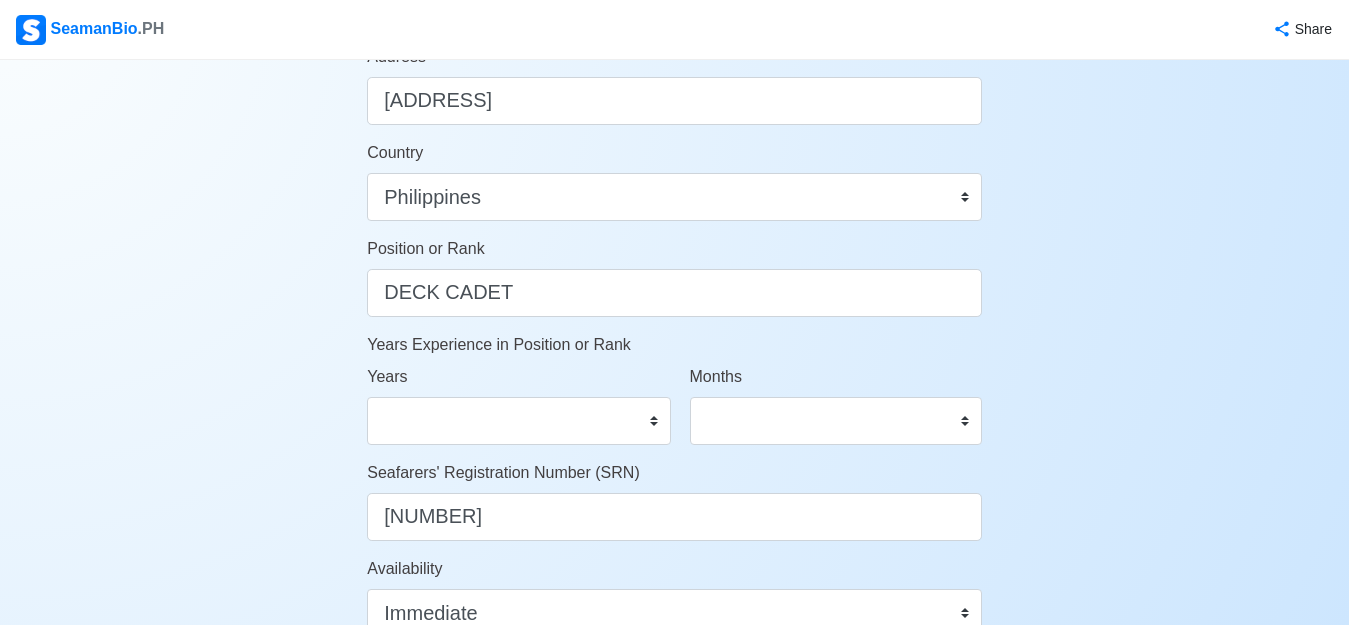 scroll, scrollTop: 900, scrollLeft: 0, axis: vertical 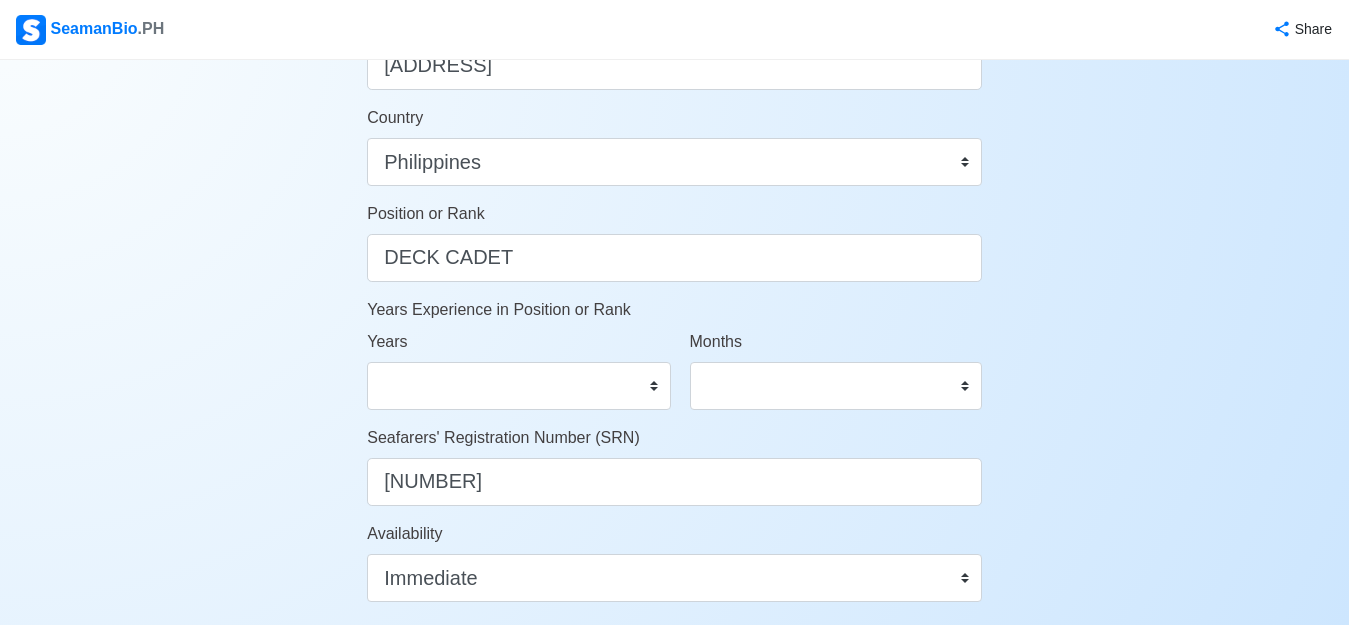 type on "[PHONE]" 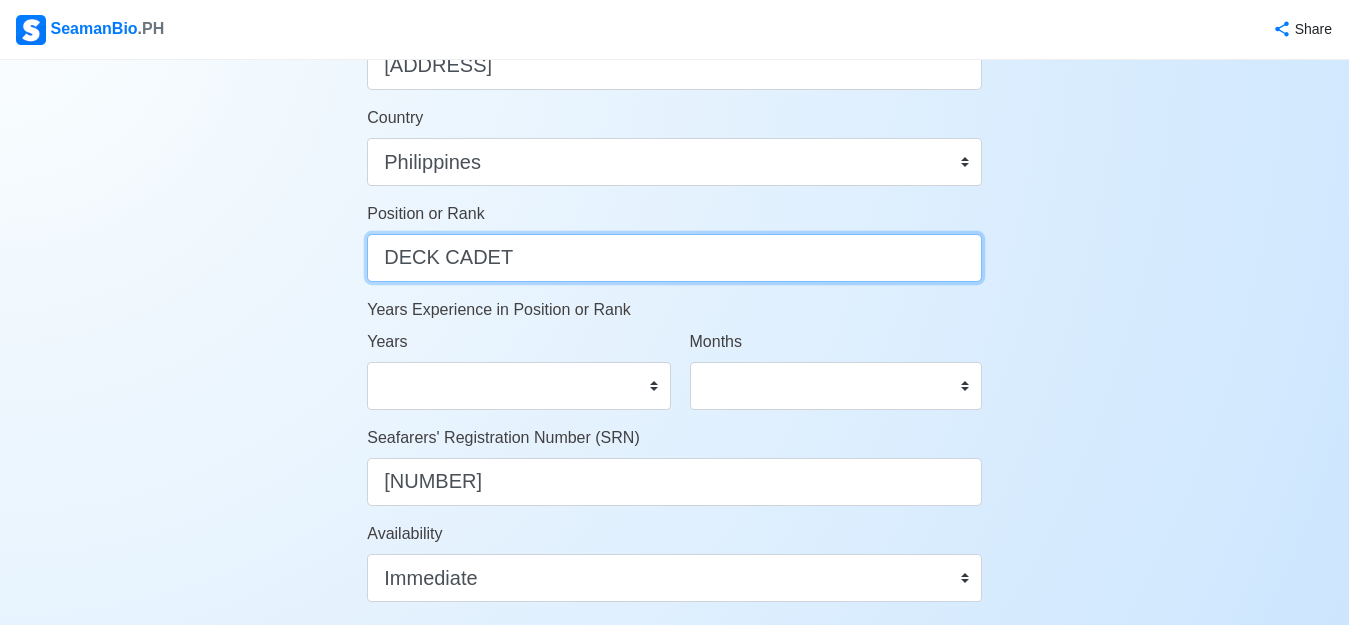 click on "DECK CADET" at bounding box center [674, 258] 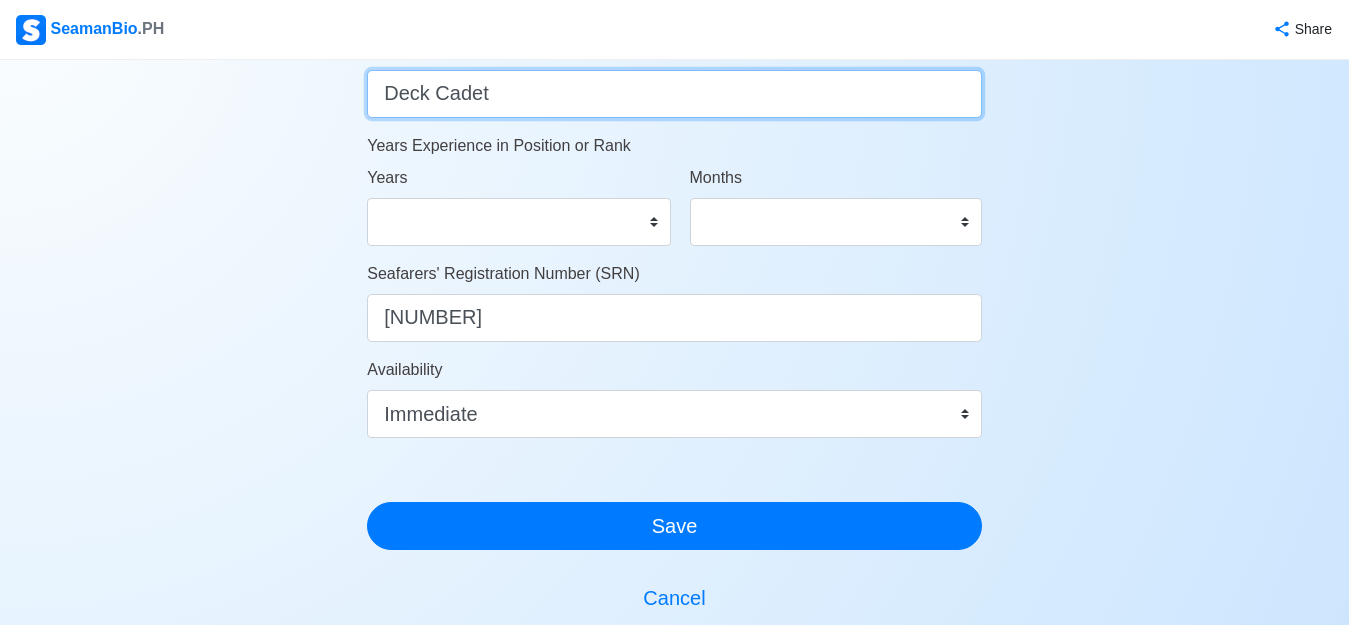 scroll, scrollTop: 1100, scrollLeft: 0, axis: vertical 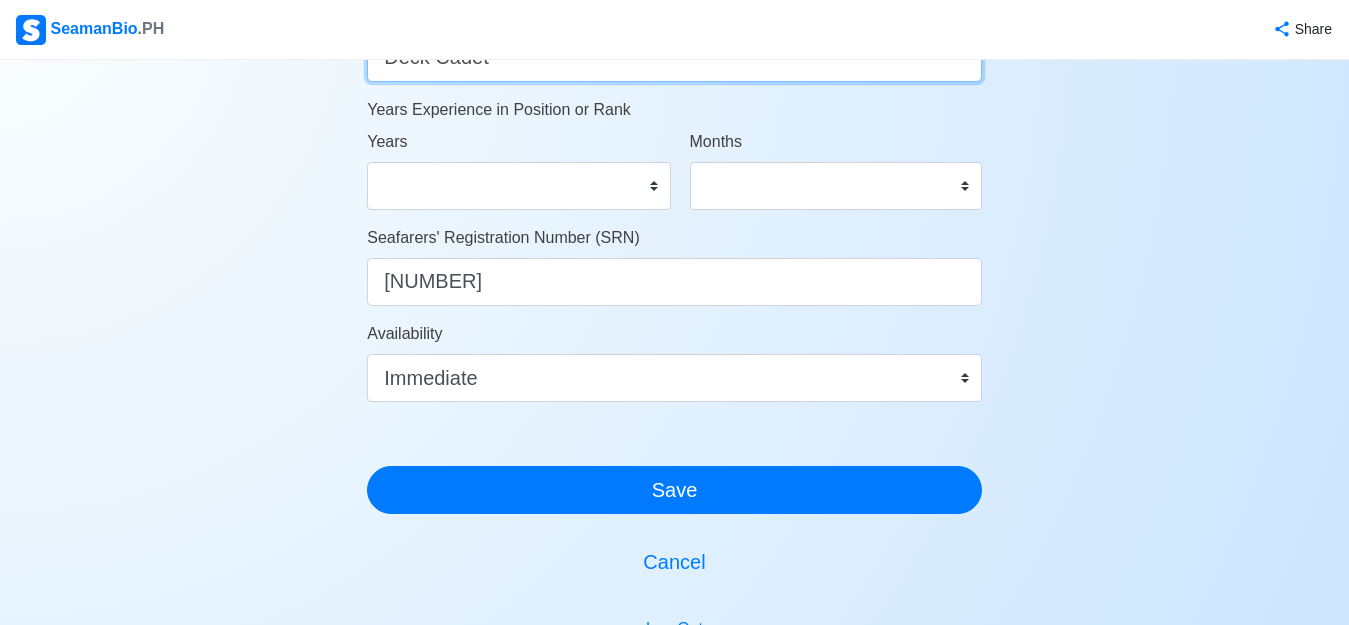 type on "Deck Cadet" 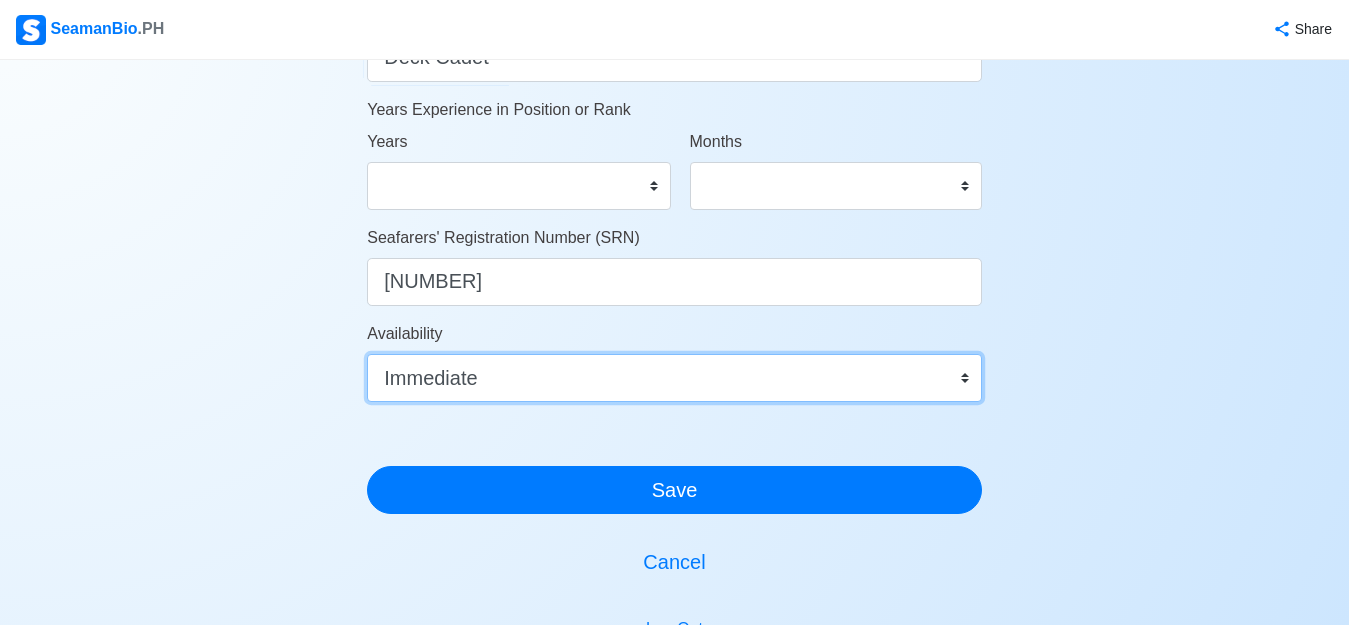 click on "Immediate Sep 2025  Oct 2025  Nov 2025  Dec 2025  Jan 2026  Feb 2026  Mar 2026  Apr 2026  May 2026" at bounding box center (674, 378) 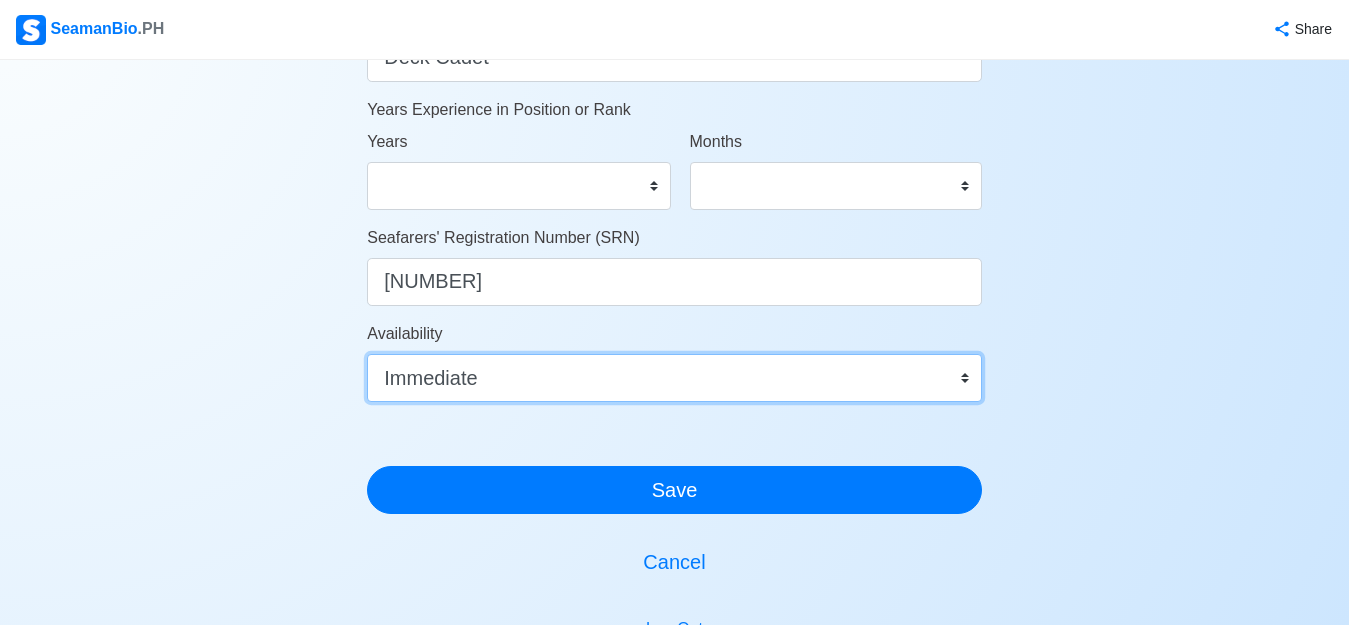 click on "Immediate Sep 2025  Oct 2025  Nov 2025  Dec 2025  Jan 2026  Feb 2026  Mar 2026  Apr 2026  May 2026" at bounding box center [674, 378] 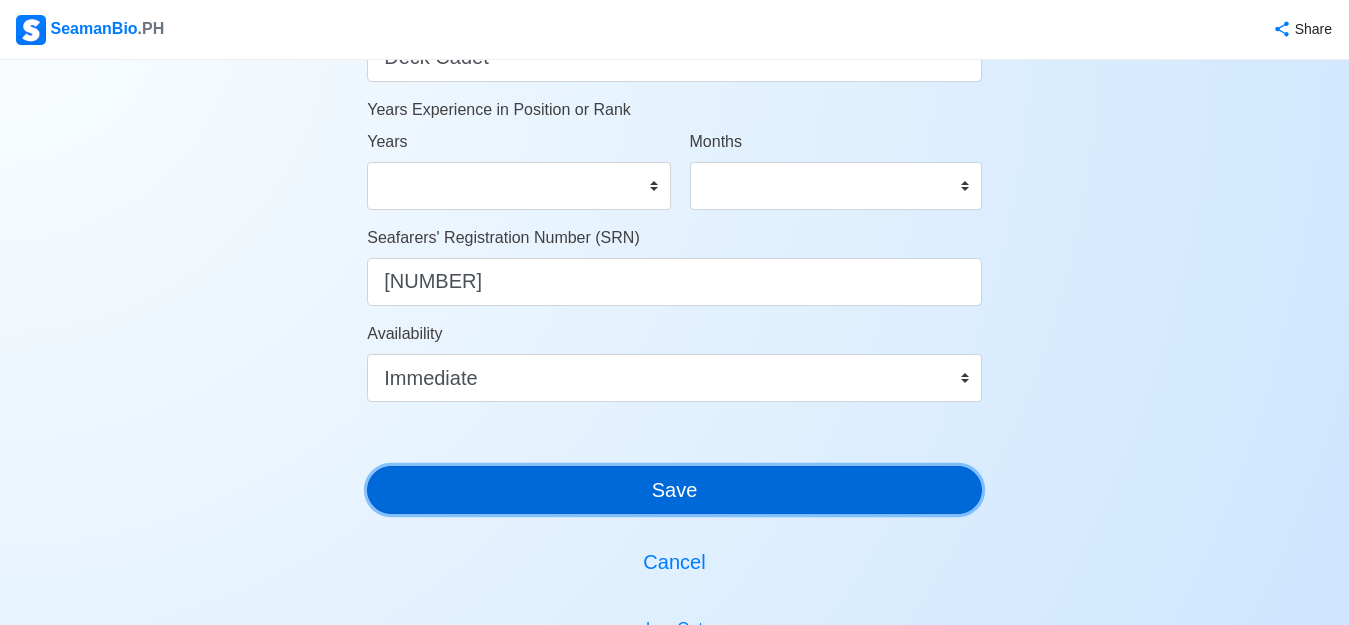 click on "Save" at bounding box center [674, 490] 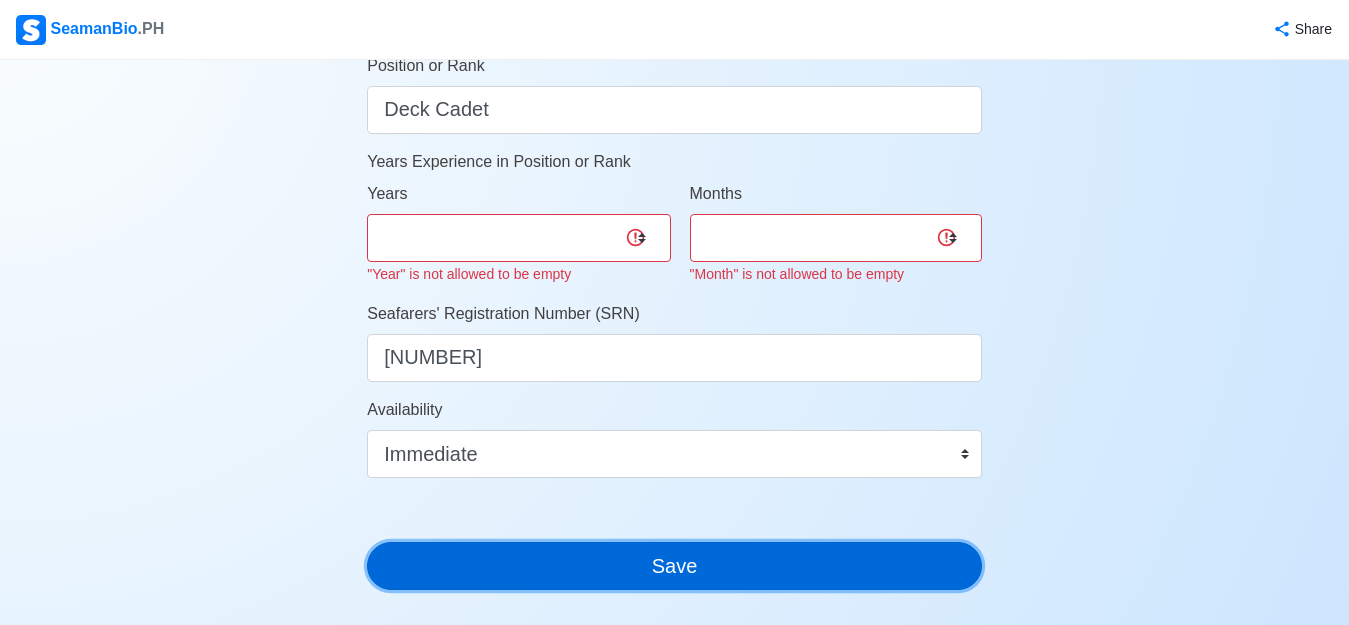 scroll, scrollTop: 1000, scrollLeft: 0, axis: vertical 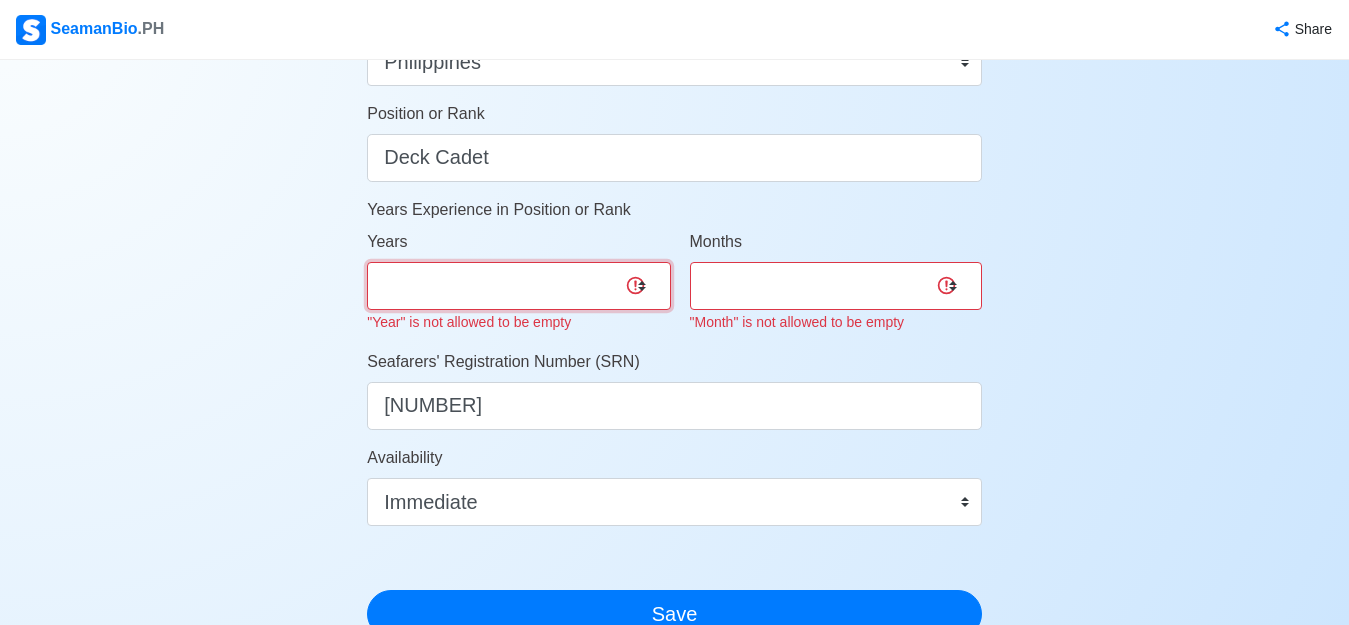 click on "0 1 2 3 4 5 6 7 8 9 10 11 12 13 14 15 16 17 18 19 20 21 22 23 24 25 26 27 28 29 30 31 32 33 34 35 36 37 38 39 40 41 42 43 44 45 46 47 48 49 50" at bounding box center (518, 286) 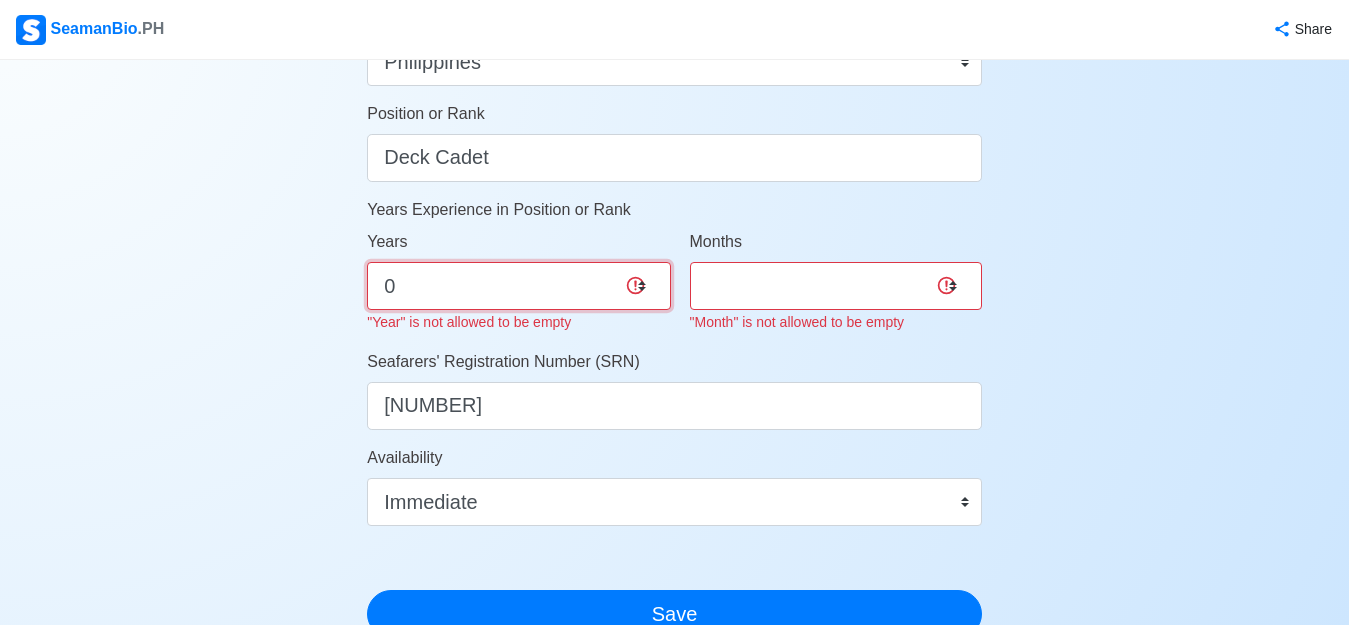 click on "0 1 2 3 4 5 6 7 8 9 10 11 12 13 14 15 16 17 18 19 20 21 22 23 24 25 26 27 28 29 30 31 32 33 34 35 36 37 38 39 40 41 42 43 44 45 46 47 48 49 50" at bounding box center (518, 286) 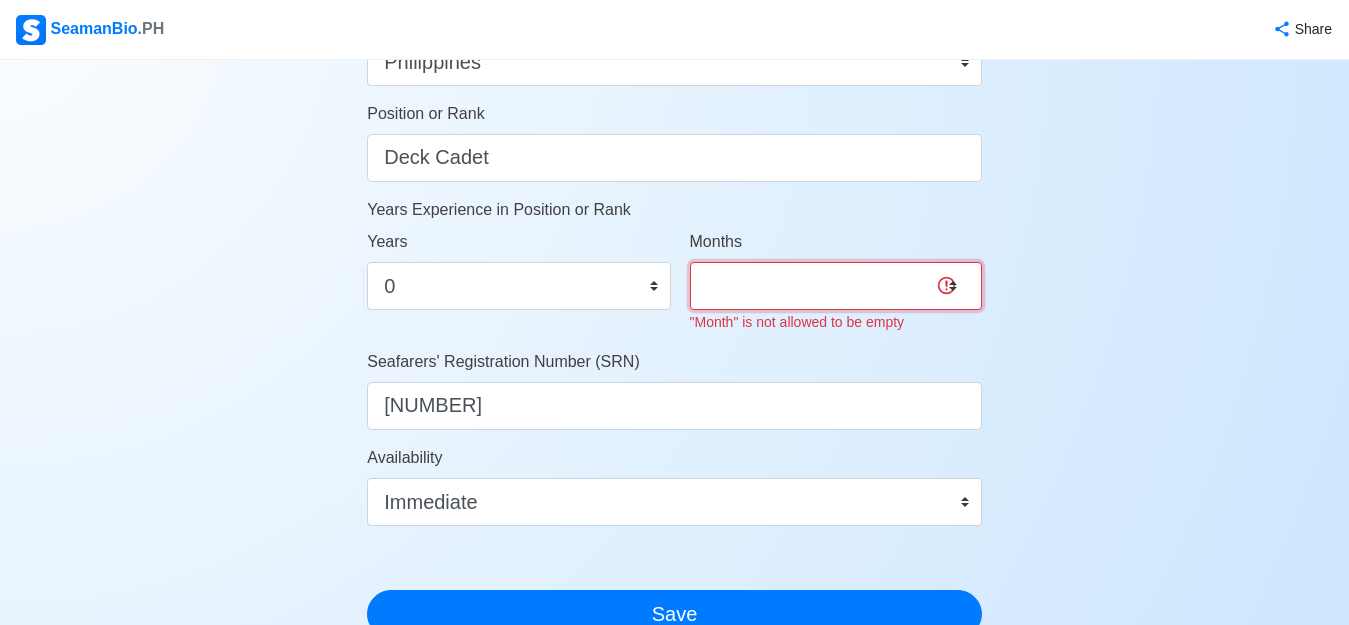 click on "0 1 2 3 4 5 6 7 8 9 10 11" at bounding box center (836, 286) 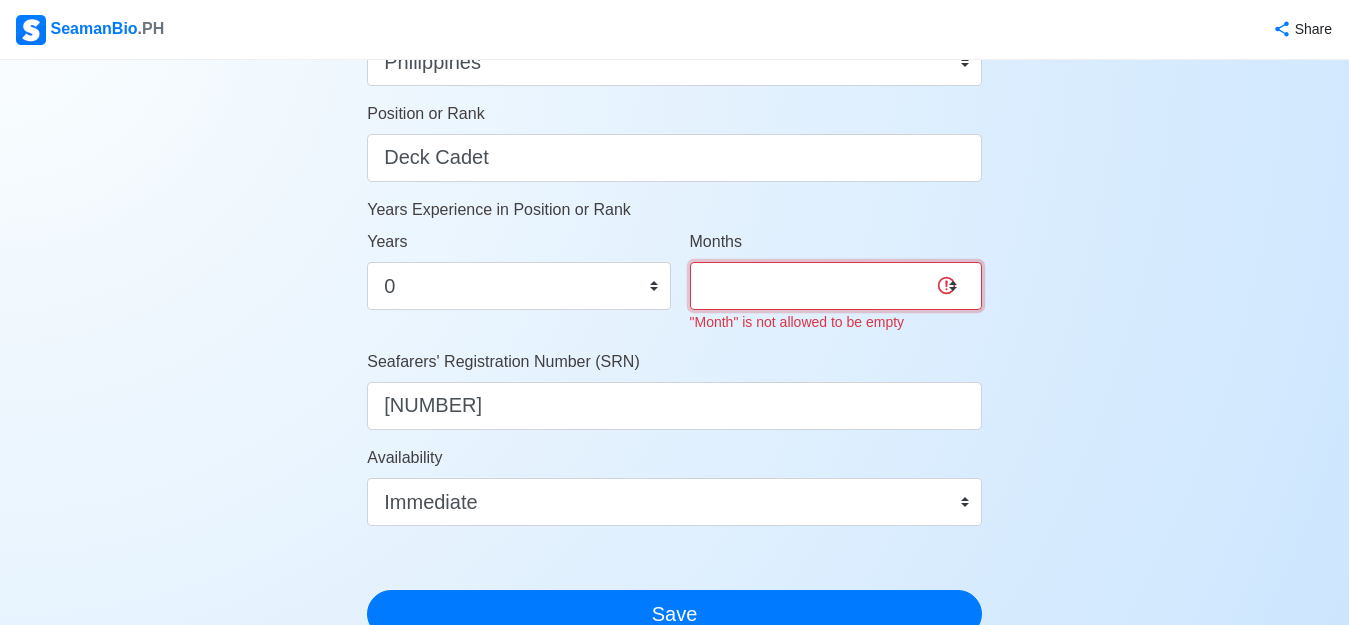 select on "0" 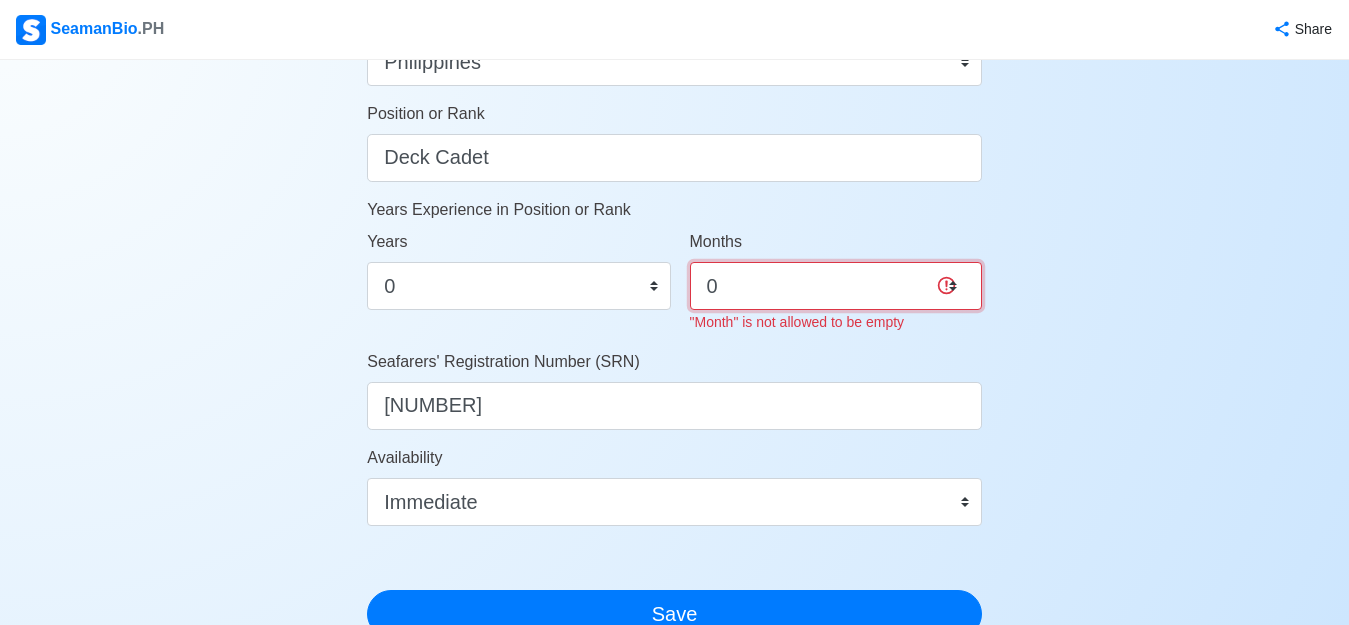 click on "0 1 2 3 4 5 6 7 8 9 10 11" at bounding box center [836, 286] 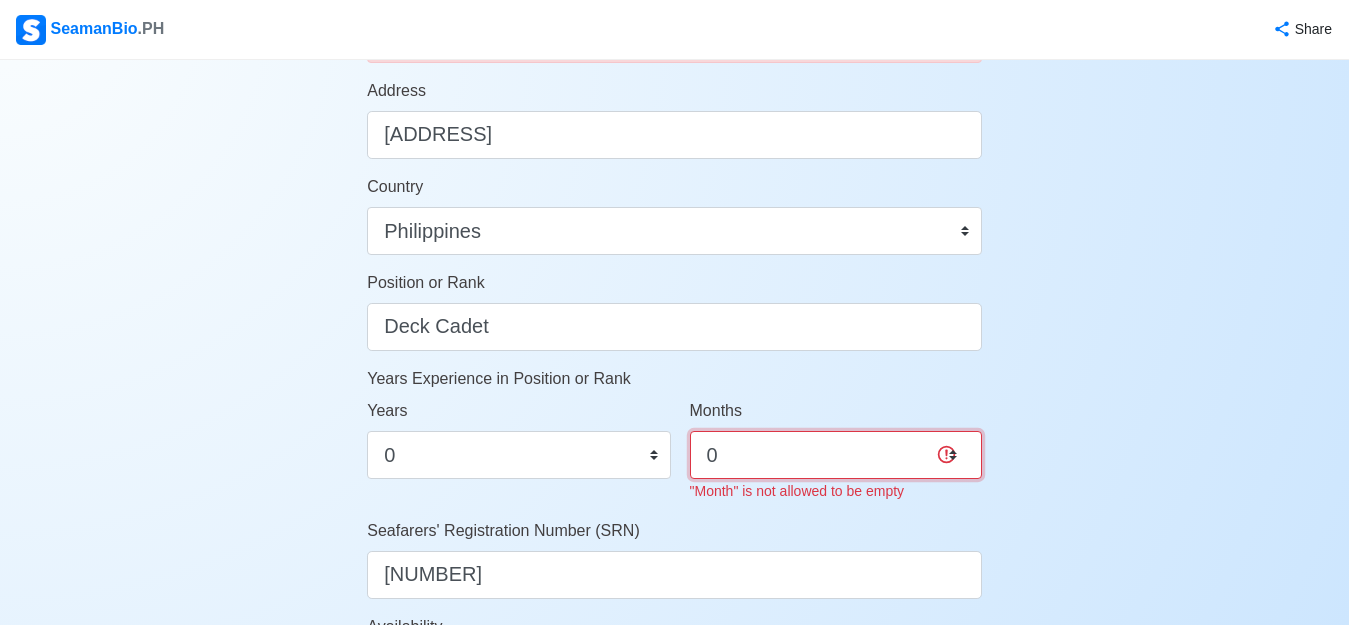 scroll, scrollTop: 1331, scrollLeft: 0, axis: vertical 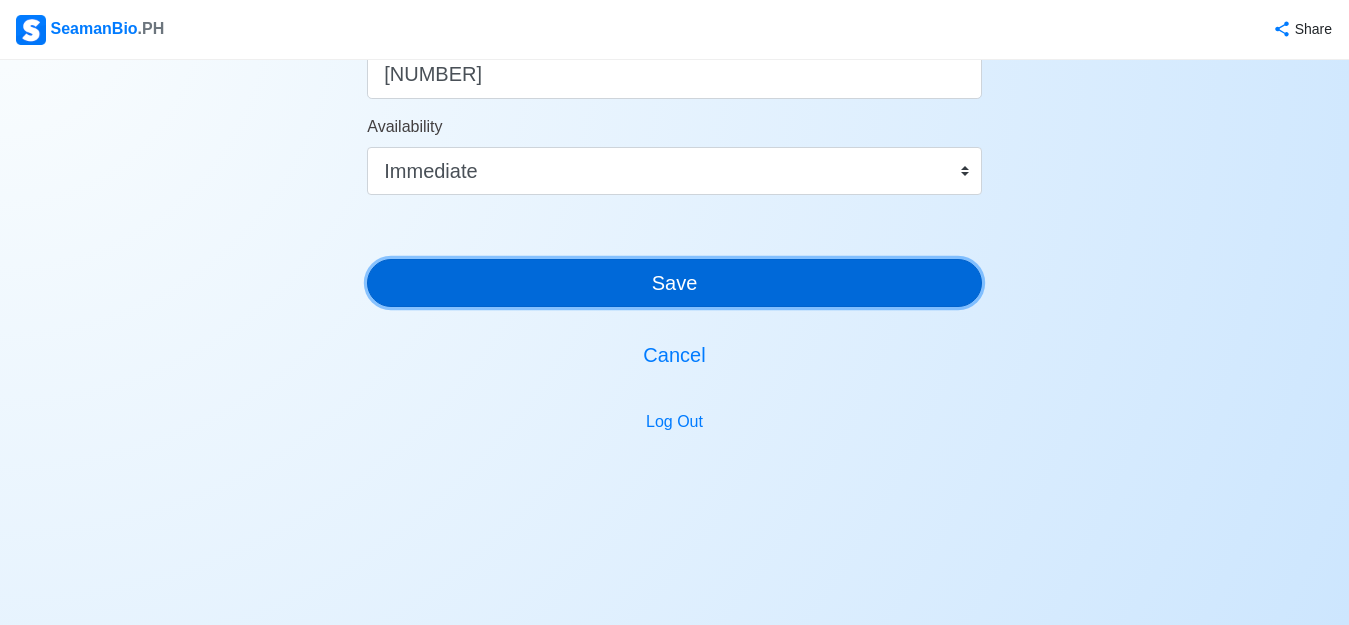 click on "Save" at bounding box center [674, 283] 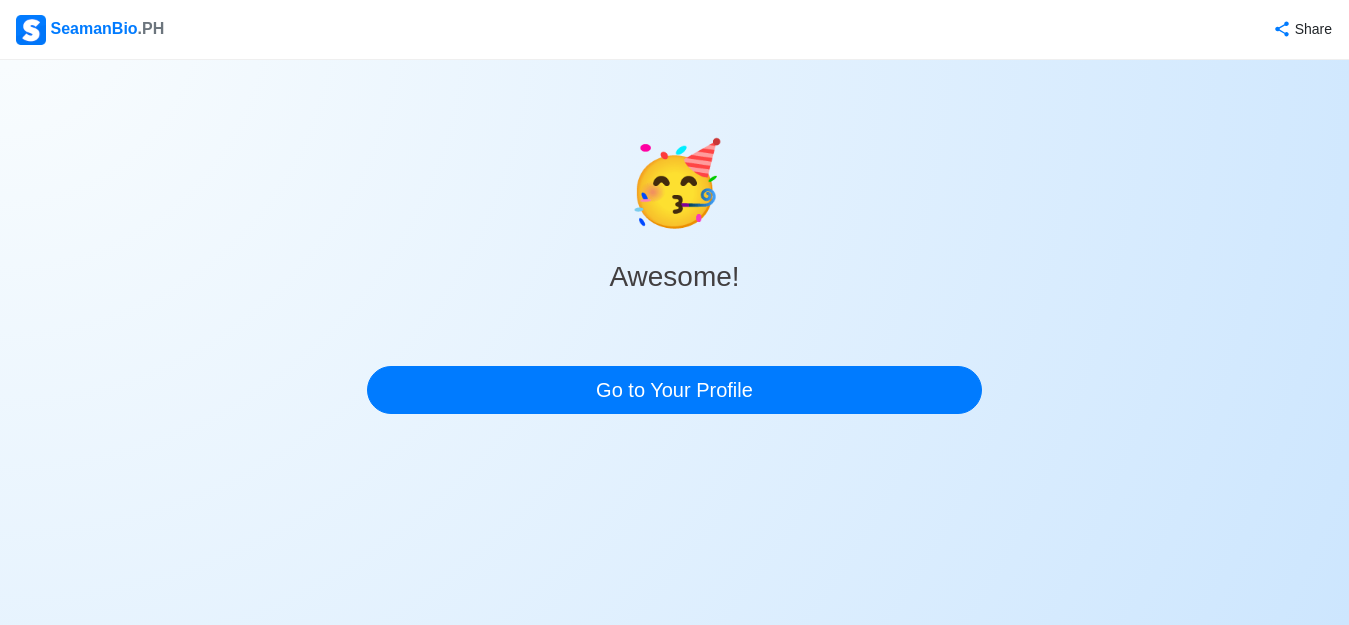 scroll, scrollTop: 0, scrollLeft: 0, axis: both 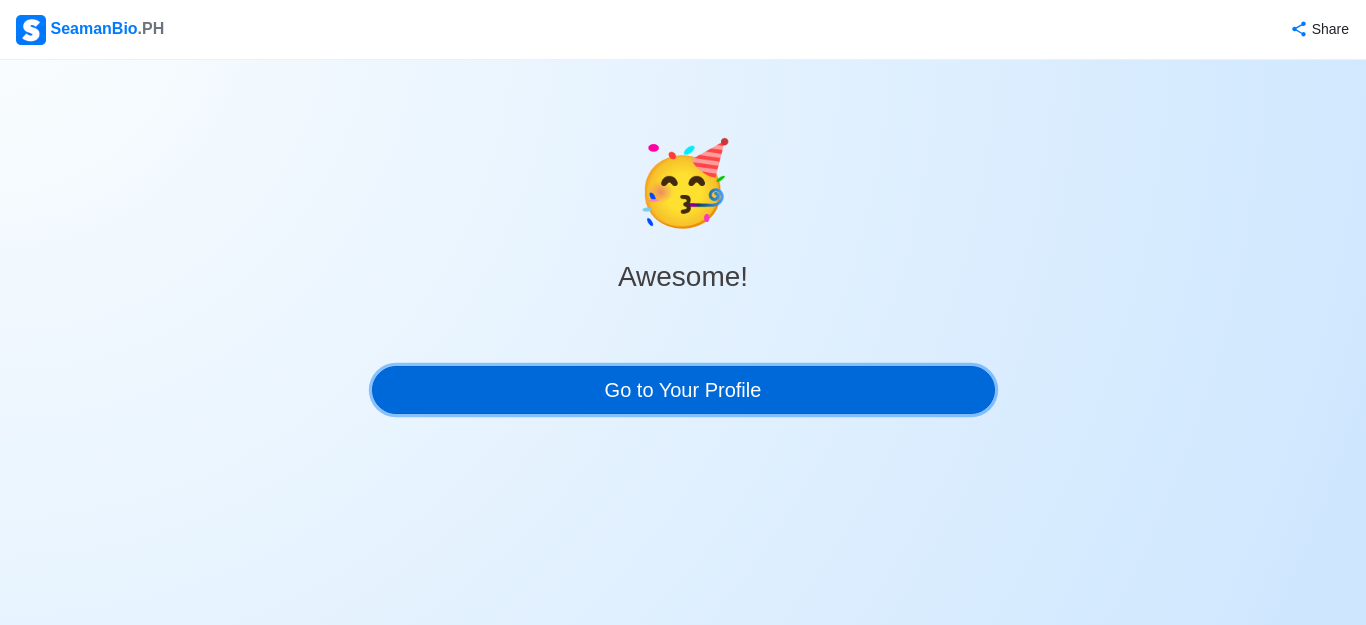click on "Go to Your Profile" at bounding box center [683, 390] 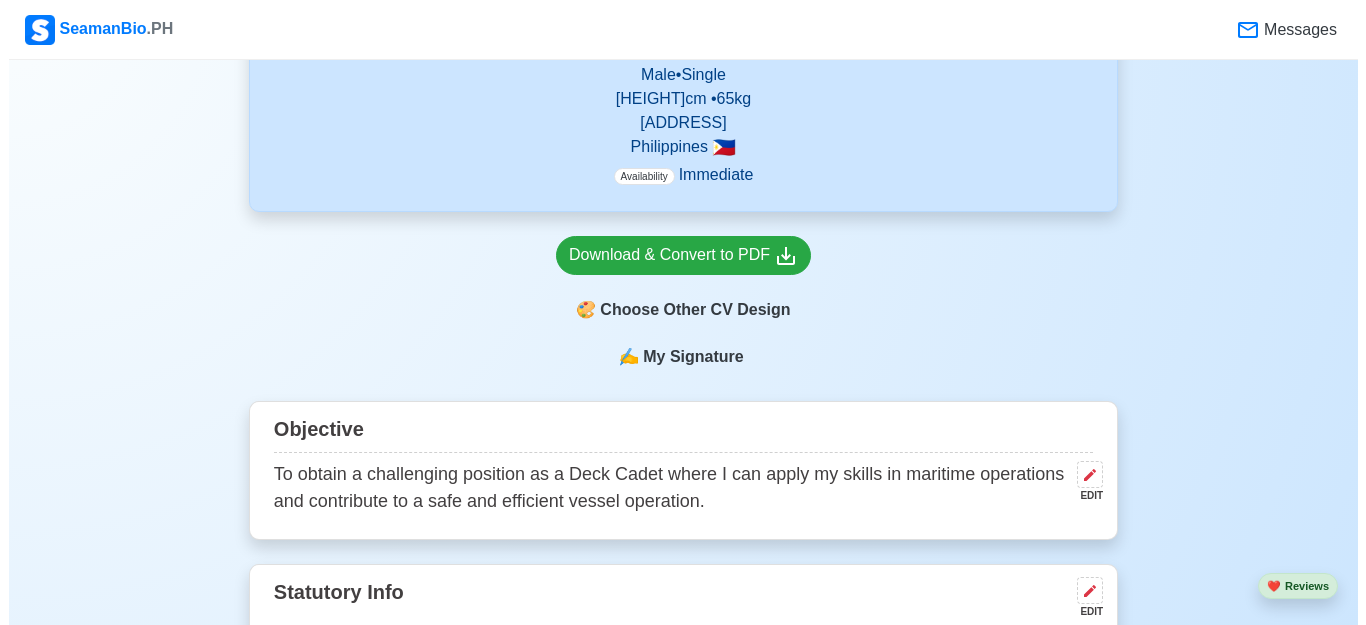 scroll, scrollTop: 800, scrollLeft: 0, axis: vertical 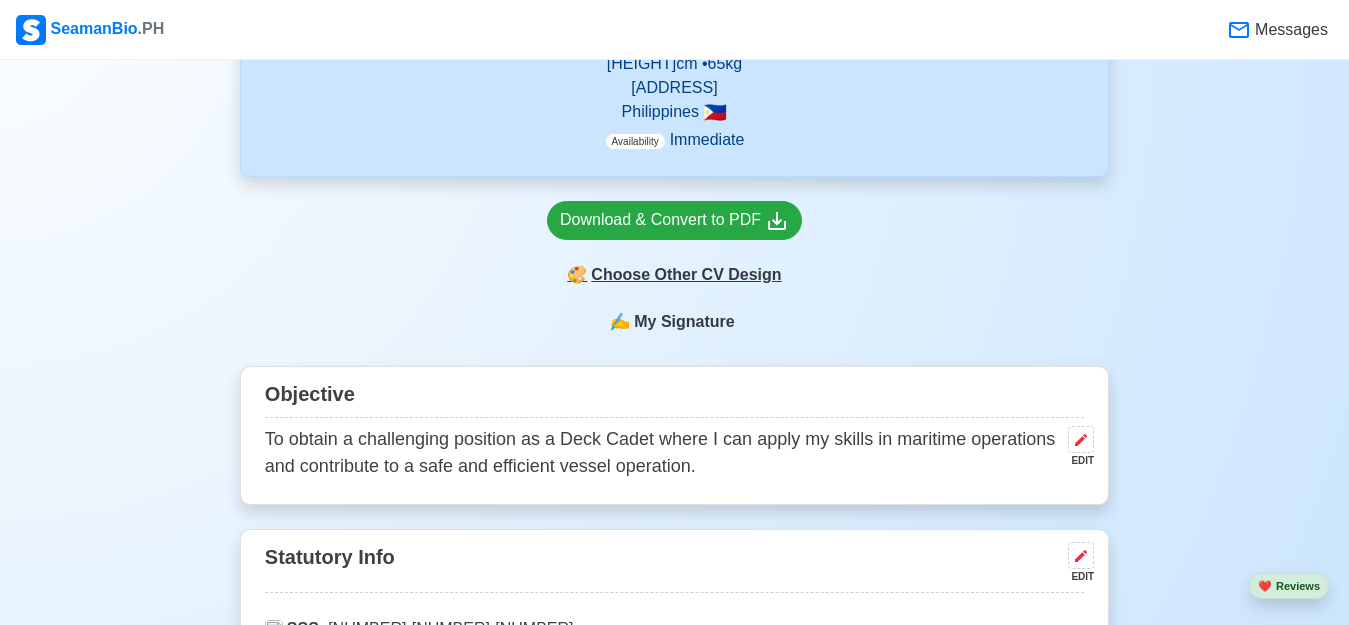 click on "🎨 Choose Other CV Design" at bounding box center [674, 275] 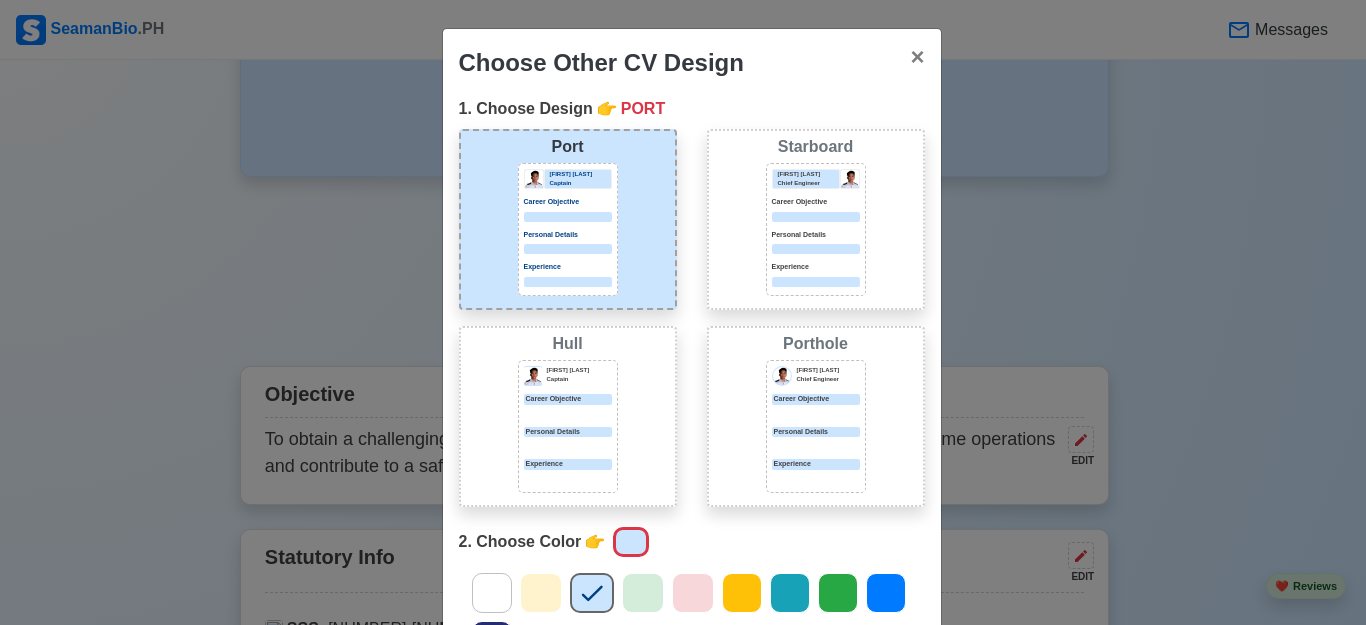 click at bounding box center (816, 414) 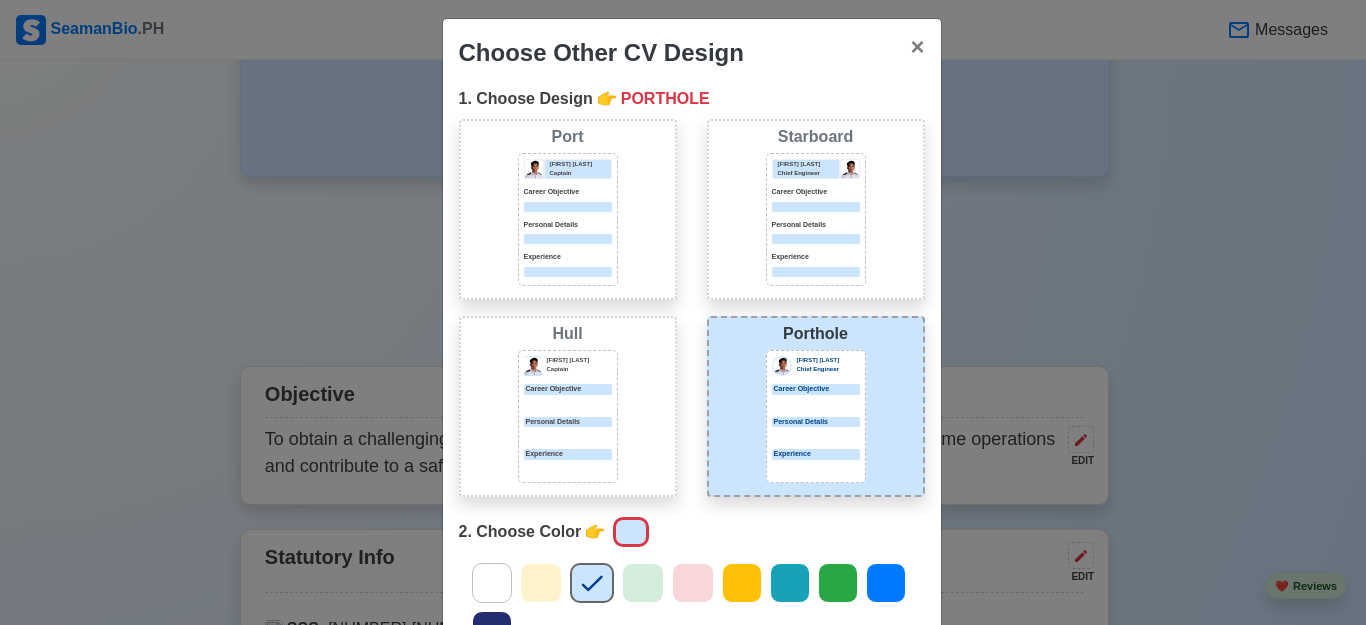 scroll, scrollTop: 0, scrollLeft: 0, axis: both 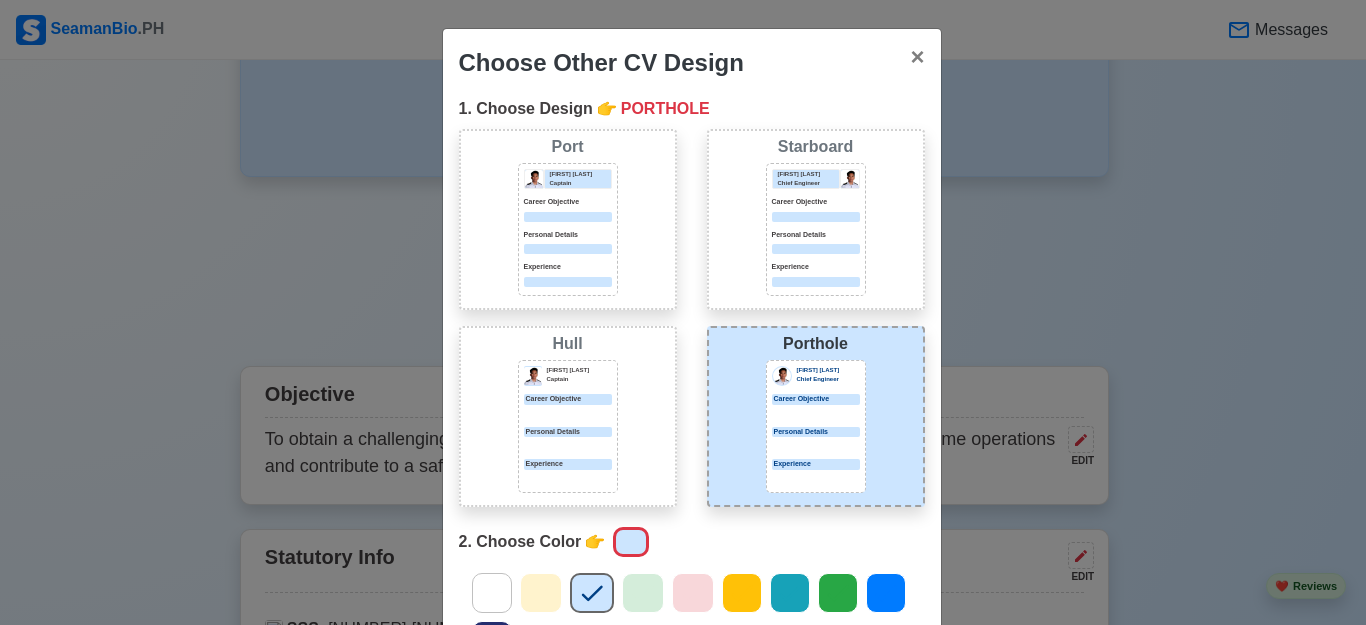 click at bounding box center (568, 217) 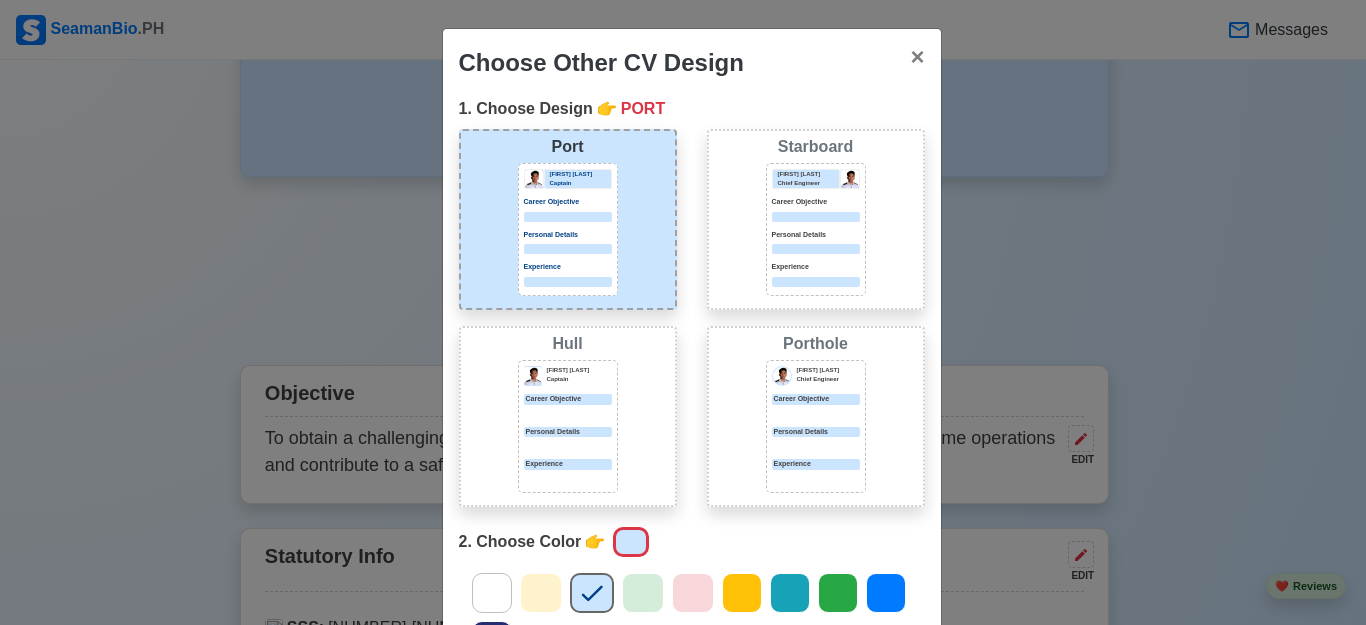click on "Starboard Jeffrey Gil Chief Engineer Career Objective Personal Details Experience" at bounding box center [816, 219] 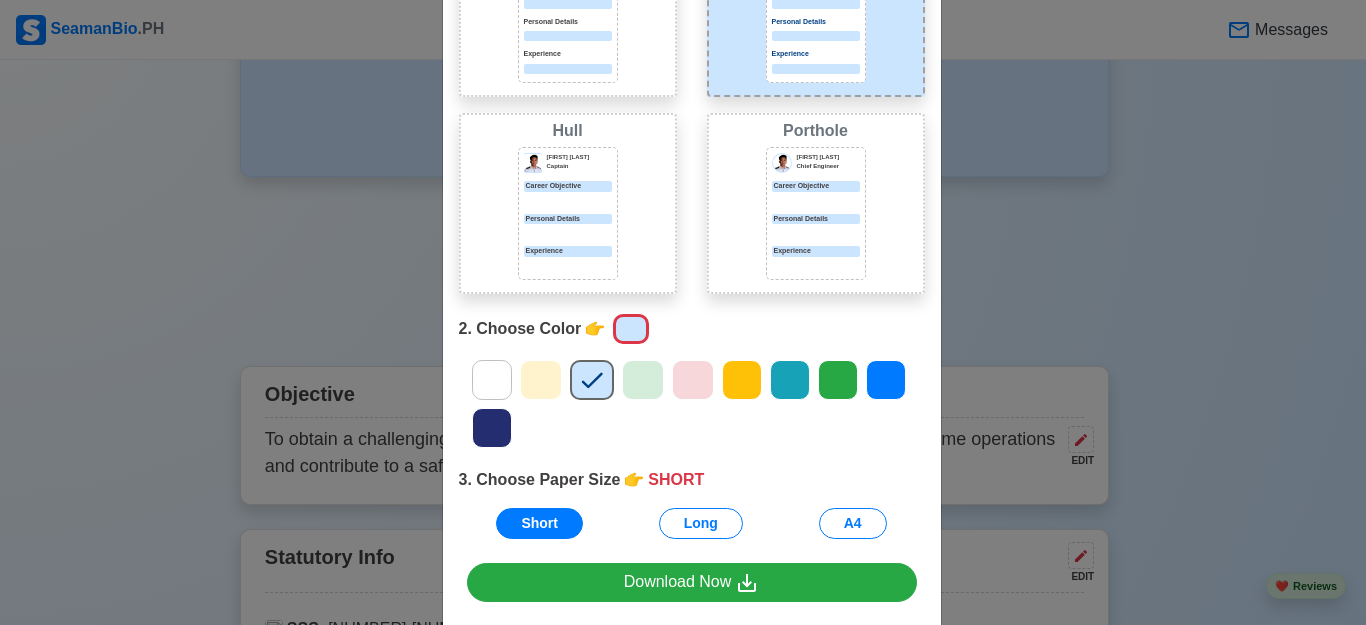 scroll, scrollTop: 298, scrollLeft: 0, axis: vertical 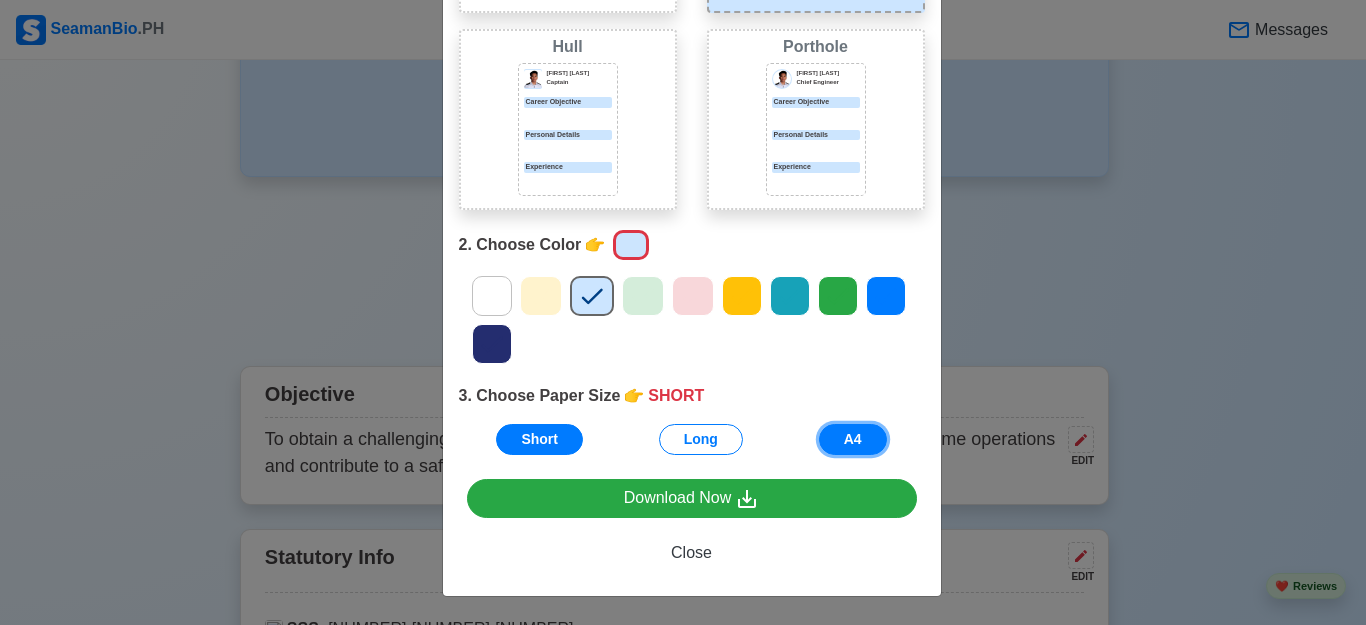 click on "A4" at bounding box center [853, 439] 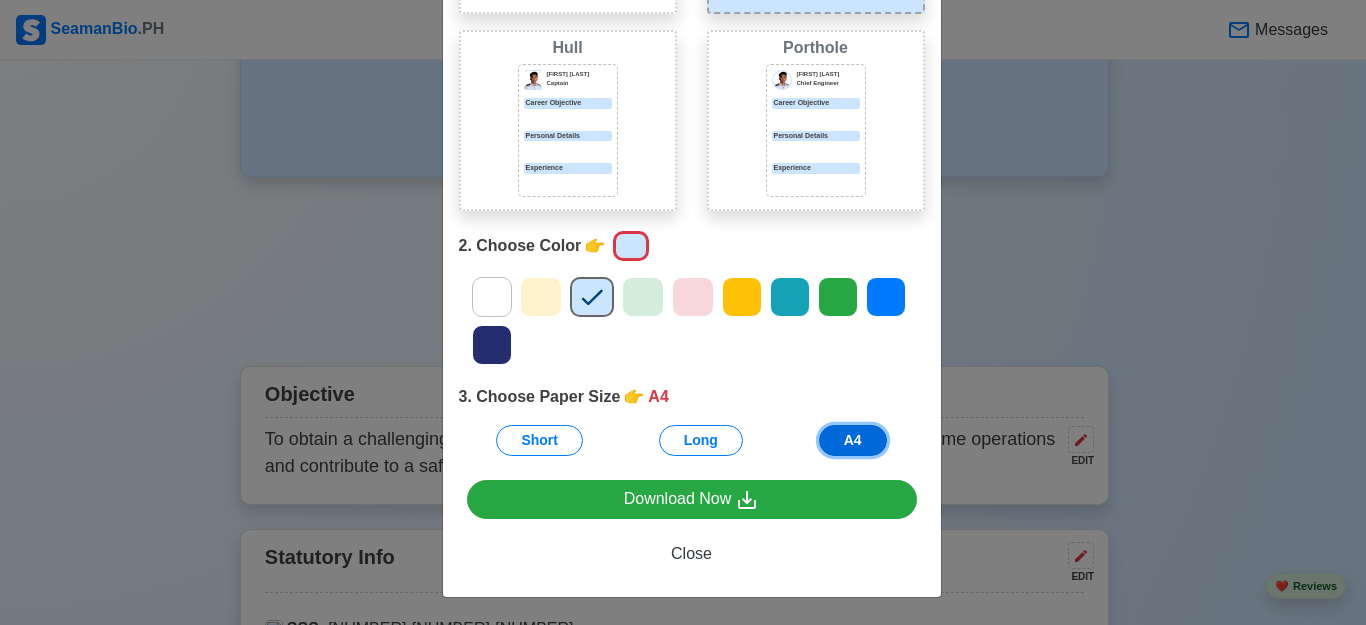 scroll, scrollTop: 298, scrollLeft: 0, axis: vertical 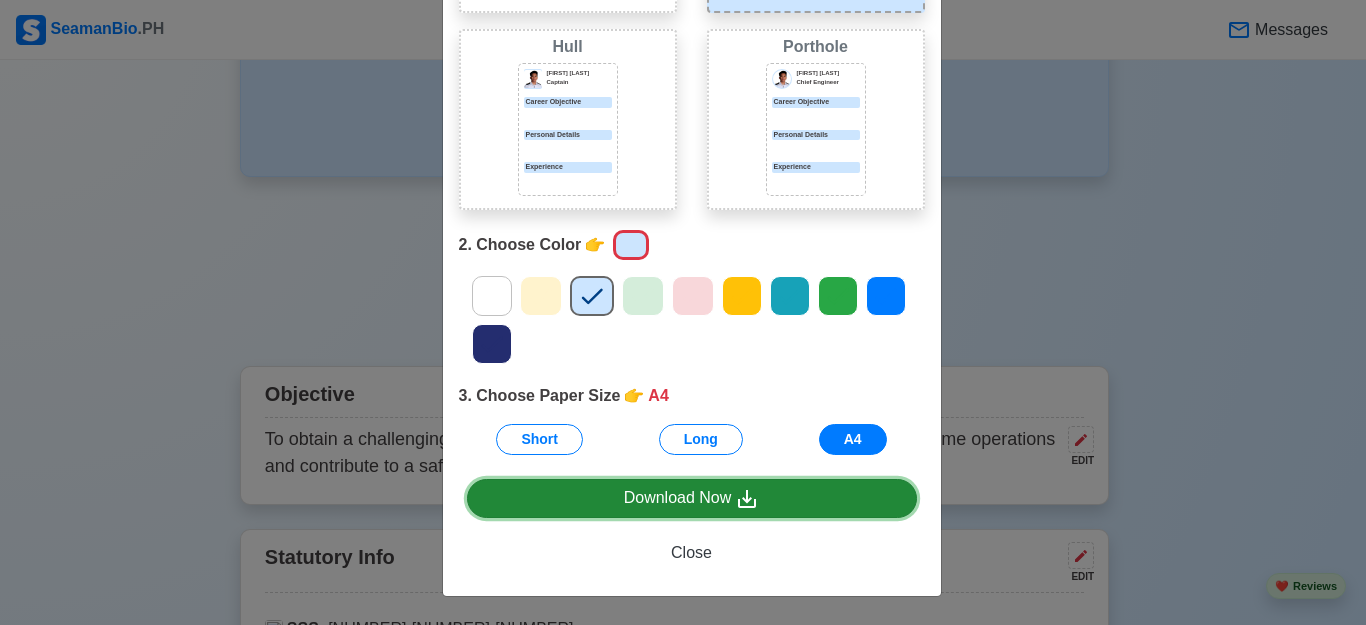 click on "Download Now" at bounding box center (692, 498) 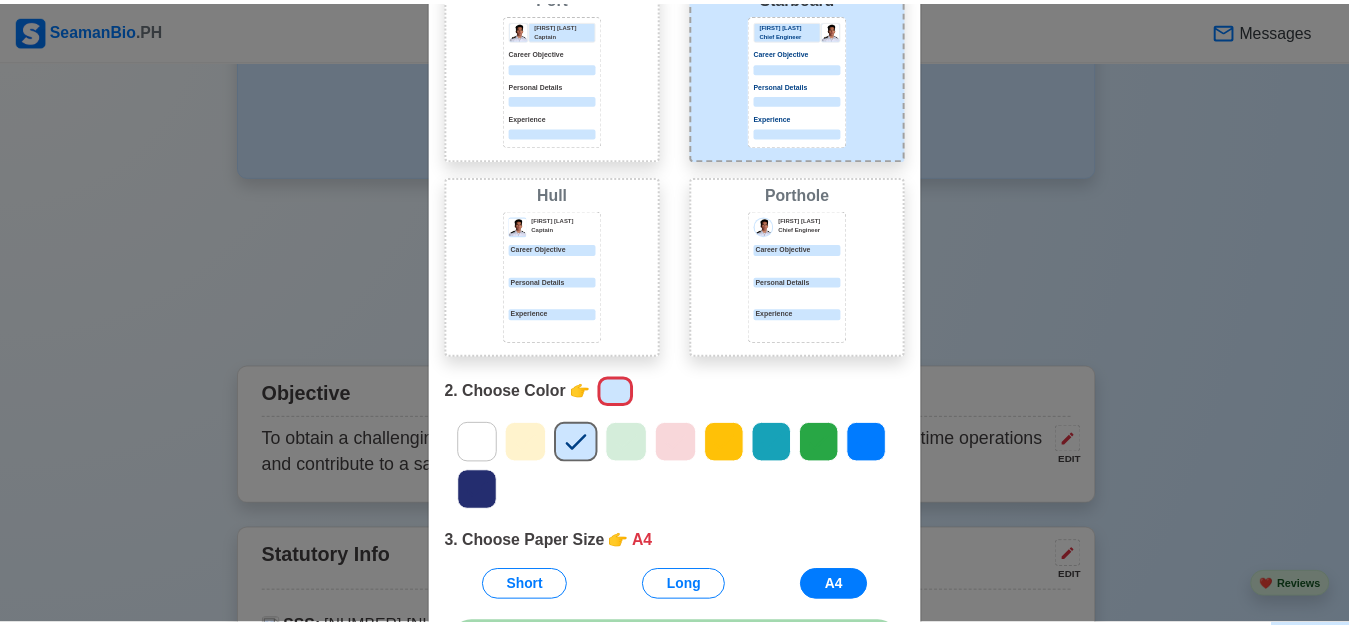 scroll, scrollTop: 0, scrollLeft: 0, axis: both 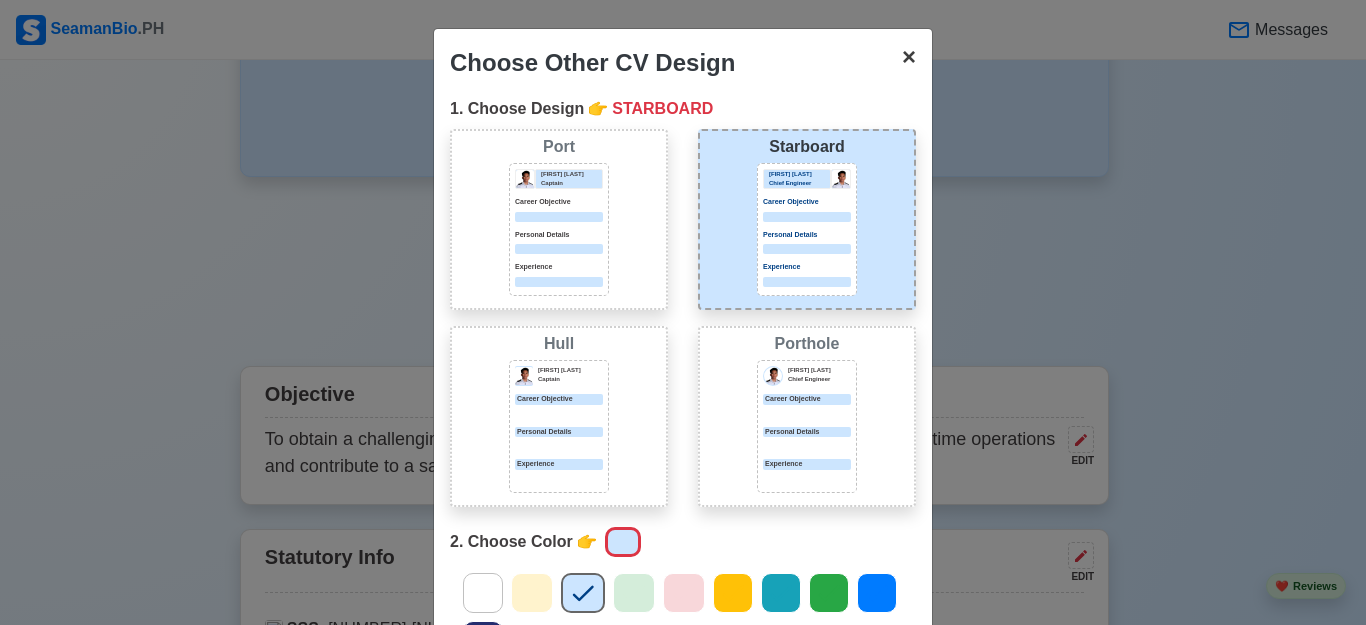 click on "×" at bounding box center [909, 56] 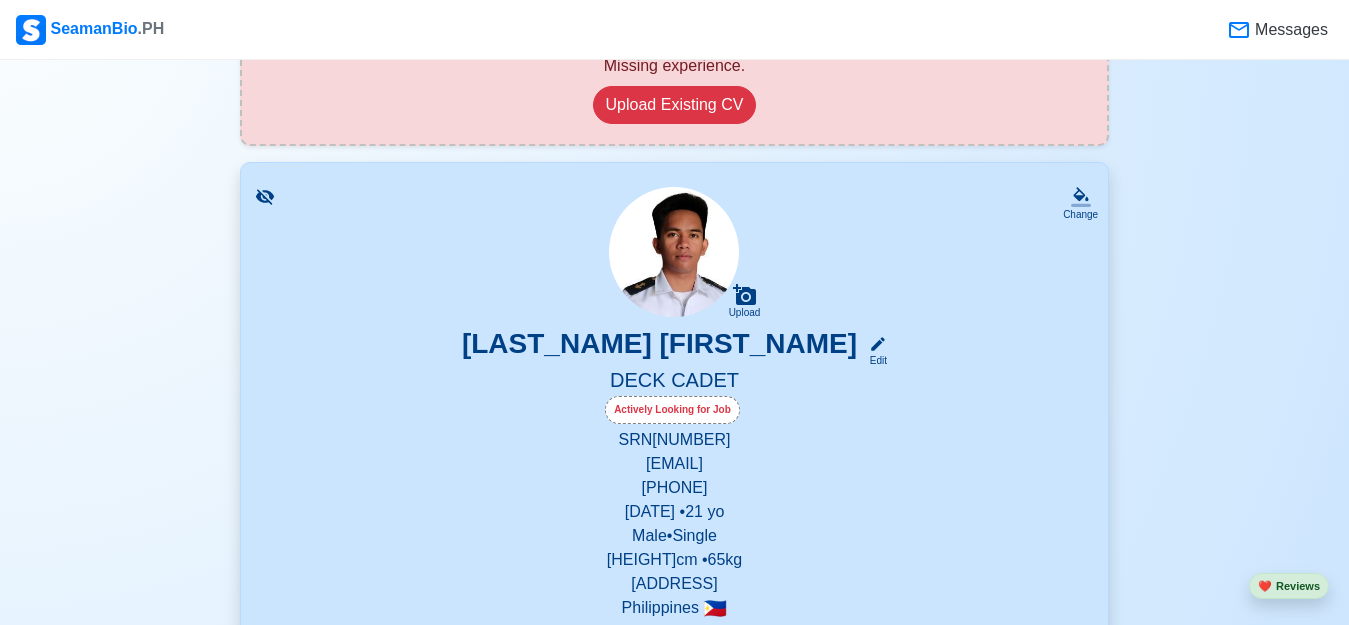 scroll, scrollTop: 300, scrollLeft: 0, axis: vertical 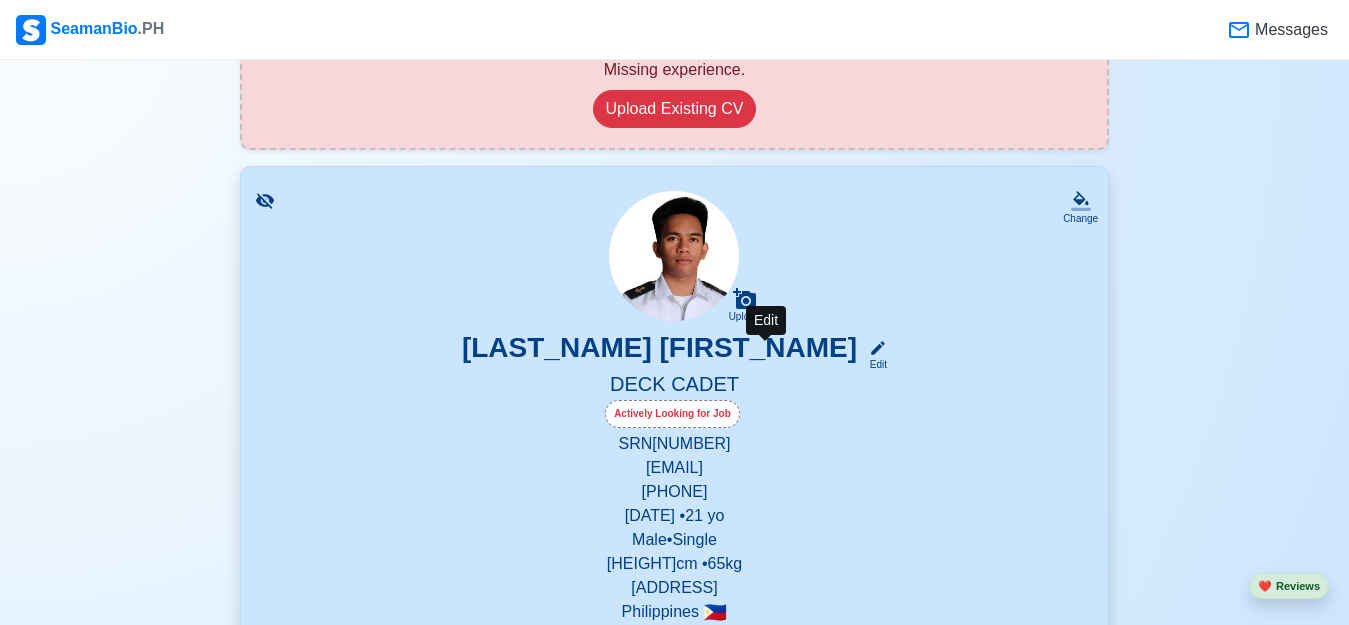 click on "Edit" at bounding box center [874, 364] 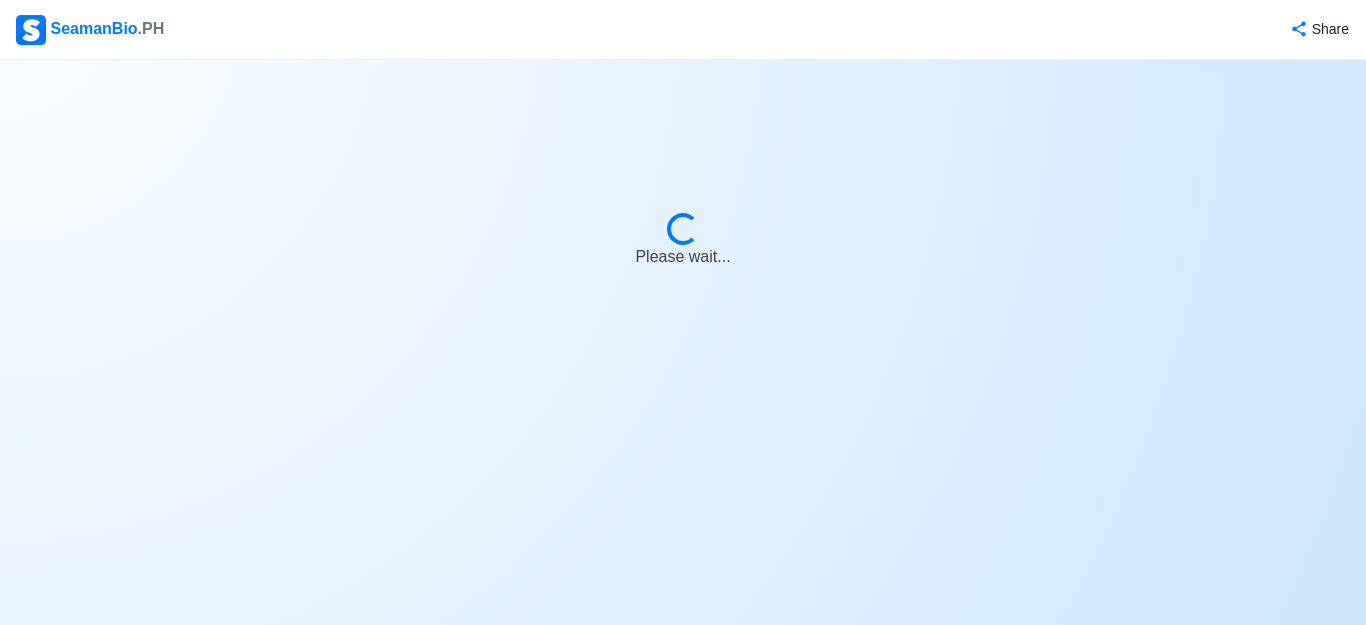 select on "Actively Looking for Job" 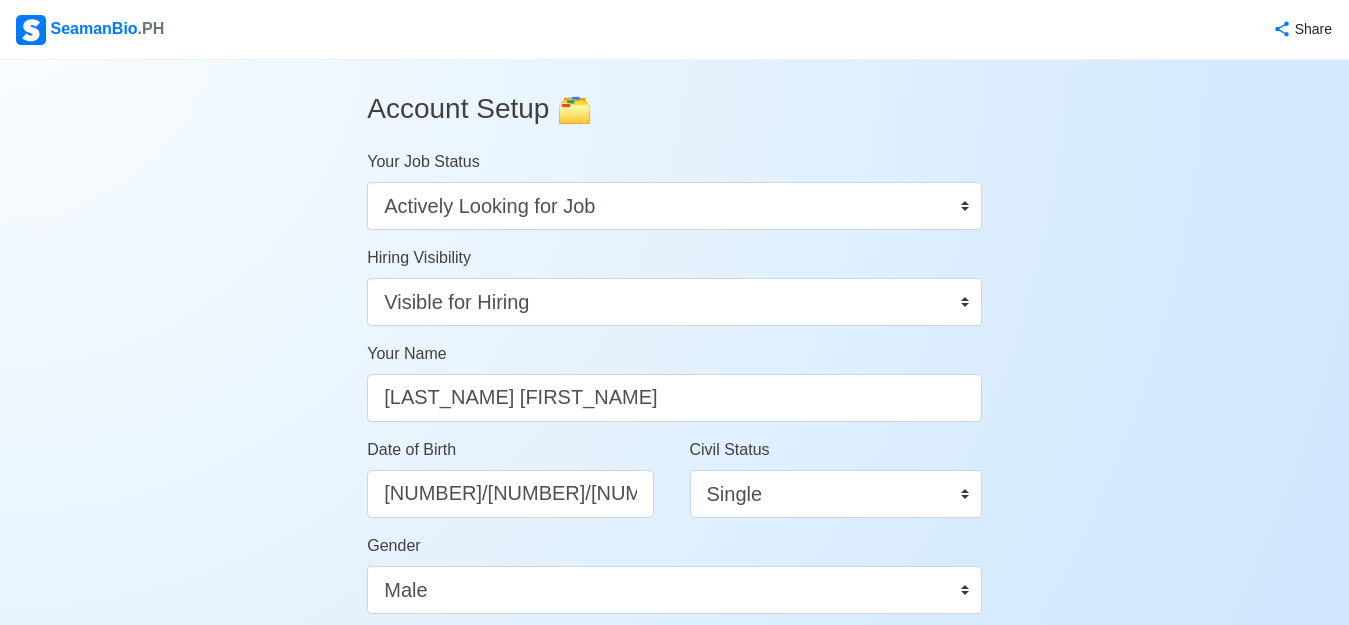 scroll, scrollTop: 100, scrollLeft: 0, axis: vertical 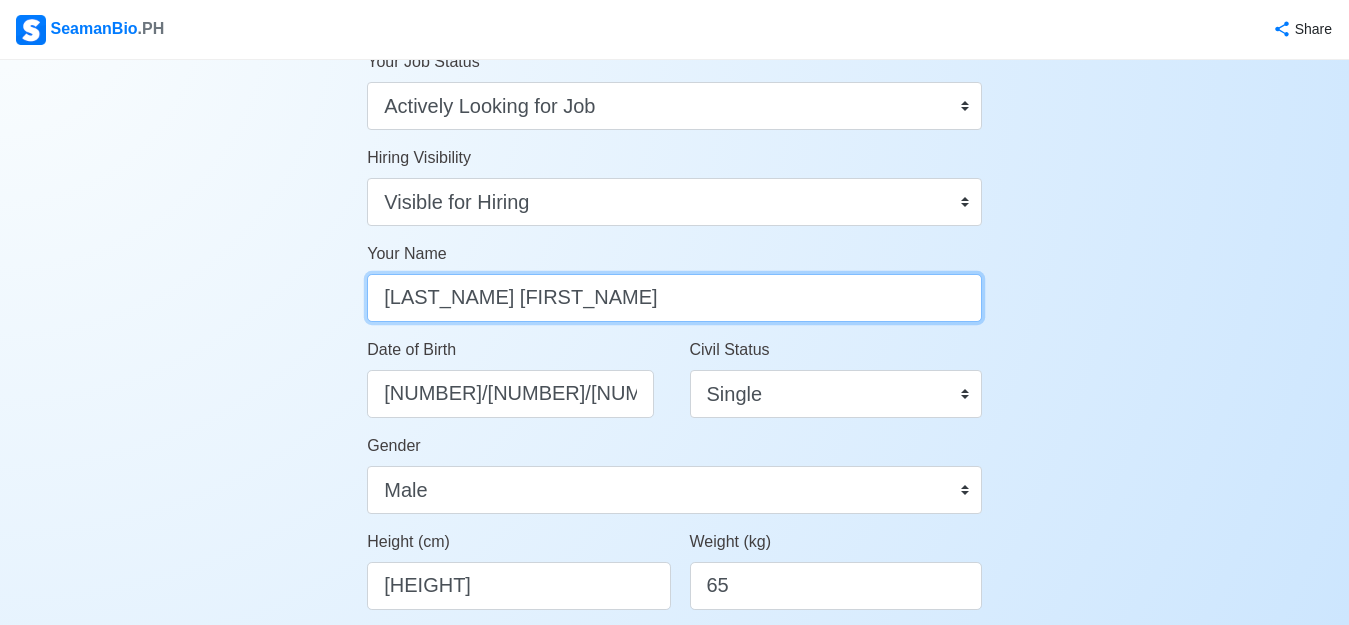 click on "[LAST_NAME] [FIRST_NAME]" at bounding box center [674, 298] 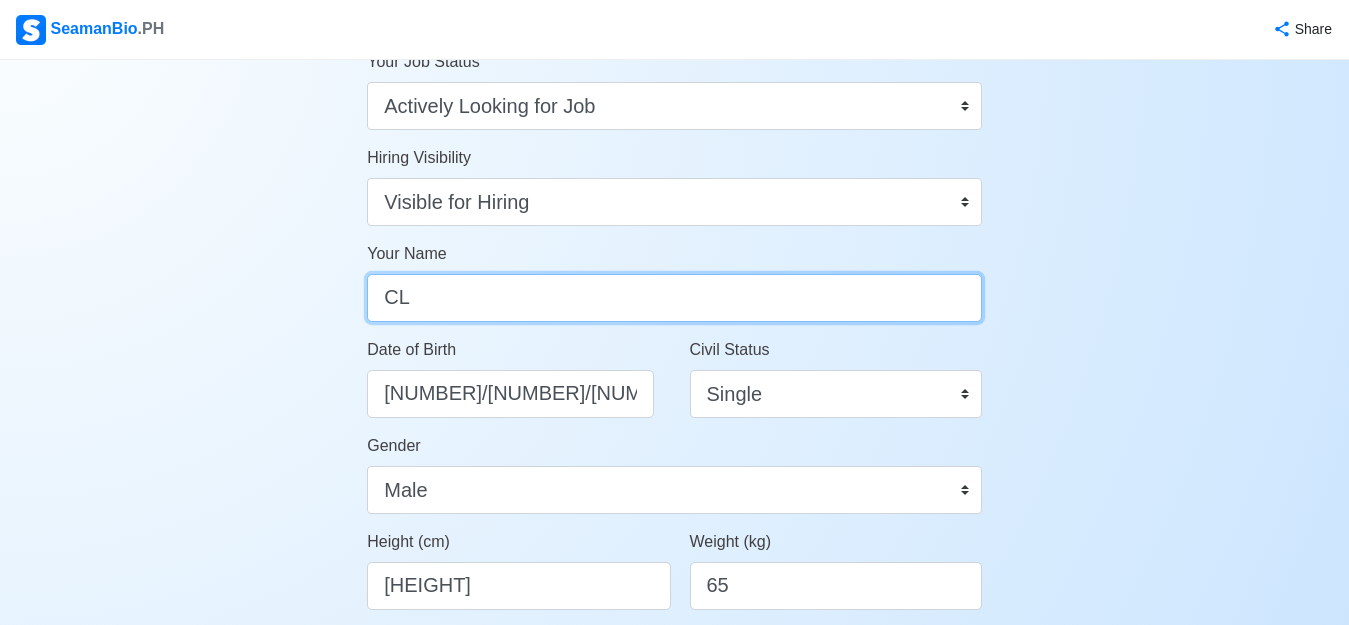 type on "C" 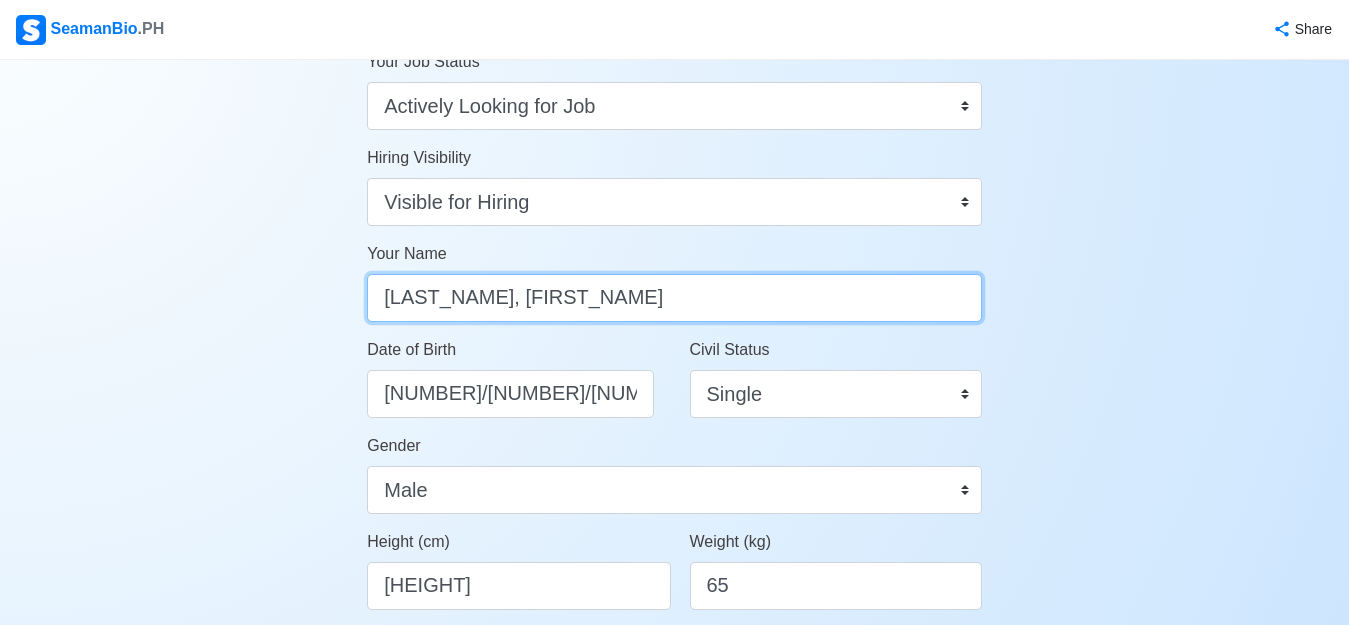 type on "[LAST_NAME], [FIRST_NAME]" 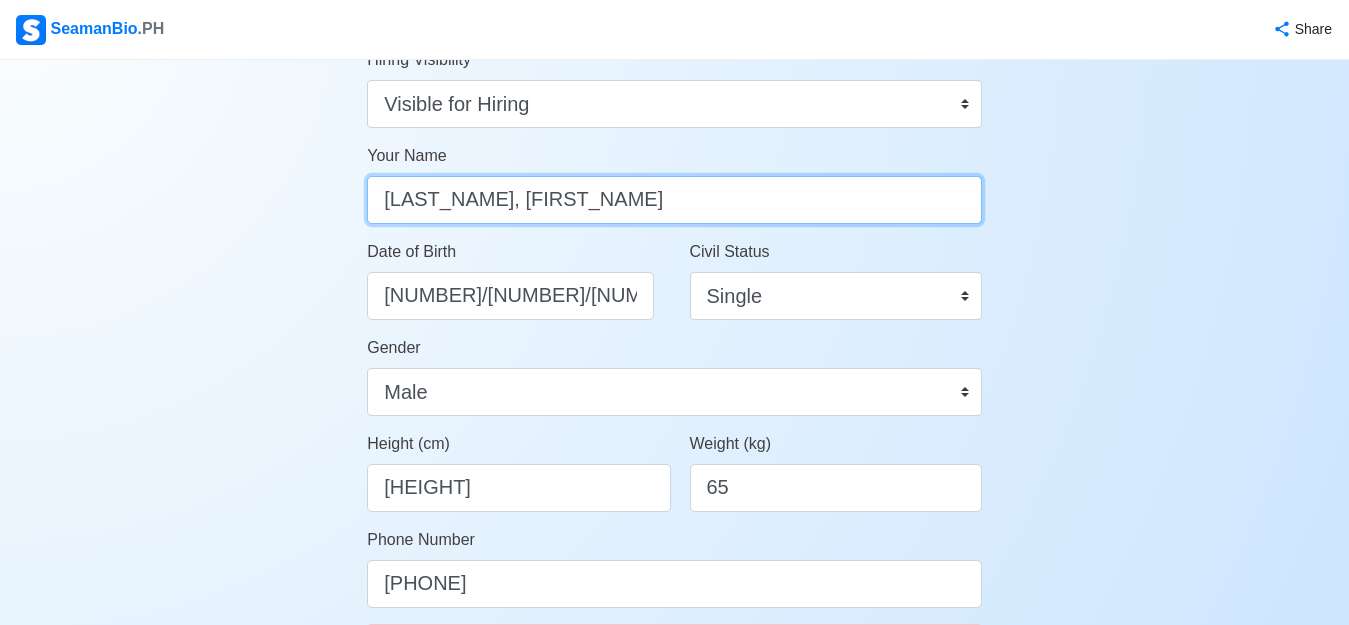 scroll, scrollTop: 200, scrollLeft: 0, axis: vertical 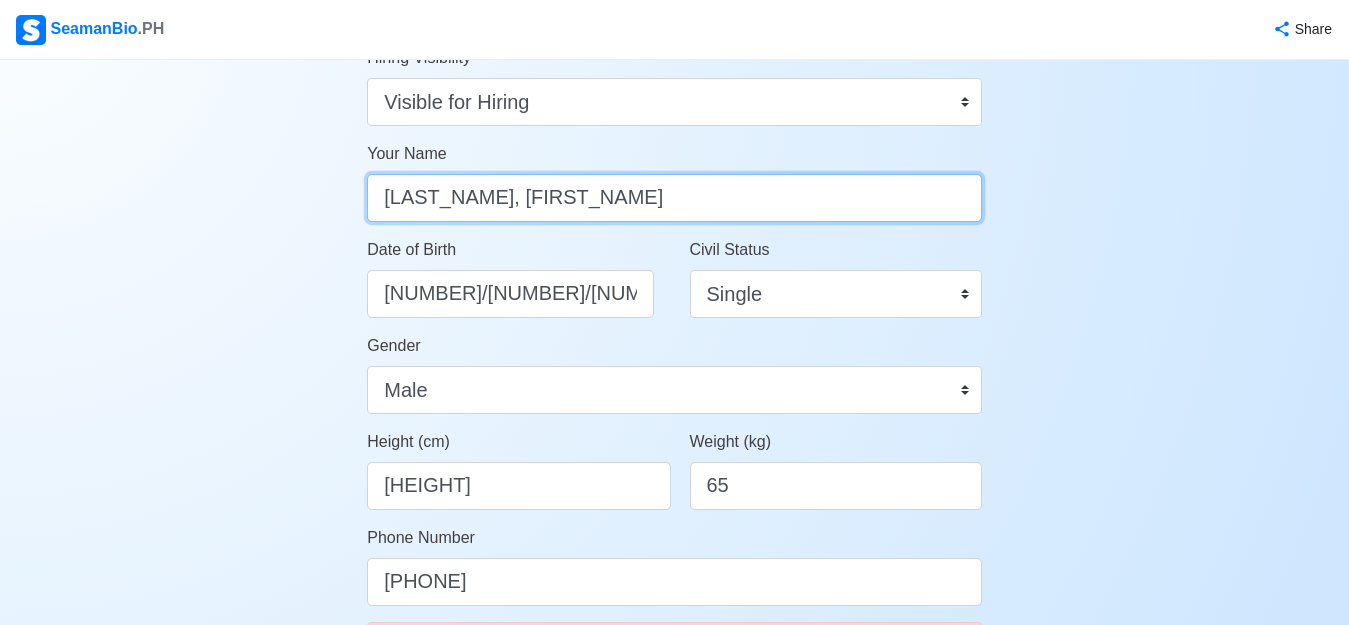drag, startPoint x: 561, startPoint y: 197, endPoint x: 373, endPoint y: 197, distance: 188 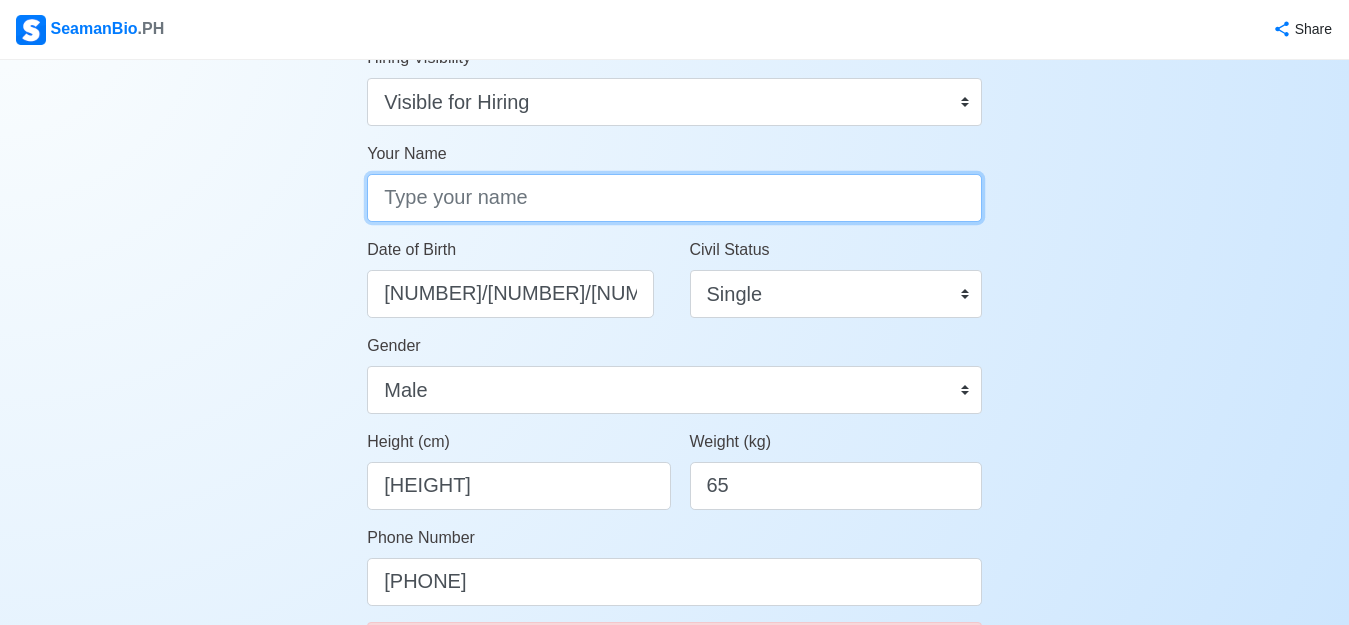 type on "c" 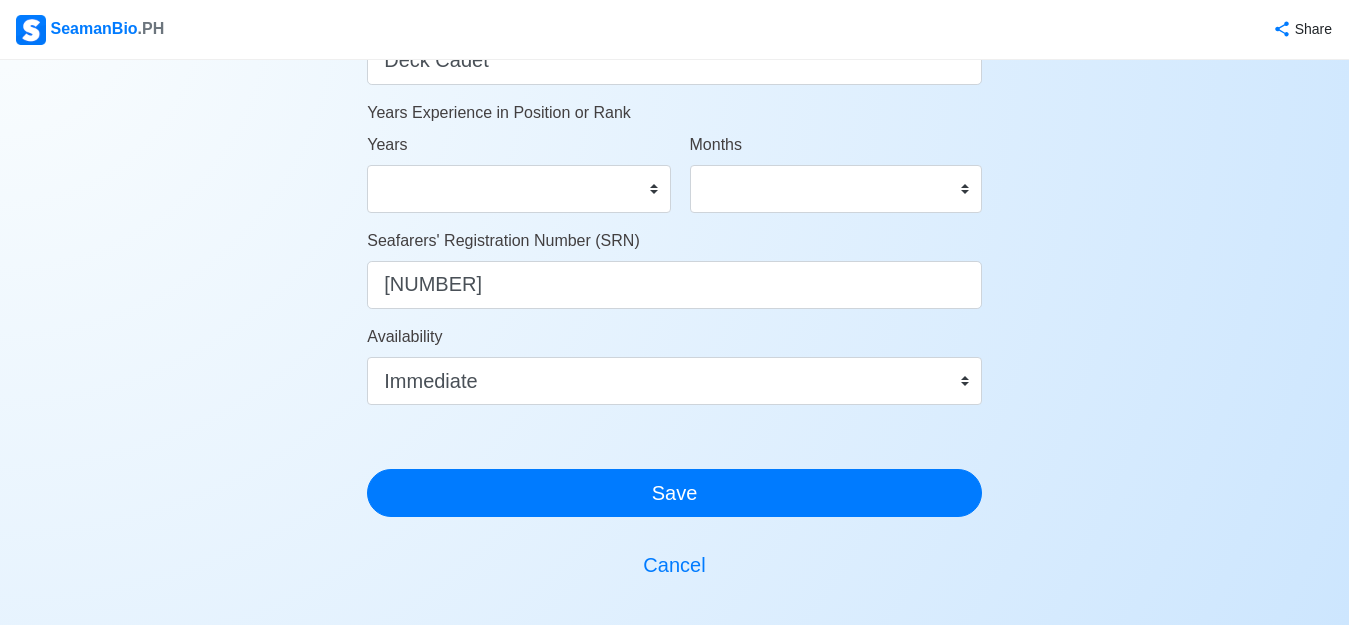 scroll, scrollTop: 1100, scrollLeft: 0, axis: vertical 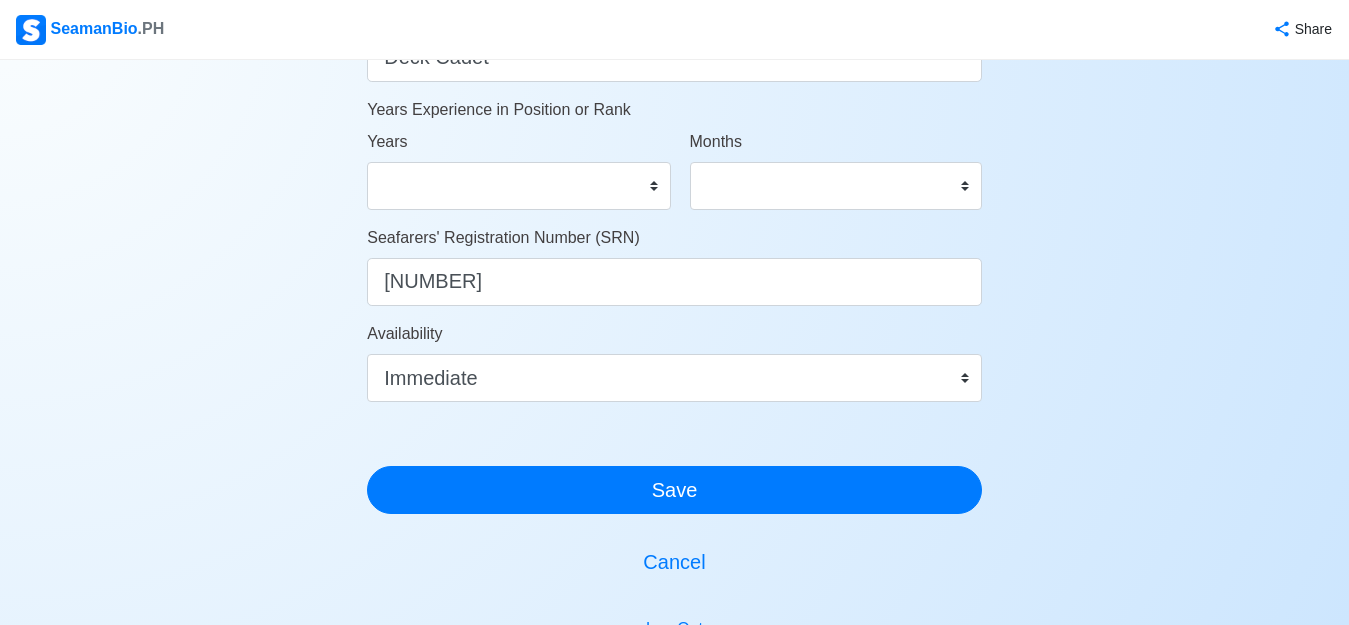 type on "[FIRST] [LAST]" 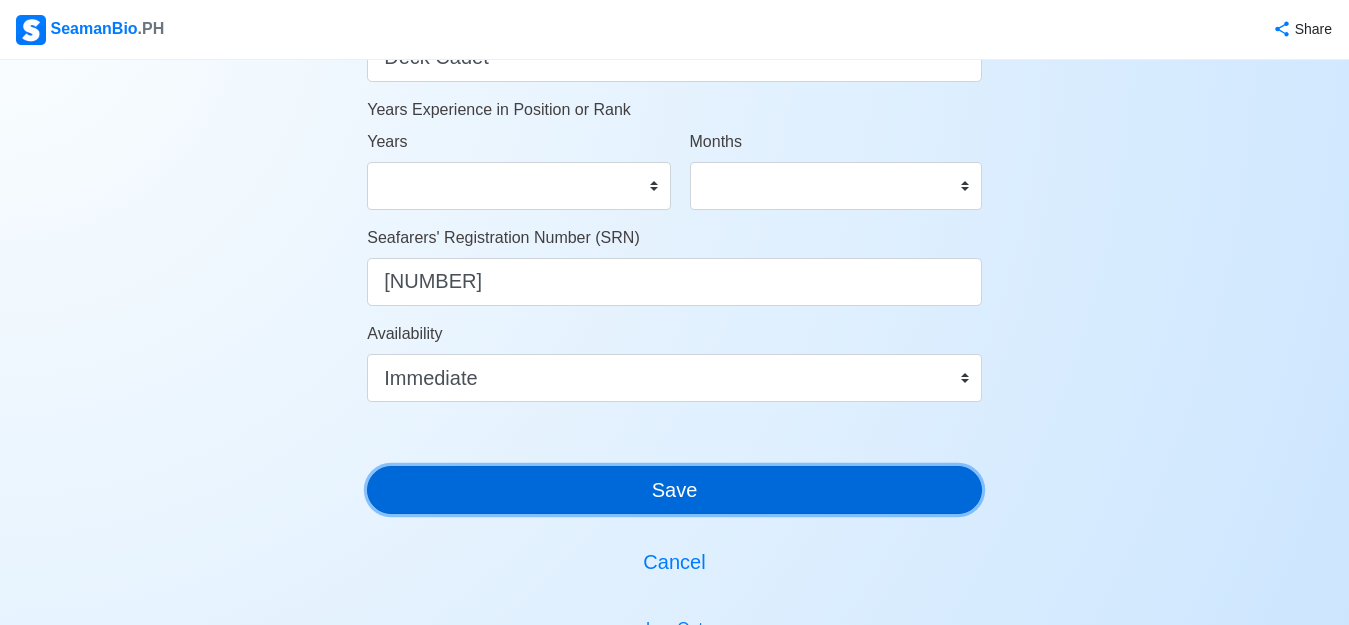 drag, startPoint x: 734, startPoint y: 486, endPoint x: 733, endPoint y: 466, distance: 20.024984 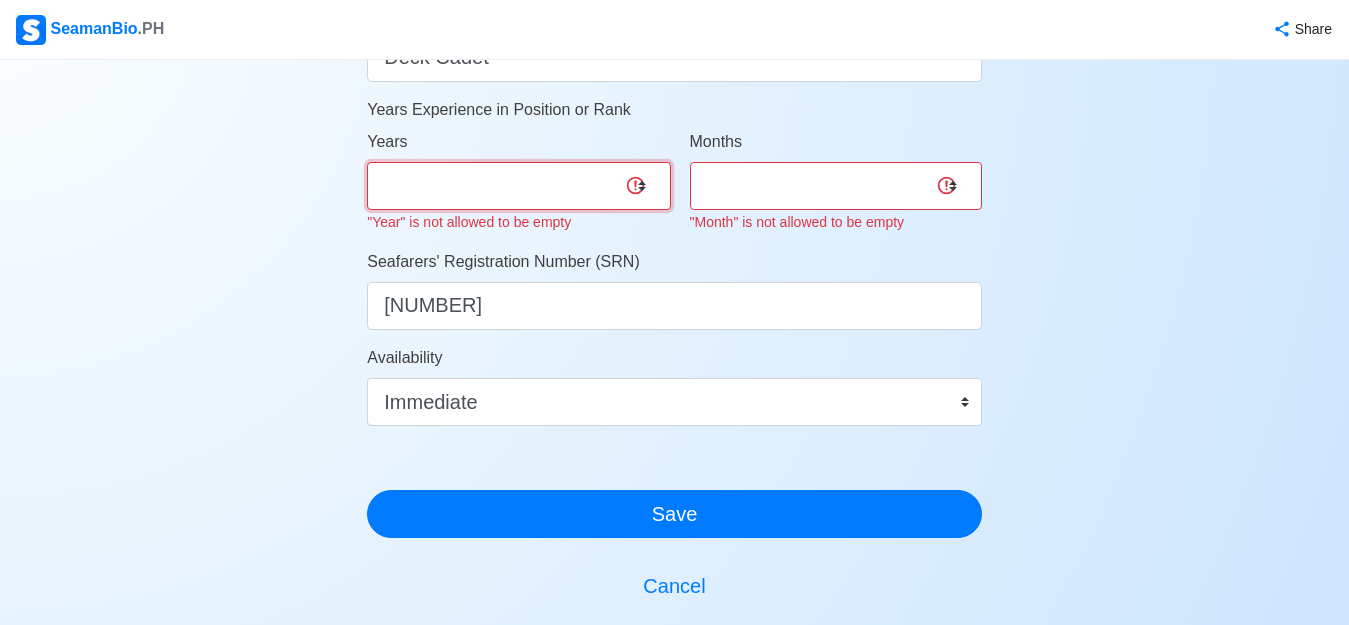 click on "0 1 2 3 4 5 6 7 8 9 10 11 12 13 14 15 16 17 18 19 20 21 22 23 24 25 26 27 28 29 30 31 32 33 34 35 36 37 38 39 40 41 42 43 44 45 46 47 48 49 50" at bounding box center (518, 186) 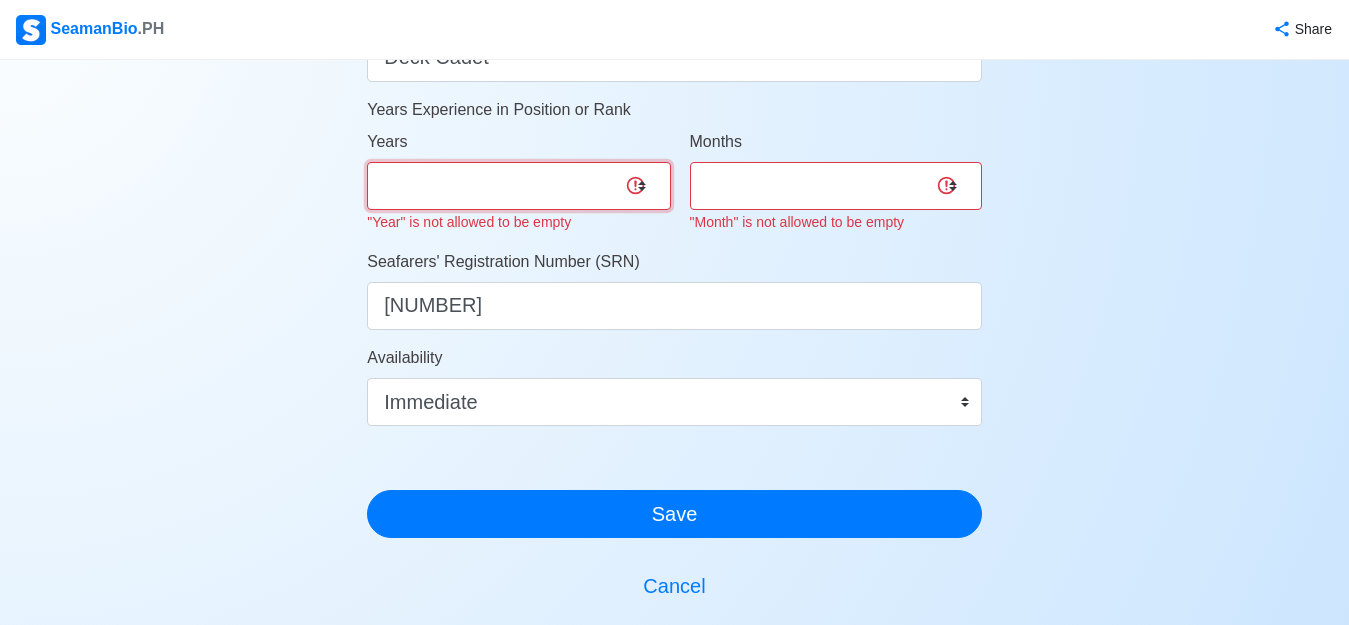 select on "0" 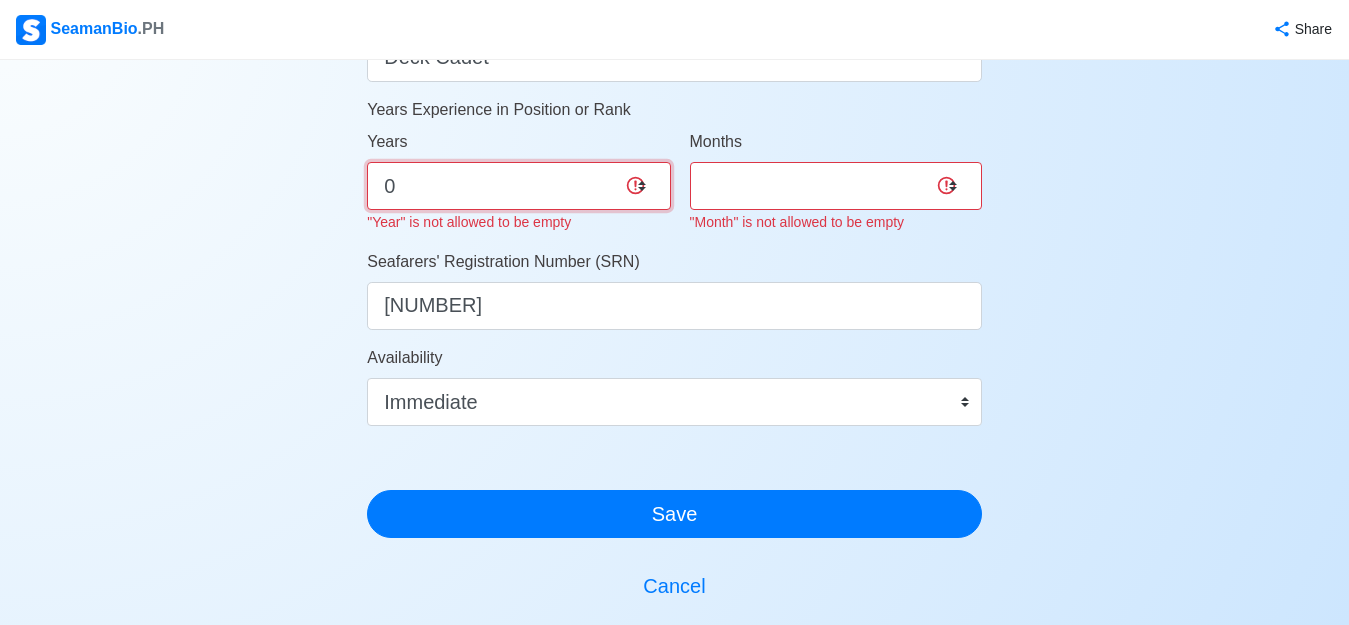 click on "0 1 2 3 4 5 6 7 8 9 10 11 12 13 14 15 16 17 18 19 20 21 22 23 24 25 26 27 28 29 30 31 32 33 34 35 36 37 38 39 40 41 42 43 44 45 46 47 48 49 50" at bounding box center [518, 186] 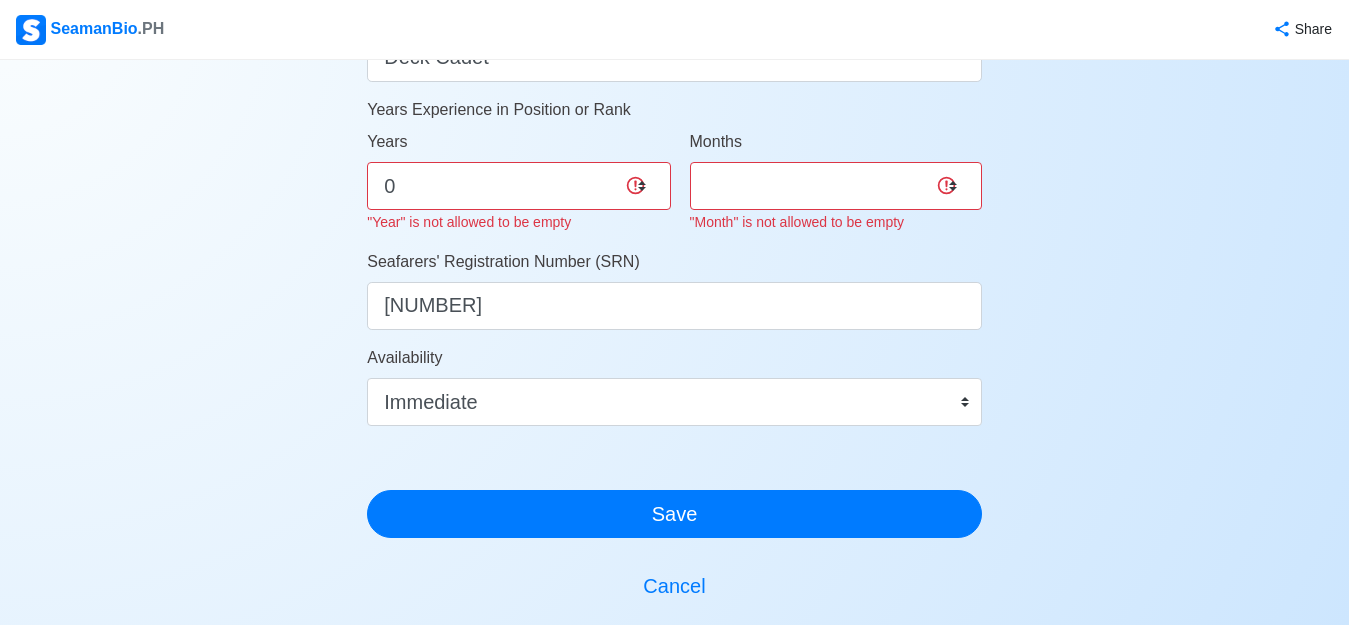 click on ""Month" is not allowed to be empty" at bounding box center [797, 222] 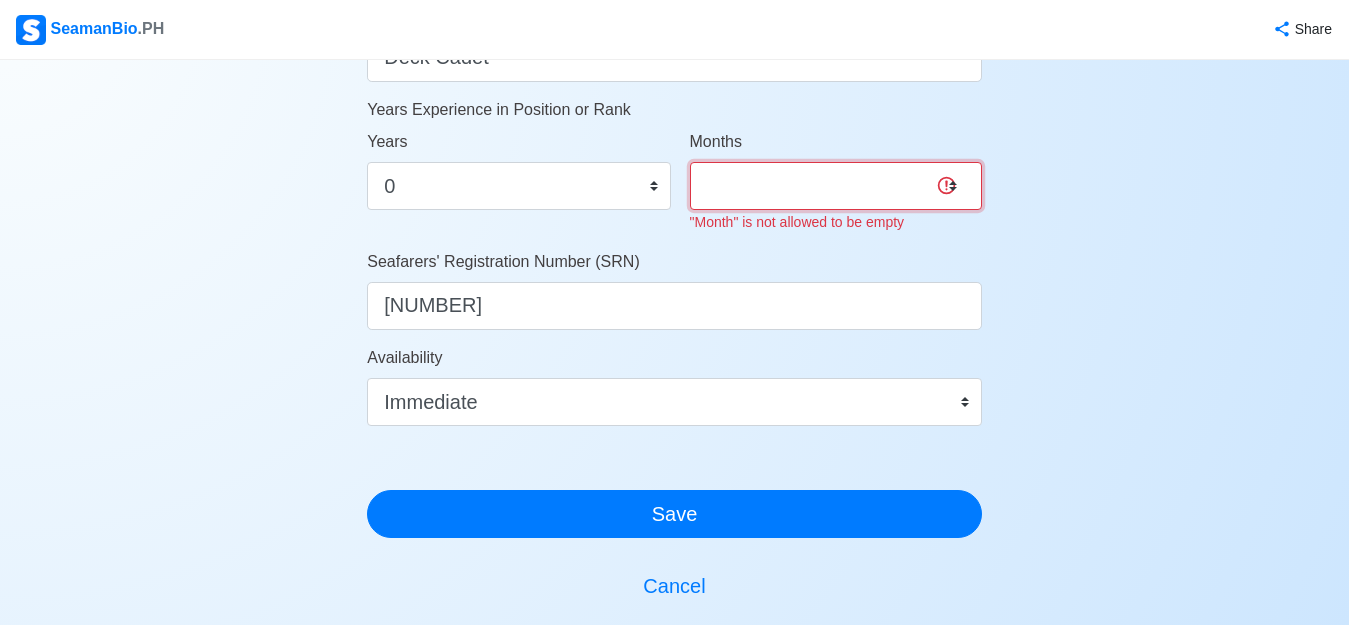 click on "0 1 2 3 4 5 6 7 8 9 10 11" at bounding box center (836, 186) 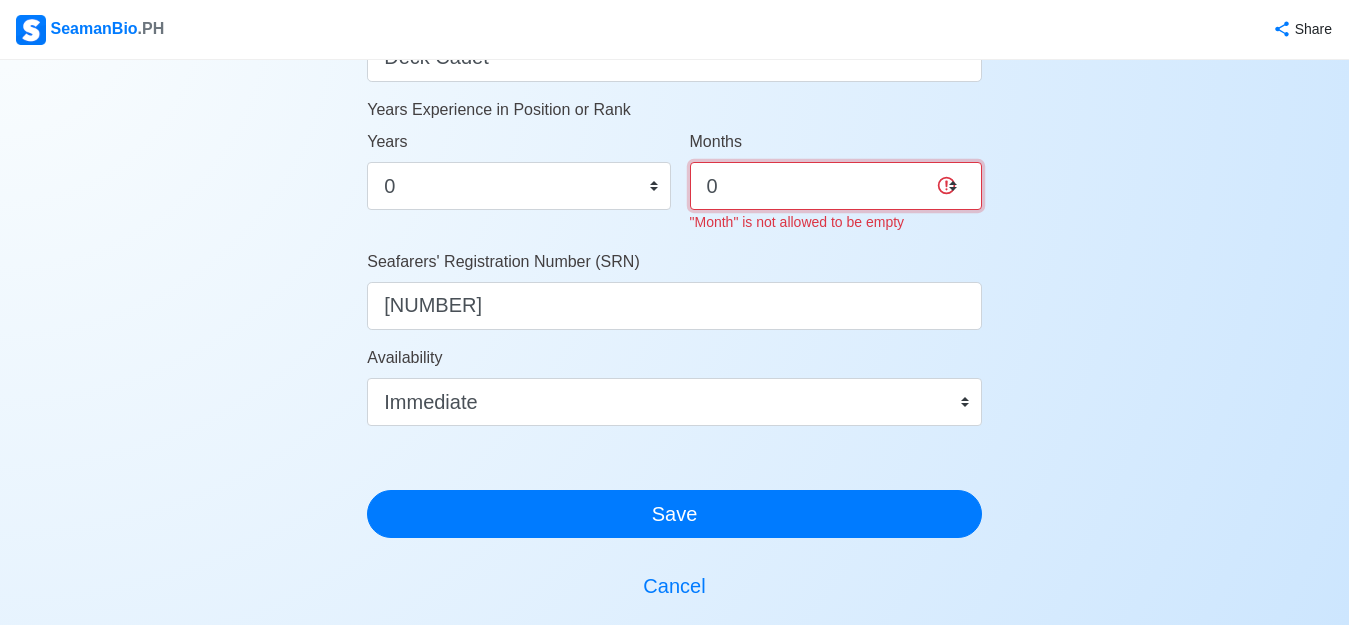 click on "0 1 2 3 4 5 6 7 8 9 10 11" at bounding box center [836, 186] 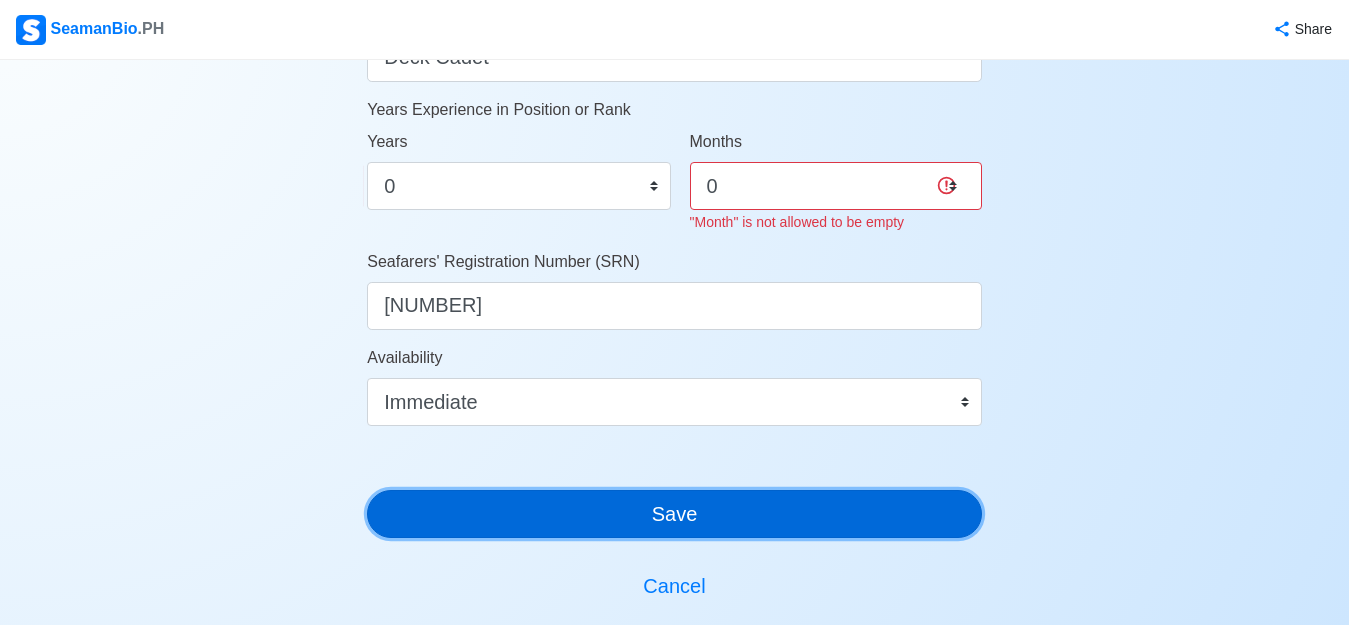 click on "Account Setup   🗂️ Your Job Status Onboard Actively Looking for Job Not Looking for Job Hiring Visibility Visible for Hiring Not Visible for Hiring Your Name [FIRST] [LAST] Date of Birth     [DATE] Civil Status Single Married Widowed Separated Gender Male Female Height (cm) 5'10 Weight (kg) 65 Phone Number [PHONE] 🔔 Make sure your phone number is contactable. When you apply & got shortlisted, agencies will contact you. Address [ADDRESS] Country Afghanistan Åland Islands Albania Algeria American Samoa Andorra Angola Anguilla Antarctica Antigua and Barbuda Argentina Armenia Aruba Australia Austria Azerbaijan Bahamas Bahrain Bangladesh Barbados Belarus Belgium Belize Benin Bermuda Bhutan Bolivia, Plurinational State of Bonaire, Sint Eustatius and Saba Bosnia and Herzegovina Botswana Bouvet Island Brazil British Indian Ocean Territory Brunei Darussalam Bulgaria Burkina Faso Burundi Cabo Verde Cambodia Cameroon Canada Cayman Islands Central African Republic Chad" at bounding box center (674, -116) 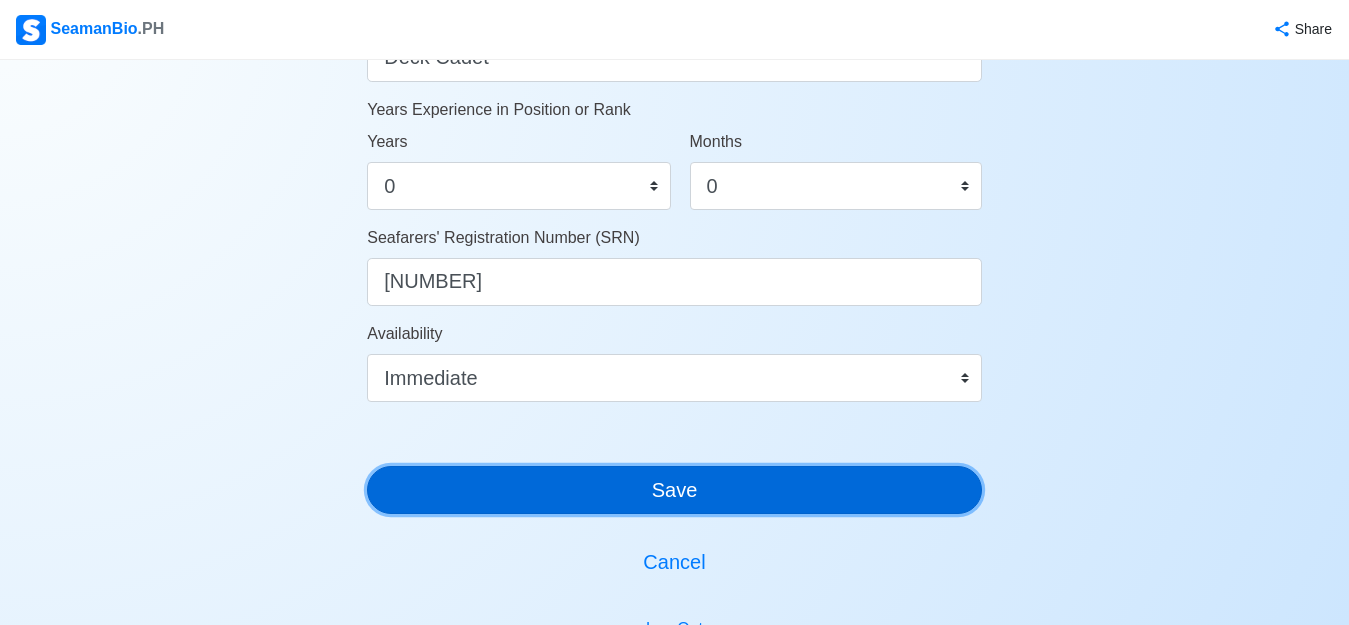 click on "Save" at bounding box center (674, 490) 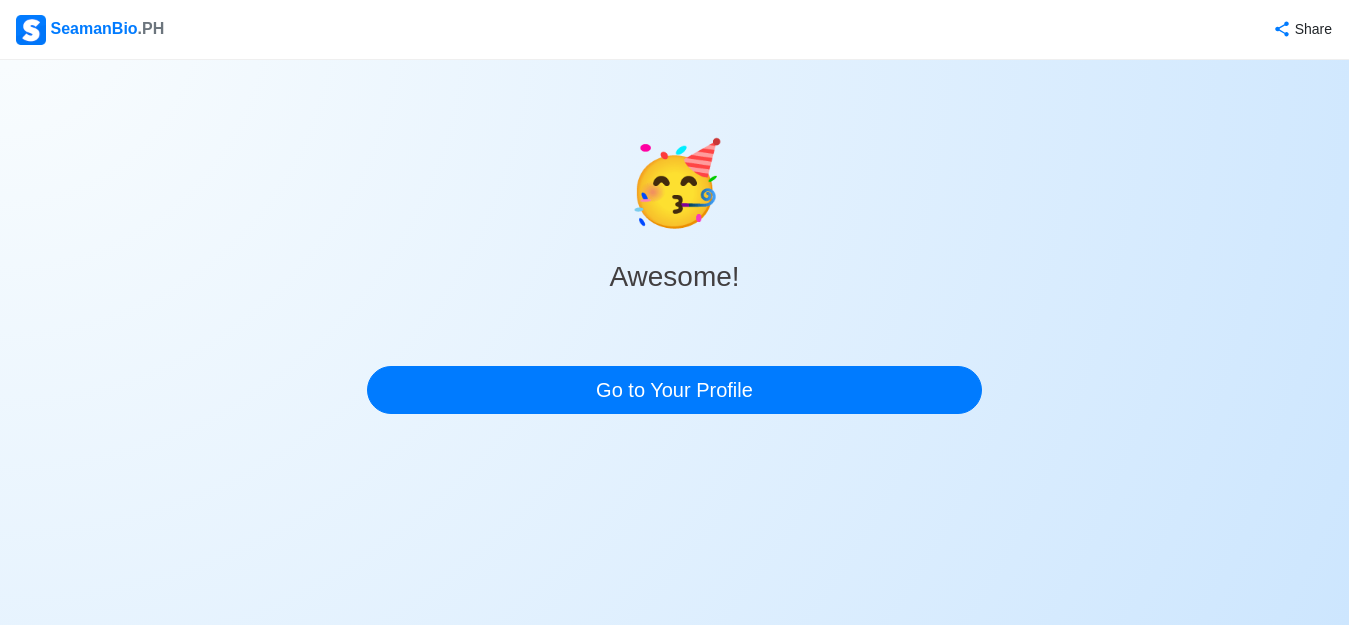 scroll, scrollTop: 0, scrollLeft: 0, axis: both 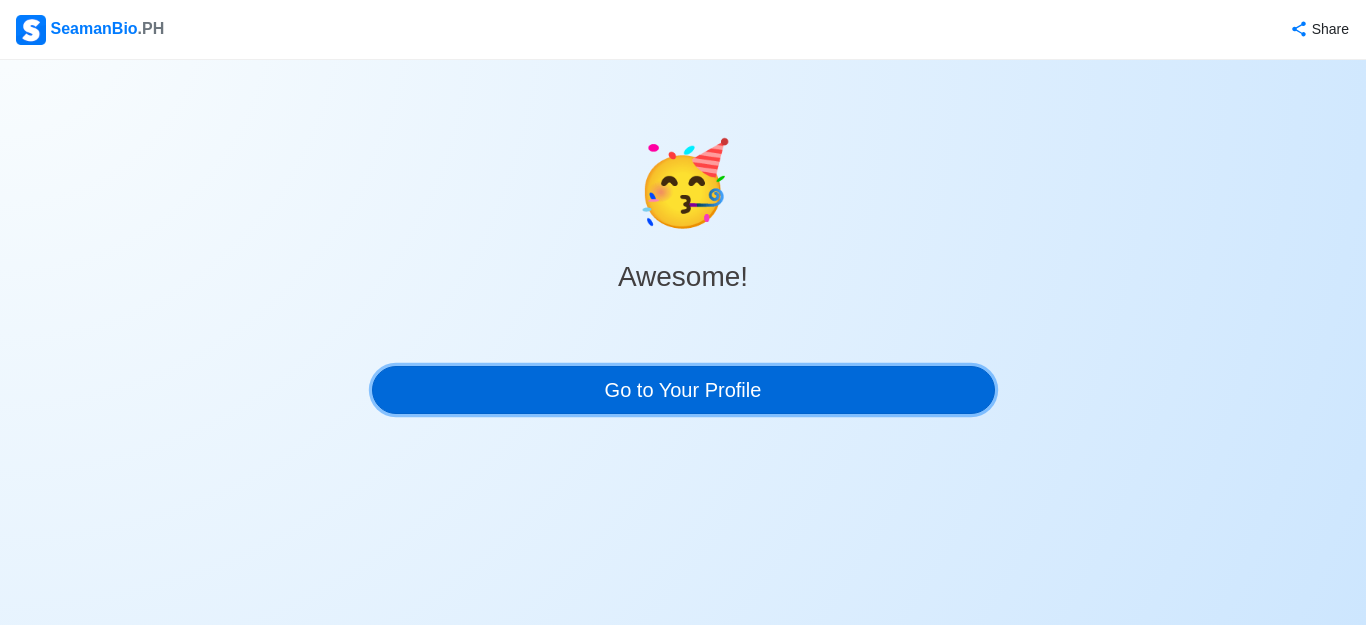 click on "Go to Your Profile" at bounding box center [683, 390] 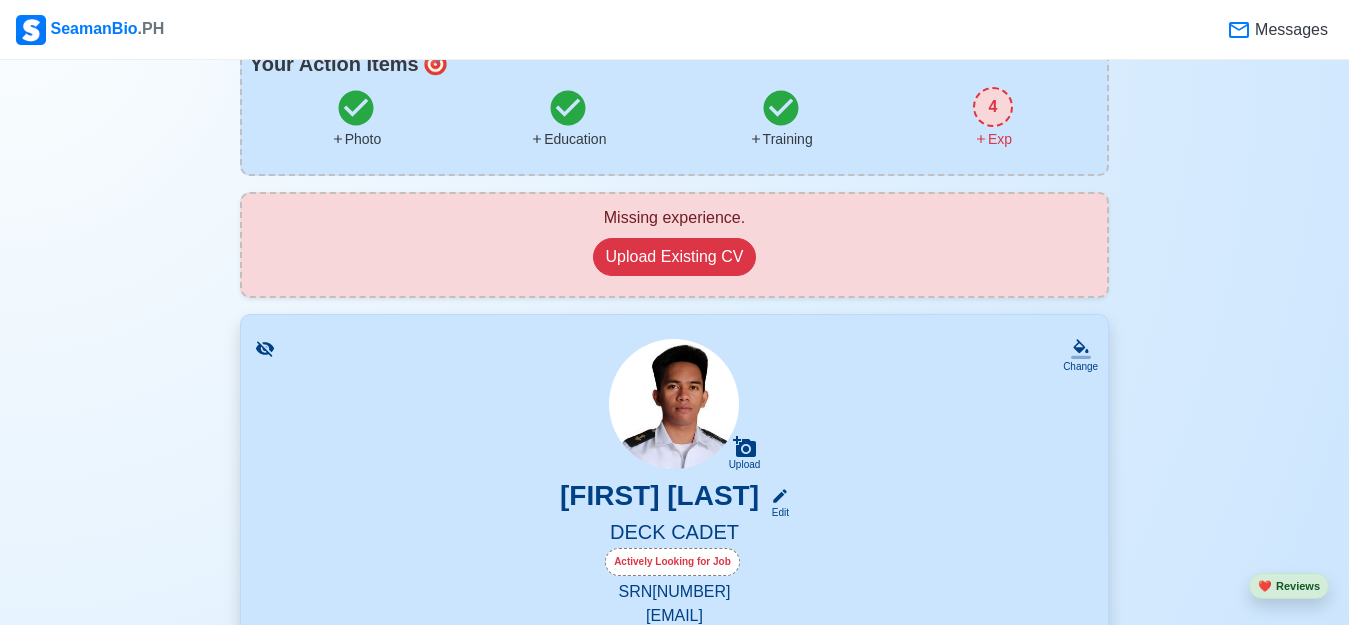 scroll, scrollTop: 100, scrollLeft: 0, axis: vertical 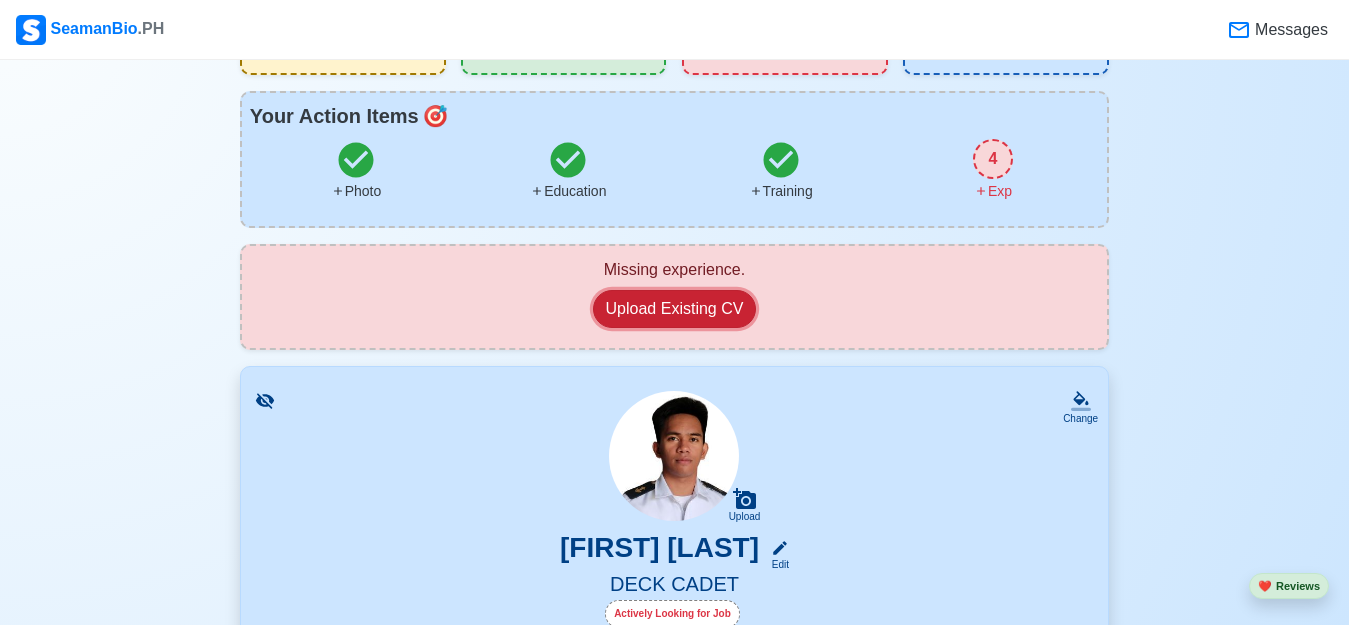 click on "Upload Existing CV" at bounding box center [675, 309] 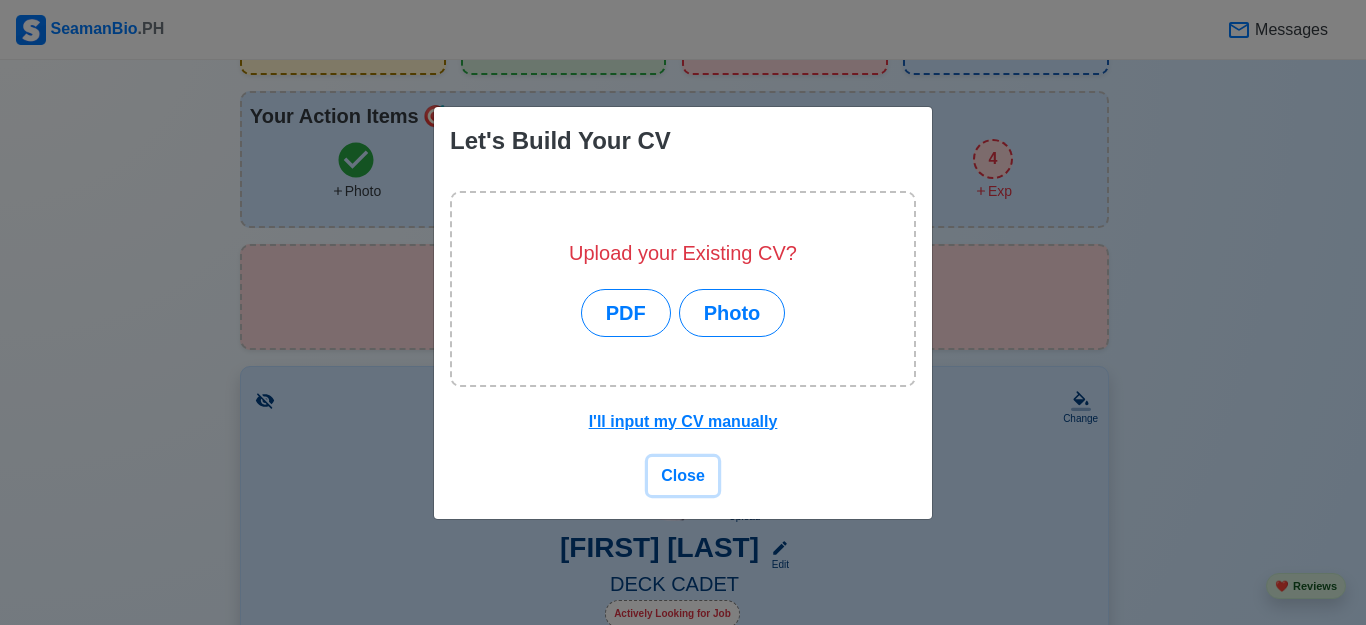 click on "Close" at bounding box center [683, 475] 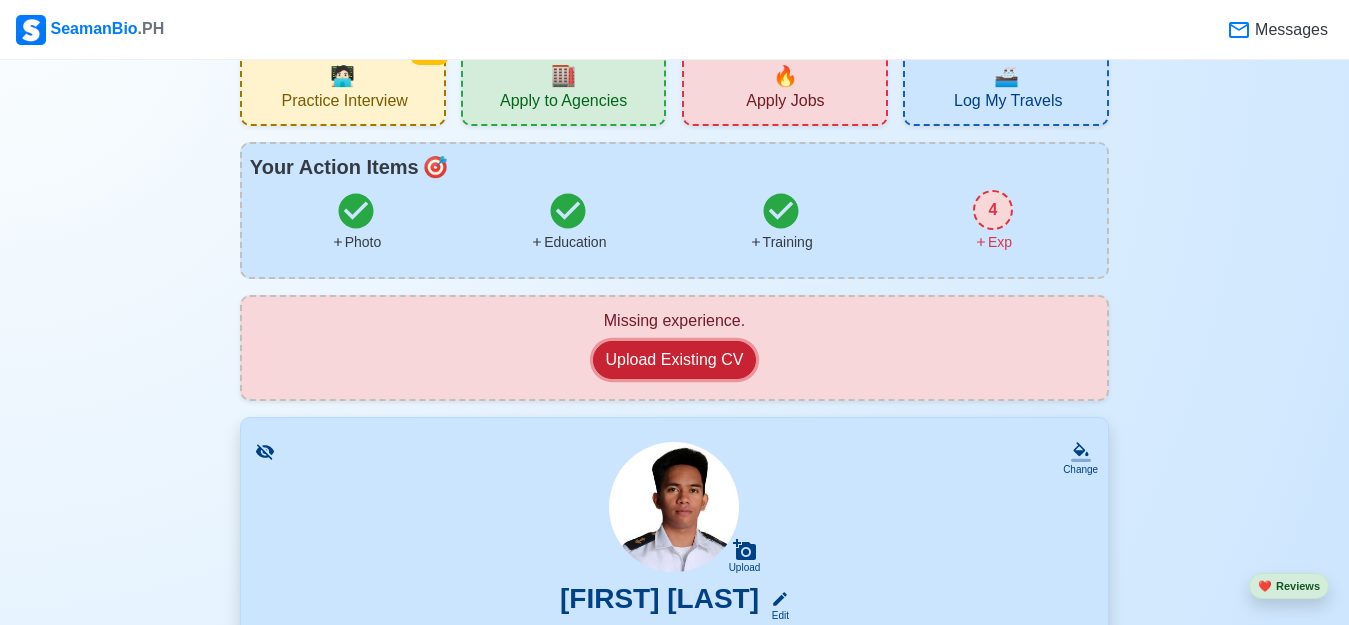 scroll, scrollTop: 0, scrollLeft: 0, axis: both 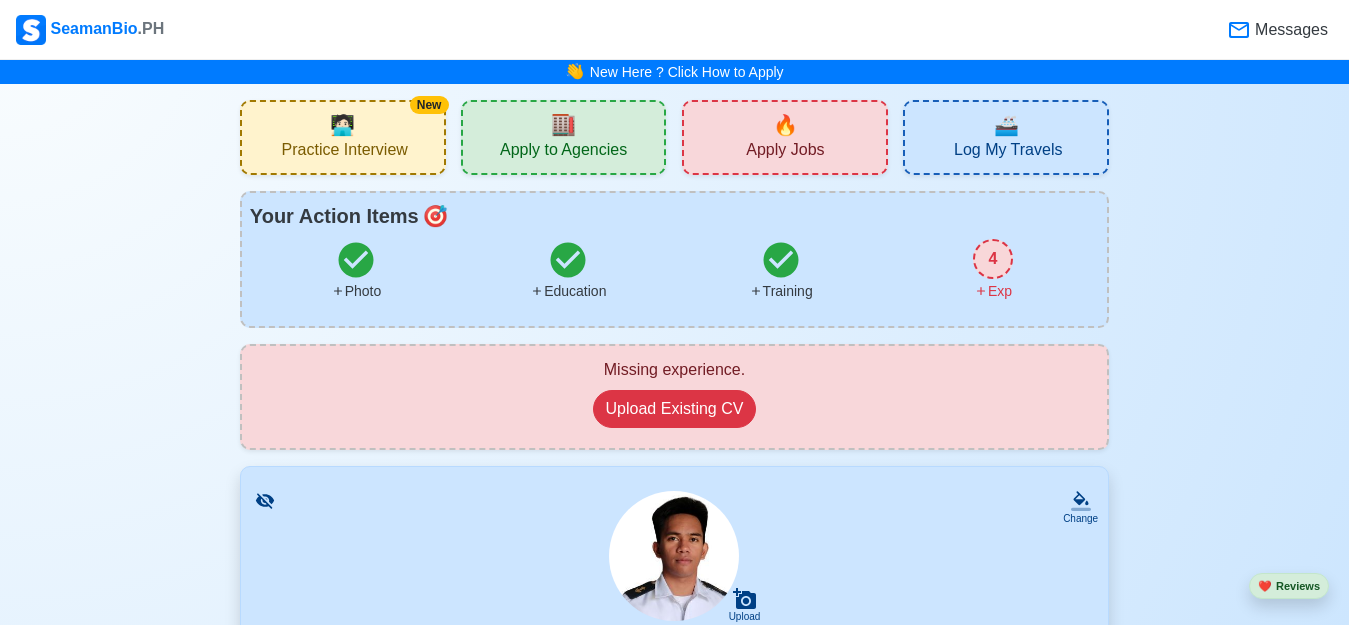 click on "Apply to Agencies" at bounding box center [563, 152] 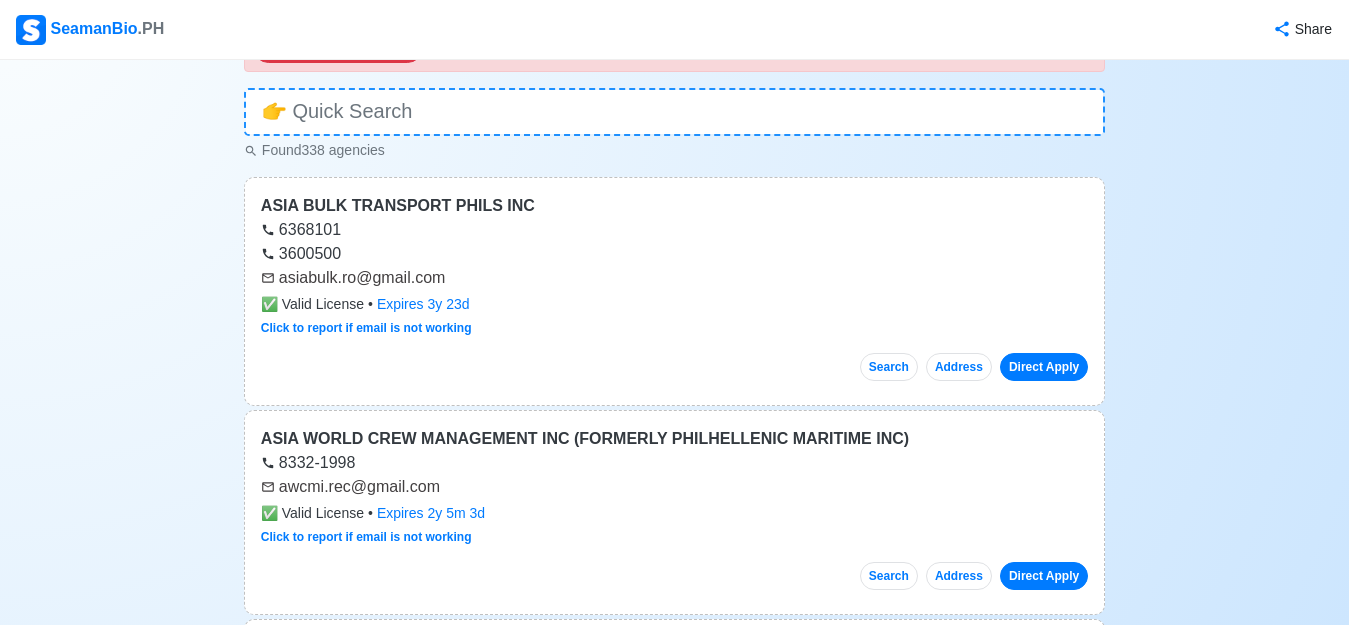 scroll, scrollTop: 200, scrollLeft: 0, axis: vertical 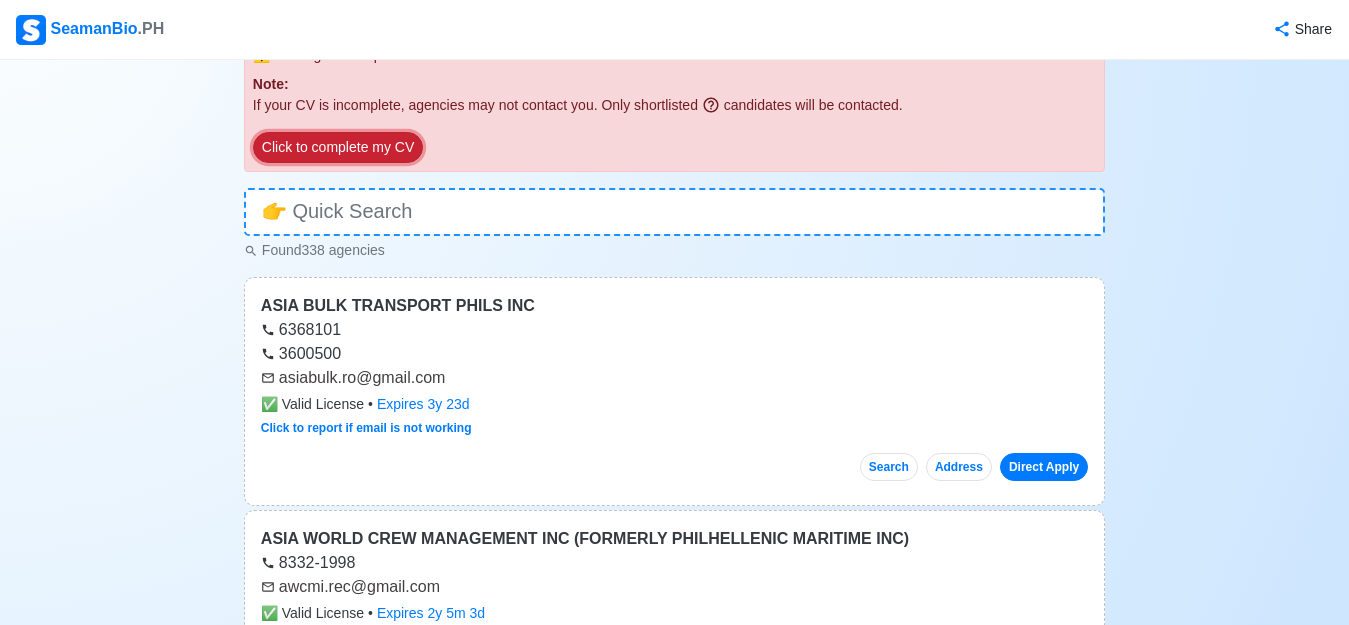 click on "Click to complete my CV" at bounding box center [338, 147] 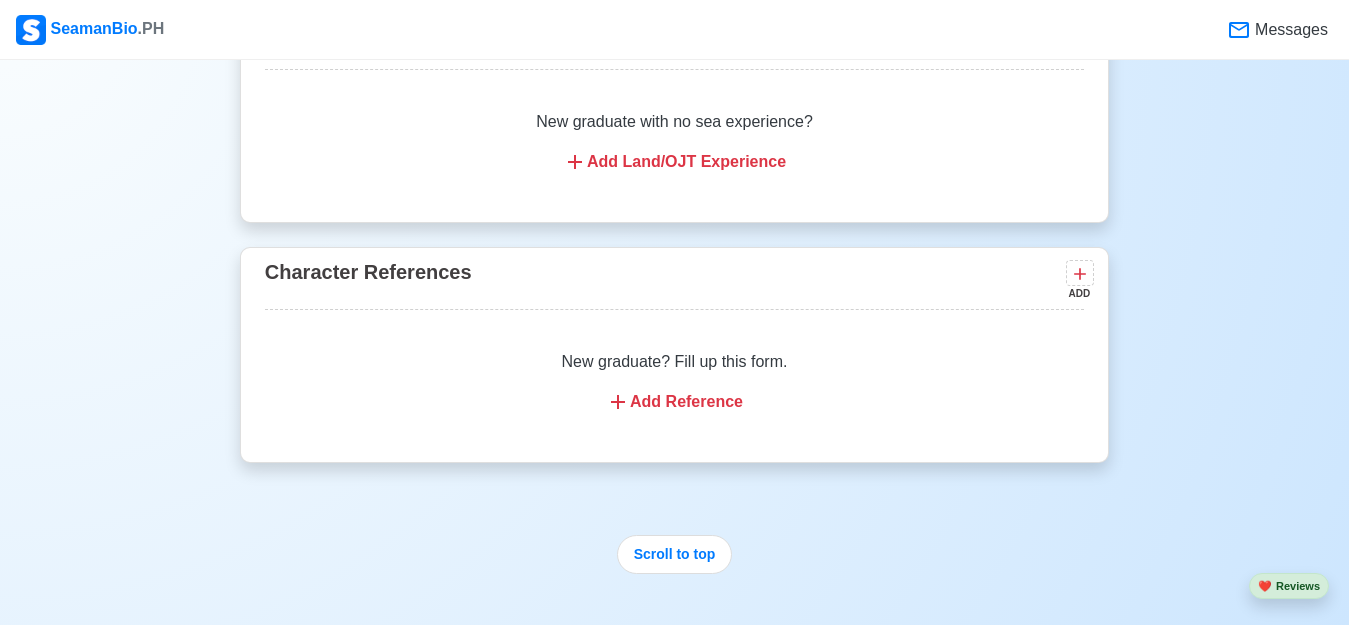scroll, scrollTop: 4200, scrollLeft: 0, axis: vertical 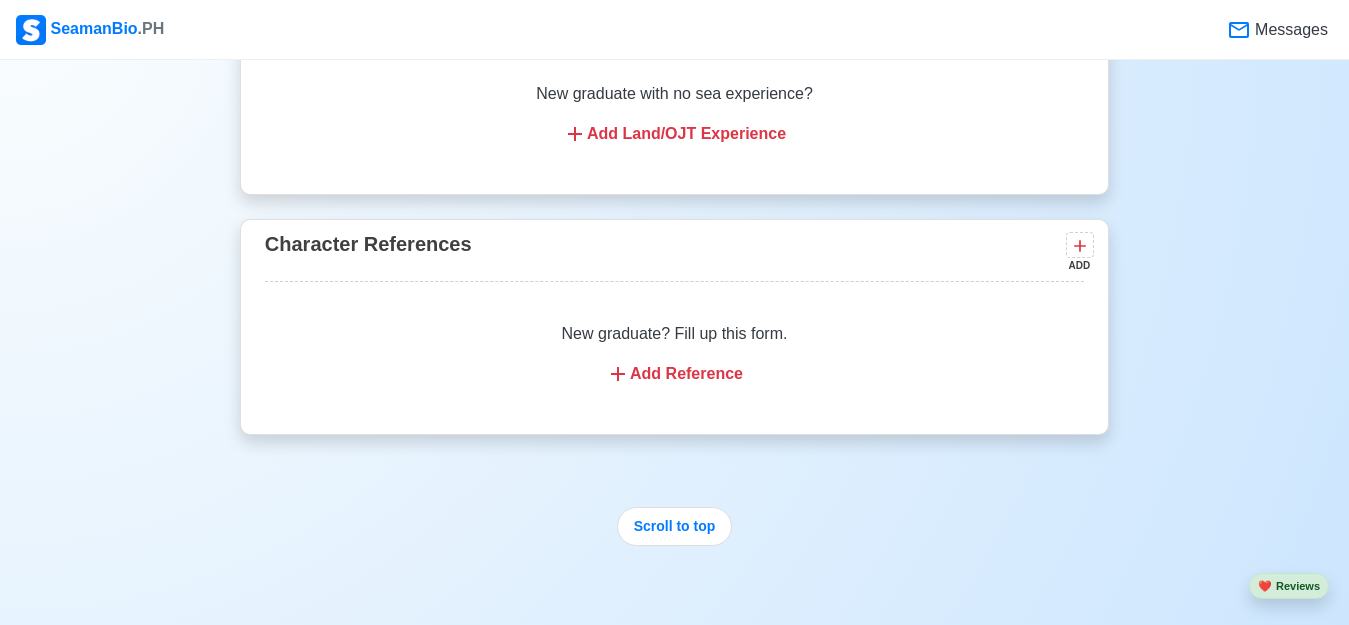 click on "New graduate? Fill up this form.  Add Reference" at bounding box center (674, 354) 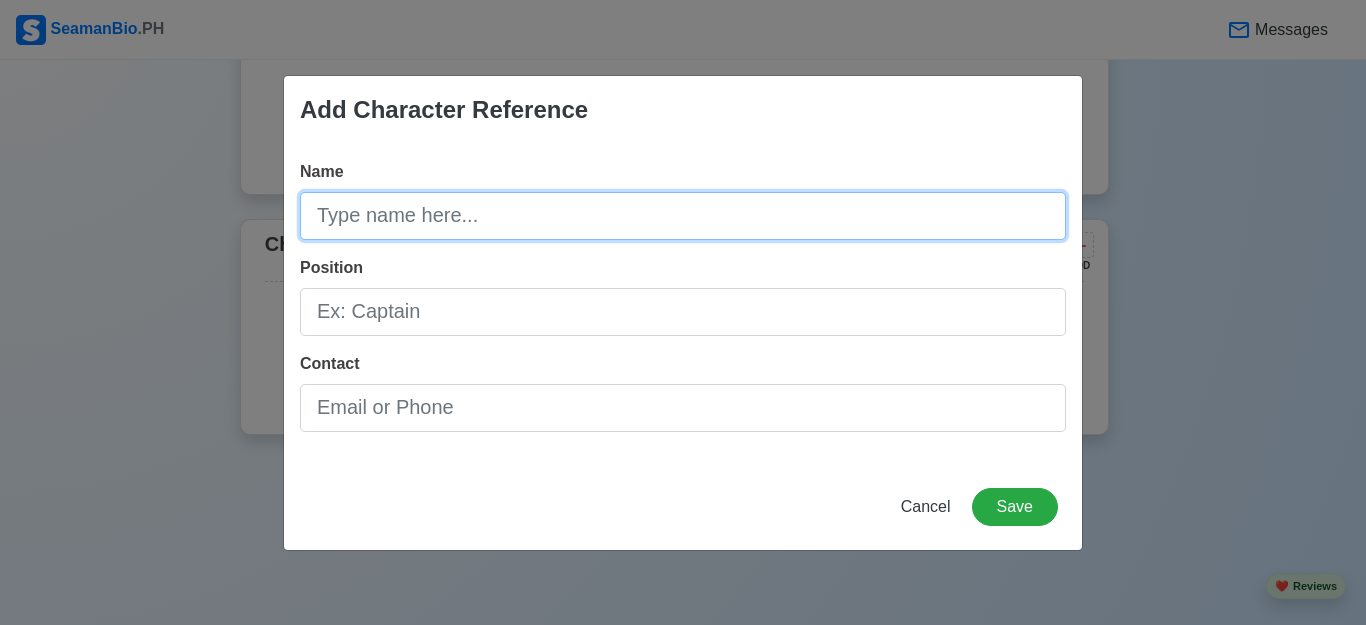 click on "Name" at bounding box center (683, 216) 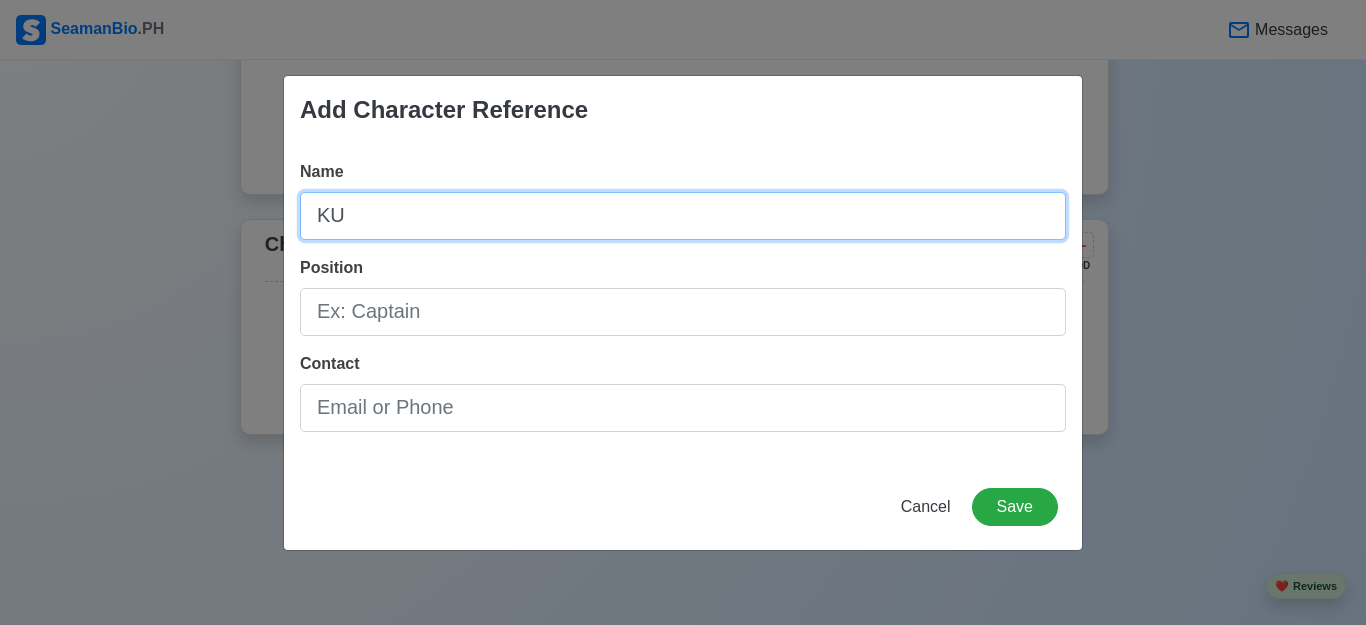 type on "K" 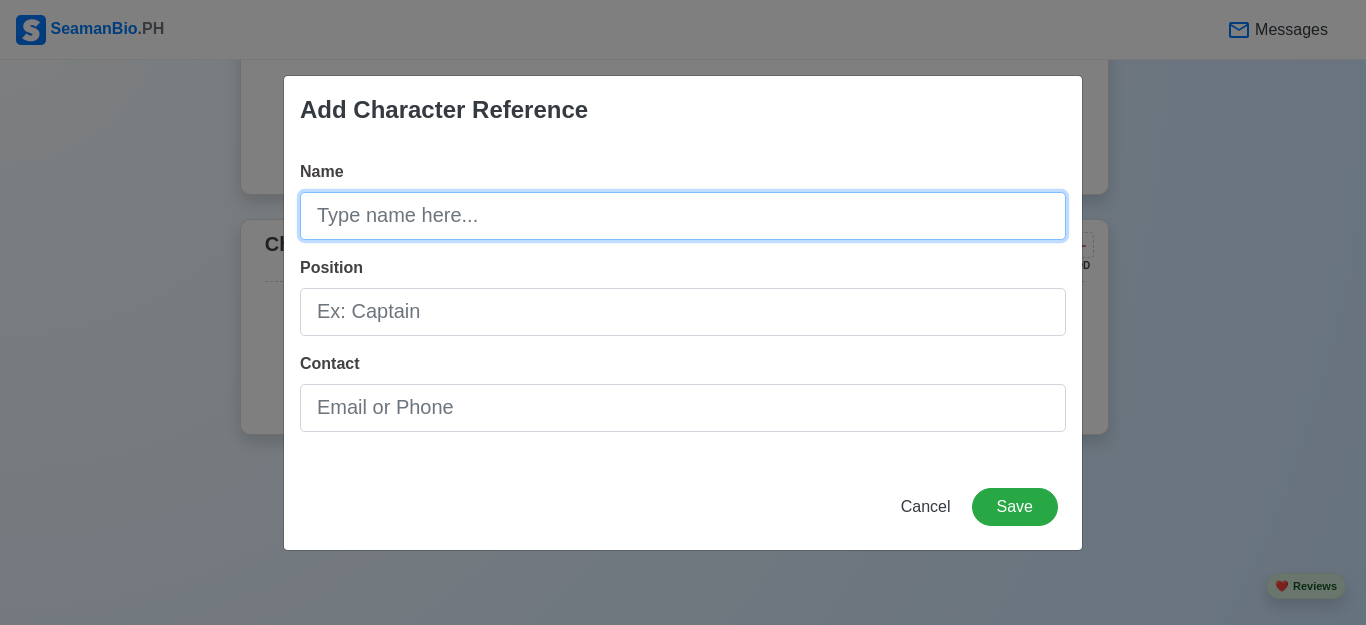 type on "k" 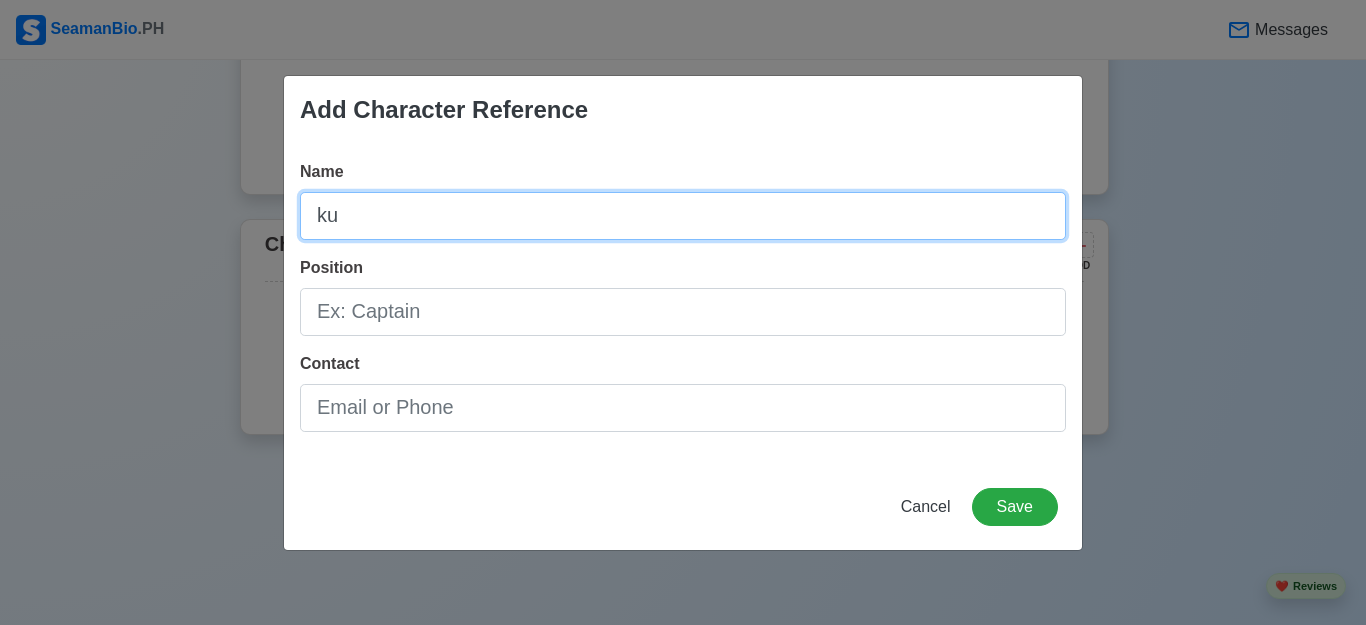 type on "k" 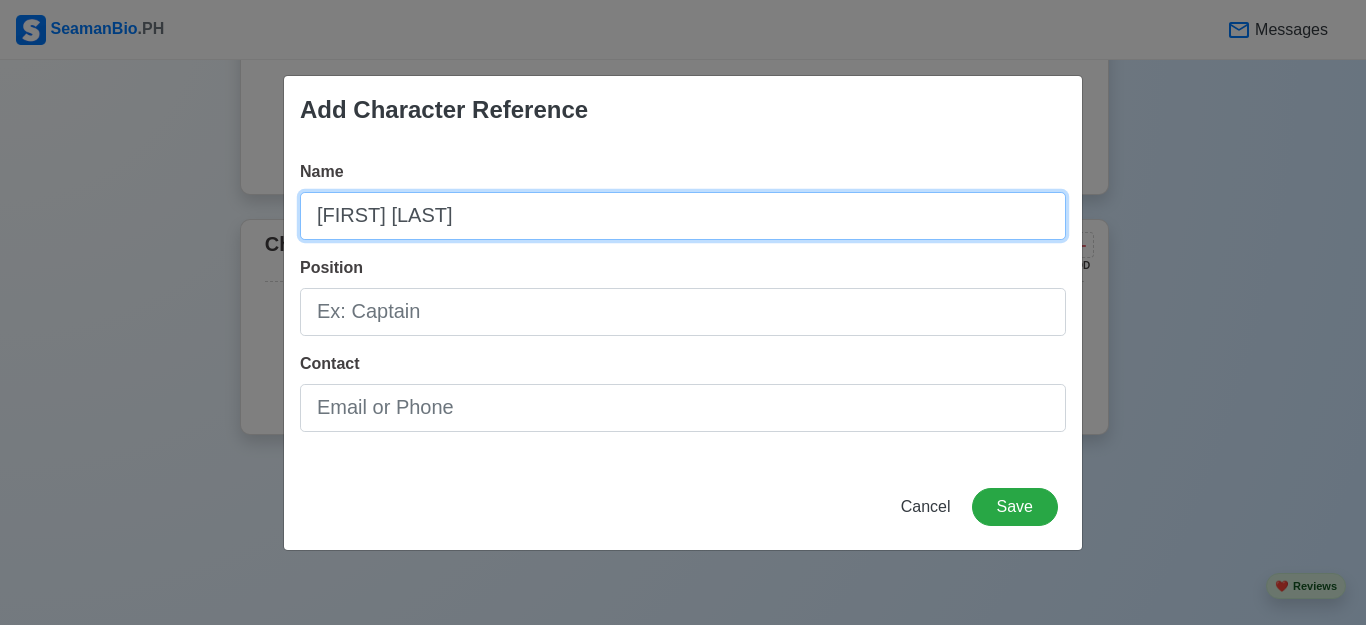 type on "[FIRST] [LAST]" 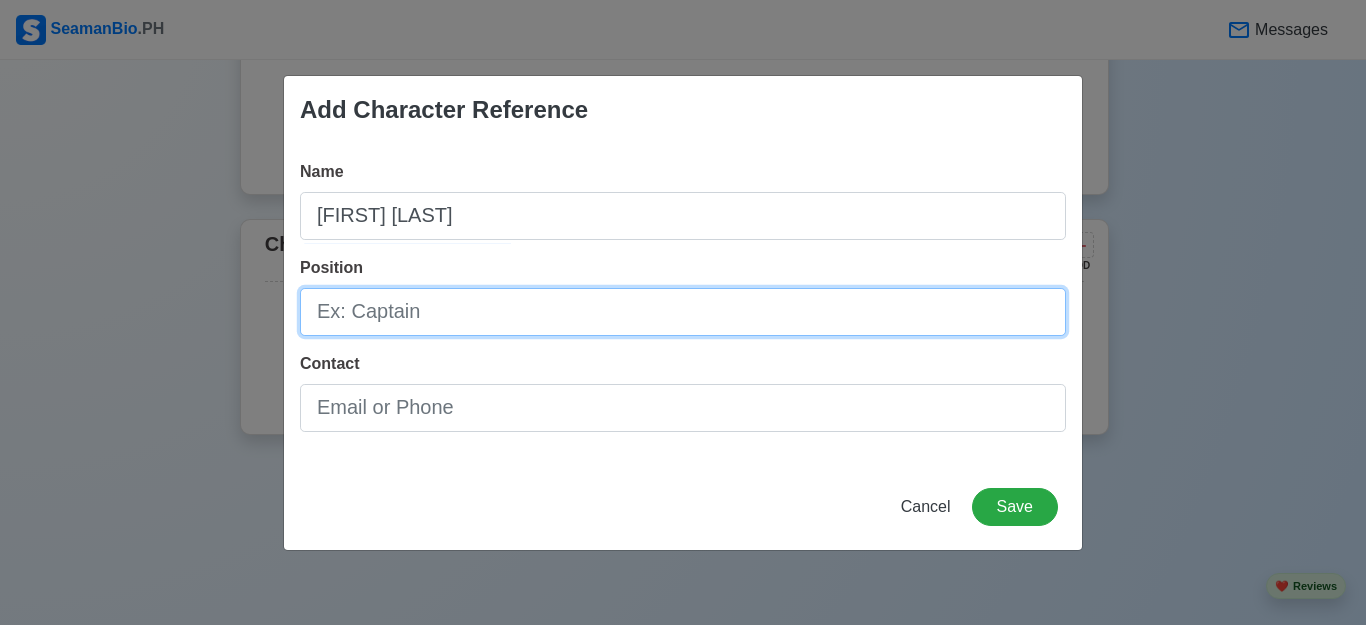 click on "Position" at bounding box center (683, 312) 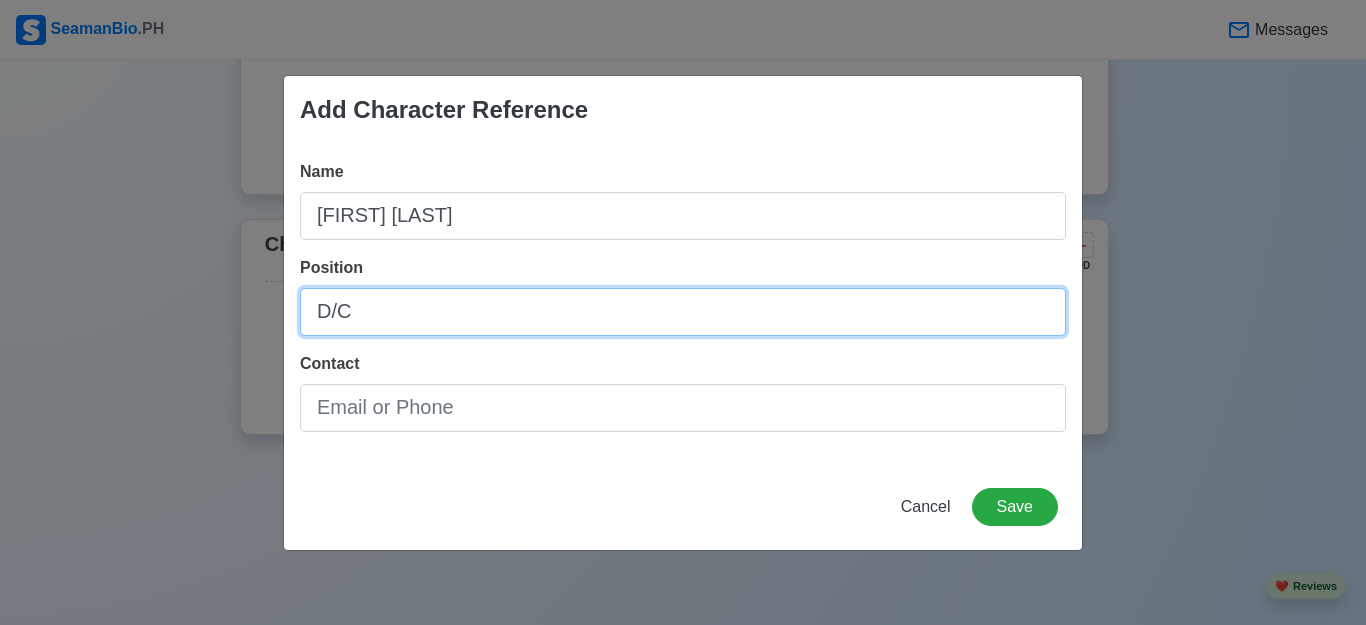 type on "D/C" 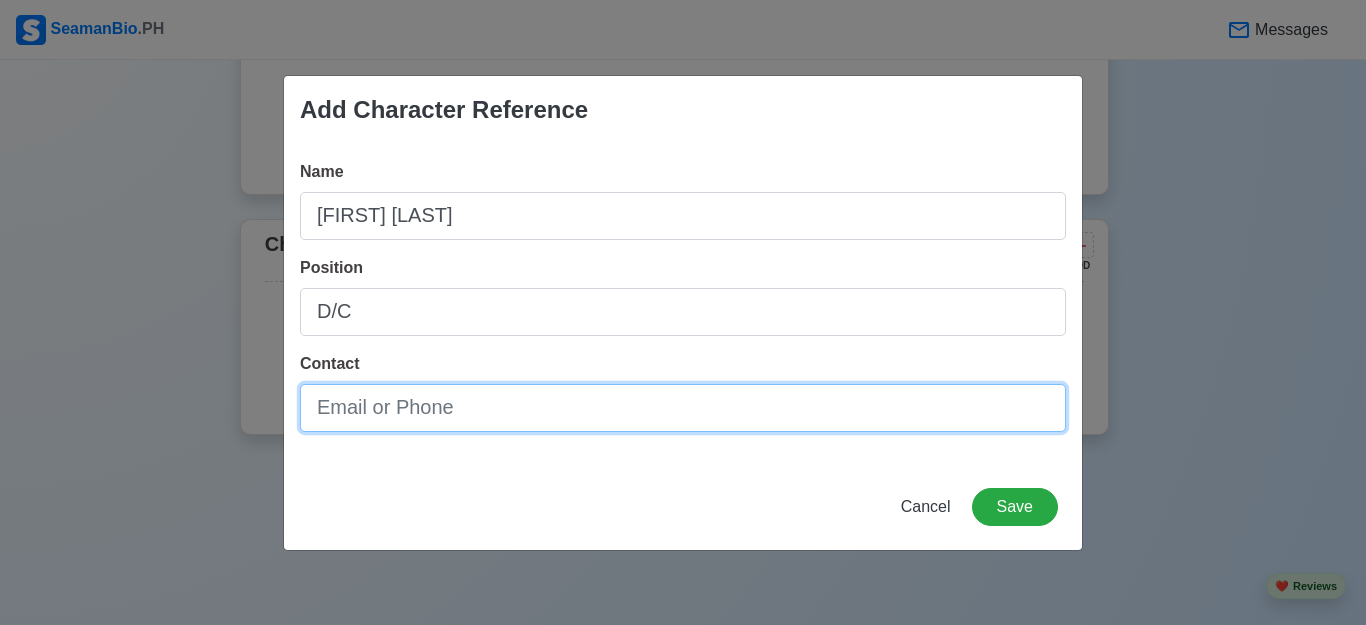 click on "Contact" at bounding box center [683, 408] 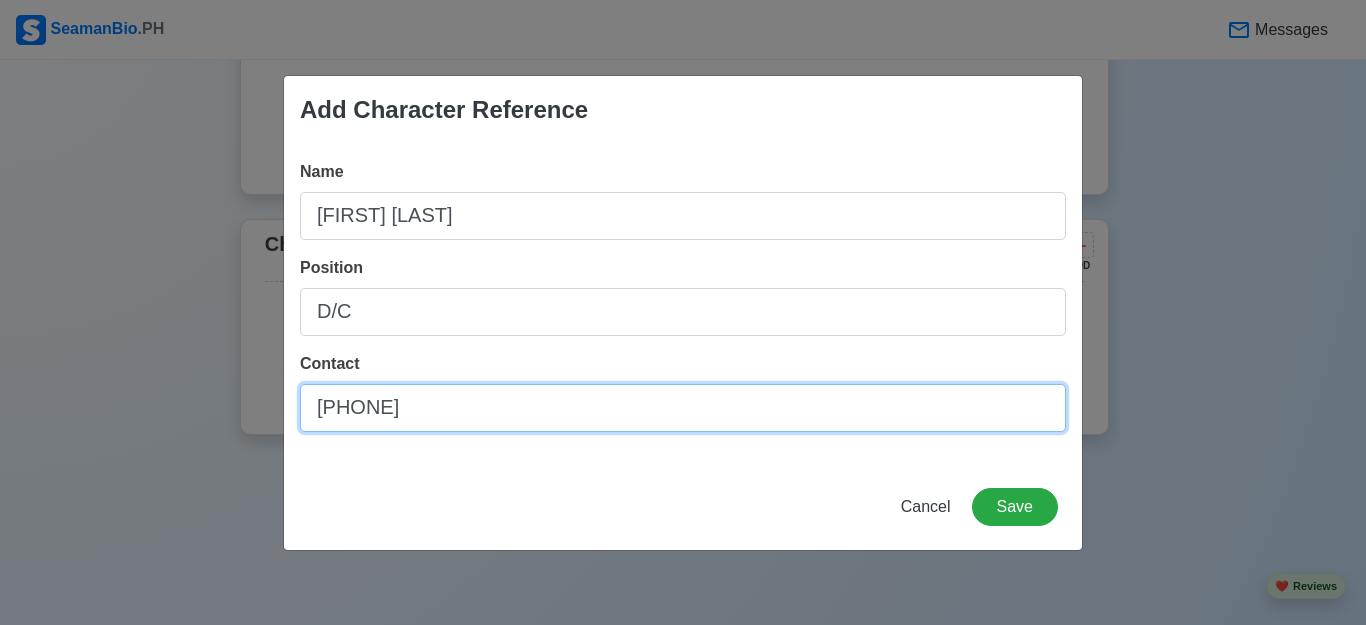 click on "[PHONE]" at bounding box center (683, 408) 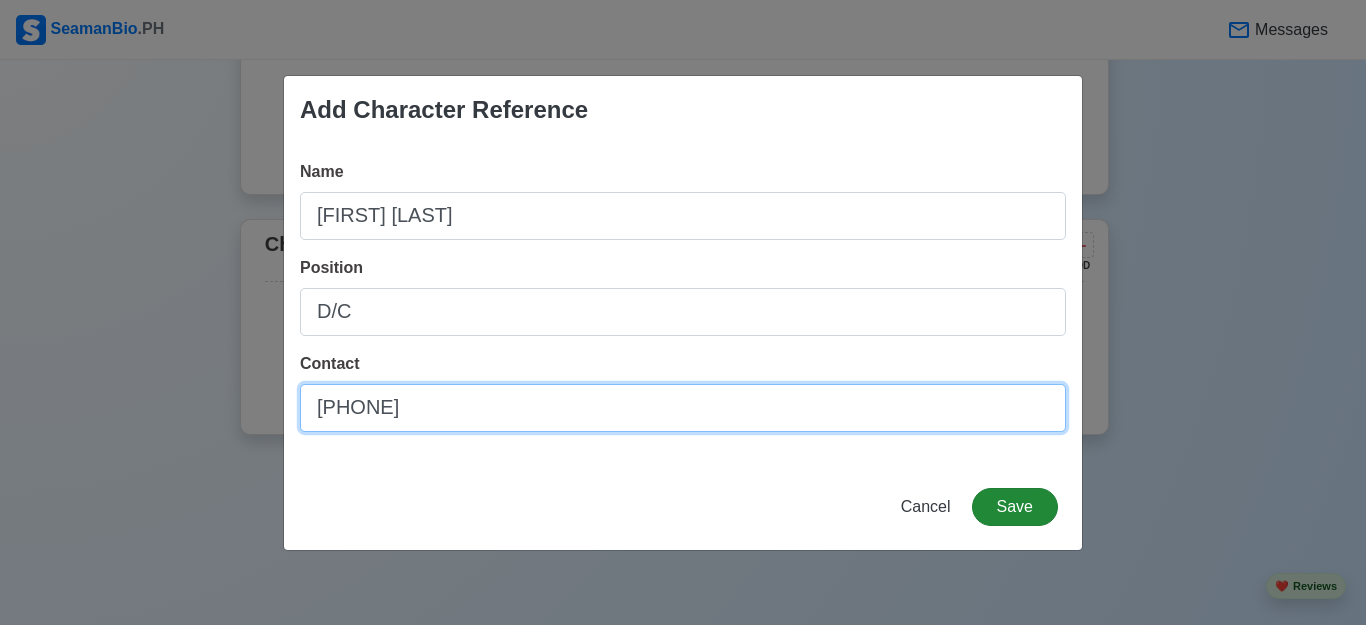 type on "[PHONE]" 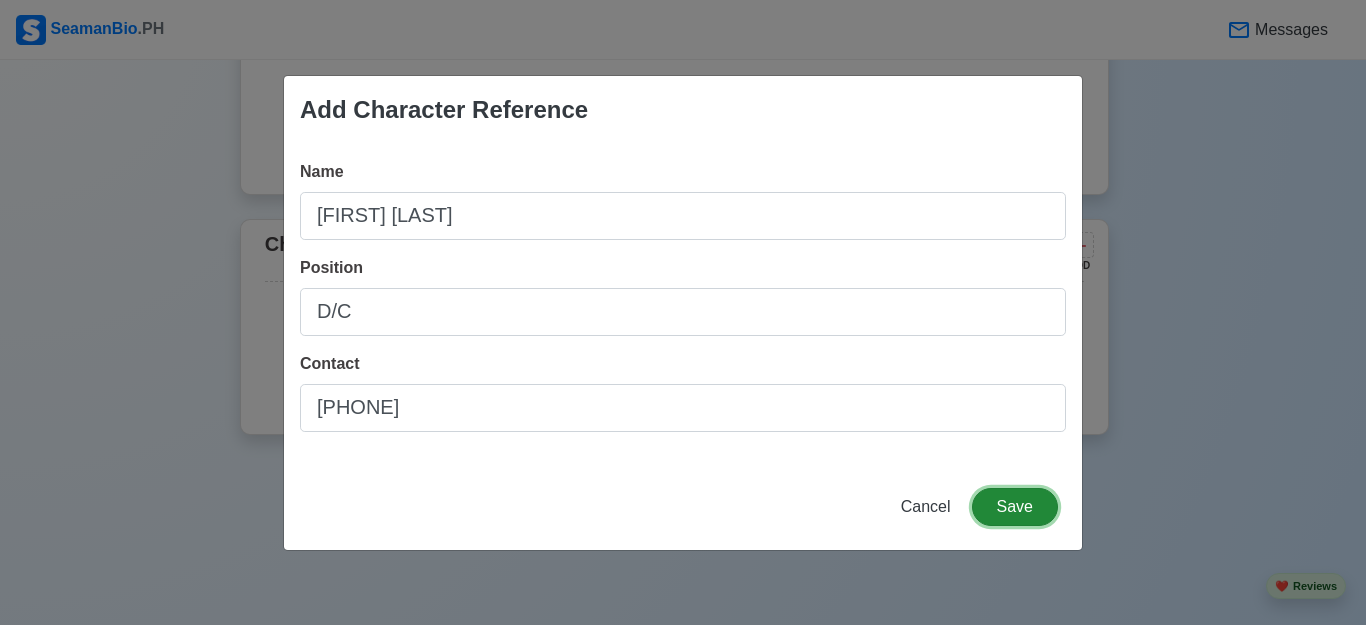 click on "Save" at bounding box center [1015, 507] 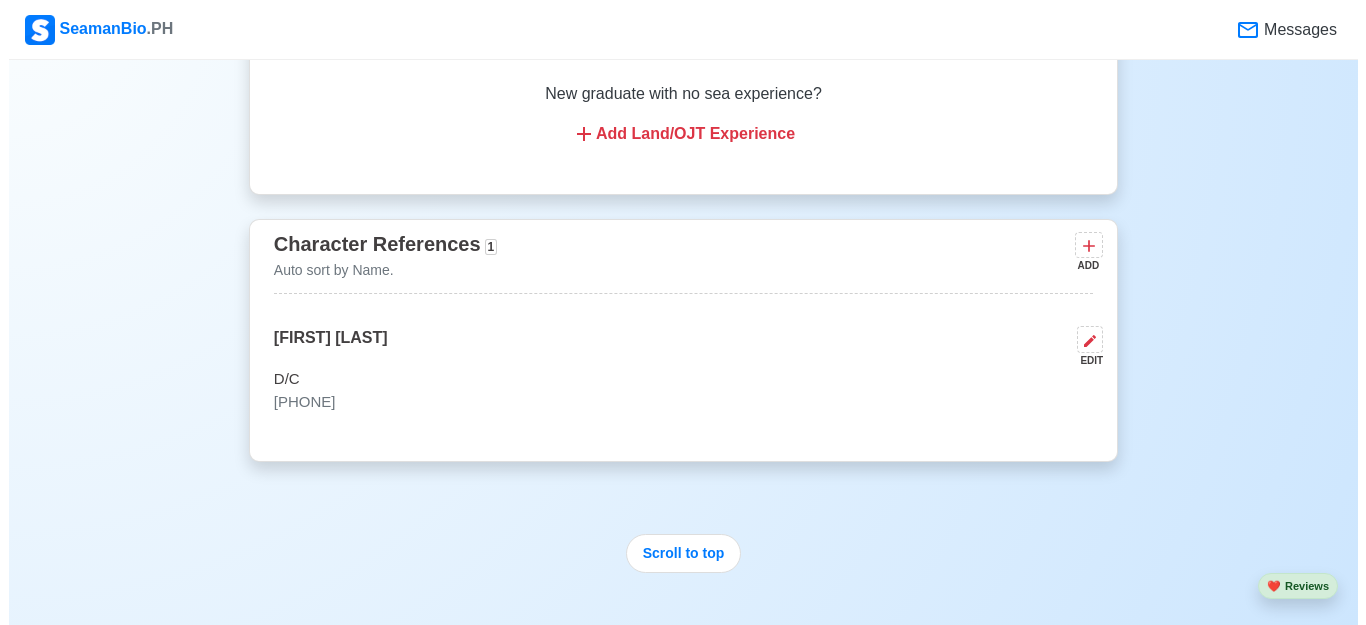 scroll, scrollTop: 4000, scrollLeft: 0, axis: vertical 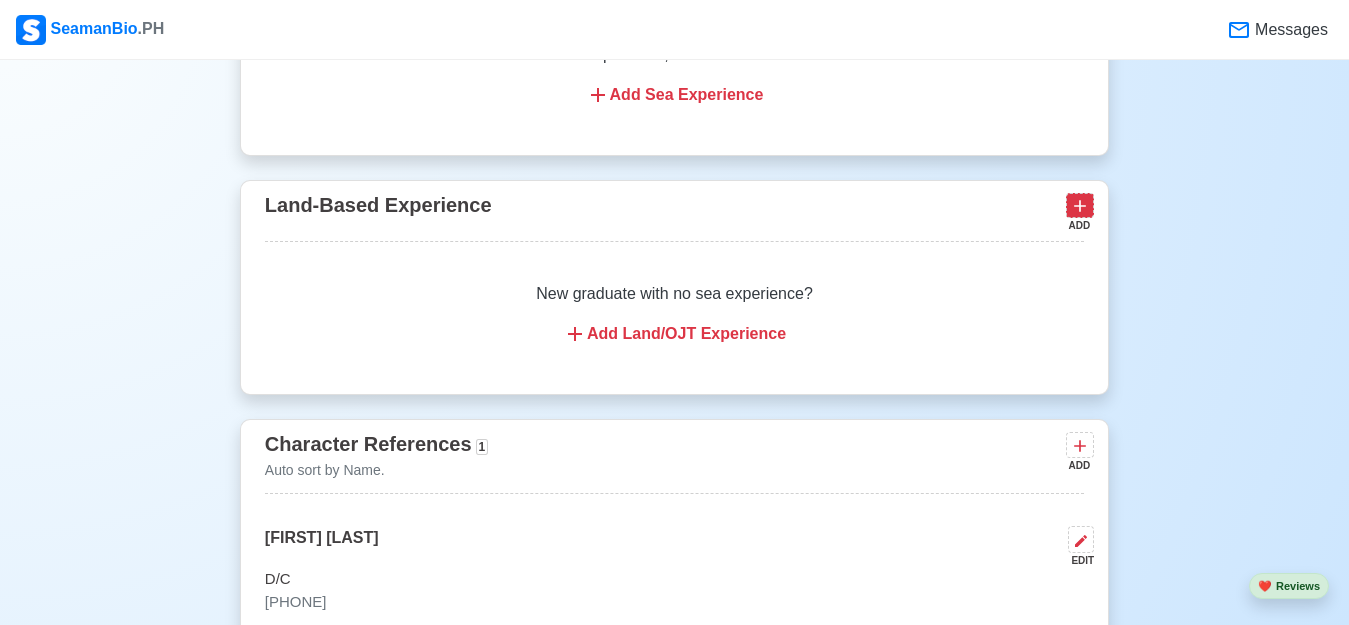 click at bounding box center [1080, 205] 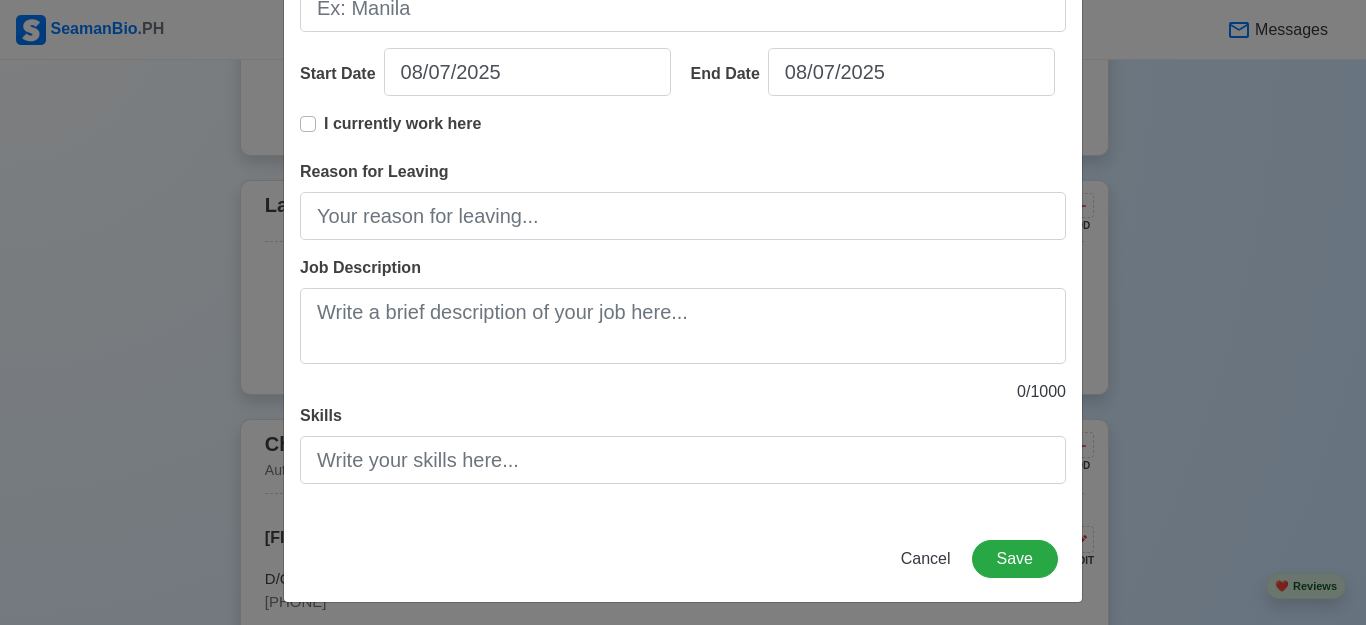 scroll, scrollTop: 359, scrollLeft: 0, axis: vertical 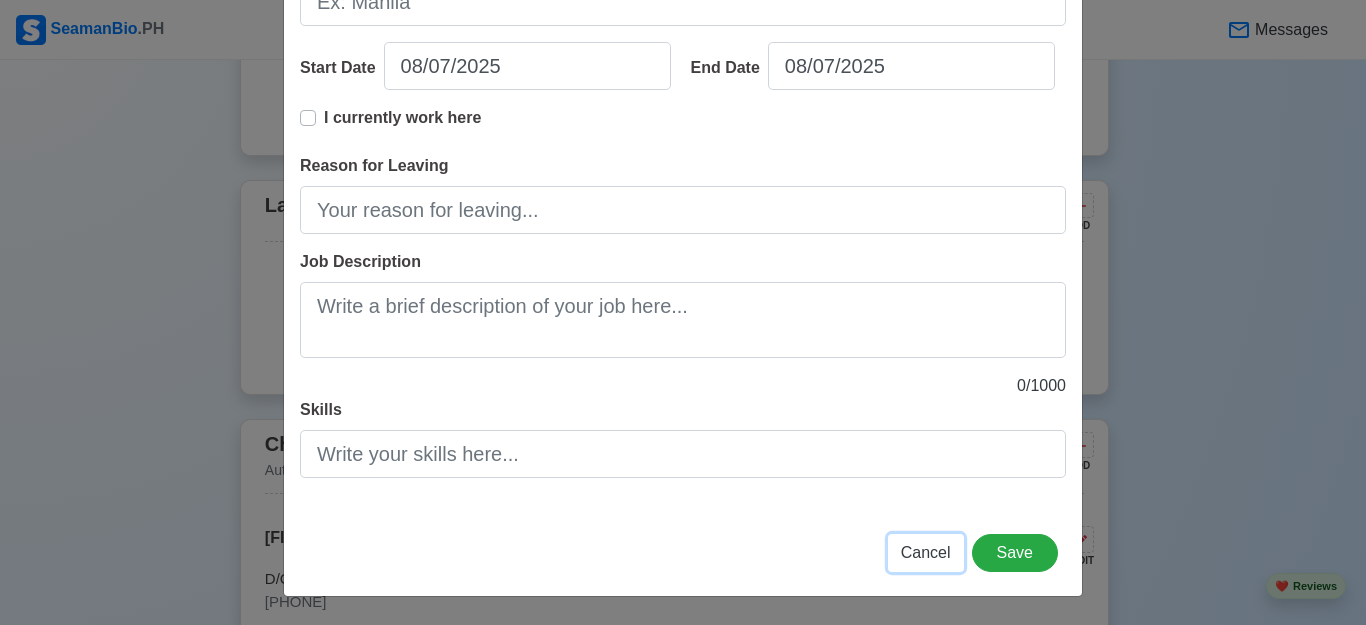 click on "Cancel" at bounding box center [926, 553] 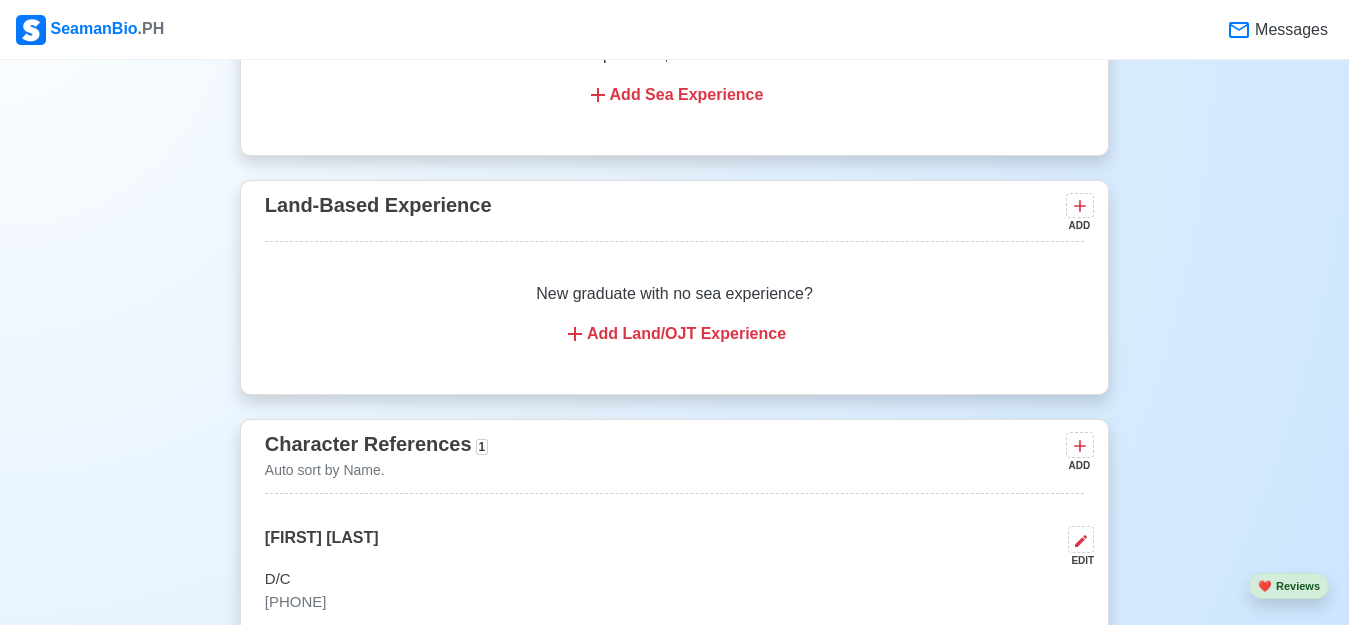 click on "New graduate with no sea experience?" at bounding box center (674, 294) 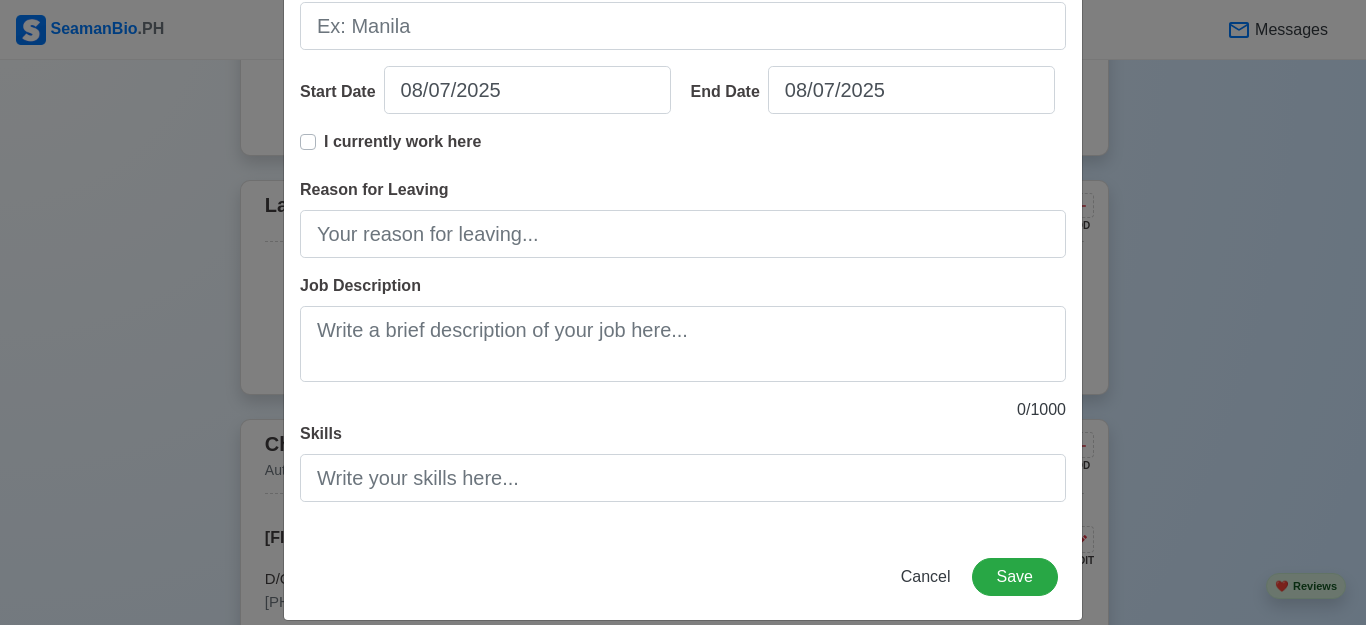 scroll, scrollTop: 359, scrollLeft: 0, axis: vertical 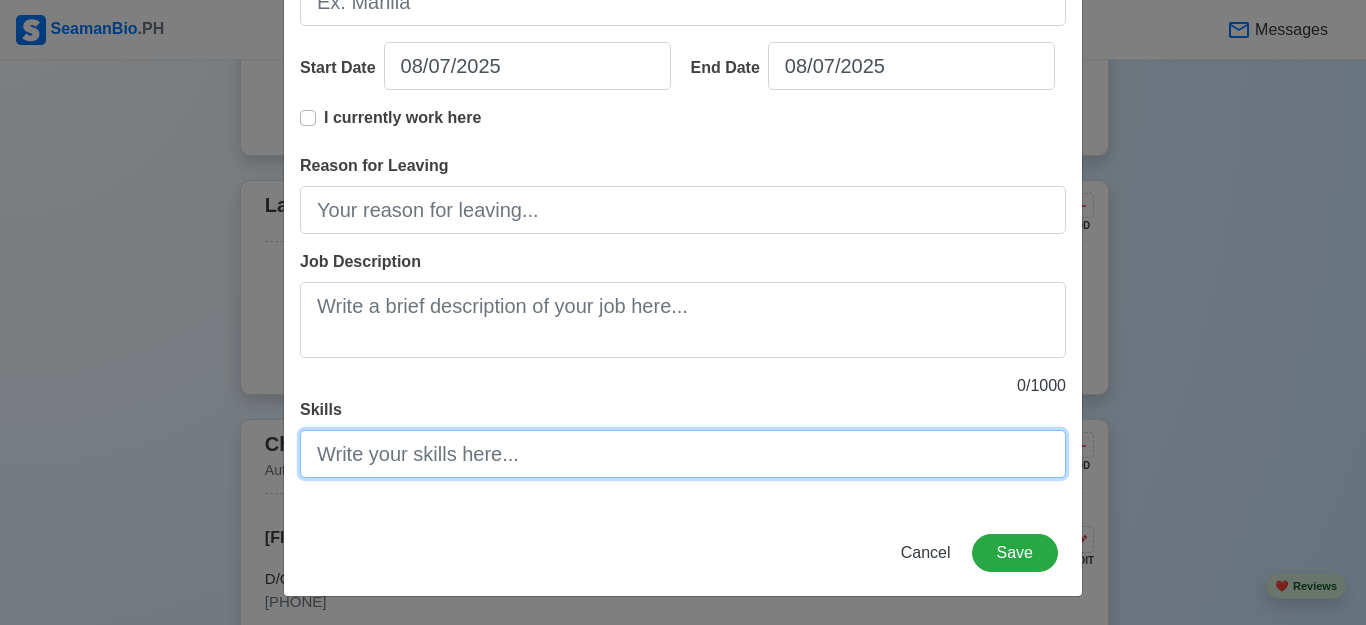 click on "Skills" at bounding box center [683, 454] 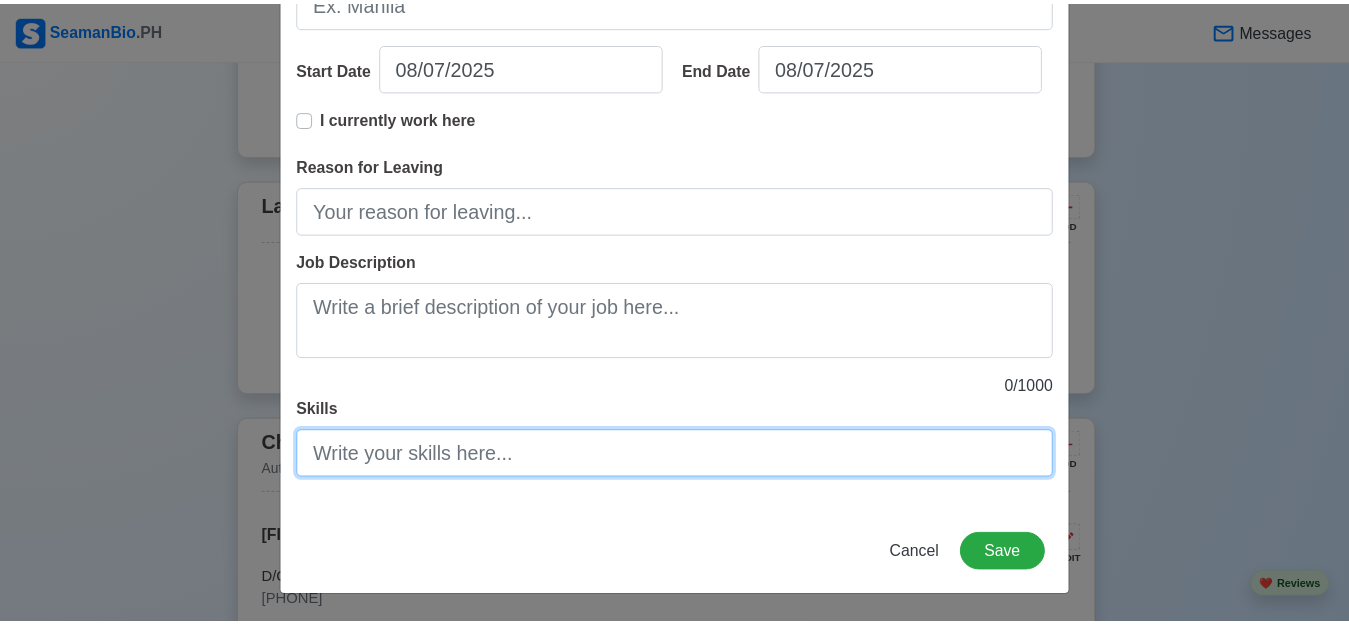 scroll, scrollTop: 359, scrollLeft: 0, axis: vertical 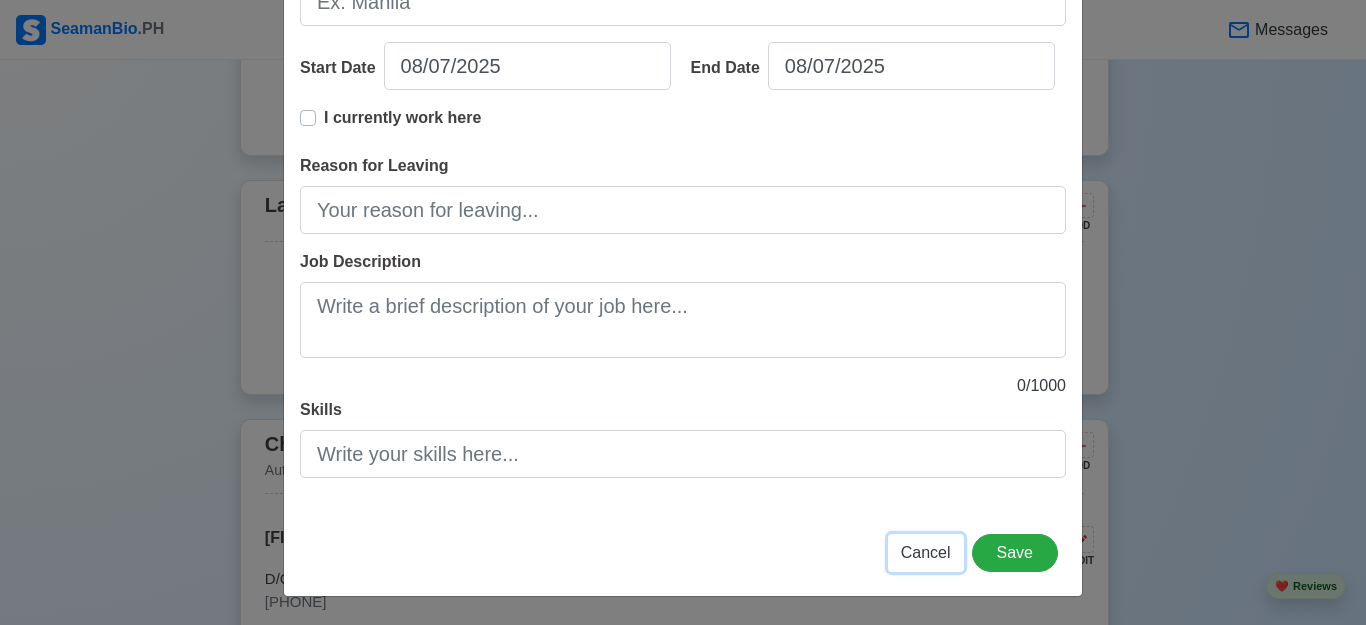 click on "Cancel" at bounding box center [926, 552] 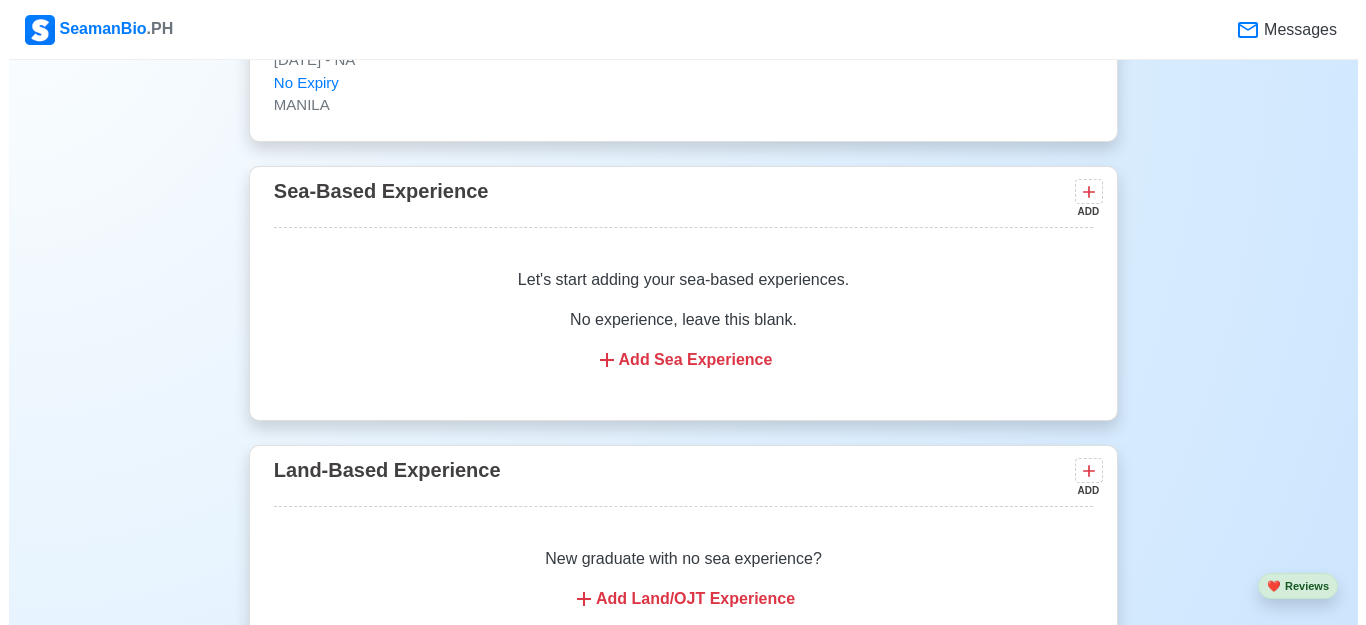 scroll, scrollTop: 3700, scrollLeft: 0, axis: vertical 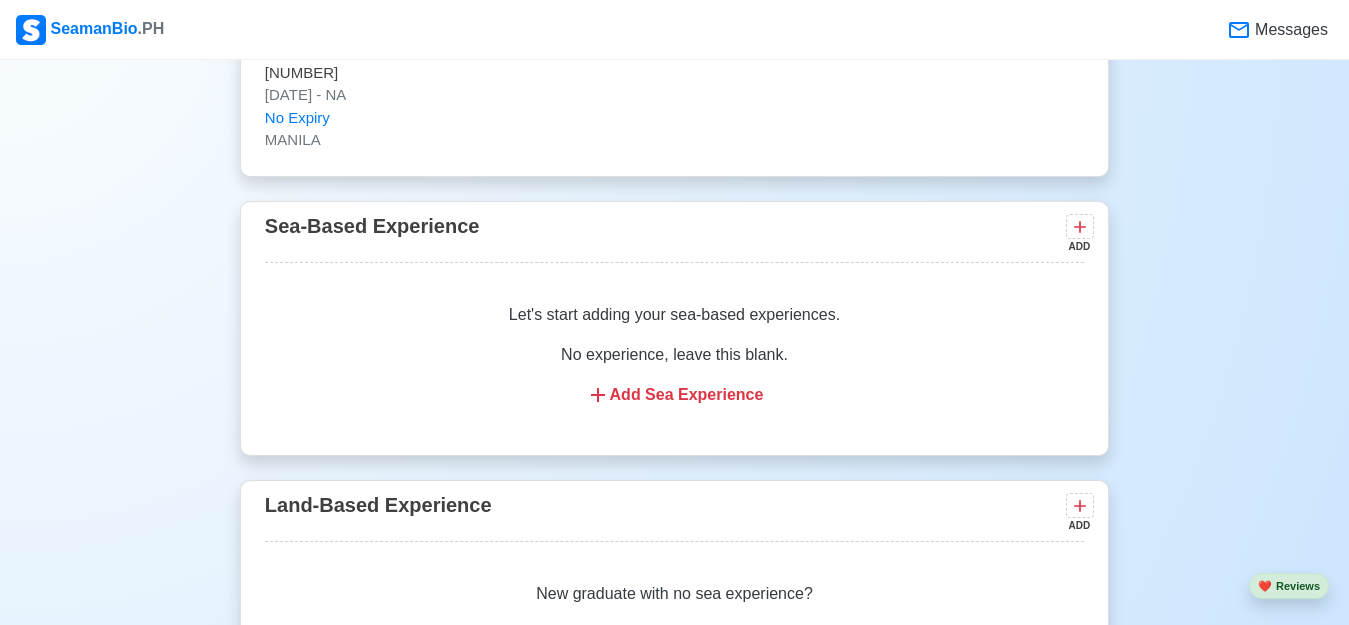 click on "No experience, leave this blank." at bounding box center (674, 355) 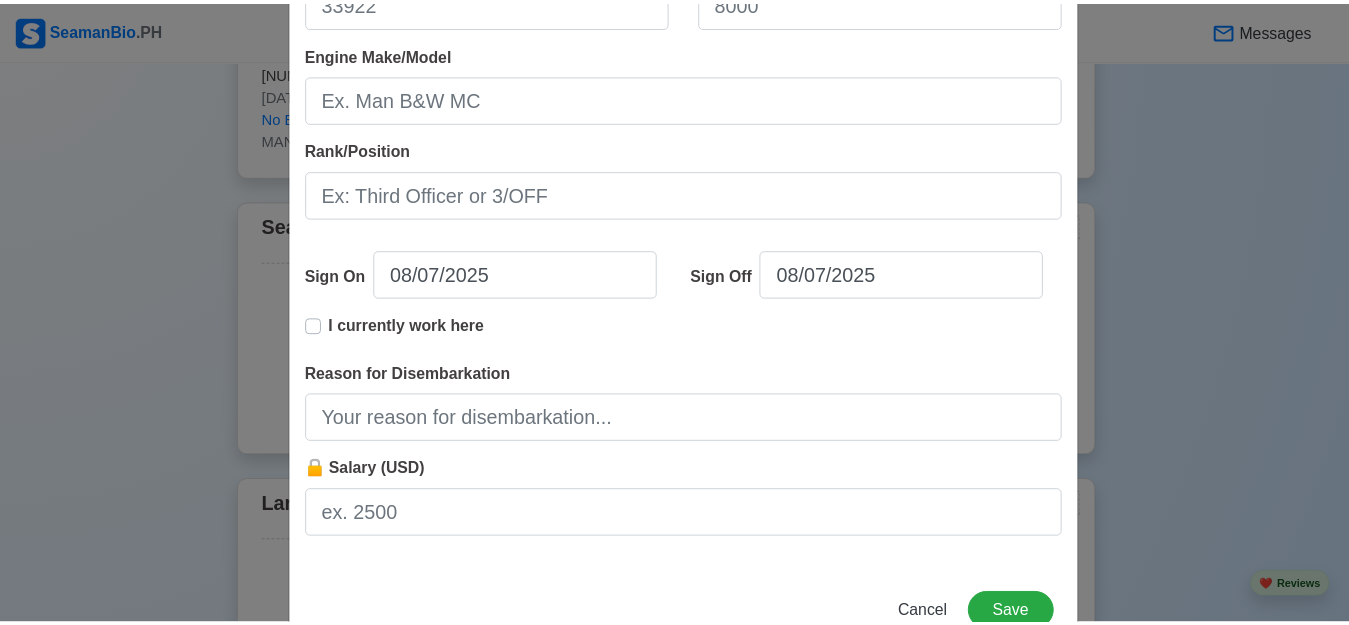 scroll, scrollTop: 500, scrollLeft: 0, axis: vertical 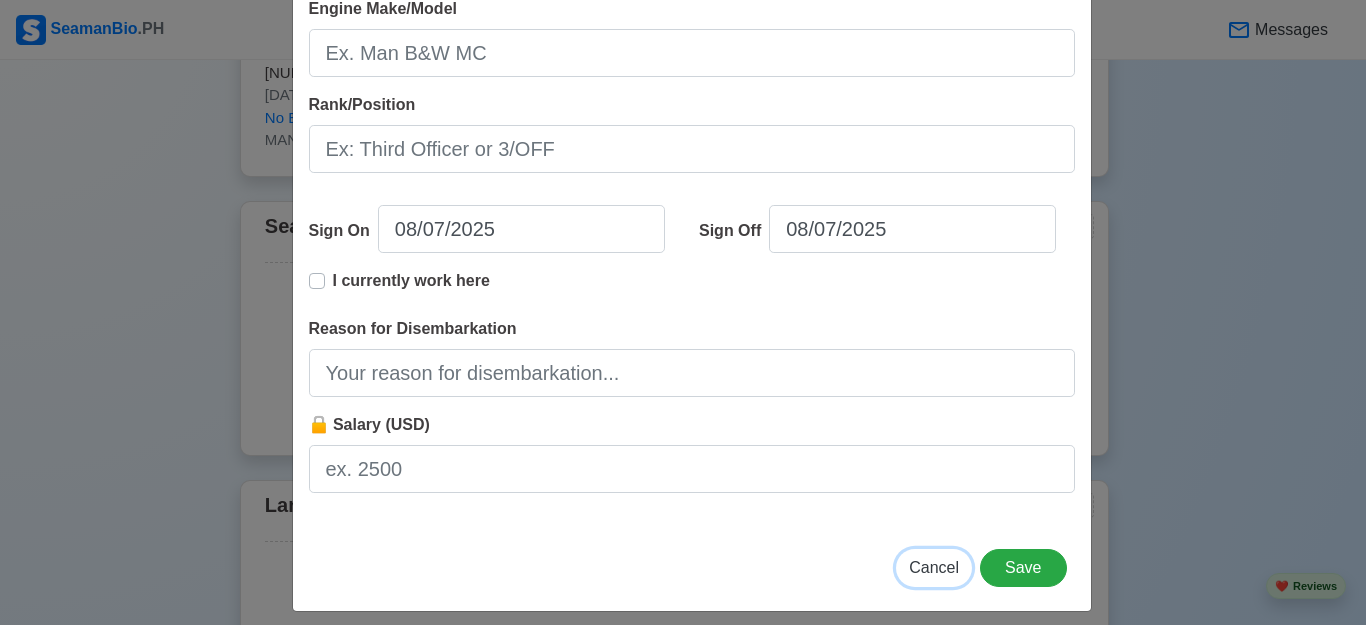click on "Cancel" at bounding box center (934, 567) 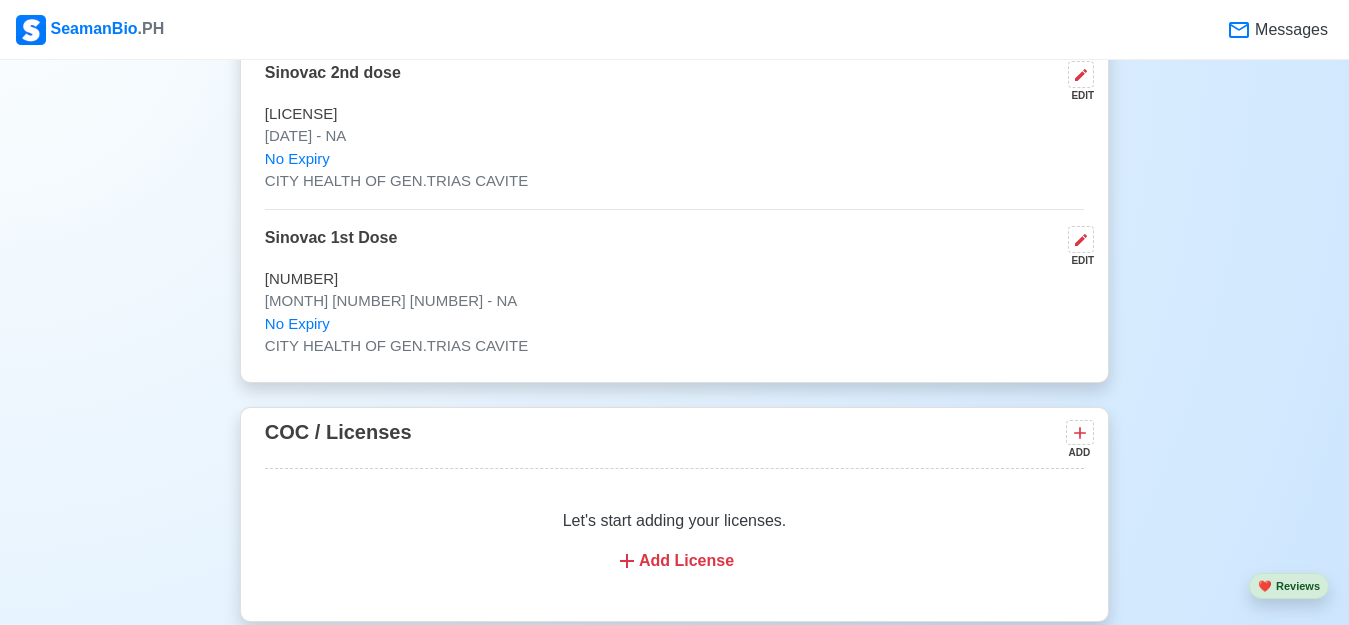 scroll, scrollTop: 2800, scrollLeft: 0, axis: vertical 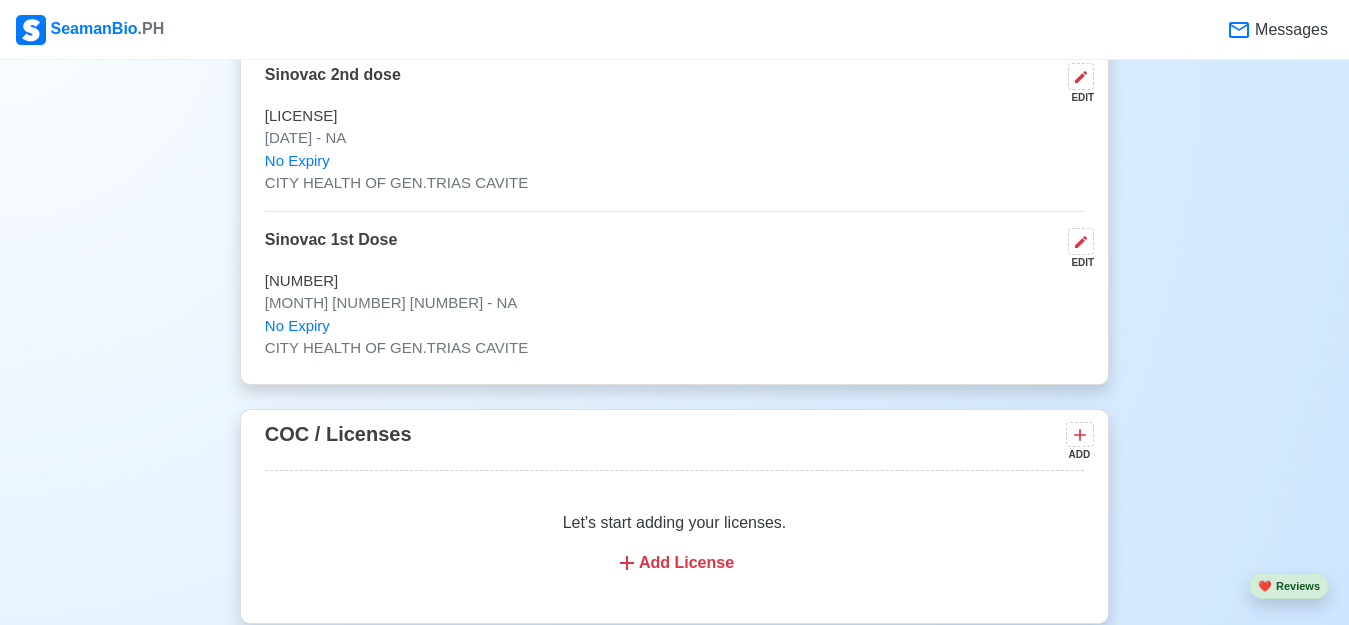 click on "COC / Licenses ADD Let's start adding your licenses.  Add License" at bounding box center (674, 516) 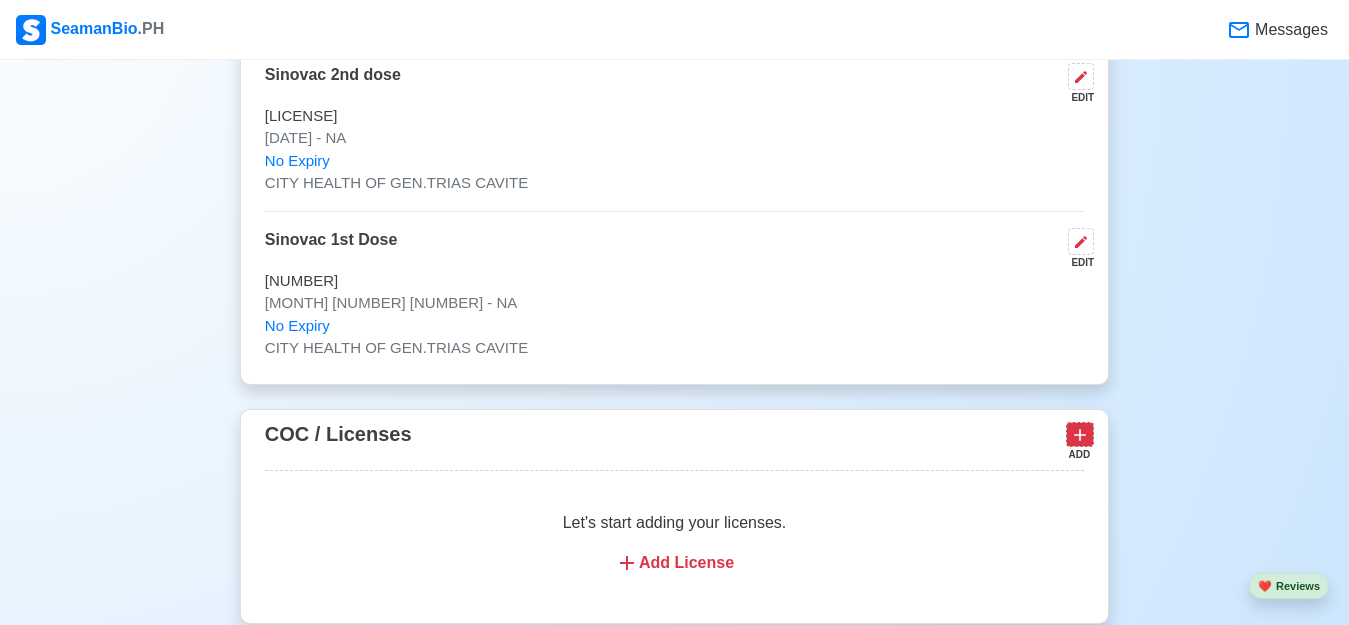 click 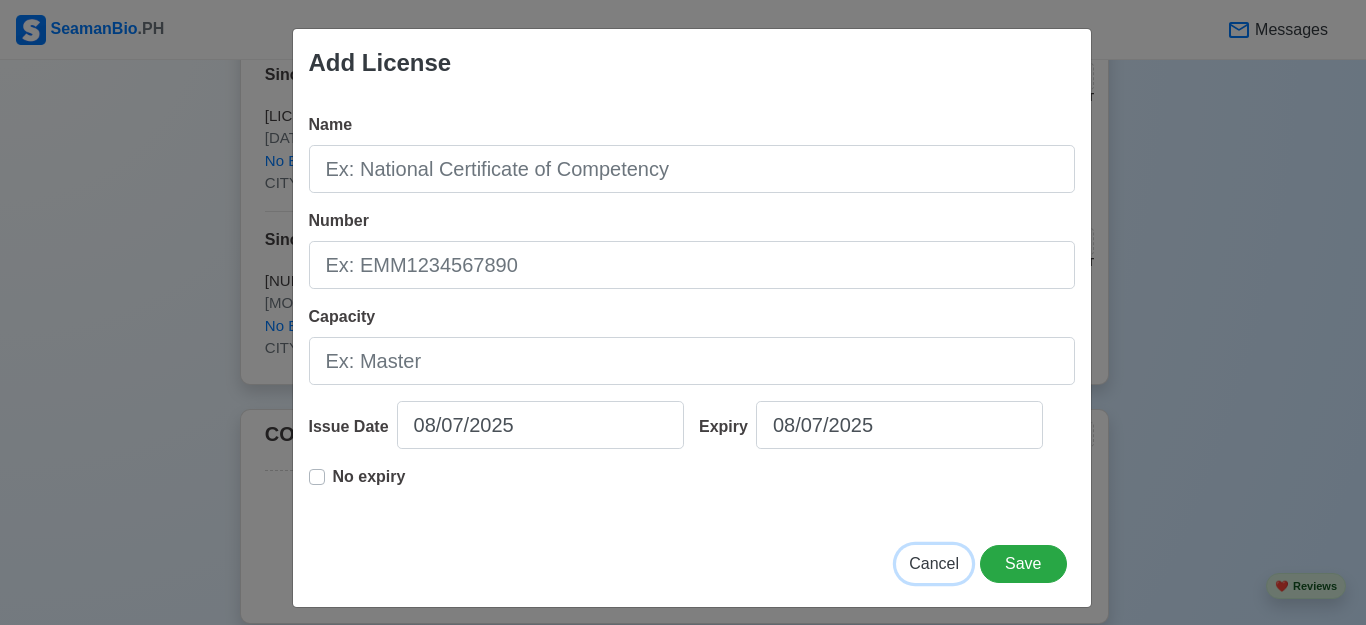 click on "Cancel" at bounding box center [934, 563] 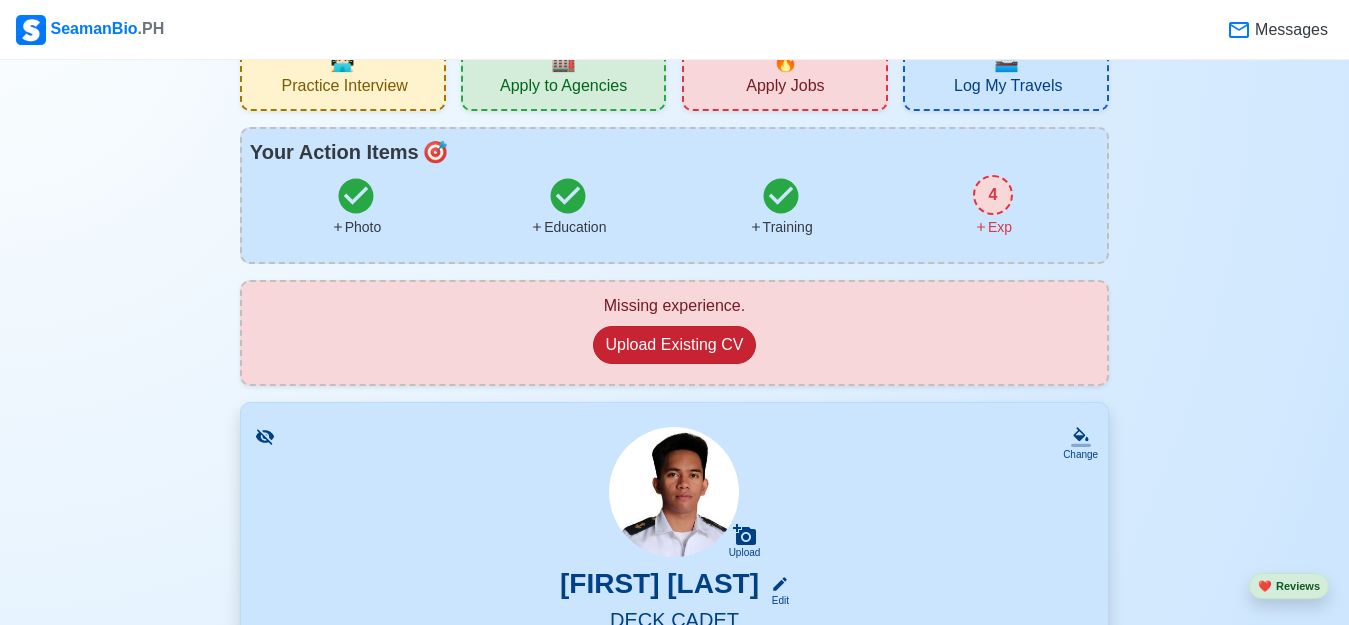 scroll, scrollTop: 0, scrollLeft: 0, axis: both 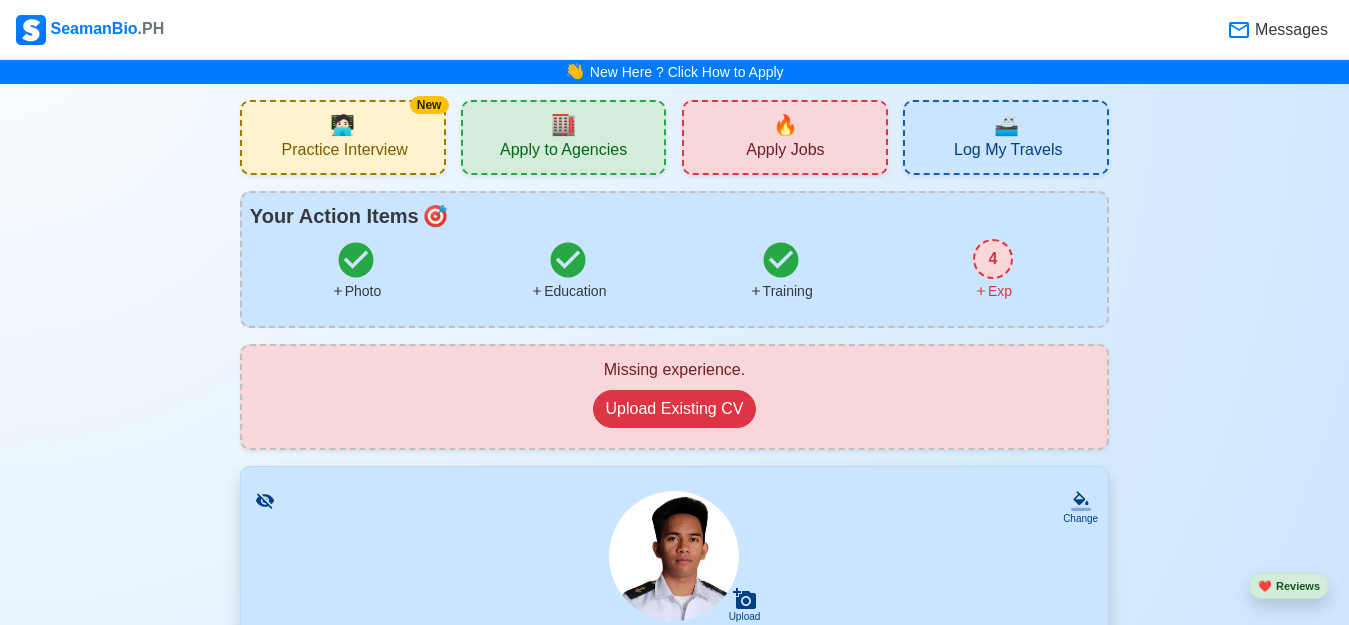 click on "🏬   Apply to Agencies" at bounding box center (564, 137) 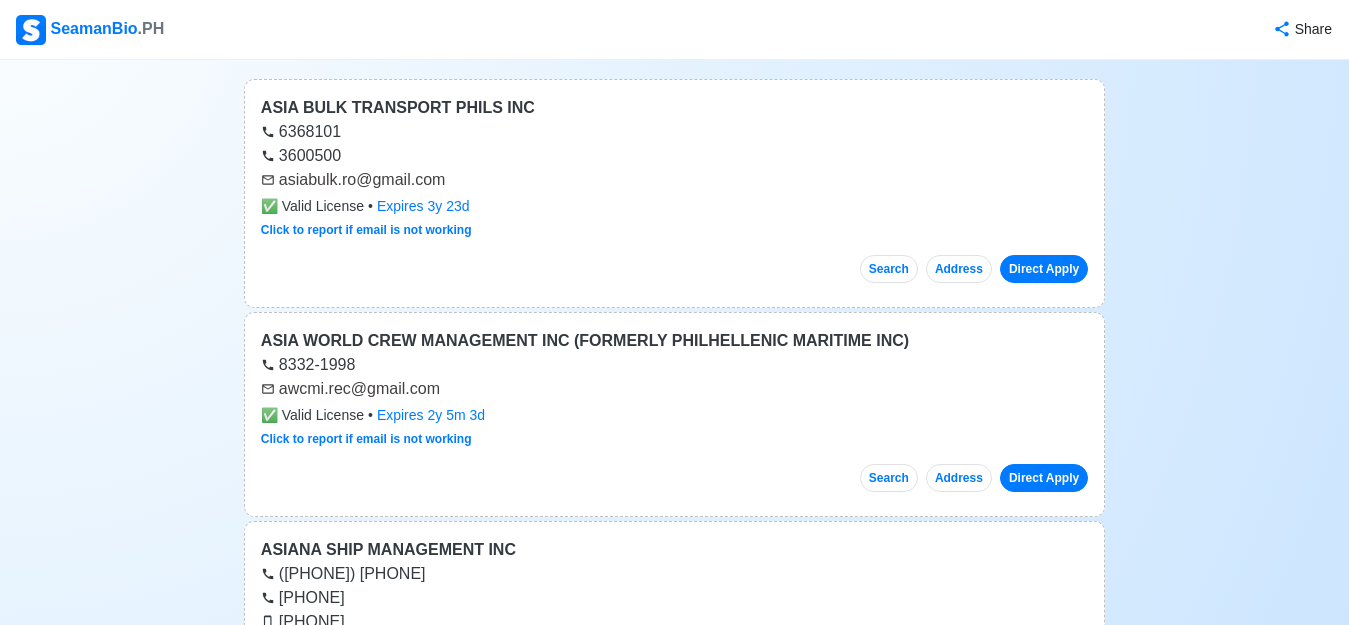 scroll, scrollTop: 400, scrollLeft: 0, axis: vertical 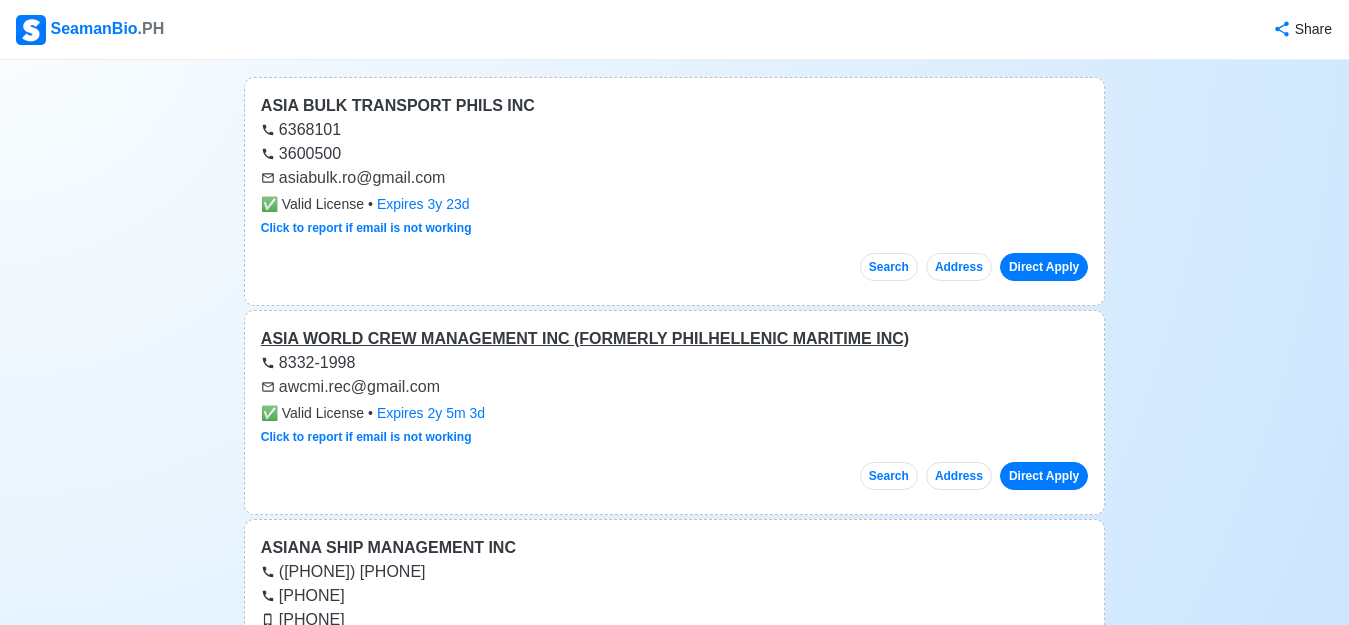 click on "ASIA WORLD CREW MANAGEMENT INC (FORMERLY PHILHELLENIC MARITIME INC)" at bounding box center (674, 339) 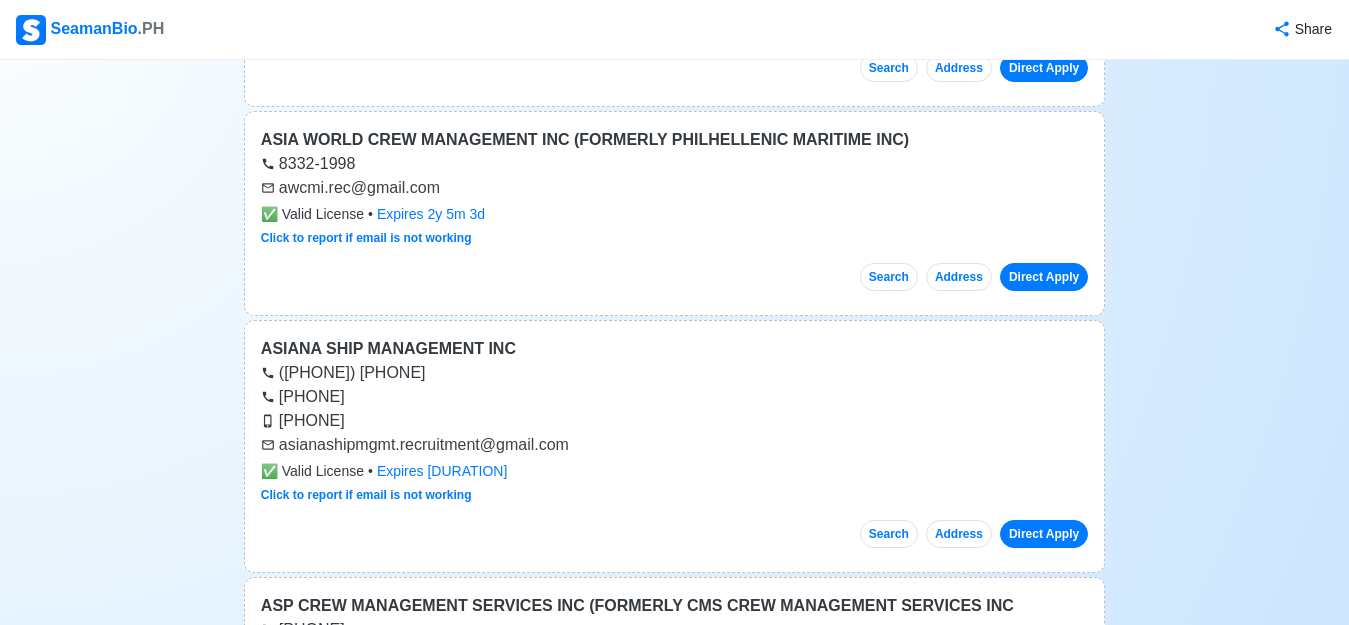 scroll, scrollTop: 600, scrollLeft: 0, axis: vertical 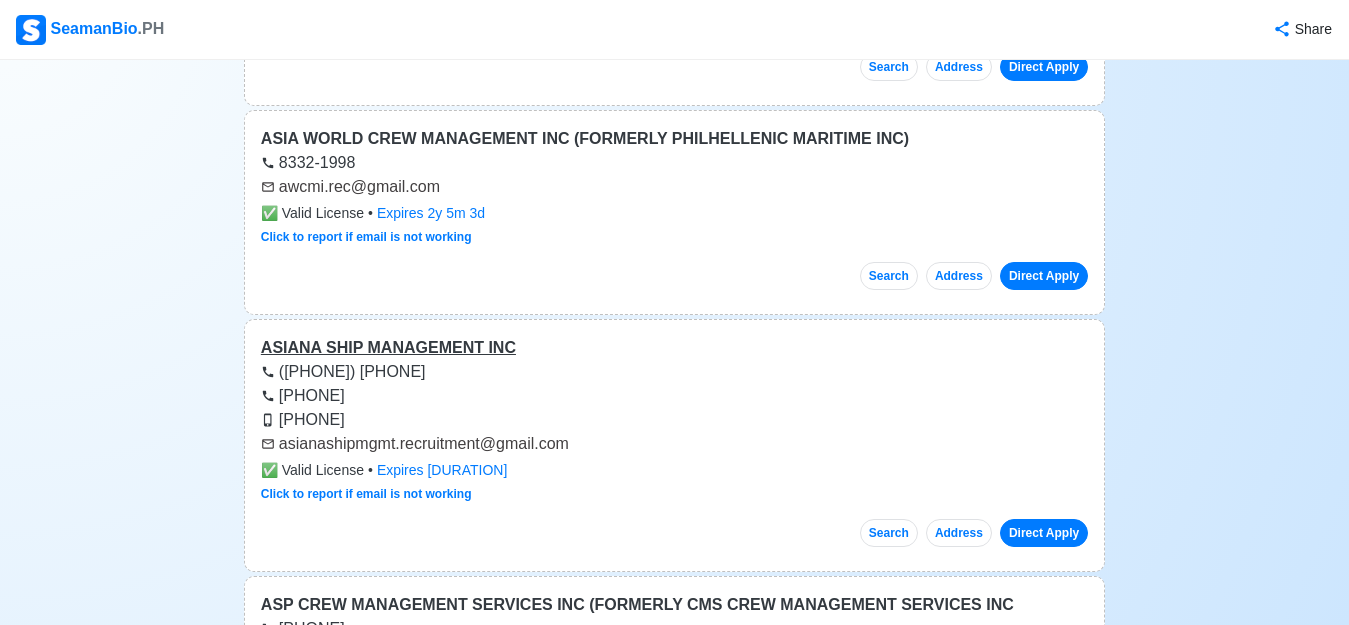 click on "ASIANA SHIP MANAGEMENT INC" at bounding box center [674, 348] 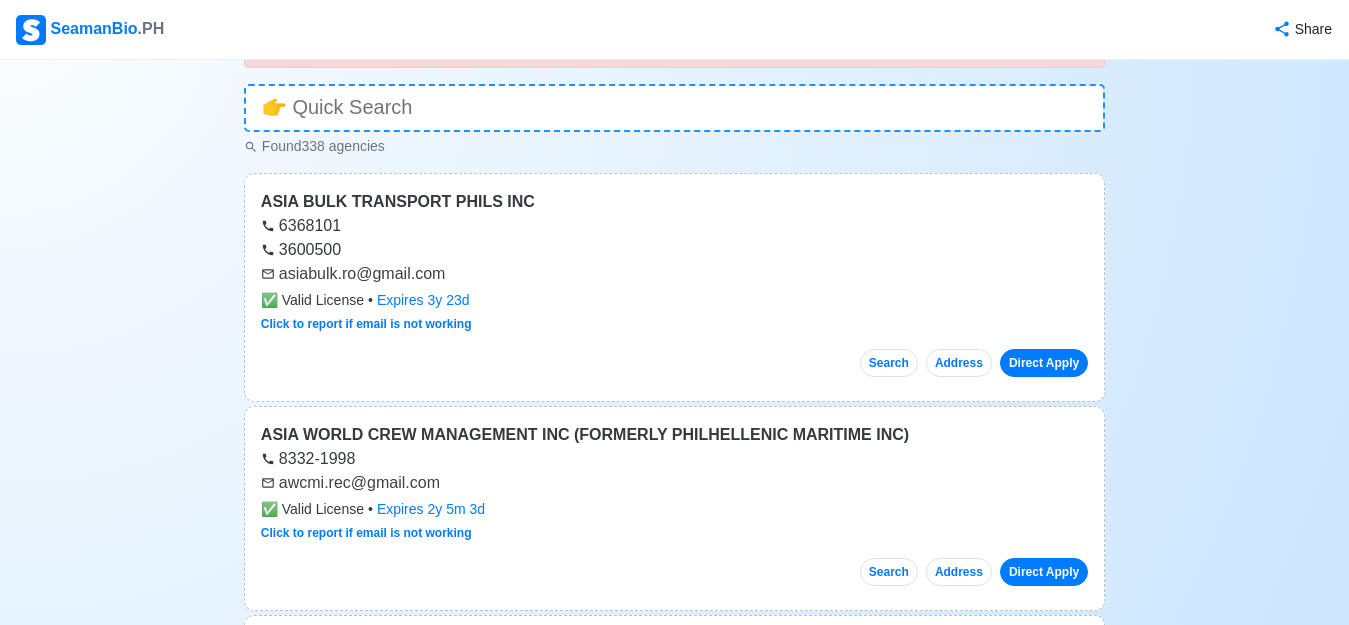 scroll, scrollTop: 300, scrollLeft: 0, axis: vertical 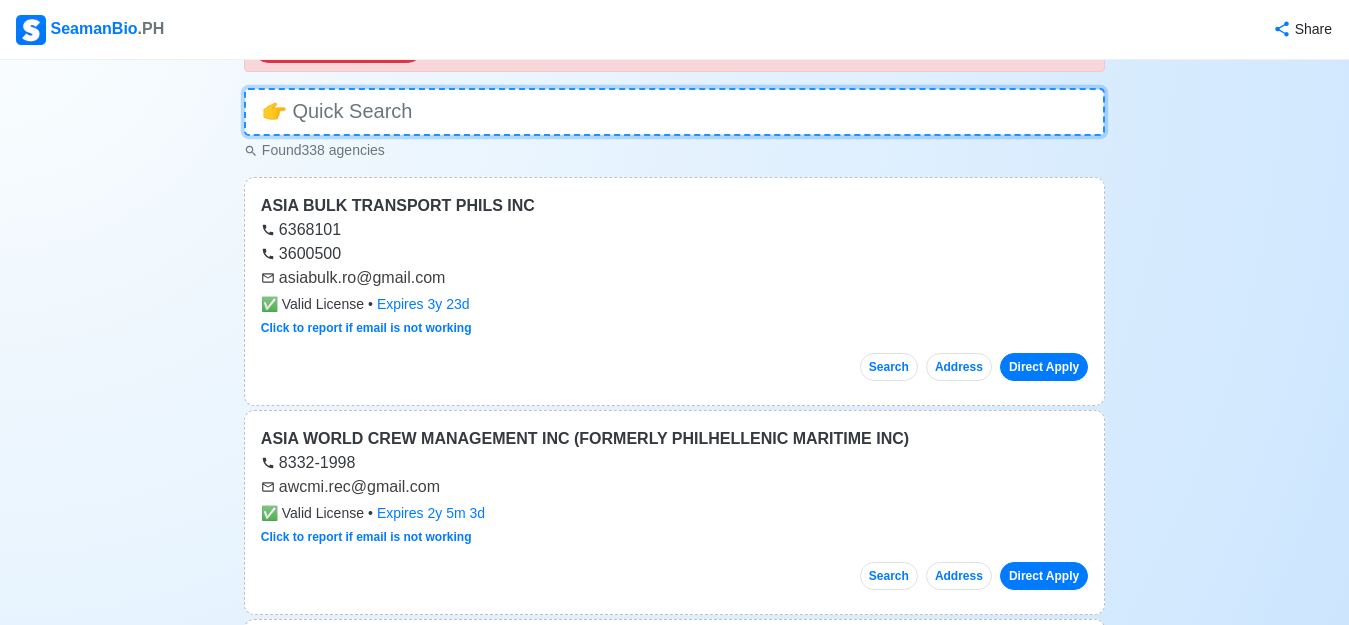 click at bounding box center [674, 112] 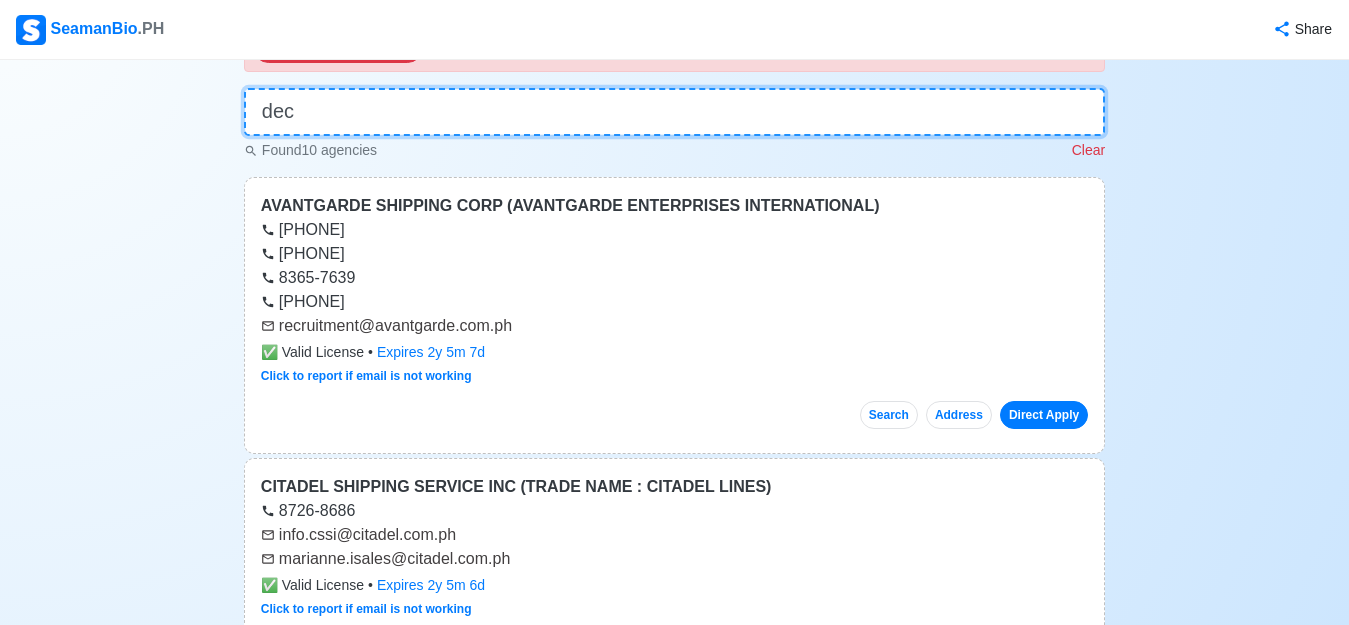scroll, scrollTop: 180, scrollLeft: 0, axis: vertical 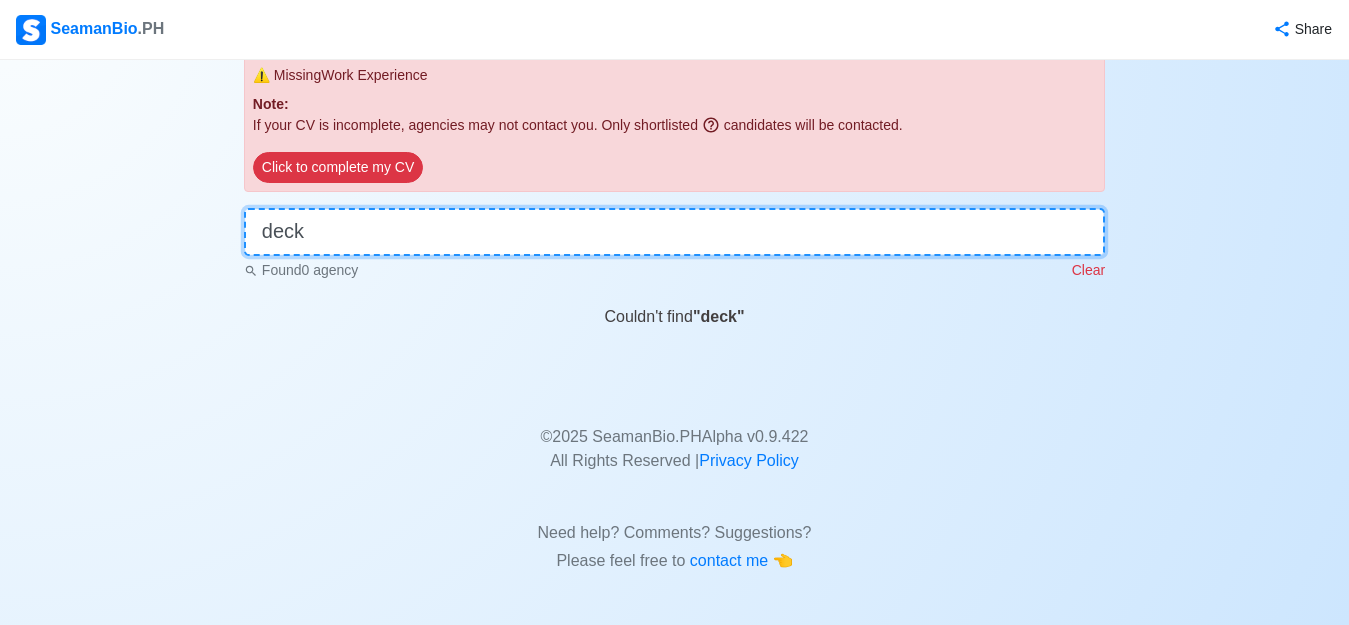 type on "deck" 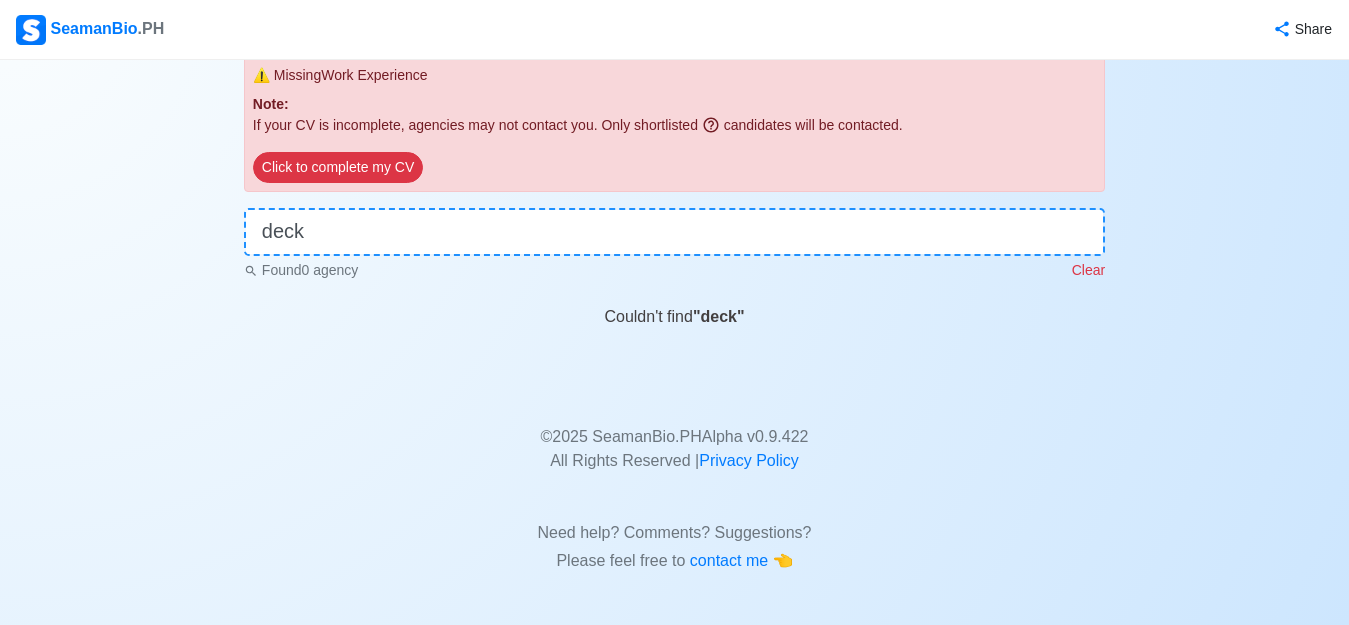 click on "Clear" at bounding box center [1088, 270] 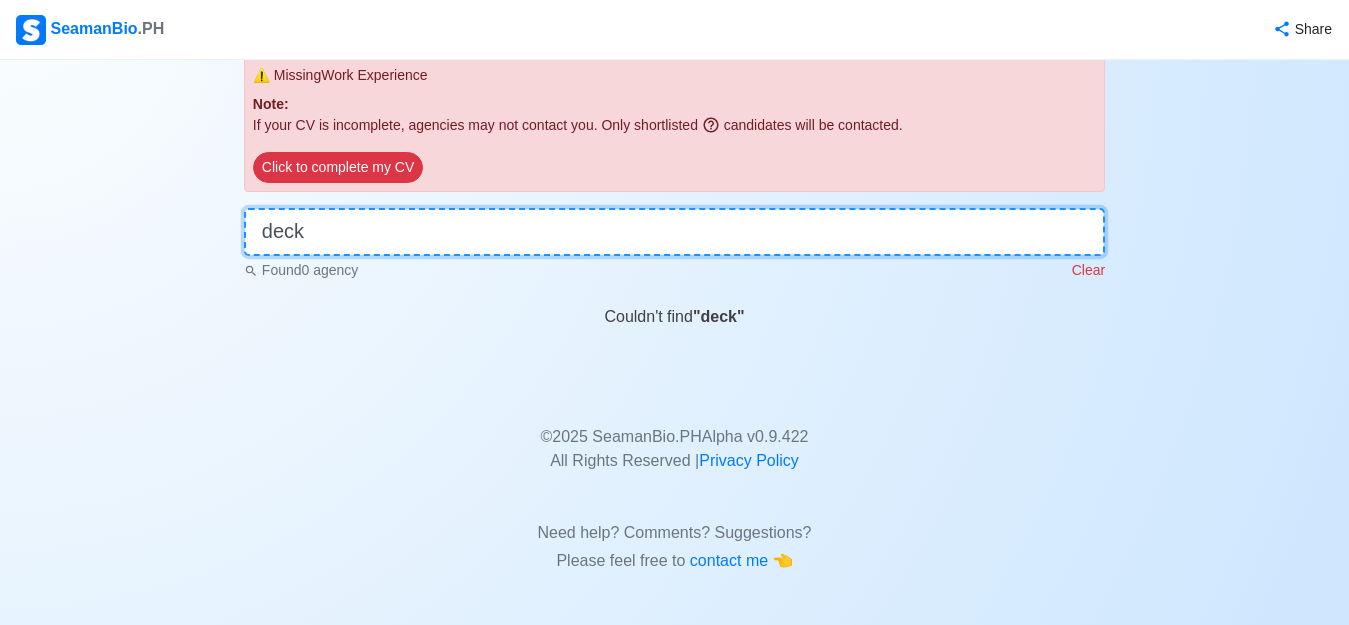 type 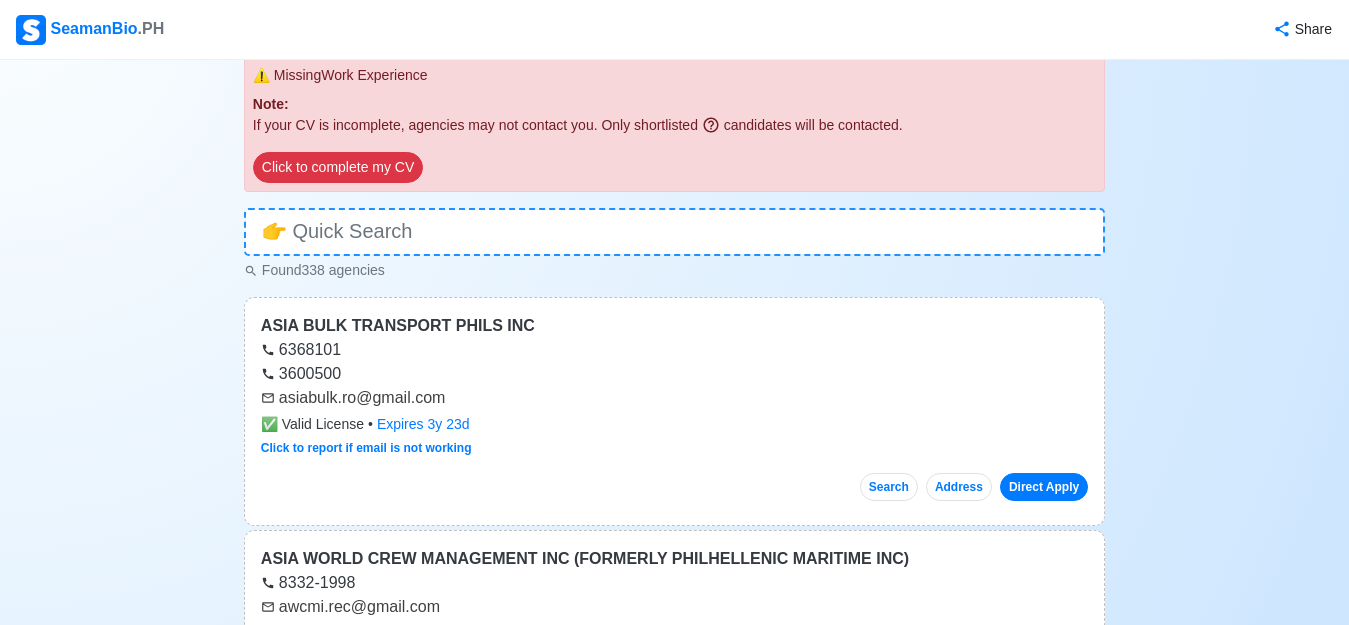click on "Found  338   agencies" at bounding box center [674, 268] 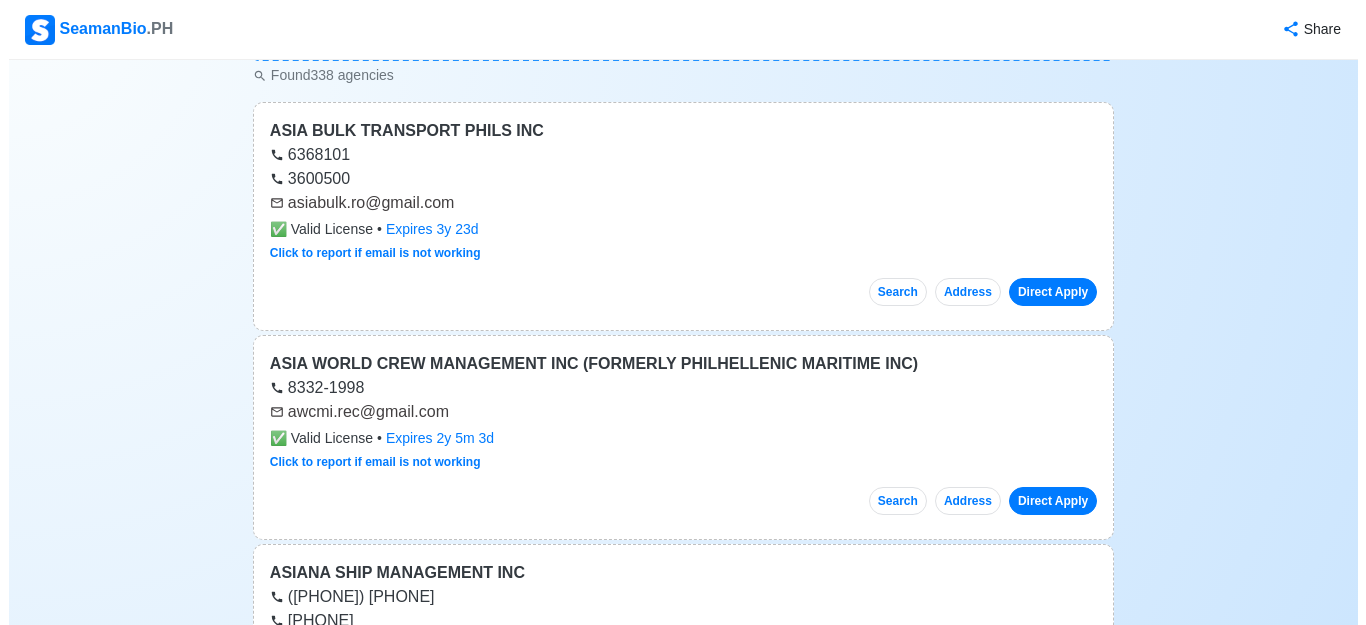scroll, scrollTop: 380, scrollLeft: 0, axis: vertical 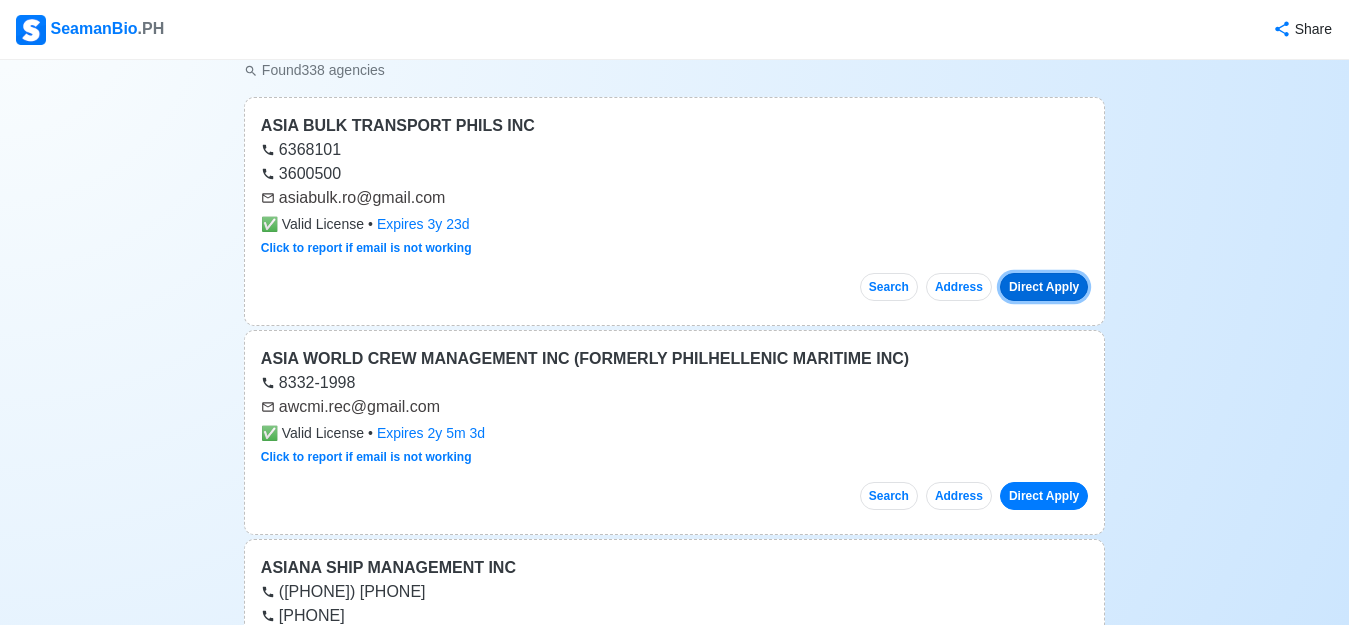 click on "Direct Apply" at bounding box center (1044, 287) 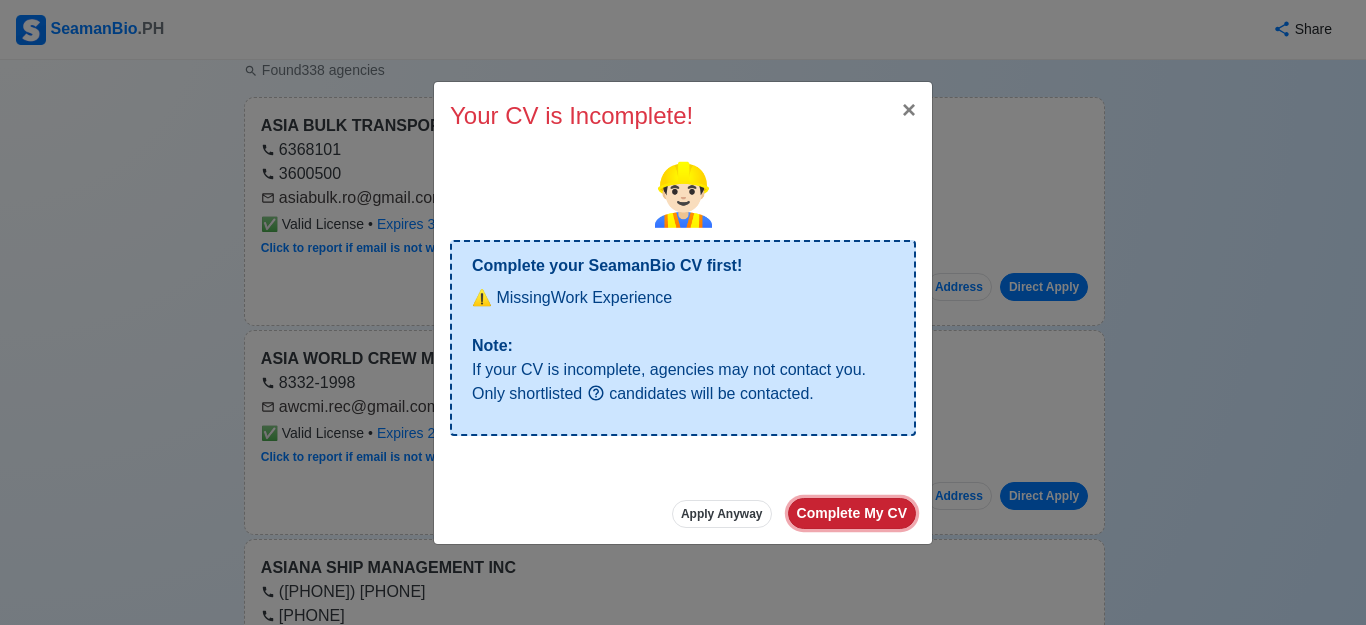 click on "Complete My CV" at bounding box center [852, 513] 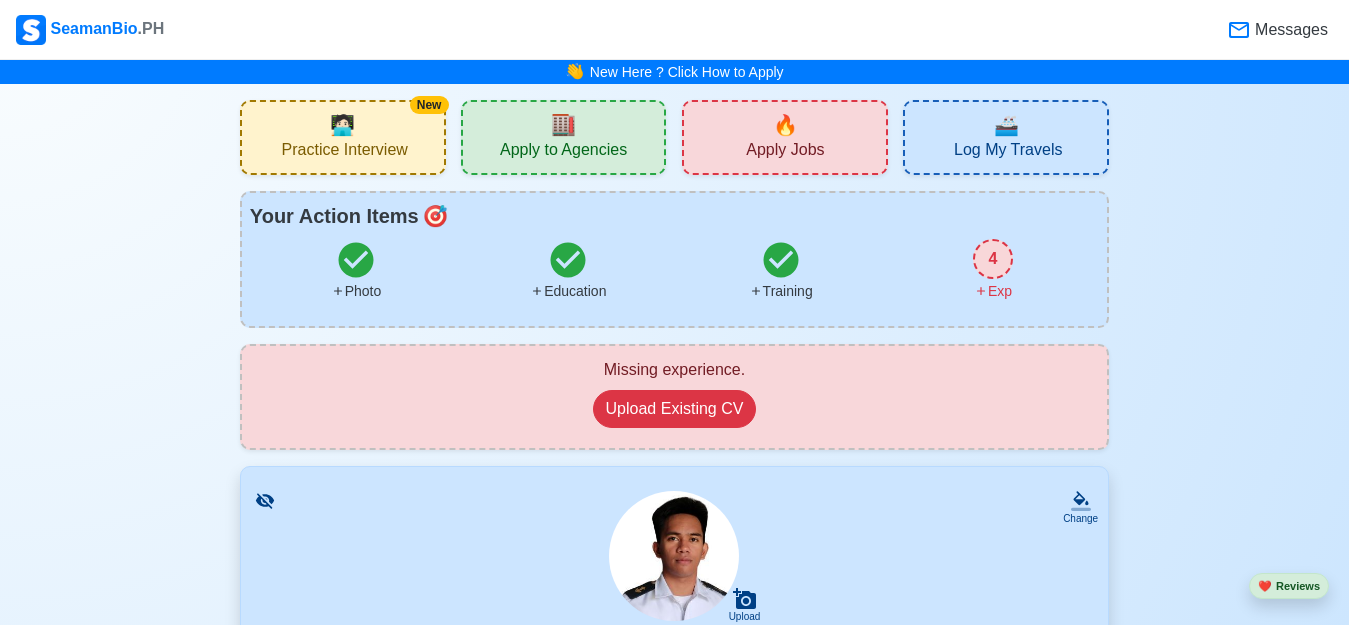 scroll, scrollTop: 100, scrollLeft: 0, axis: vertical 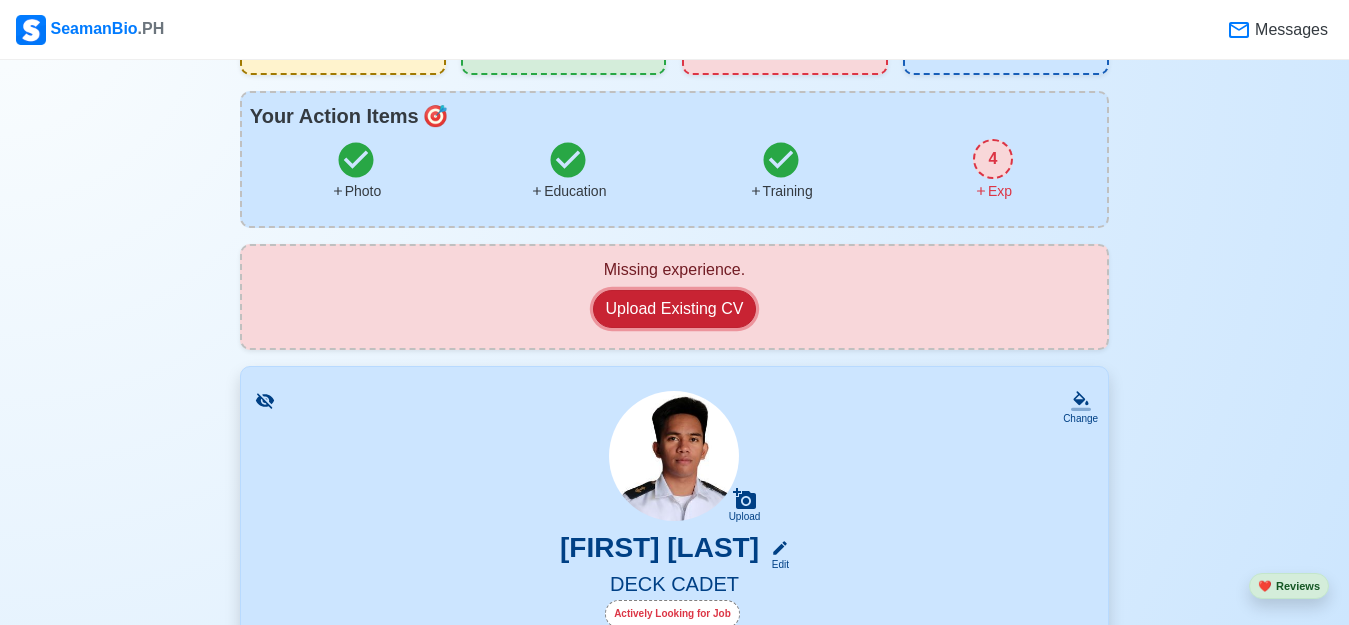 click on "Upload Existing CV" at bounding box center (675, 309) 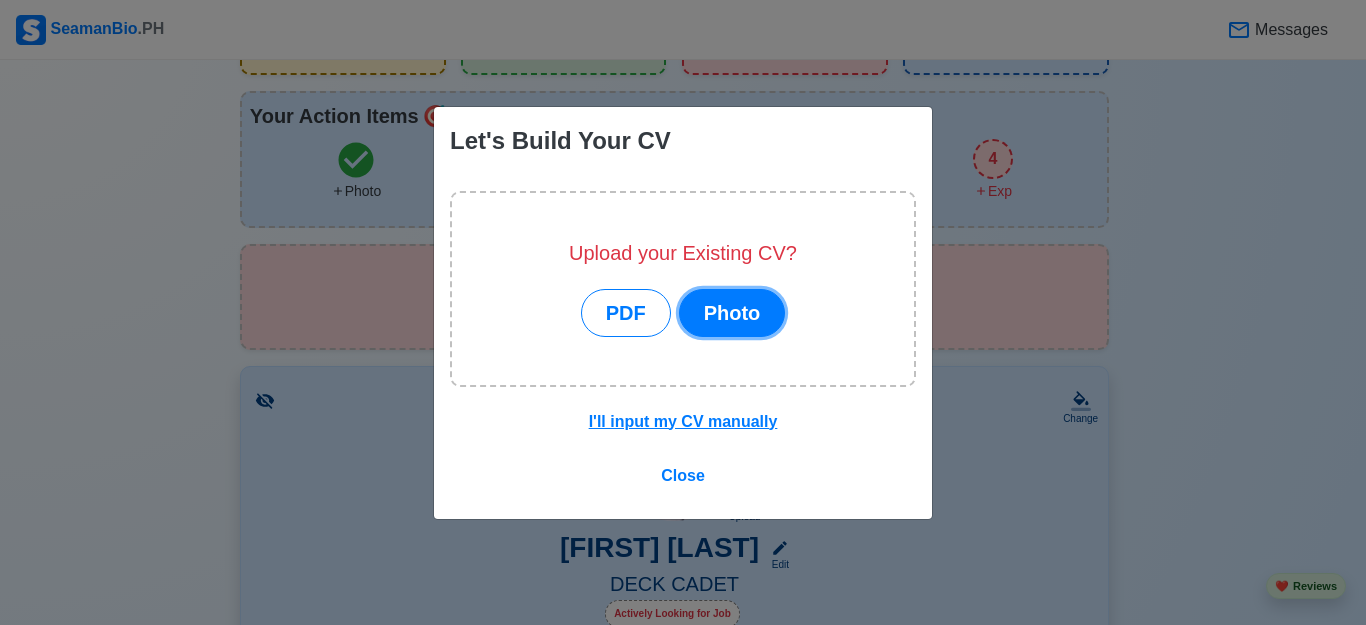 click on "Photo" at bounding box center (732, 313) 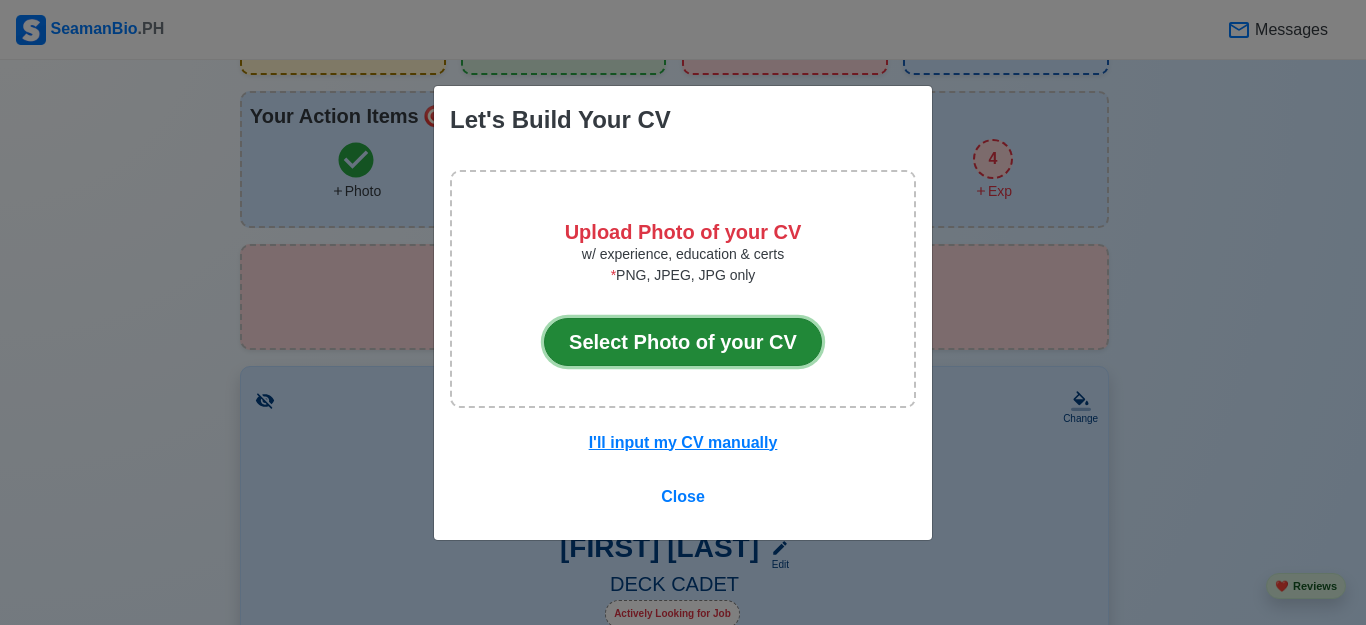 click on "Select Photo of your CV" at bounding box center [683, 342] 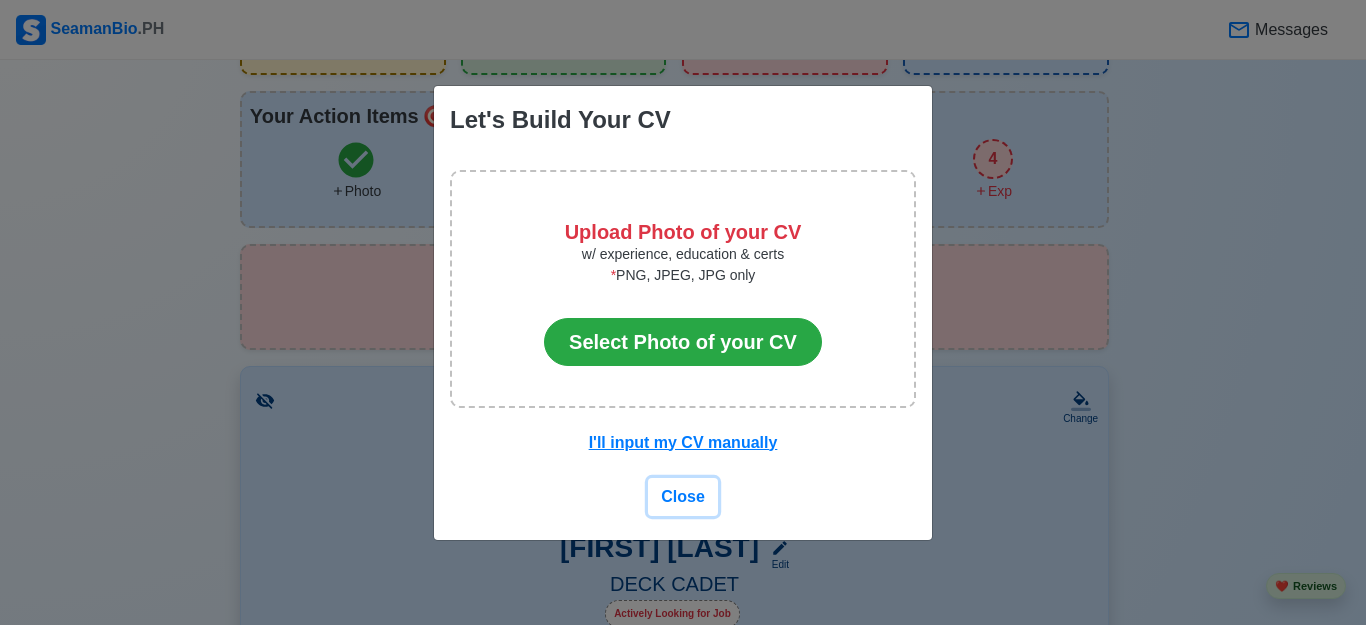 click on "Close" at bounding box center (683, 496) 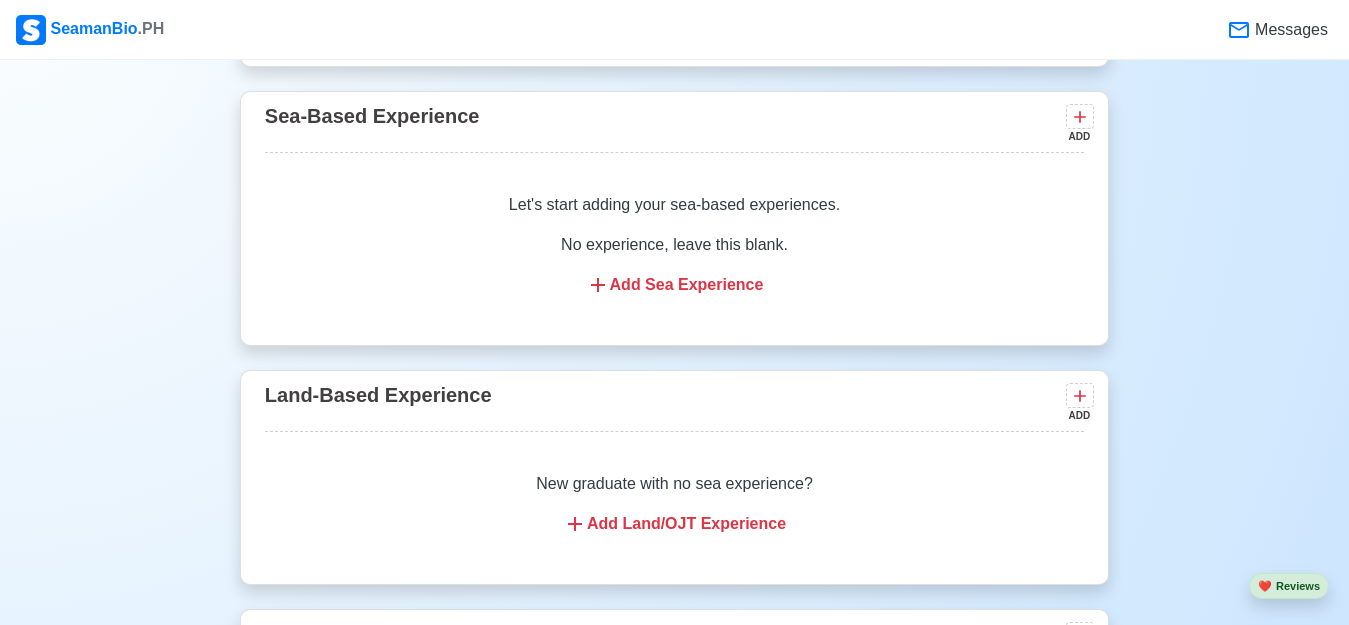 scroll, scrollTop: 3778, scrollLeft: 0, axis: vertical 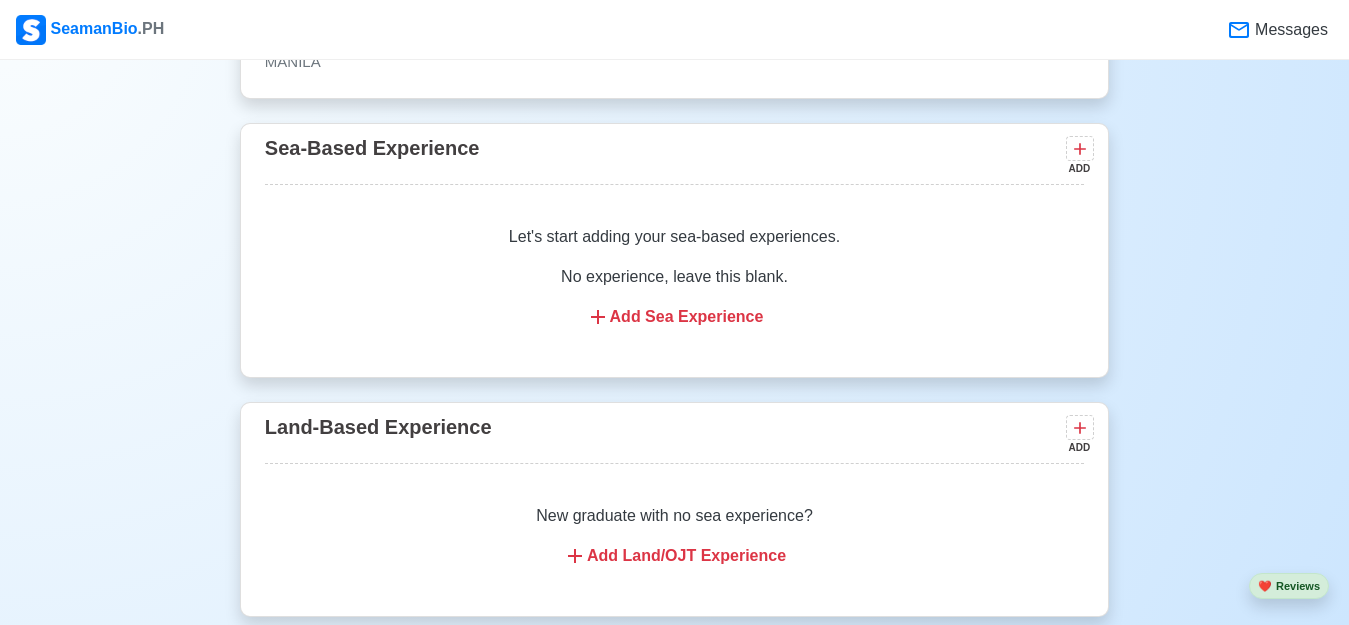 click on "Messages" at bounding box center [1289, 30] 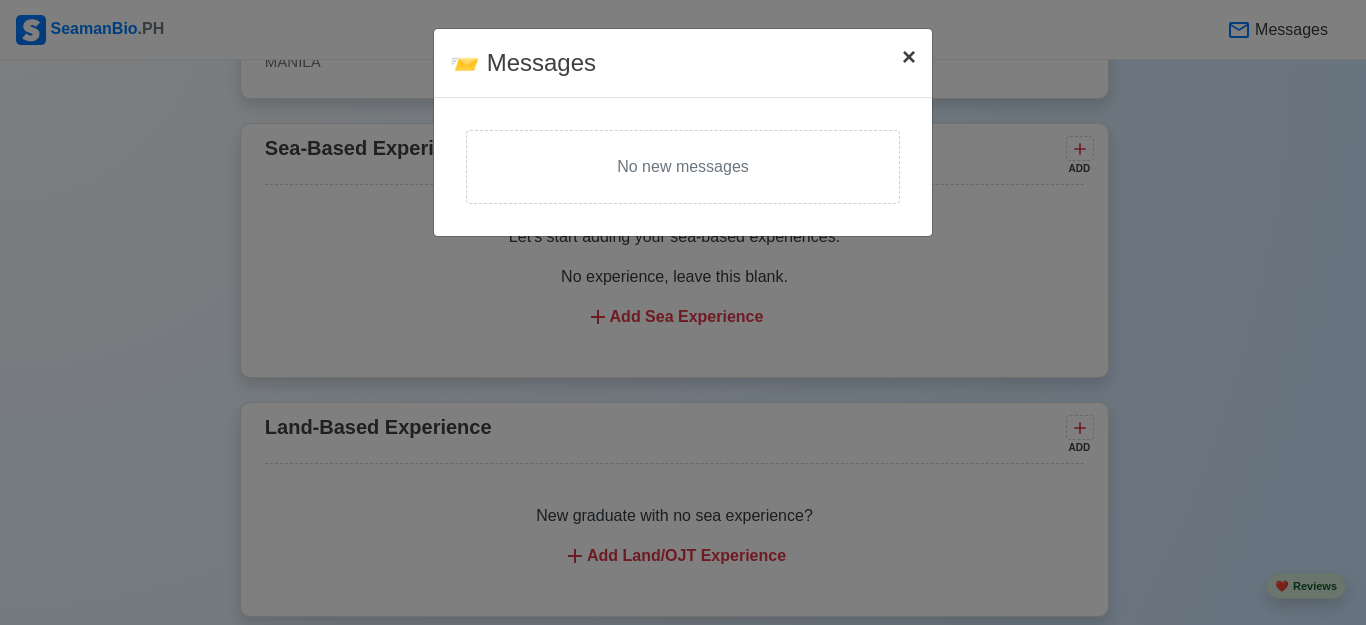 drag, startPoint x: 911, startPoint y: 43, endPoint x: 885, endPoint y: 111, distance: 72.8011 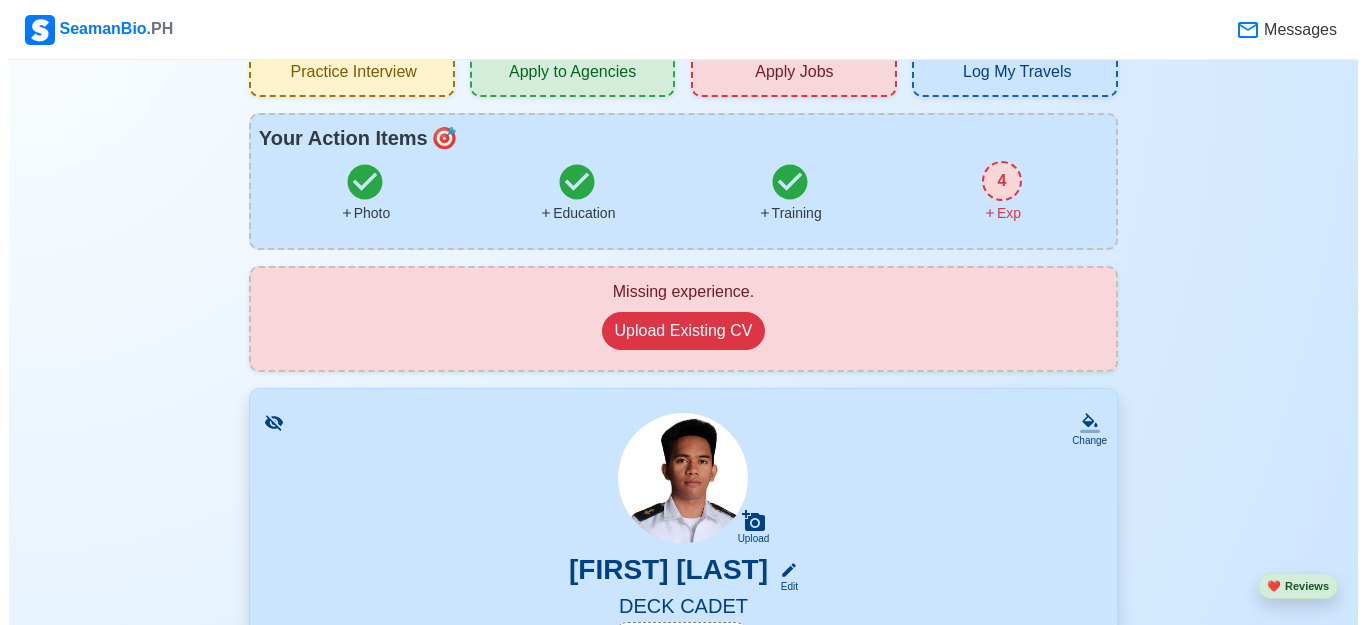 scroll, scrollTop: 0, scrollLeft: 0, axis: both 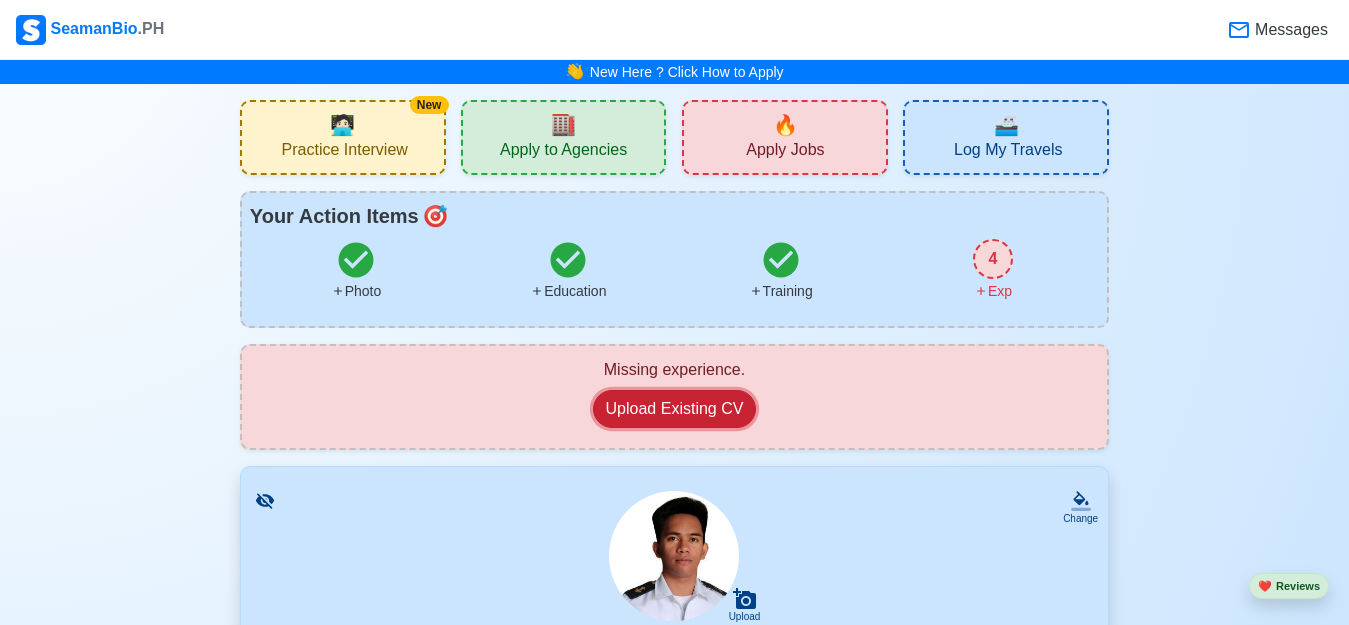 click on "Upload Existing CV" at bounding box center (675, 409) 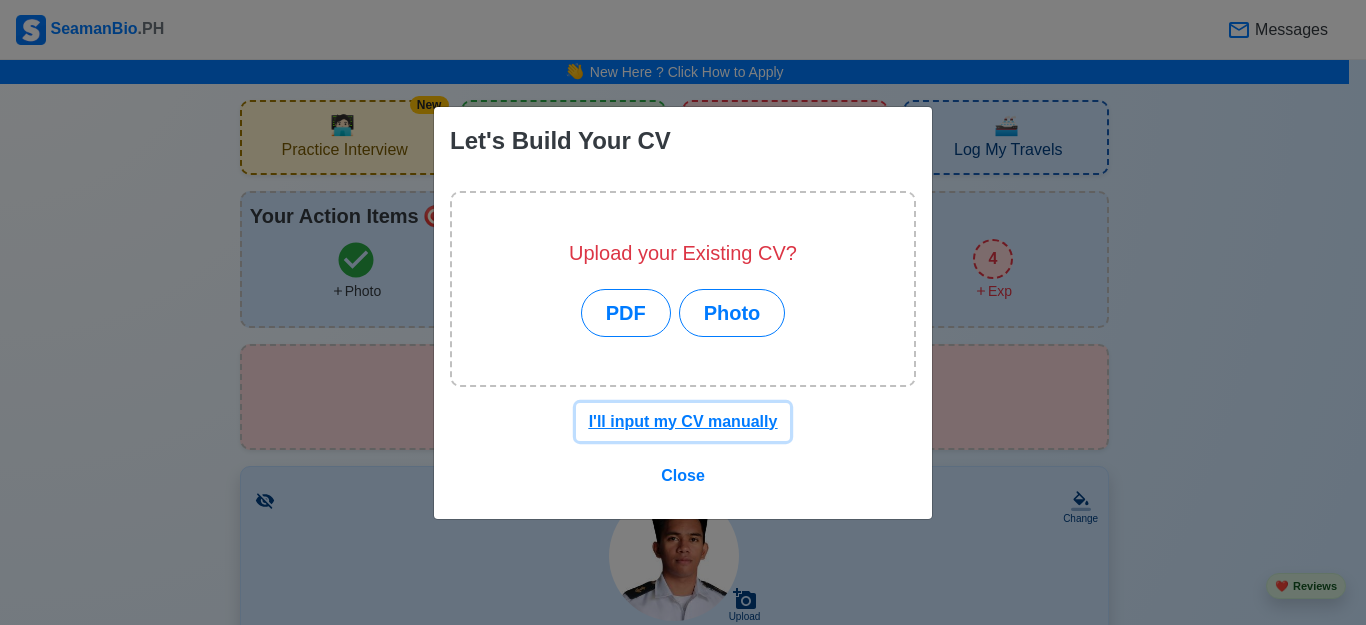 click on "I'll input my CV manually" at bounding box center (683, 421) 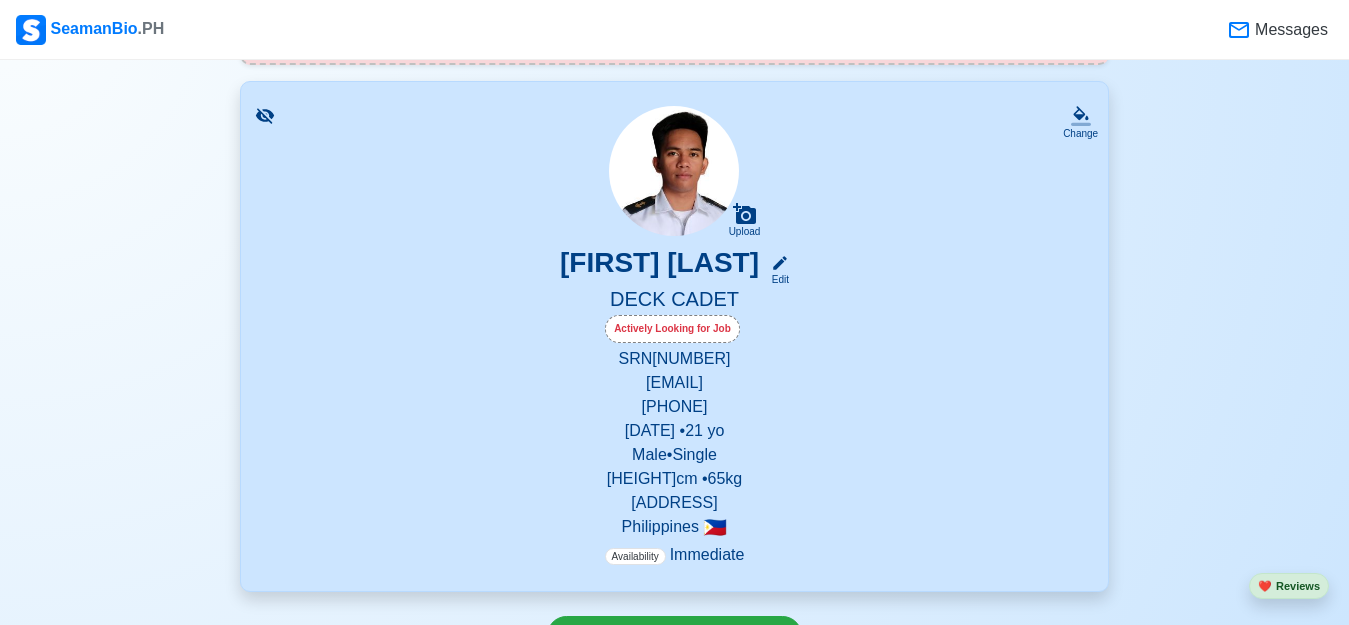 scroll, scrollTop: 485, scrollLeft: 0, axis: vertical 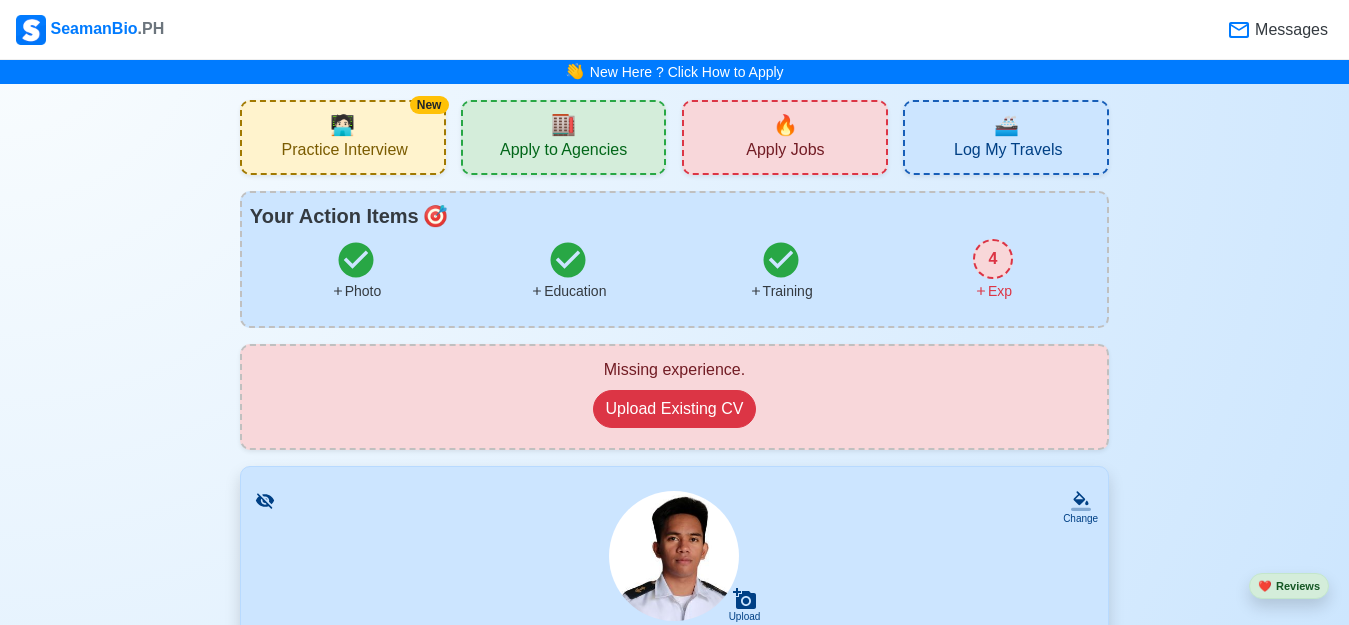 click on "New 🧑🏻‍💻   Practice Interview" at bounding box center (343, 137) 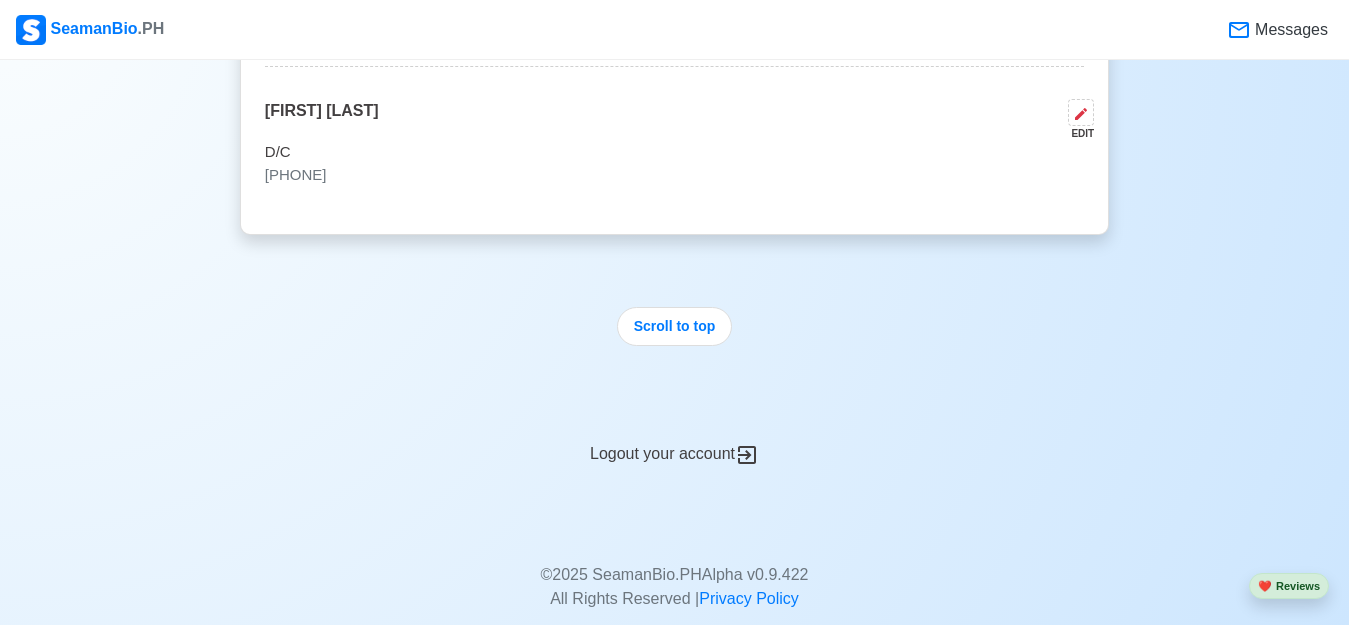 scroll, scrollTop: 4178, scrollLeft: 0, axis: vertical 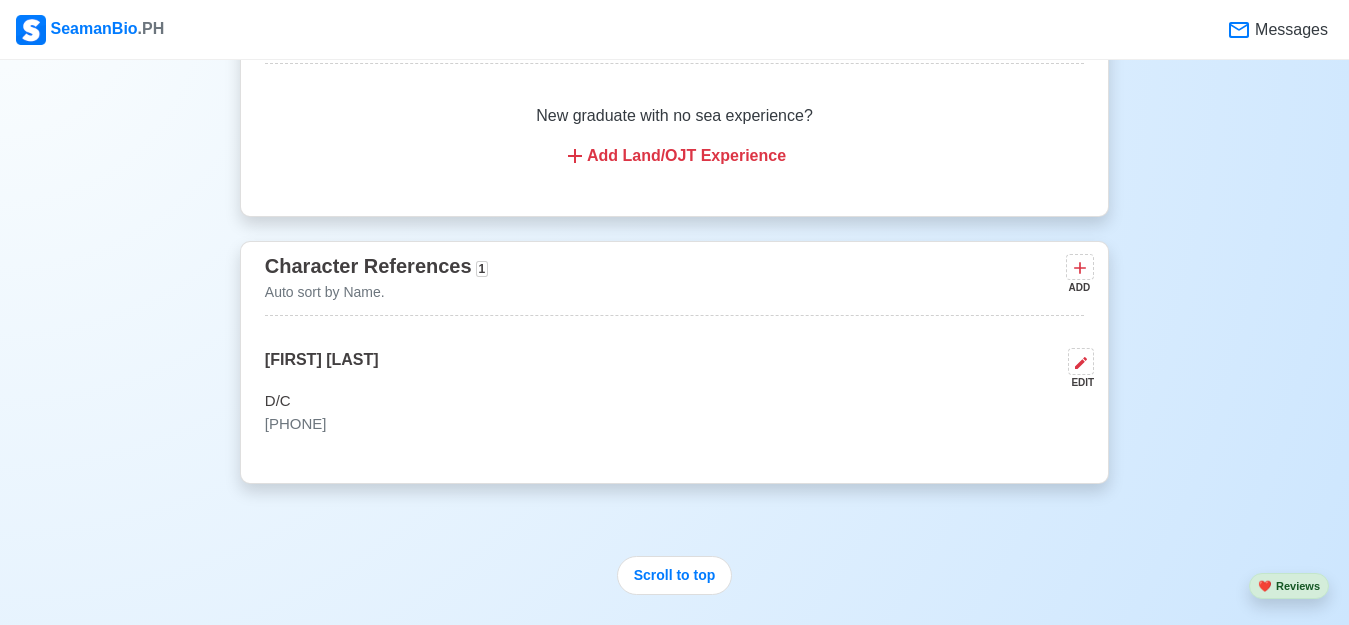 click on "ADD" at bounding box center (1078, 287) 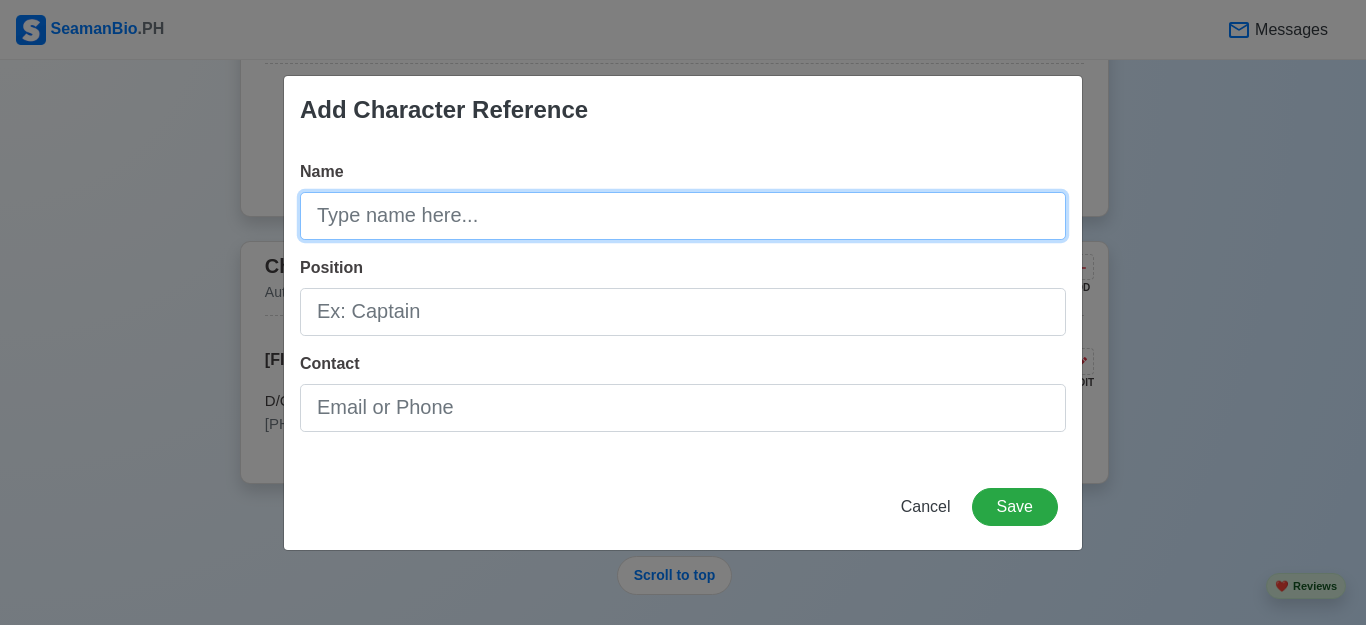 click on "Name" at bounding box center [683, 216] 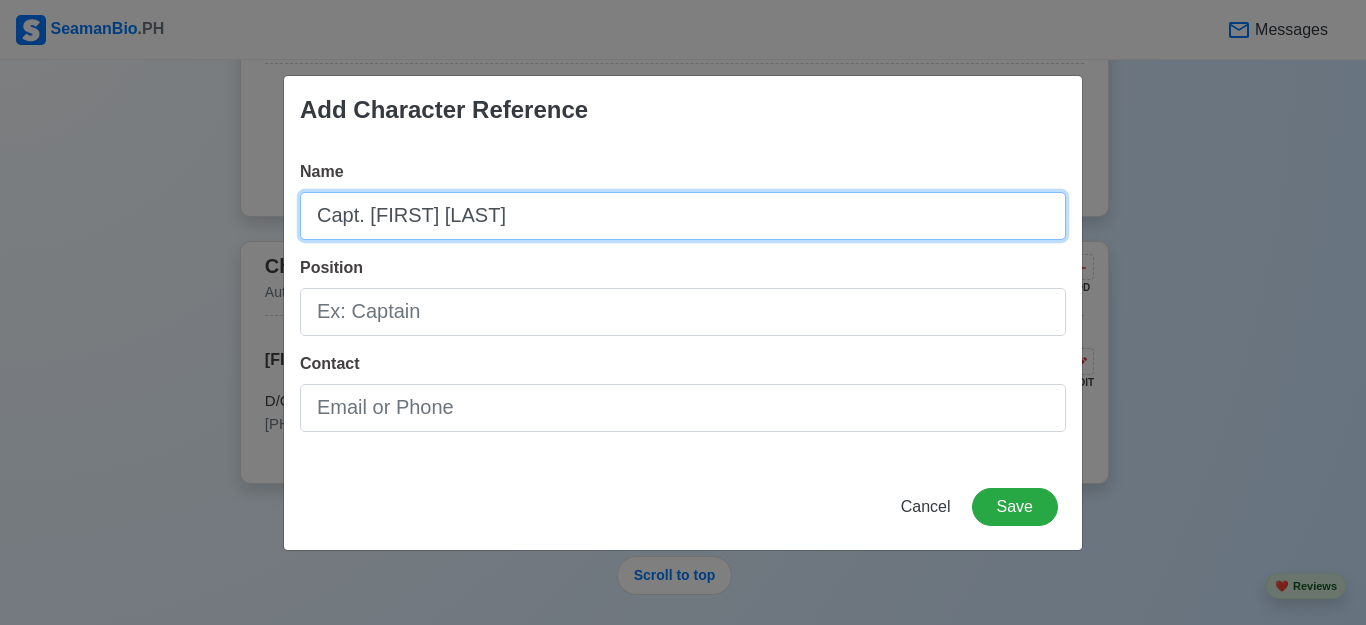 type on "Capt. [FIRST] [LAST]" 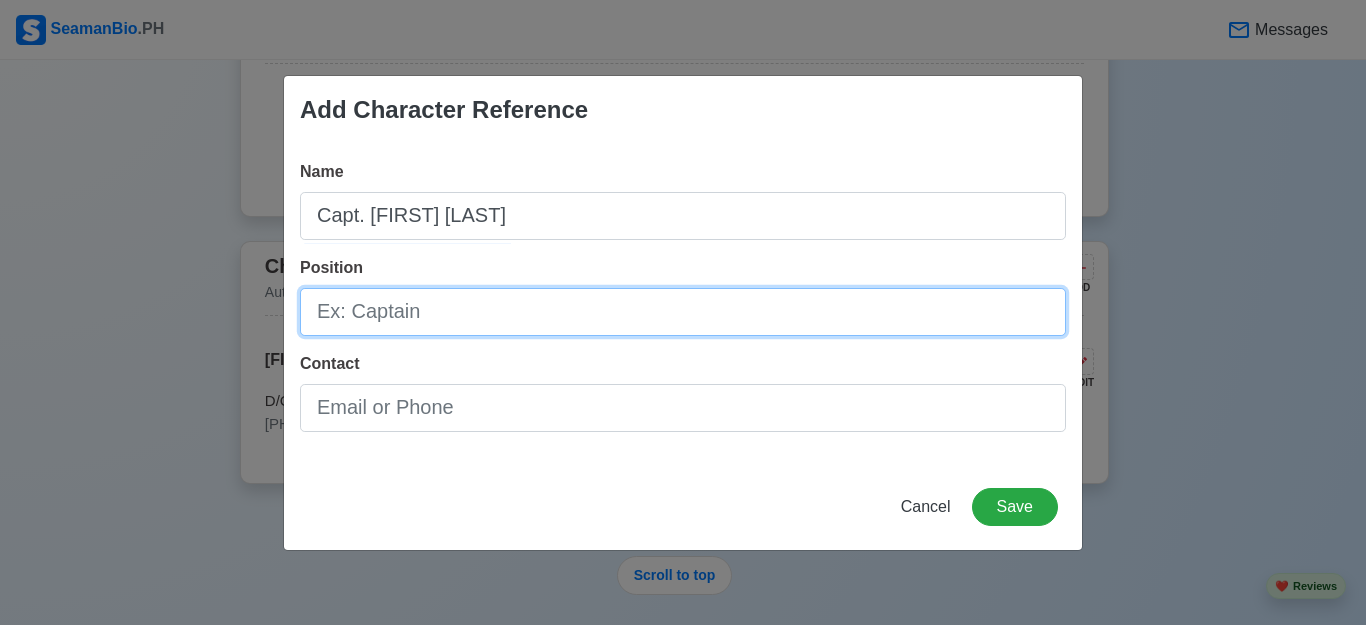 click on "Position" at bounding box center [683, 312] 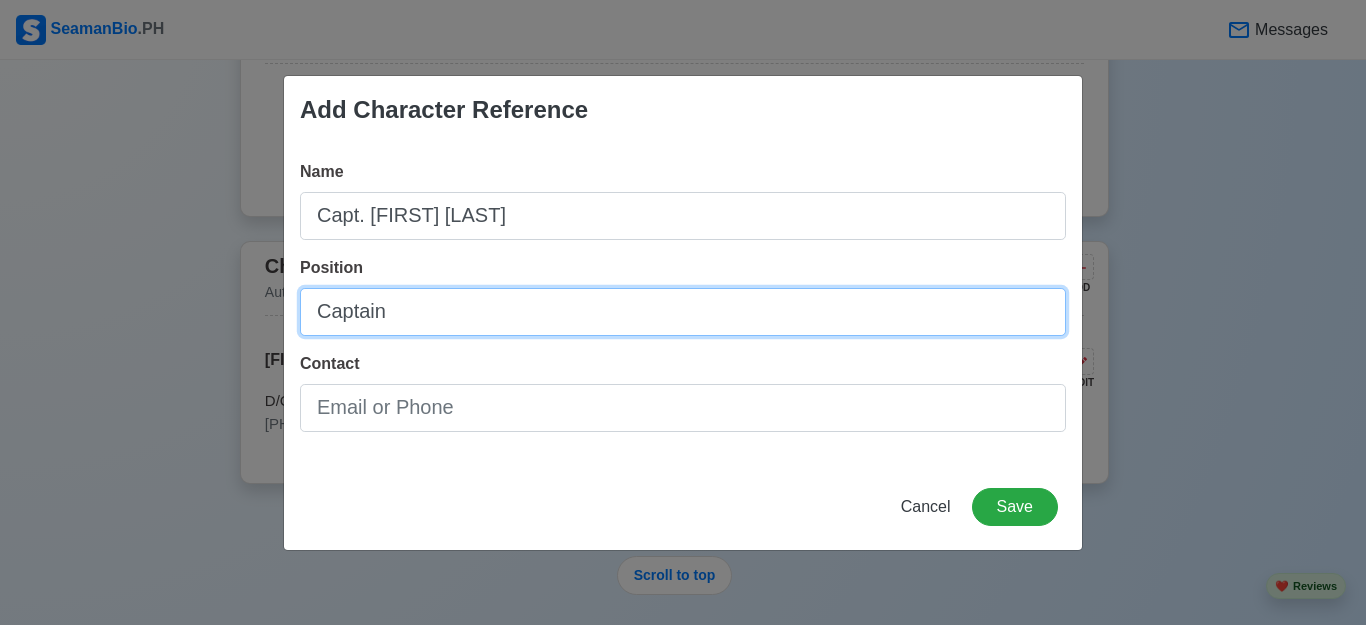 type on "Captain" 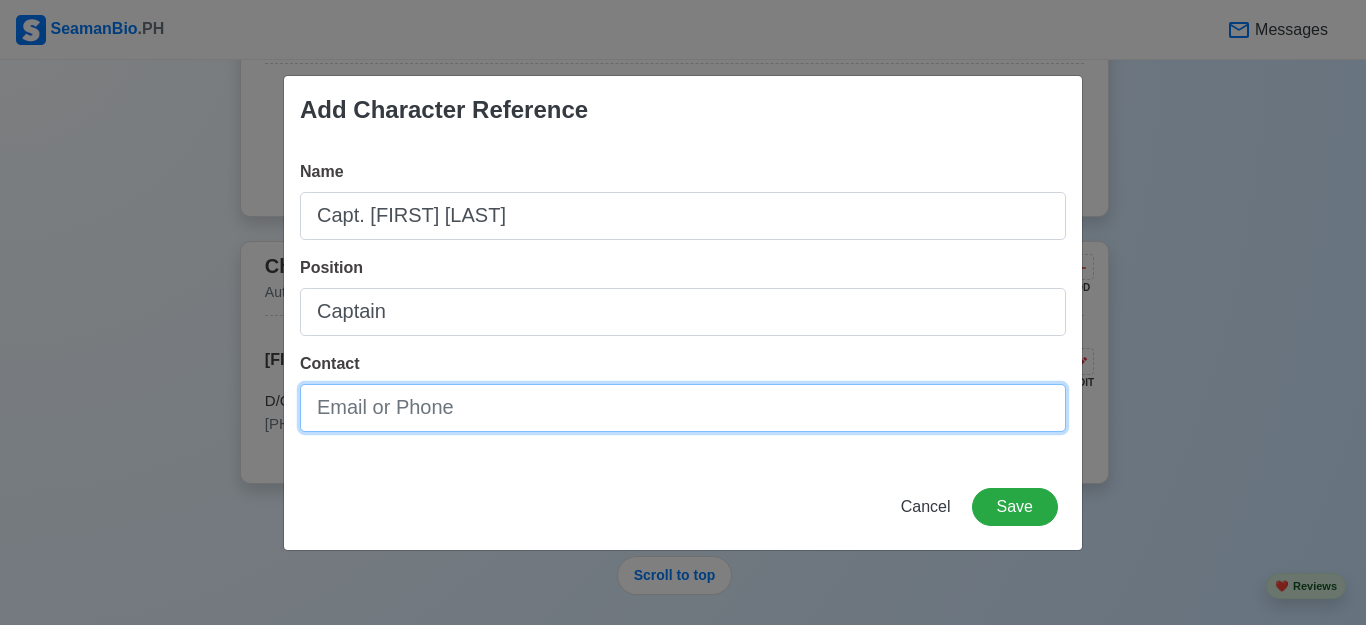 click on "Contact" at bounding box center (683, 408) 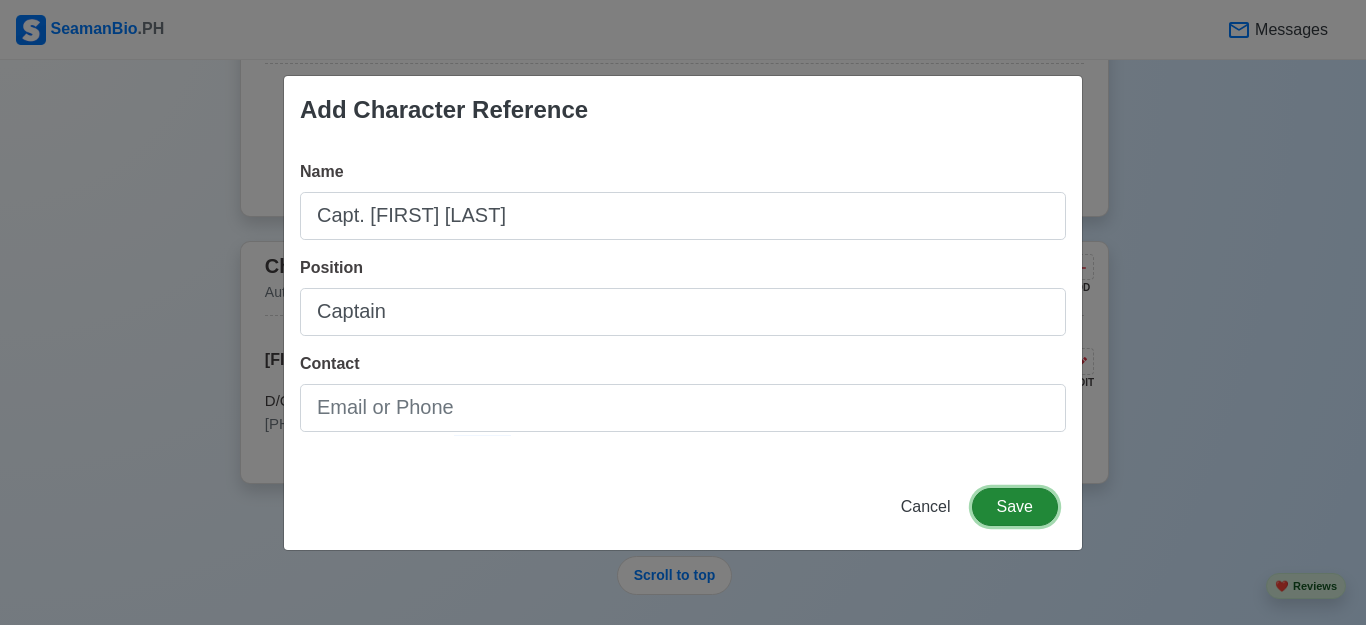 click on "Save" at bounding box center (1015, 507) 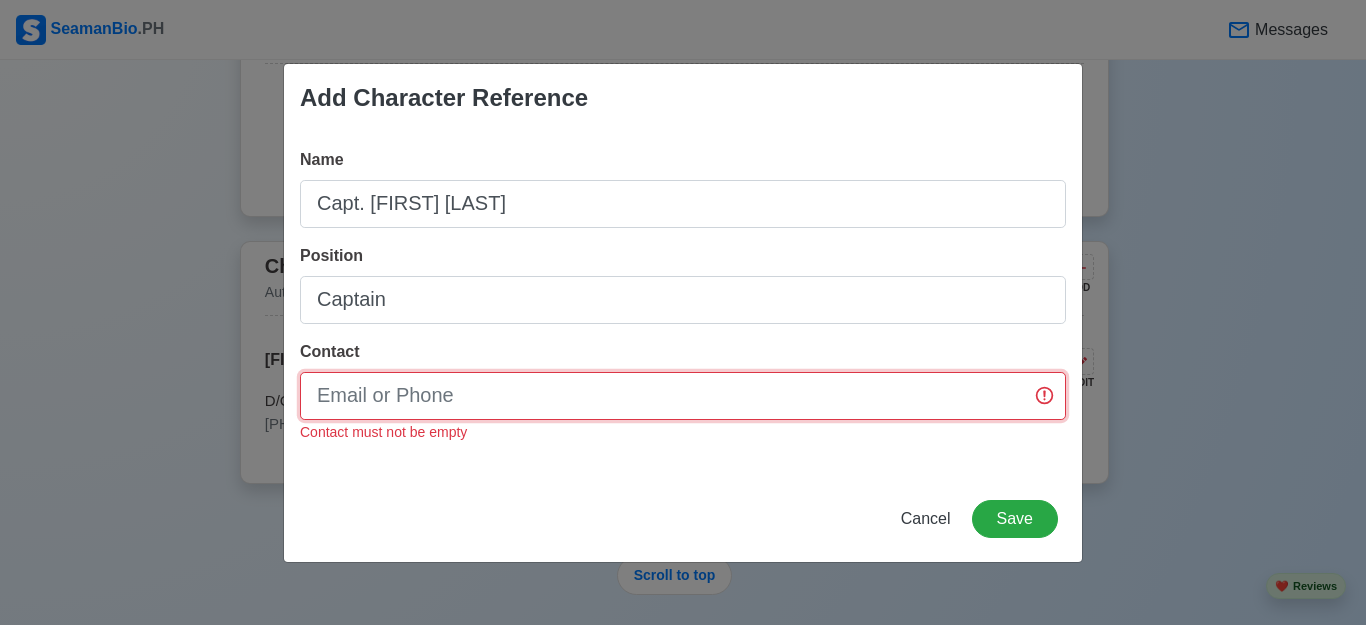 click on "Contact" at bounding box center (683, 396) 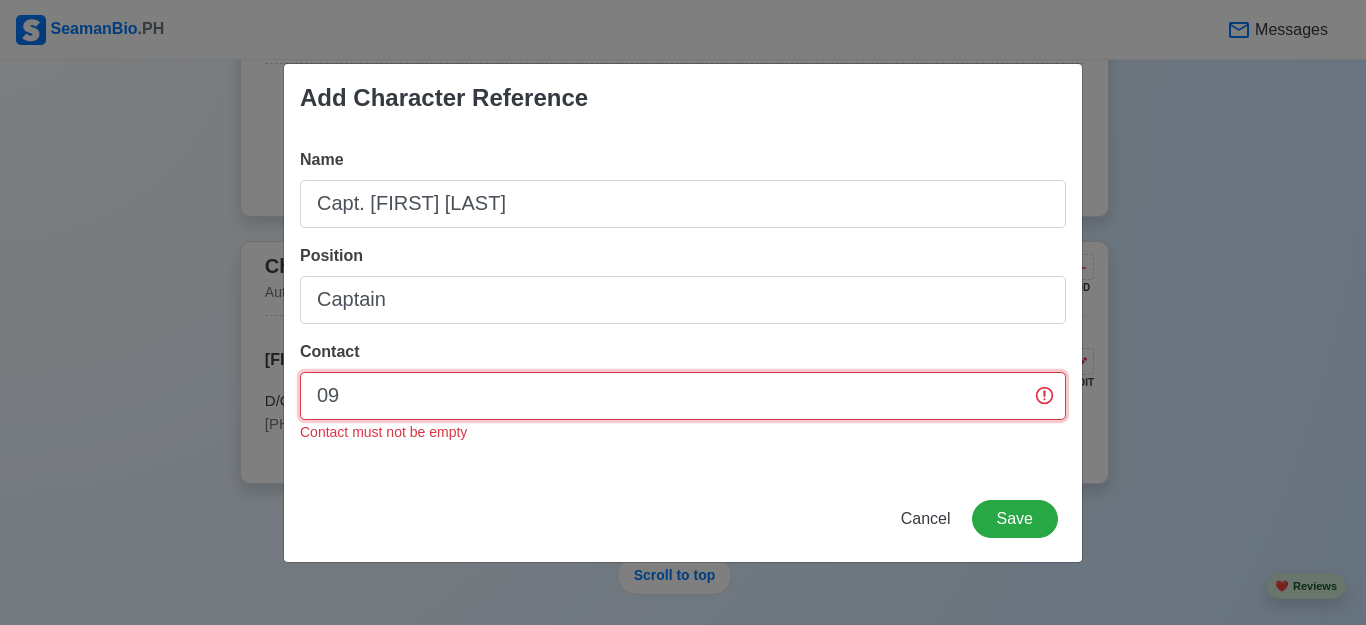 type on "0" 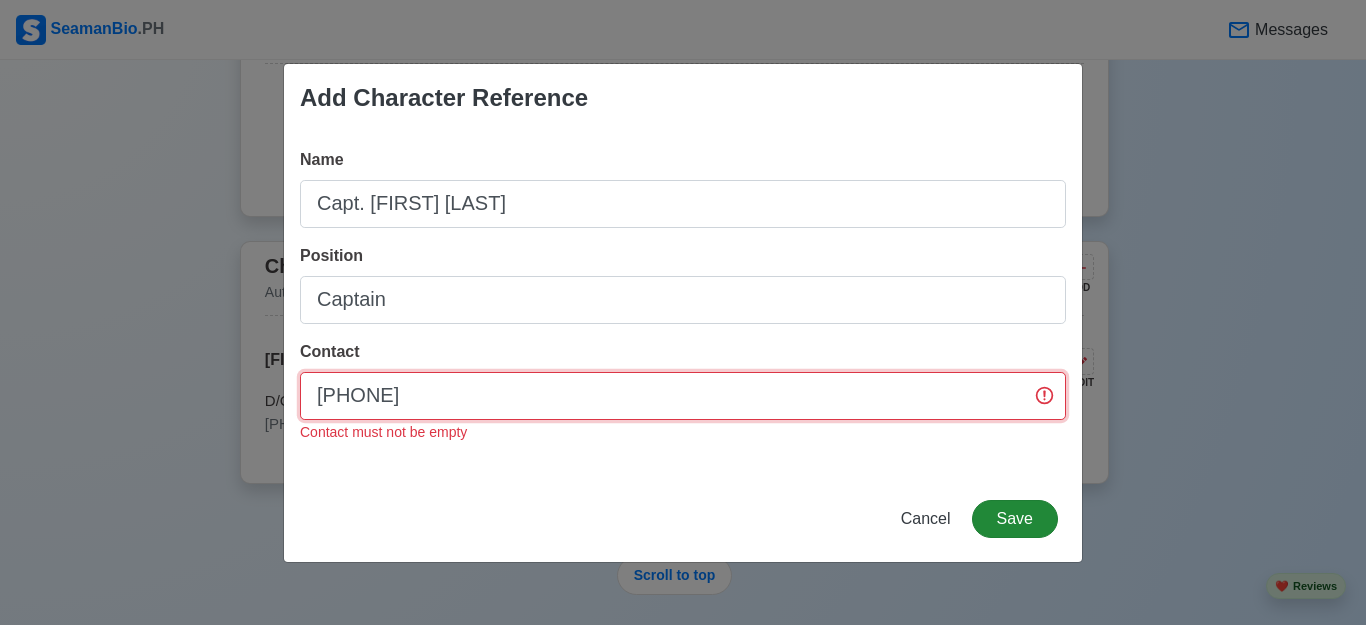type on "[PHONE]" 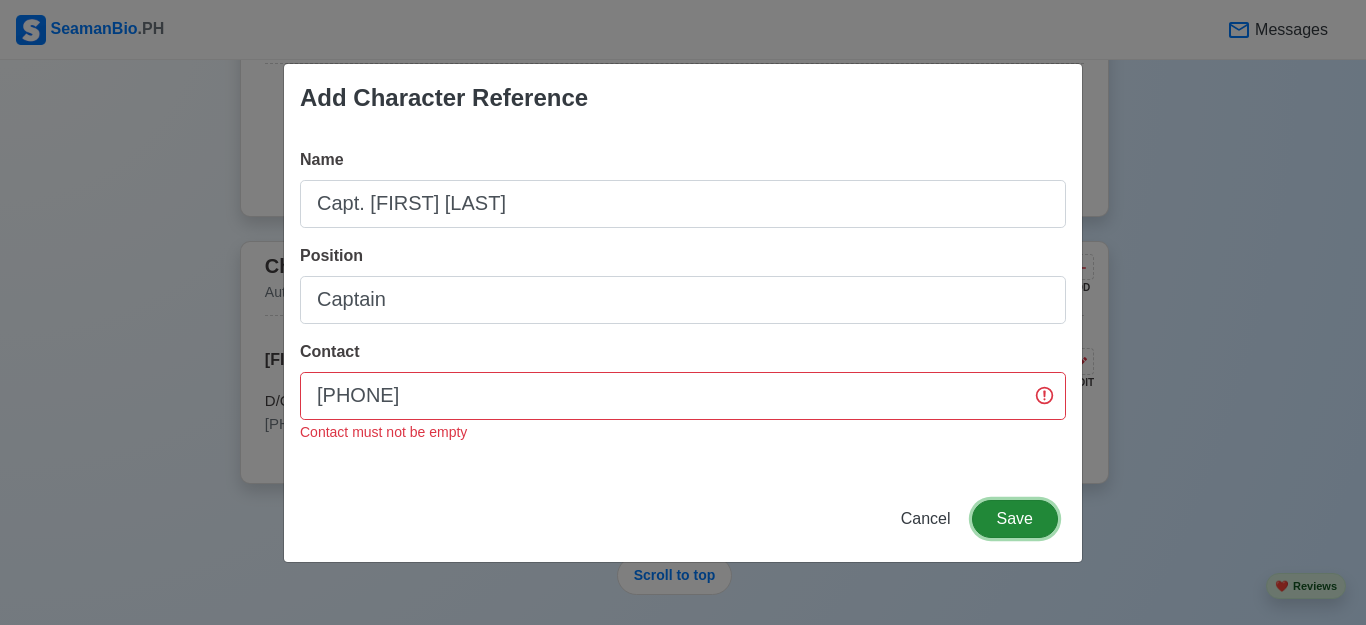 click on "Save" at bounding box center (1015, 519) 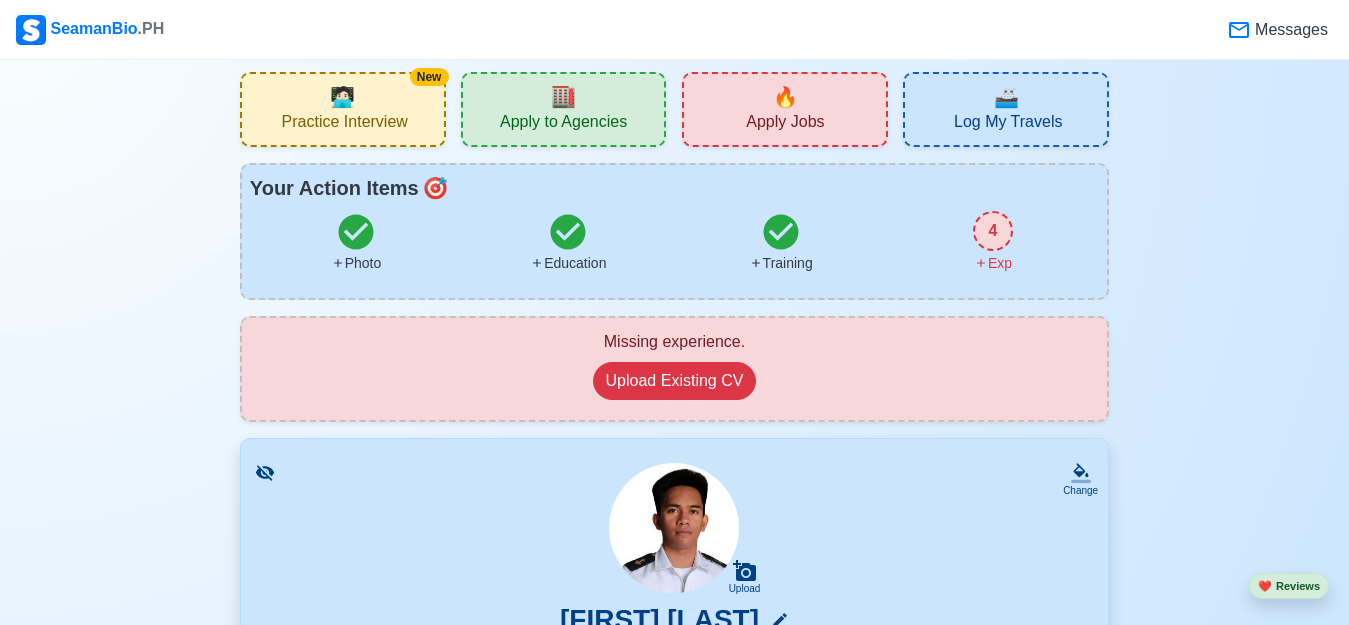 scroll, scrollTop: 0, scrollLeft: 0, axis: both 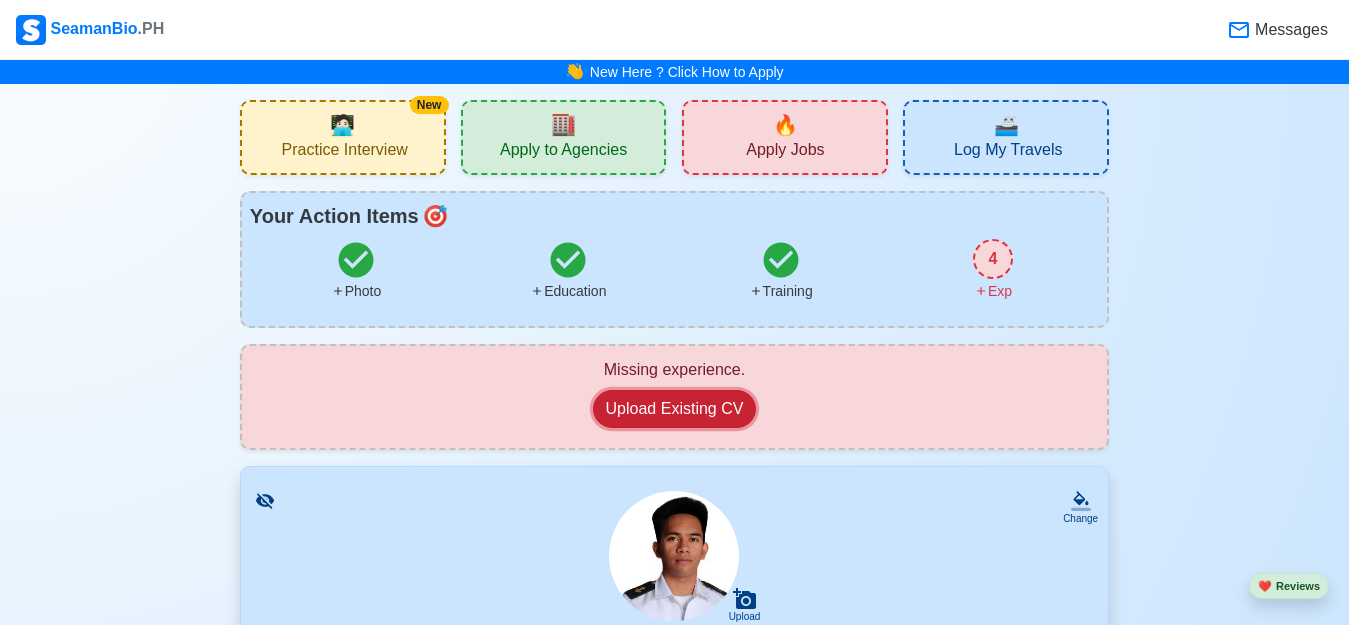 click on "Upload Existing CV" at bounding box center [675, 409] 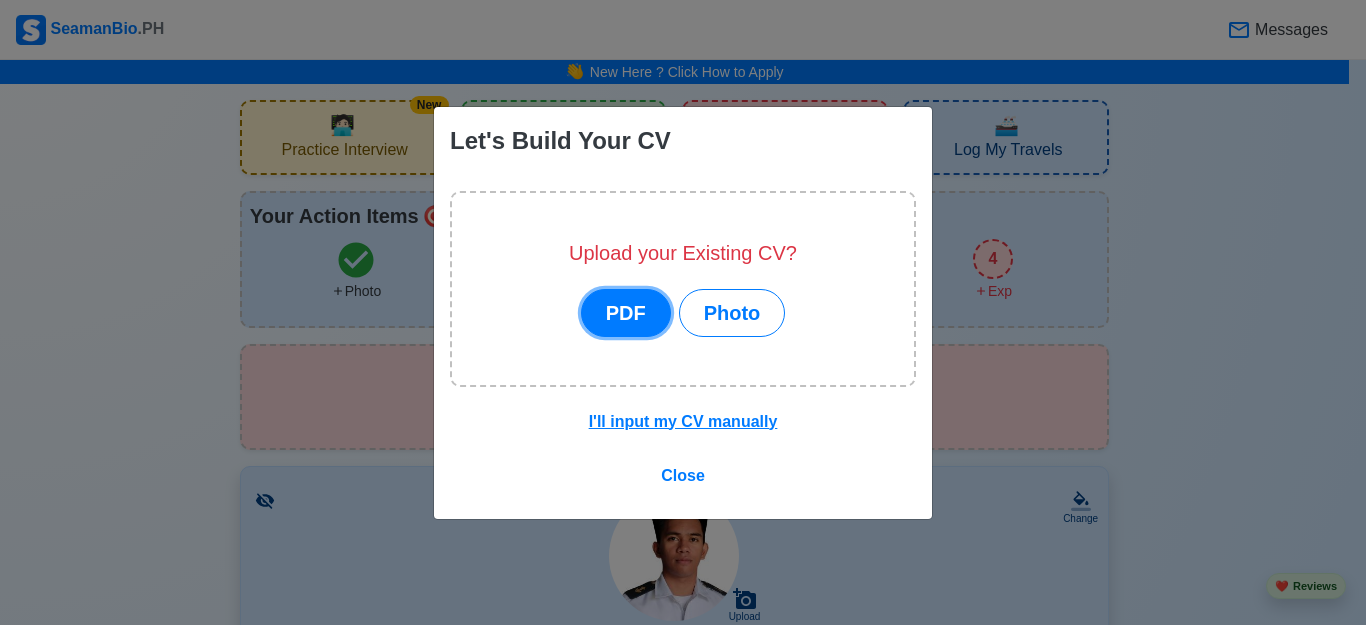 click on "PDF" at bounding box center (626, 313) 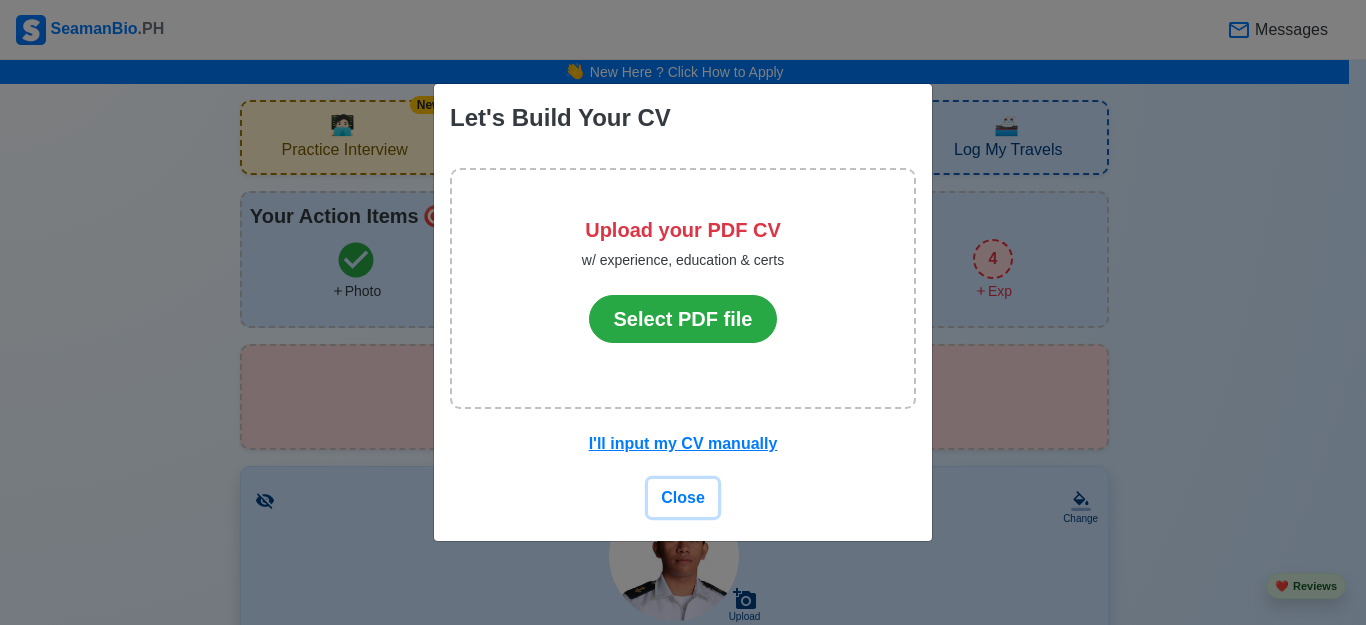 click on "Close" at bounding box center [683, 497] 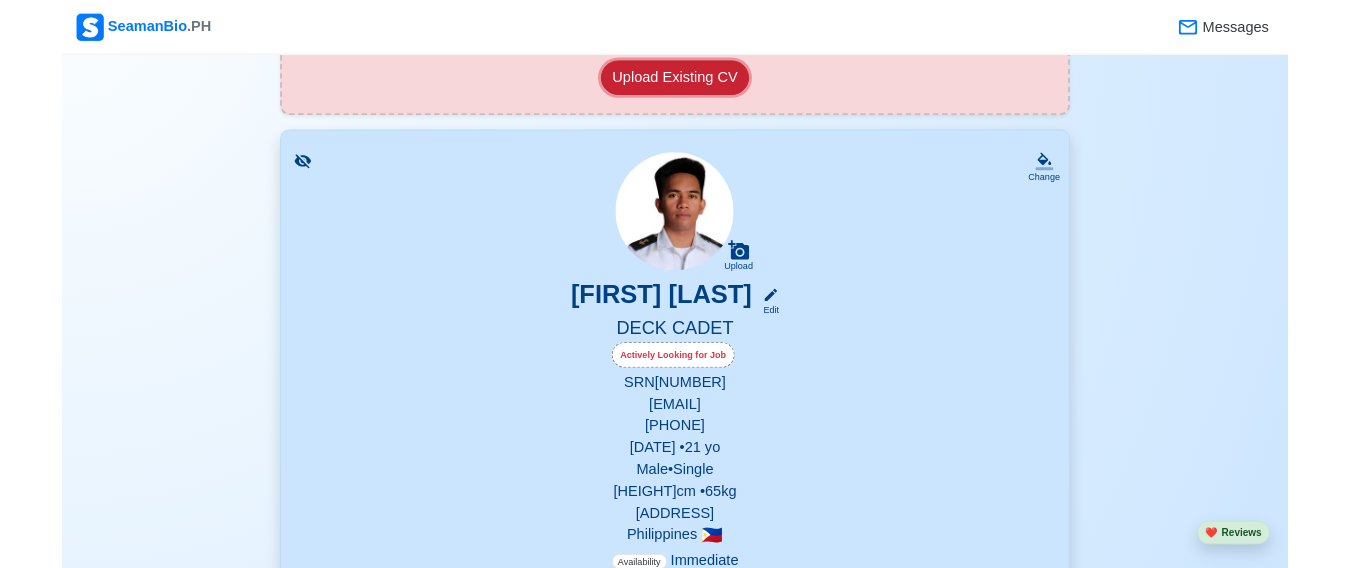 scroll, scrollTop: 500, scrollLeft: 0, axis: vertical 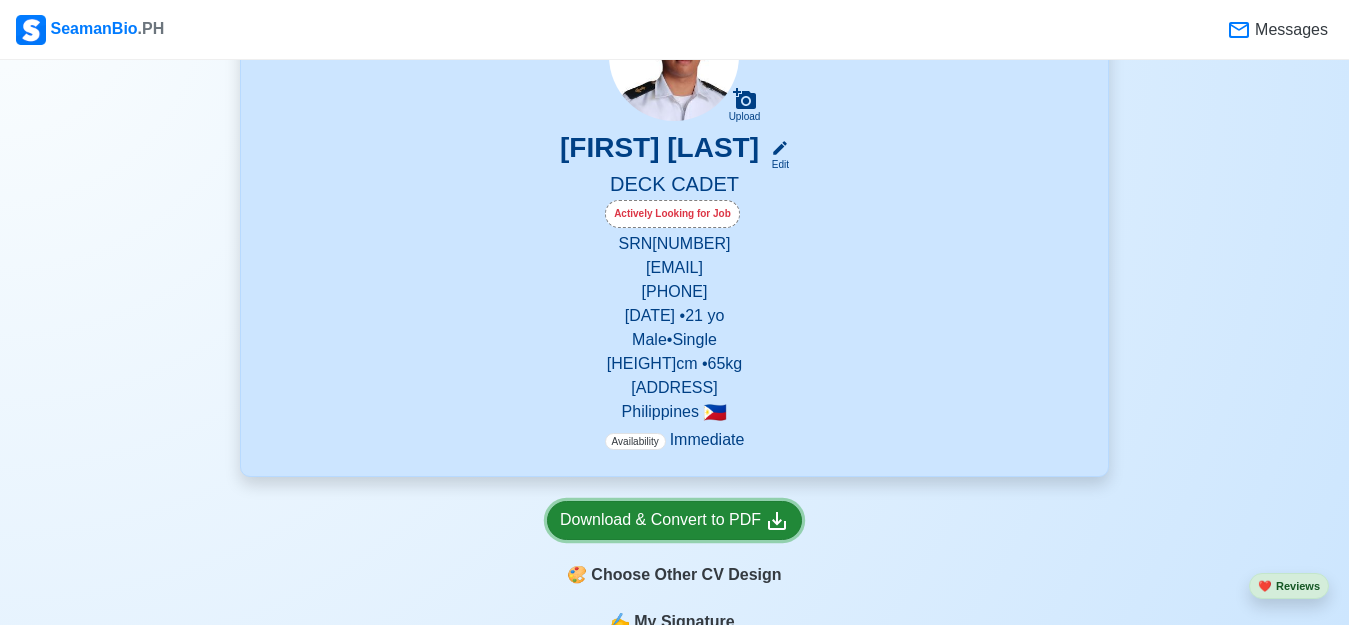 click on "Download & Convert to PDF" at bounding box center (674, 520) 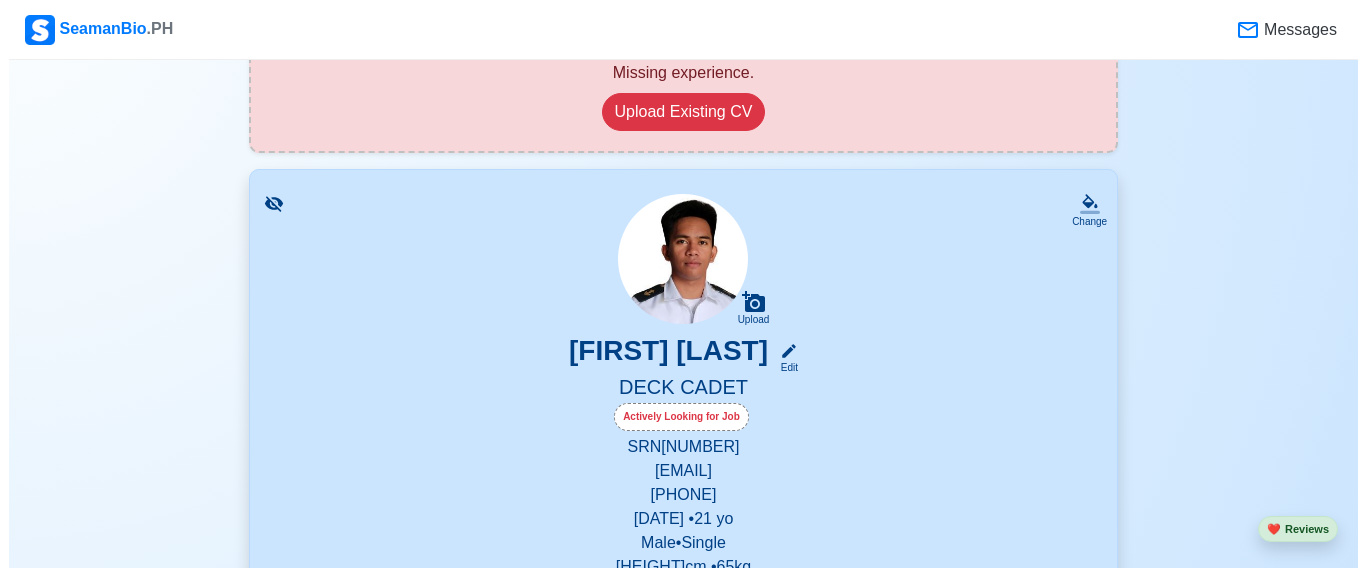 scroll, scrollTop: 0, scrollLeft: 0, axis: both 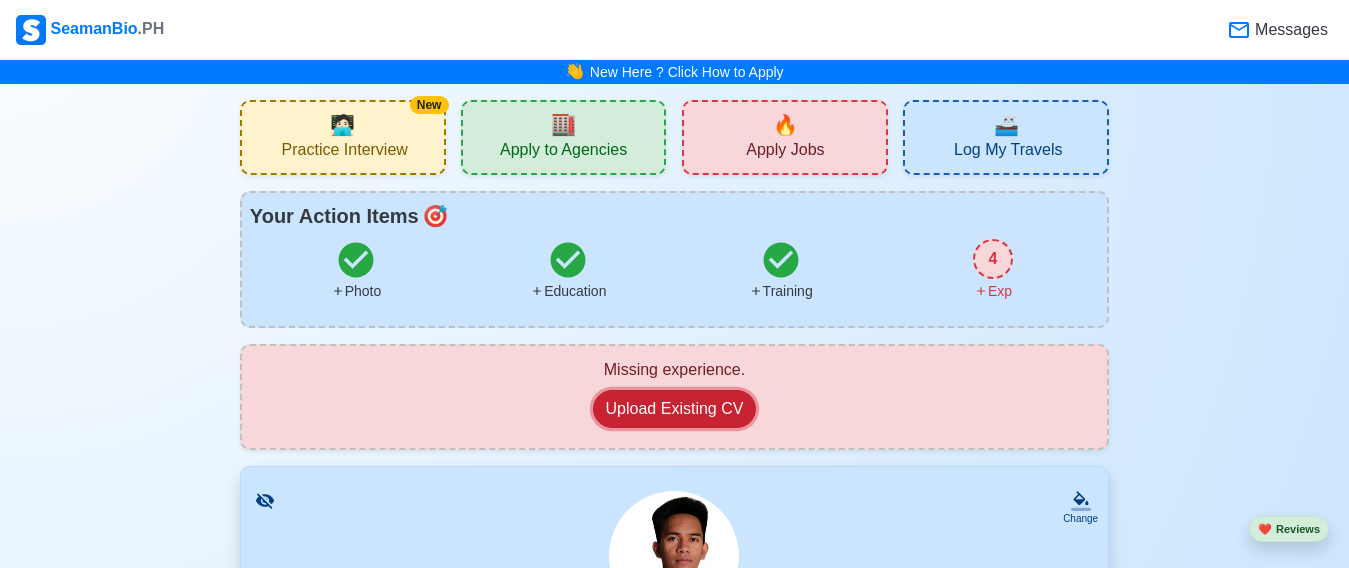 click on "Upload Existing CV" at bounding box center [675, 409] 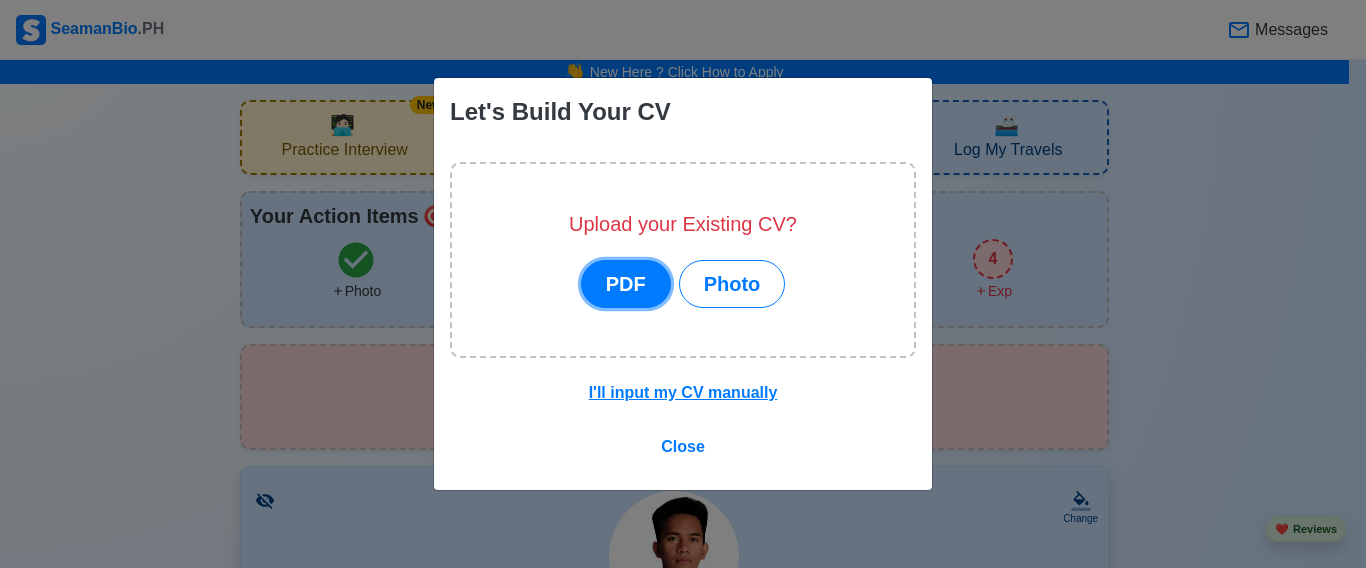 click on "PDF" at bounding box center [626, 284] 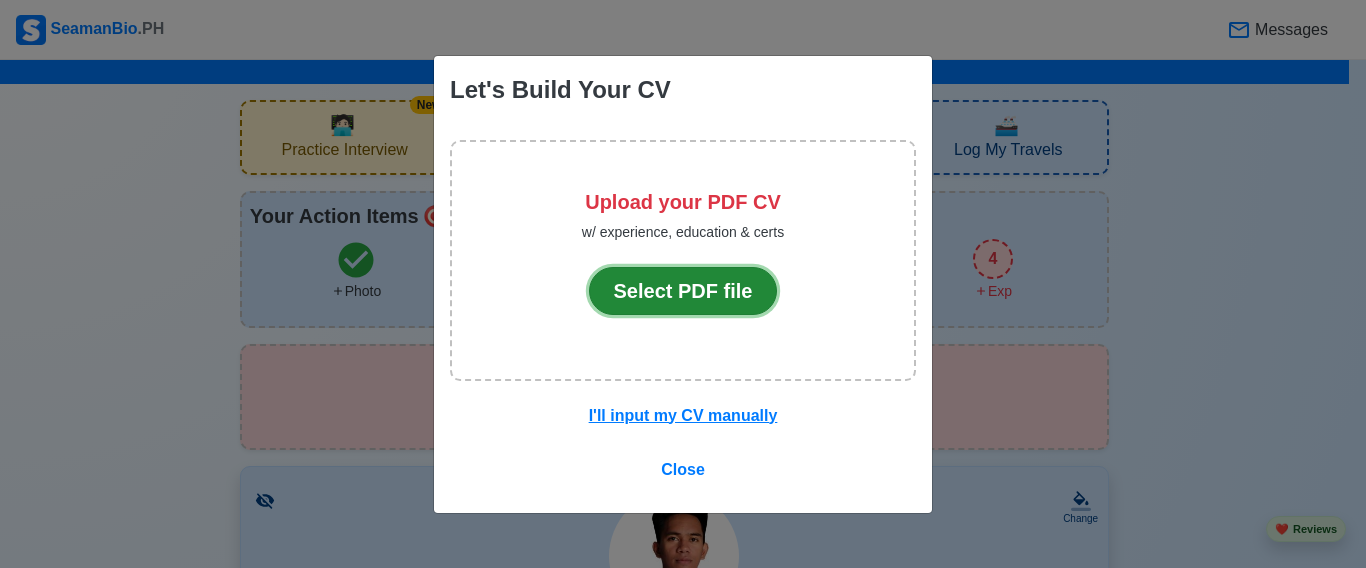 click on "Select PDF file" at bounding box center (683, 291) 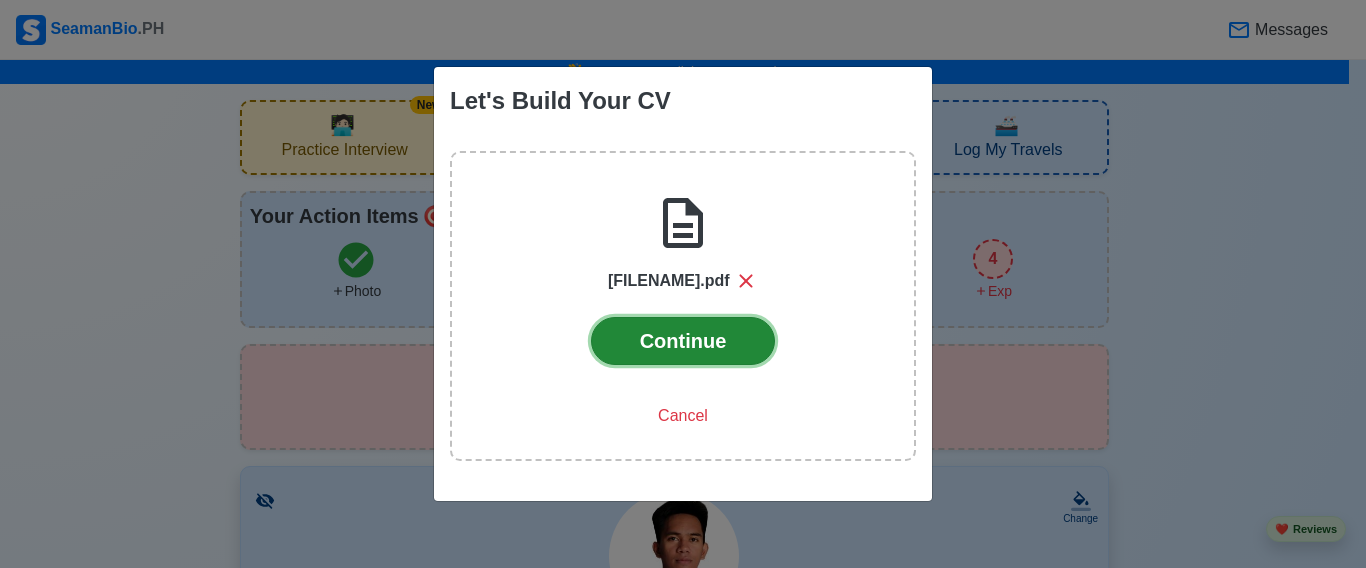click on "Continue" at bounding box center [683, 341] 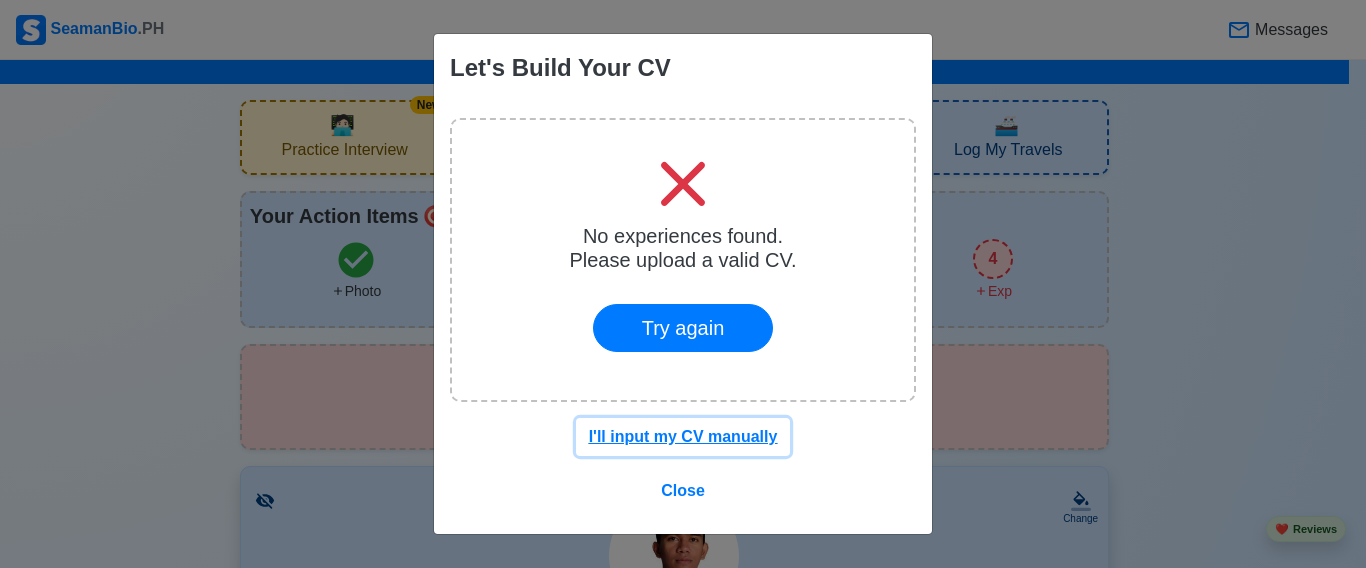 click on "I'll input my CV manually" at bounding box center [683, 436] 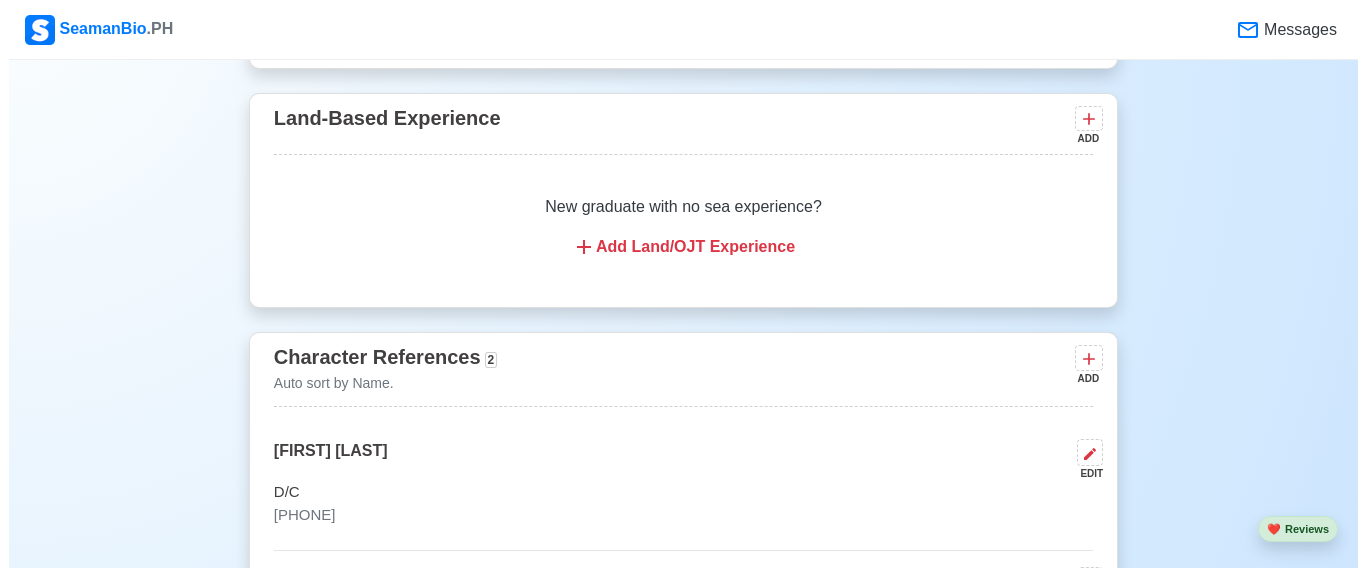 scroll, scrollTop: 3987, scrollLeft: 0, axis: vertical 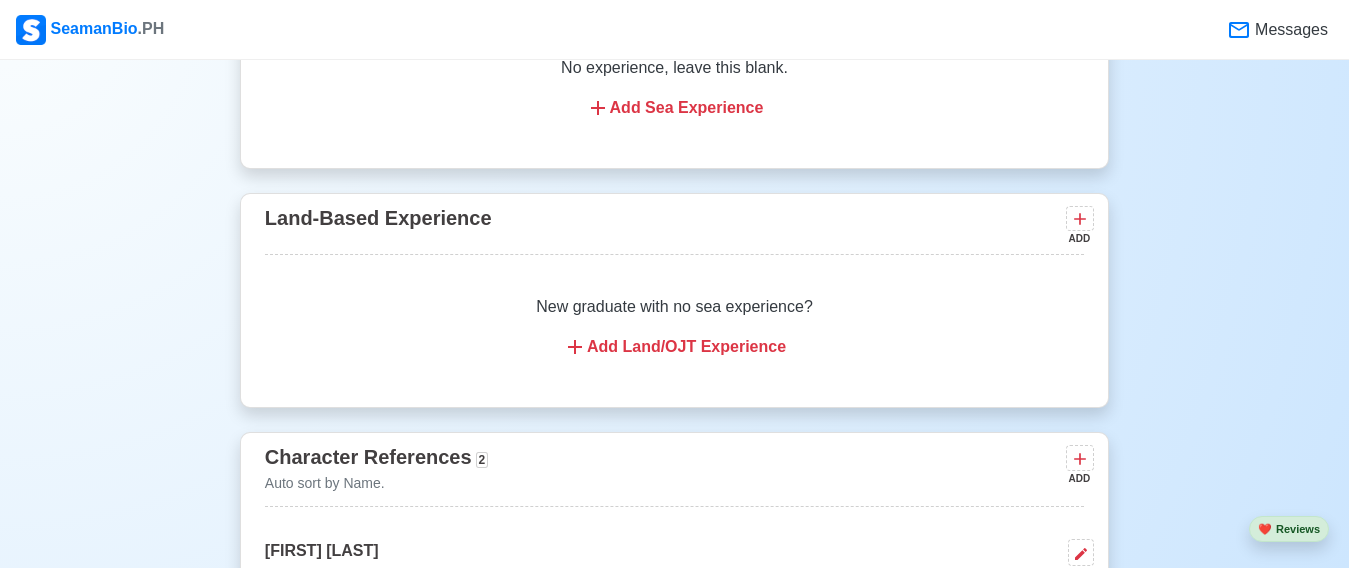 click on "New graduate with no sea experience?" at bounding box center (674, 307) 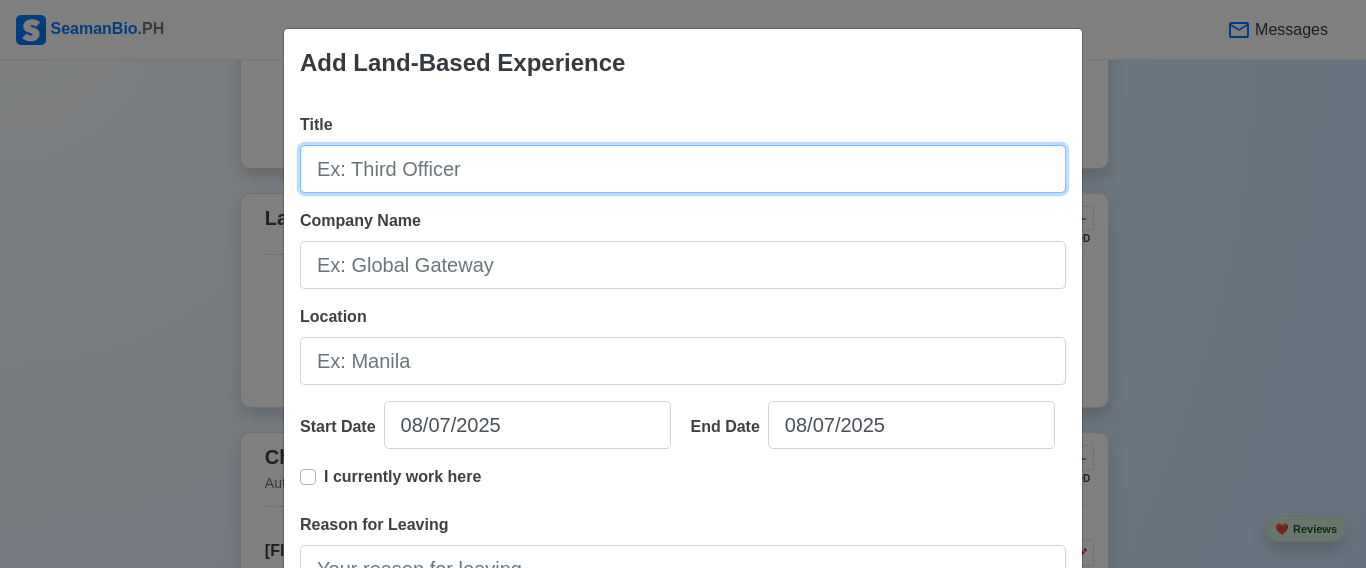 click on "Title" at bounding box center (683, 169) 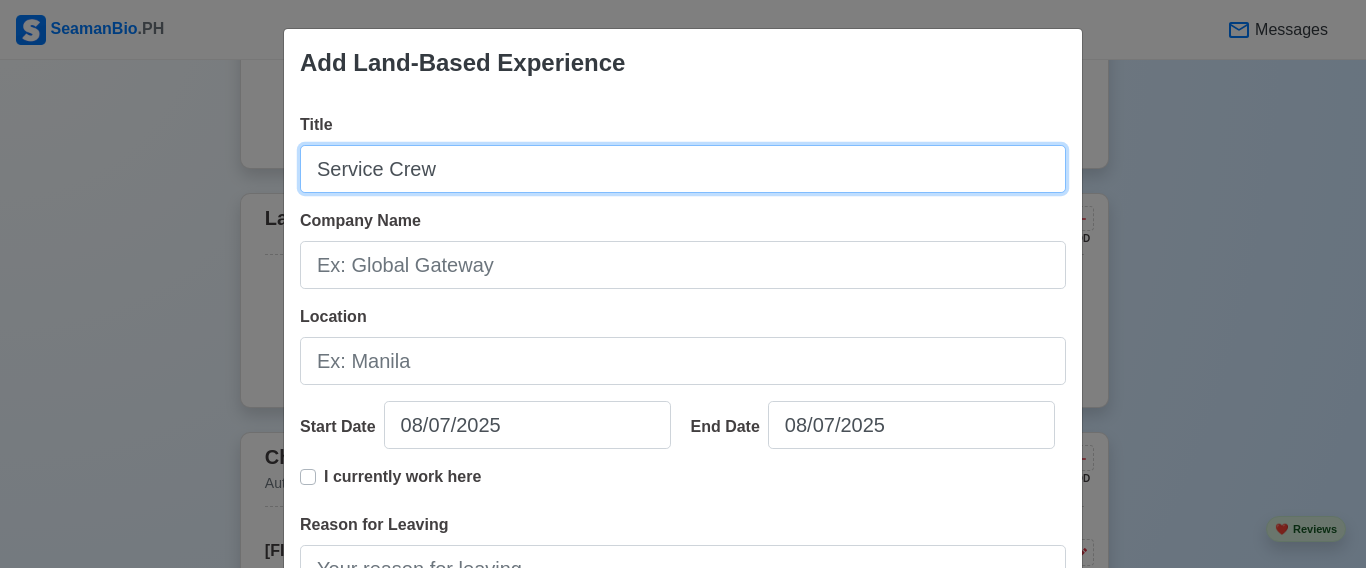 type on "Service Crew" 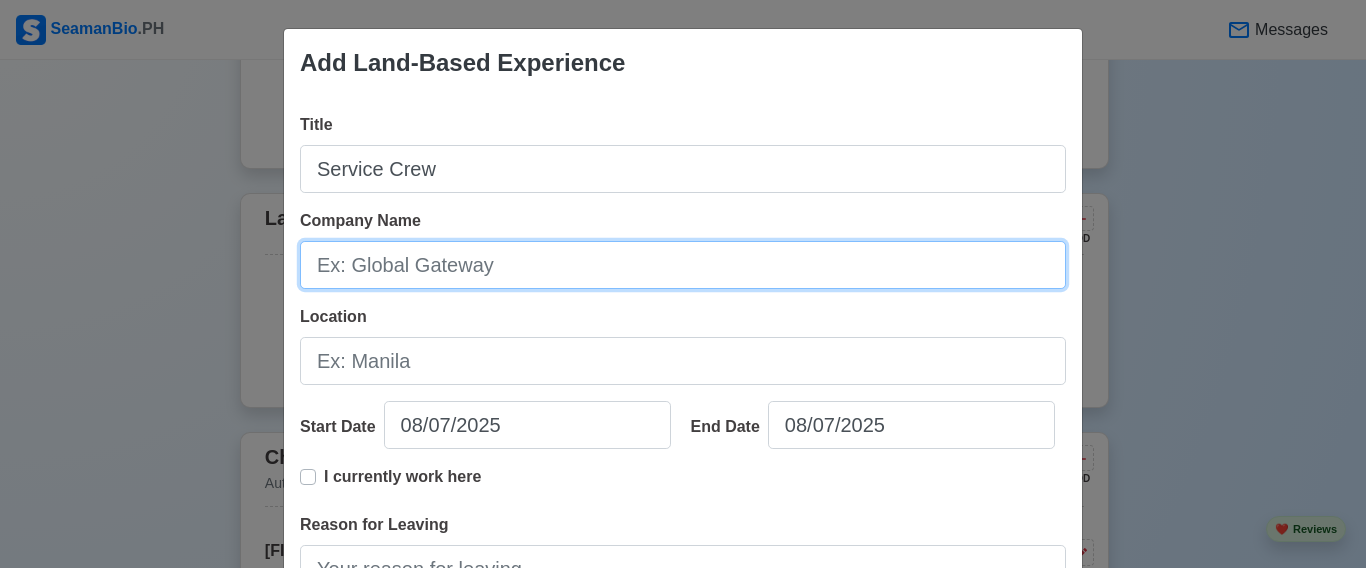 click on "Company Name" at bounding box center (683, 265) 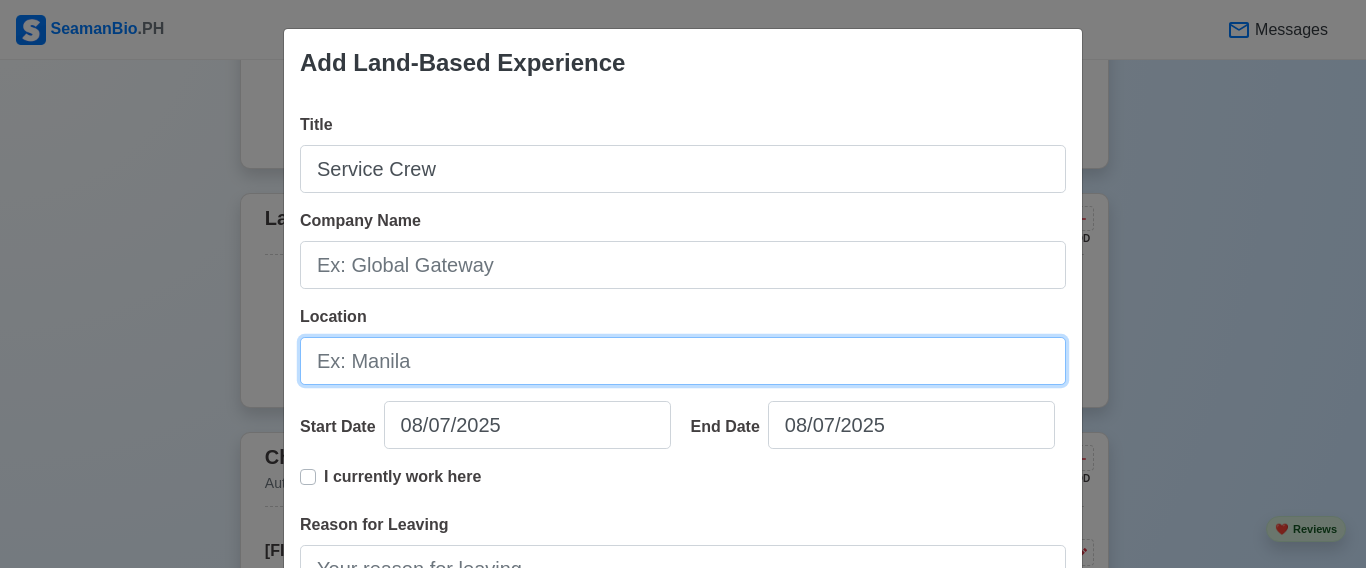 click on "Location" at bounding box center [683, 361] 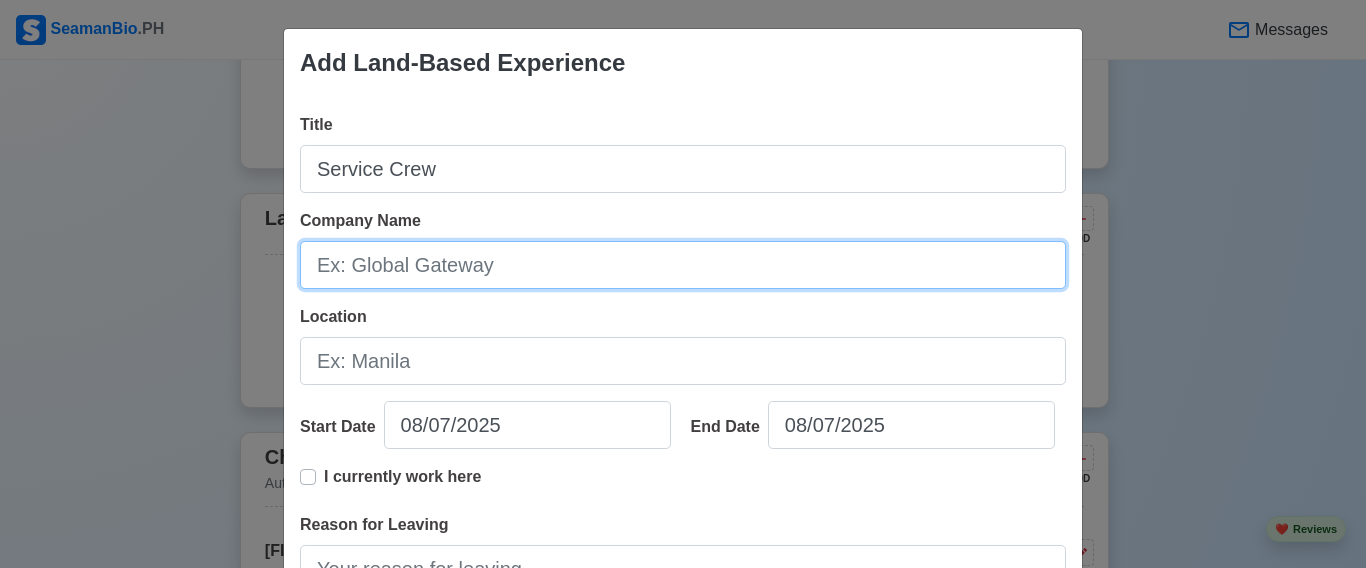 click on "Company Name" at bounding box center [683, 265] 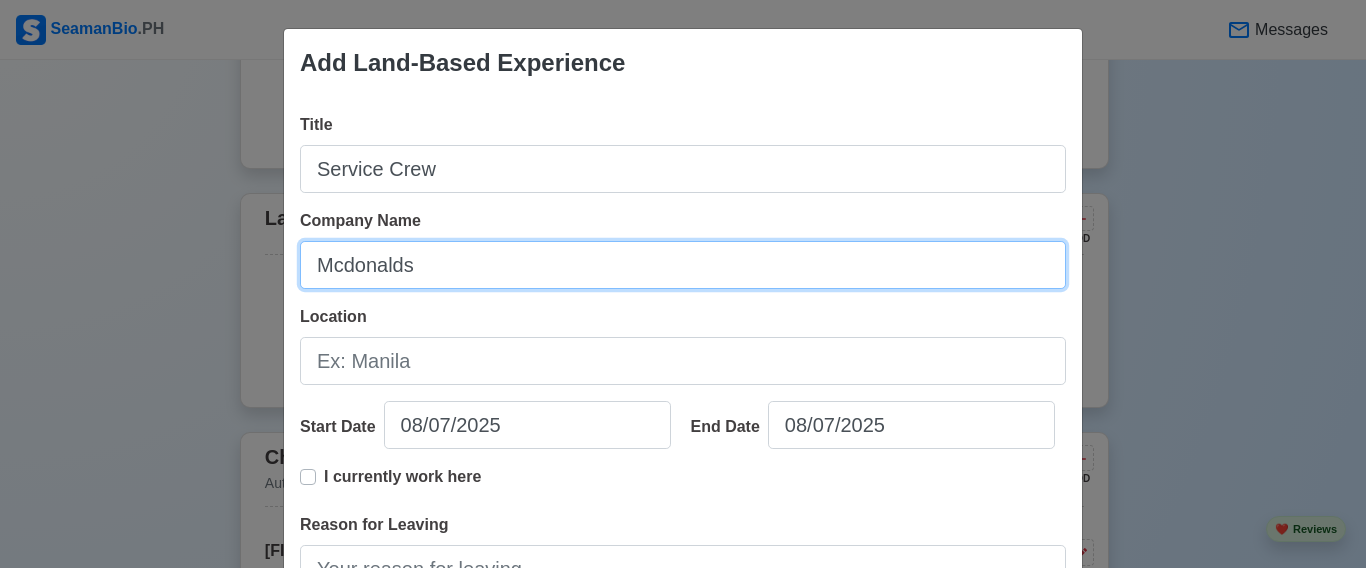 click on "Mcdonalds" at bounding box center (683, 265) 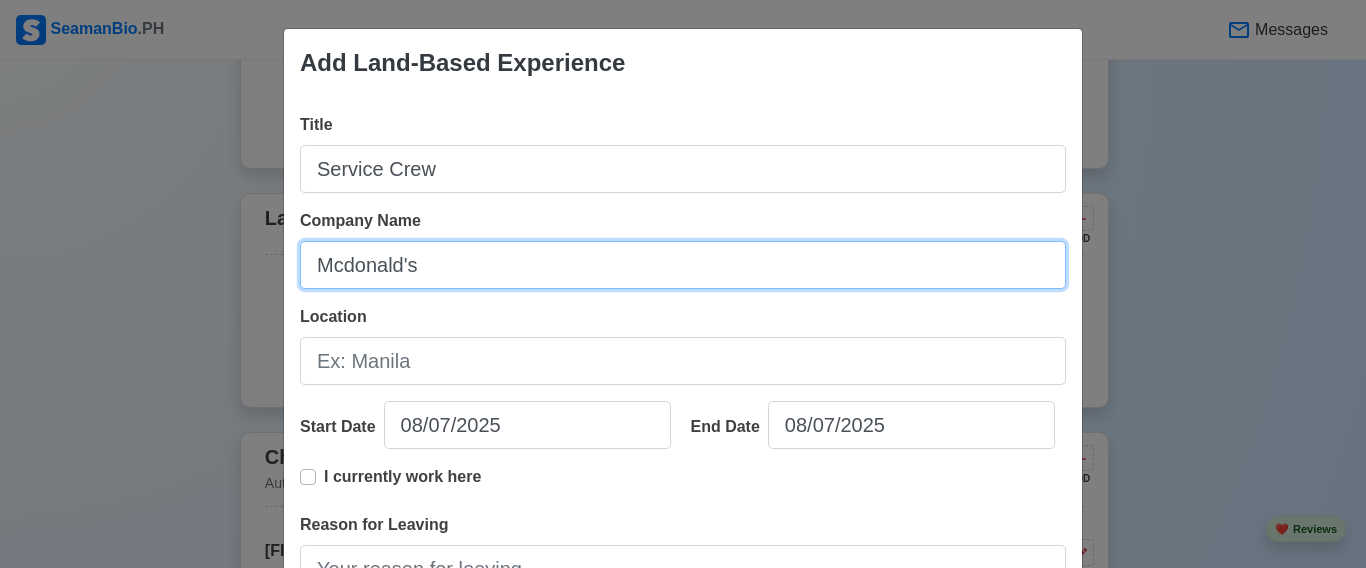 type on "Mcdonald's" 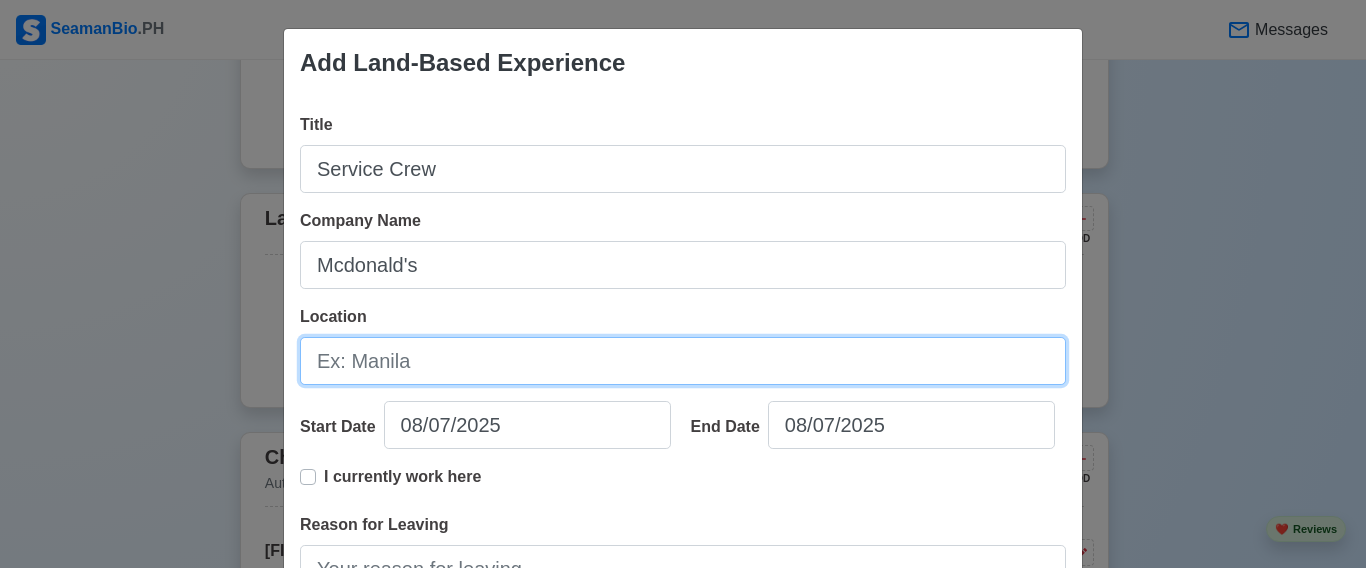 click on "Location" at bounding box center [683, 361] 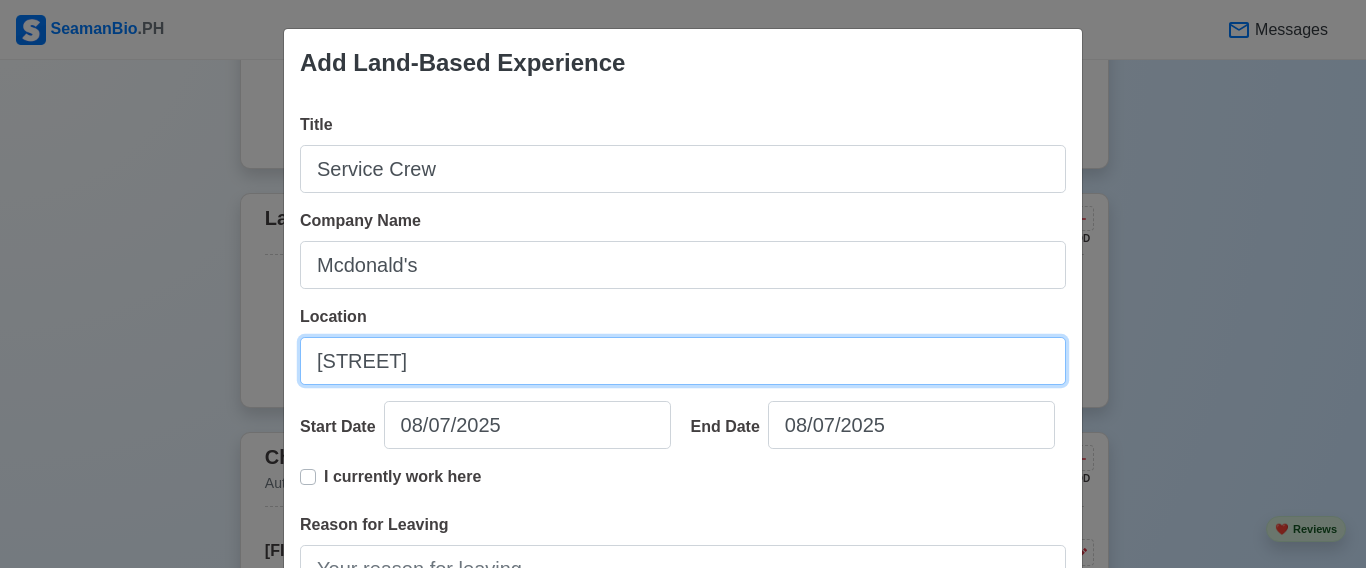 type on "[STREET]" 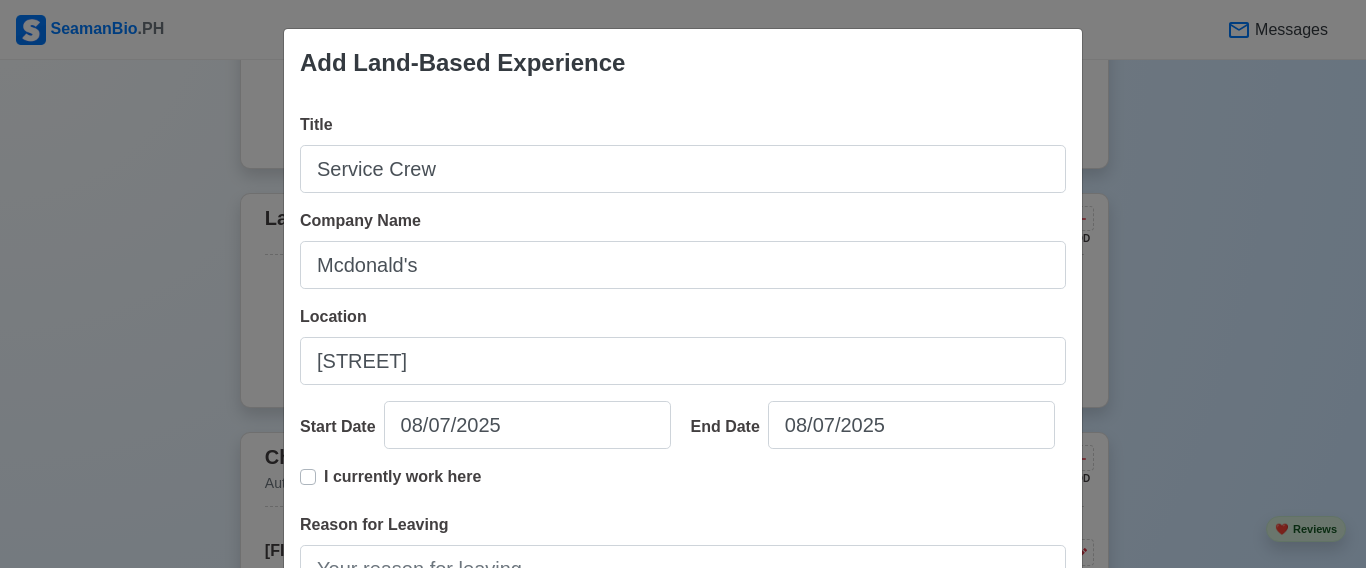 click on "Start Date [DATE] End Date [DATE] I currently work here" at bounding box center [683, 457] 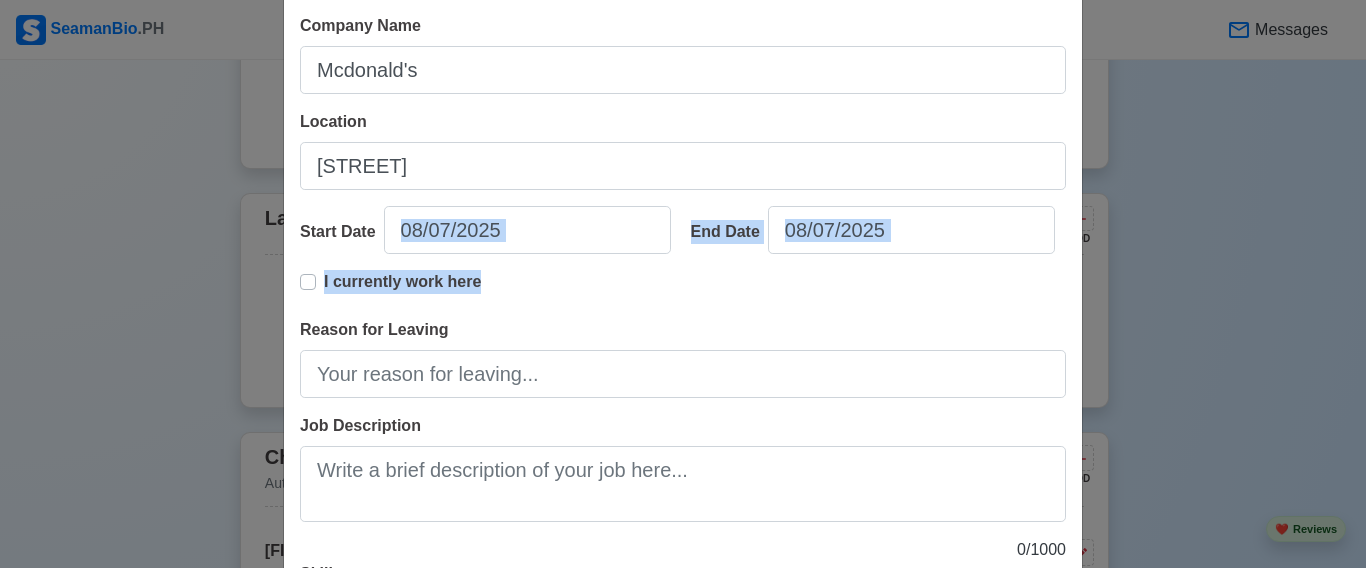 scroll, scrollTop: 200, scrollLeft: 0, axis: vertical 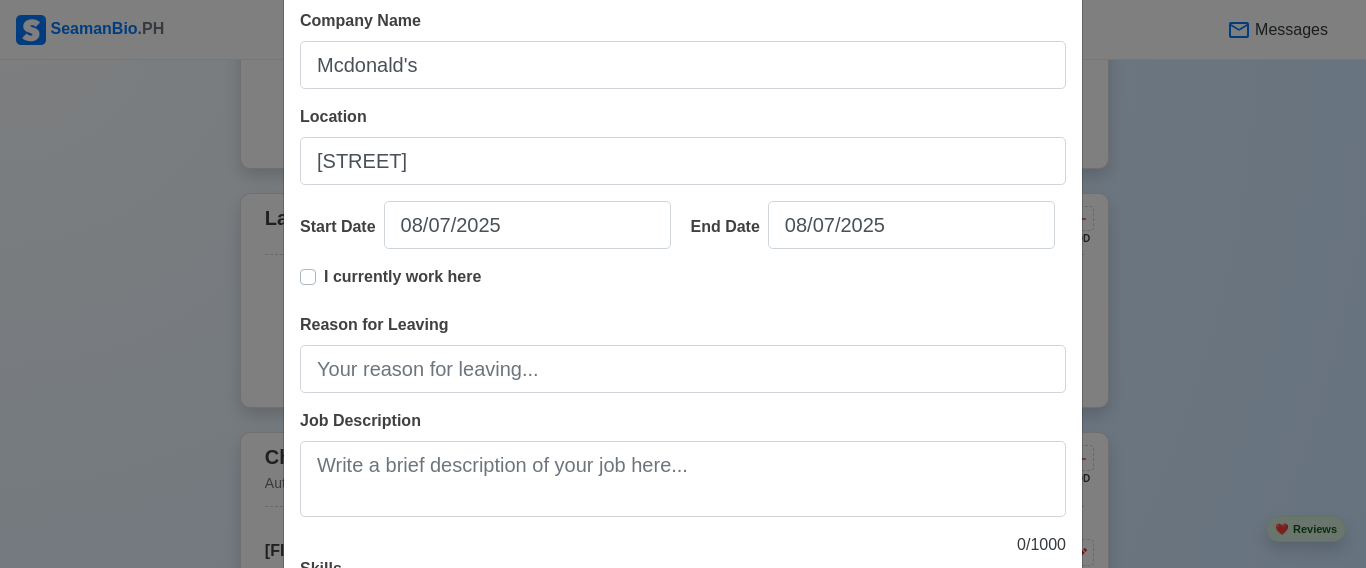 click on "I currently work here" at bounding box center [683, 289] 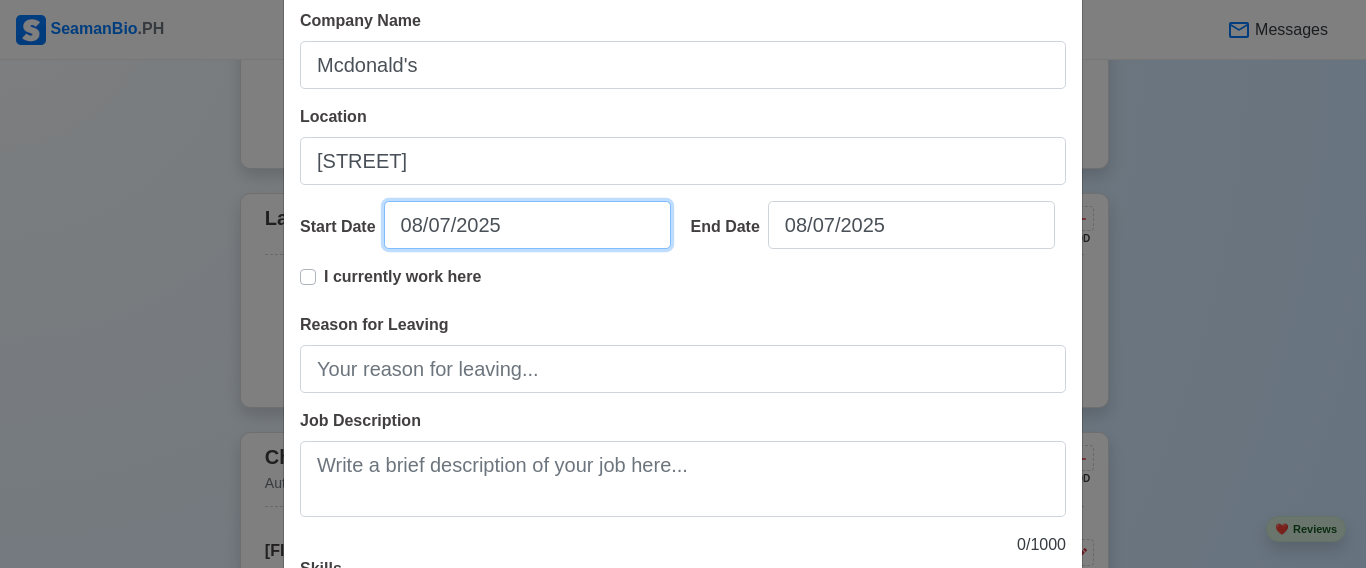 click on "08/07/2025" at bounding box center [527, 225] 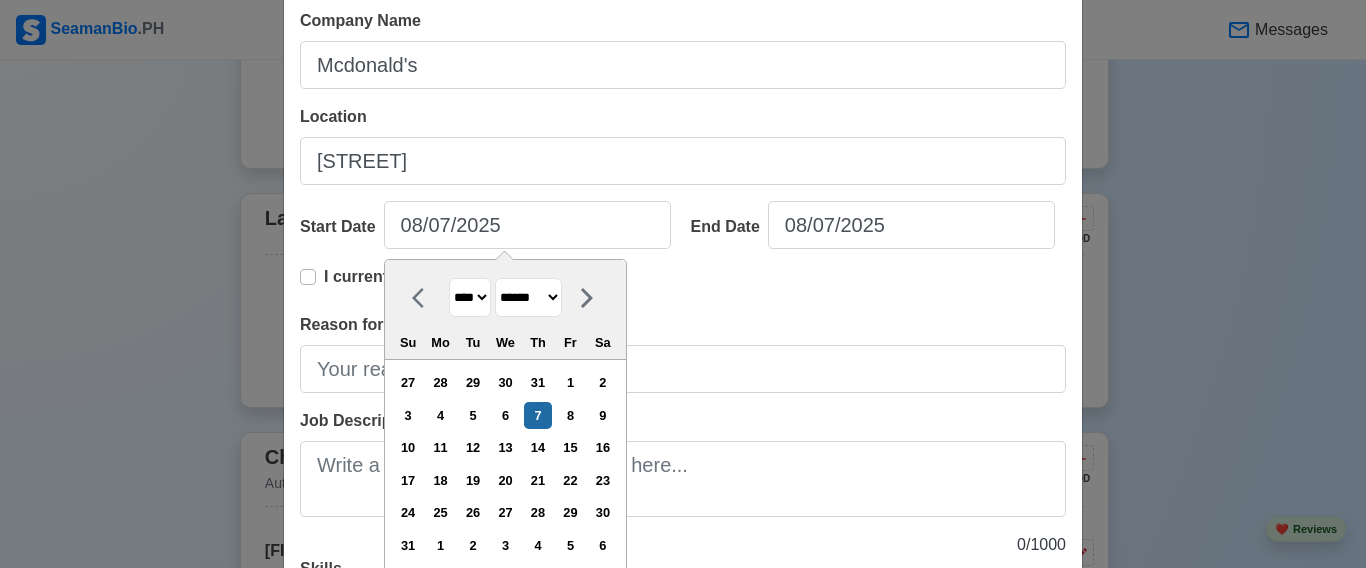 click on "**** **** **** **** **** **** **** **** **** **** **** **** **** **** **** **** **** **** **** **** **** **** **** **** **** **** **** **** **** **** **** **** **** **** **** **** **** **** **** **** **** **** **** **** **** **** **** **** **** **** **** **** **** **** **** **** **** **** **** **** **** **** **** **** **** **** **** **** **** **** **** **** **** **** **** **** **** **** **** **** **** **** **** **** **** **** **** **** **** **** **** **** **** **** **** **** **** **** **** **** **** **** **** **** **** ****" at bounding box center (470, 297) 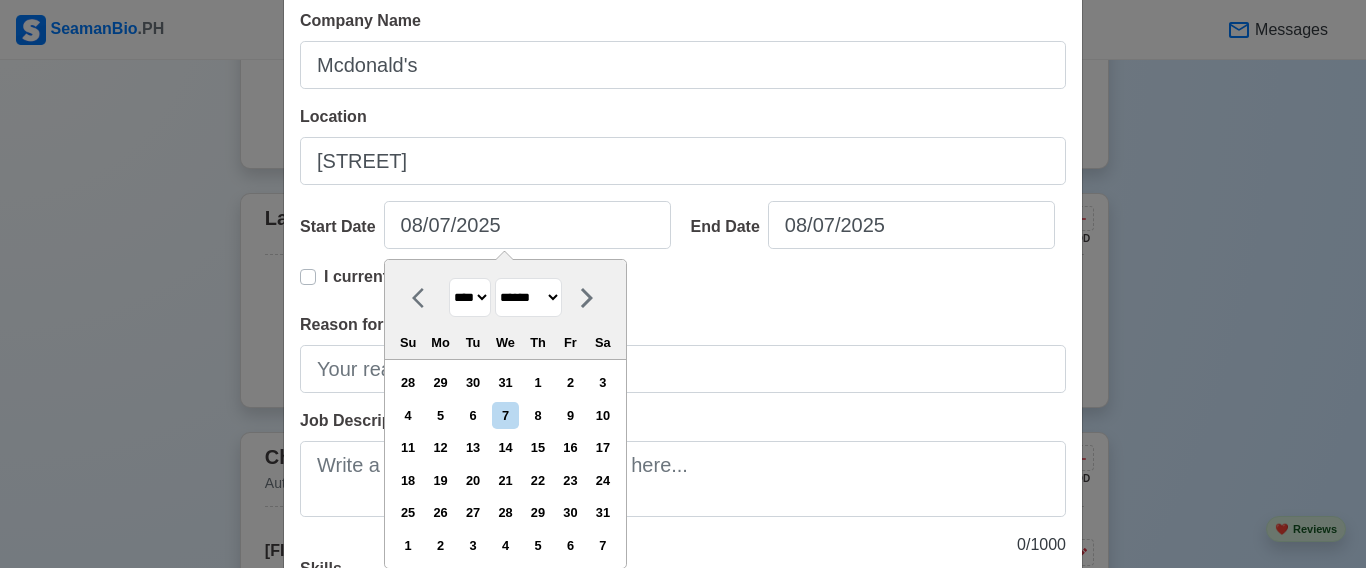 click on "******* ******** ***** ***** *** **** **** ****** ********* ******* ******** ********" at bounding box center [528, 297] 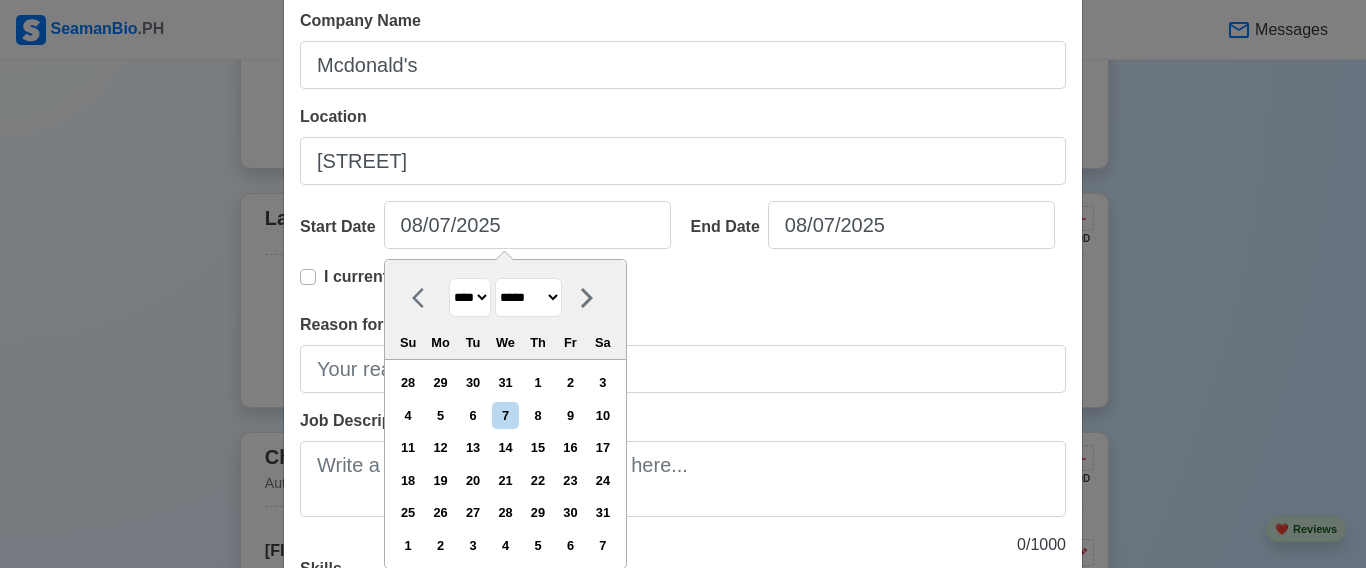 click on "******* ******** ***** ***** *** **** **** ****** ********* ******* ******** ********" at bounding box center (528, 297) 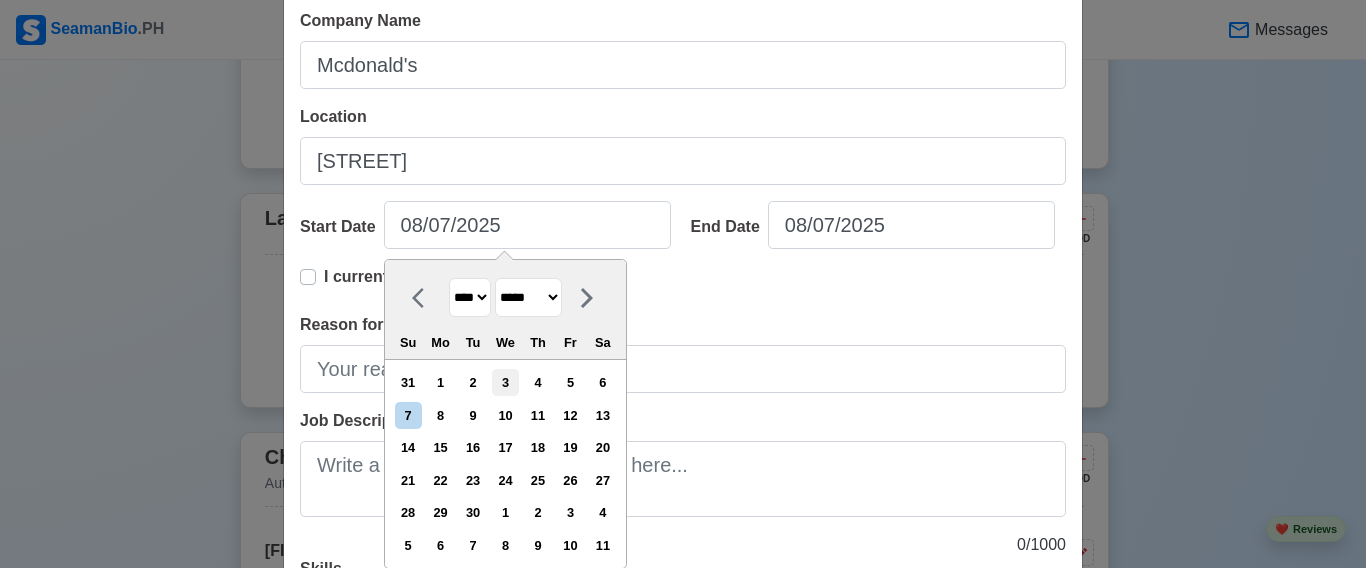 click on "3" at bounding box center [505, 382] 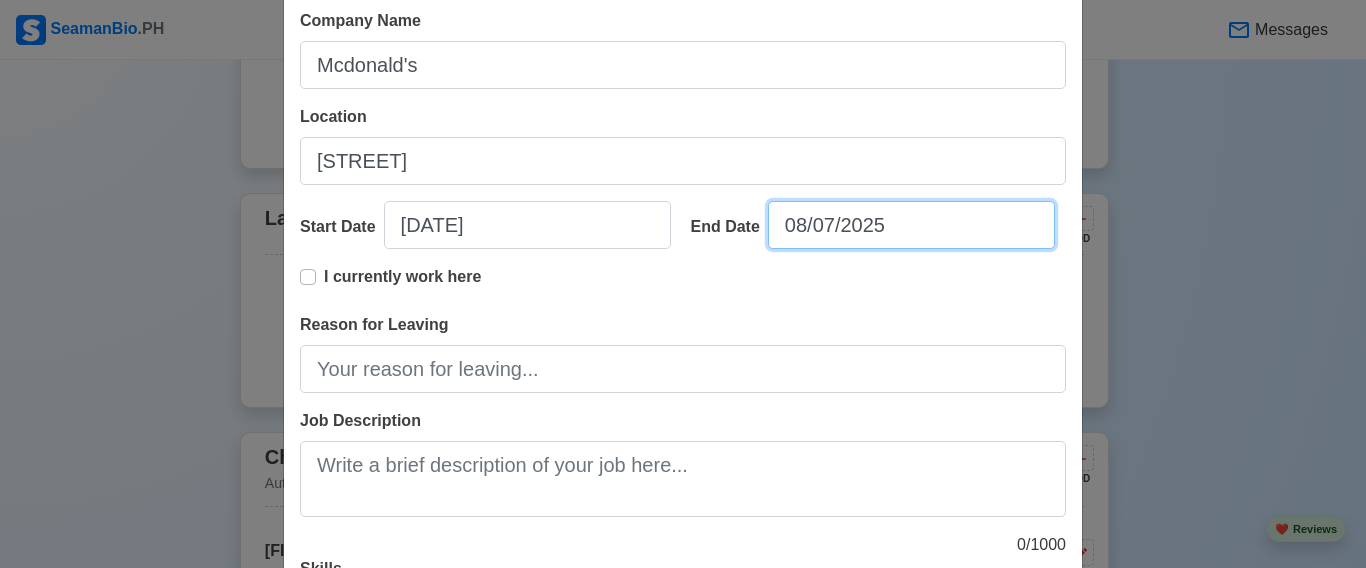 select on "****" 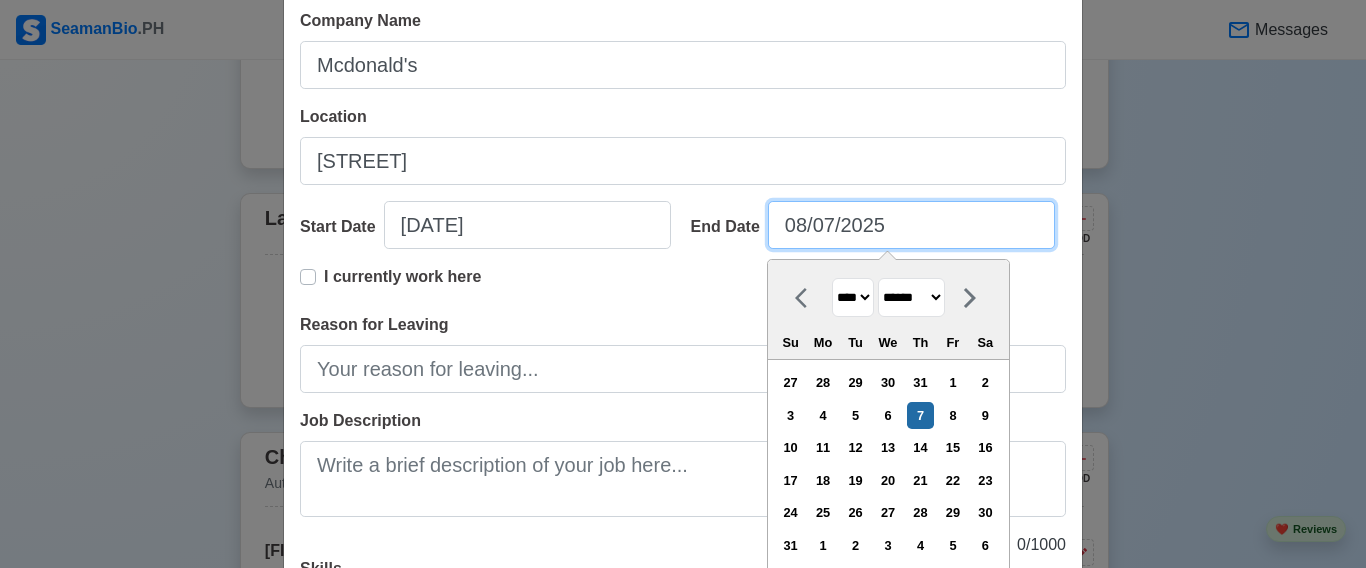 click on "08/07/2025" at bounding box center (911, 225) 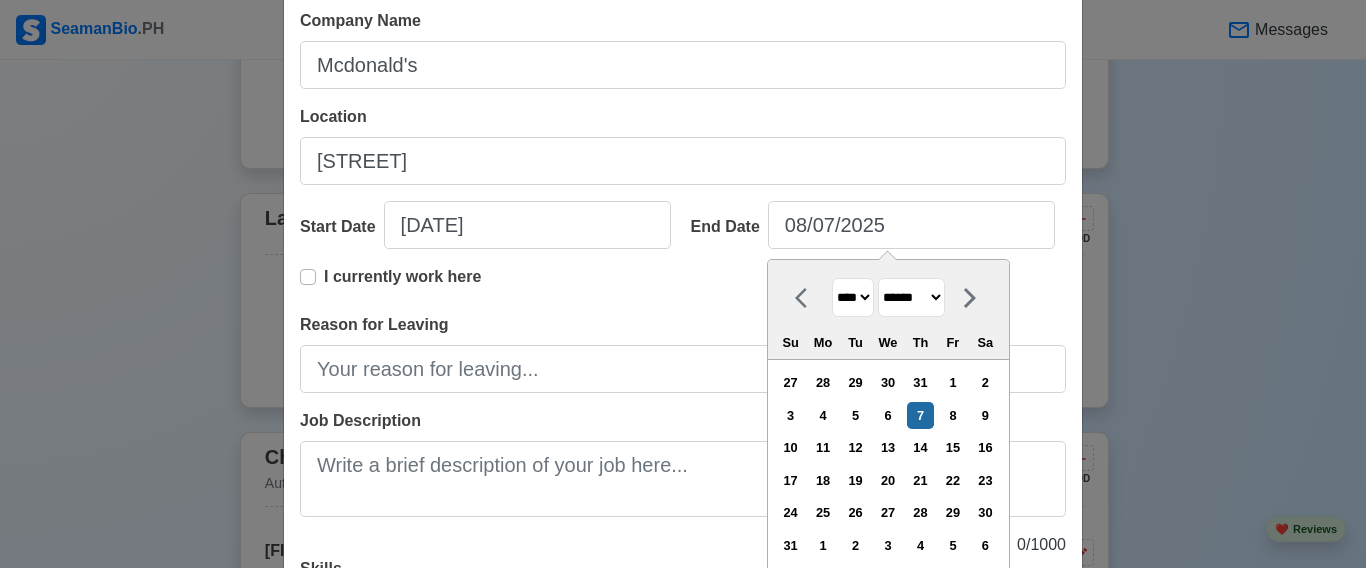 click on "**** **** **** **** **** **** **** **** **** **** **** **** **** **** **** **** **** **** **** **** **** **** **** **** **** **** **** **** **** **** **** **** **** **** **** **** **** **** **** **** **** **** **** **** **** **** **** **** **** **** **** **** **** **** **** **** **** **** **** **** **** **** **** **** **** **** **** **** **** **** **** **** **** **** **** **** **** **** **** **** **** **** **** **** **** **** **** **** **** **** **** **** **** **** **** **** **** **** **** **** **** **** **** **** **** ****" at bounding box center [853, 297] 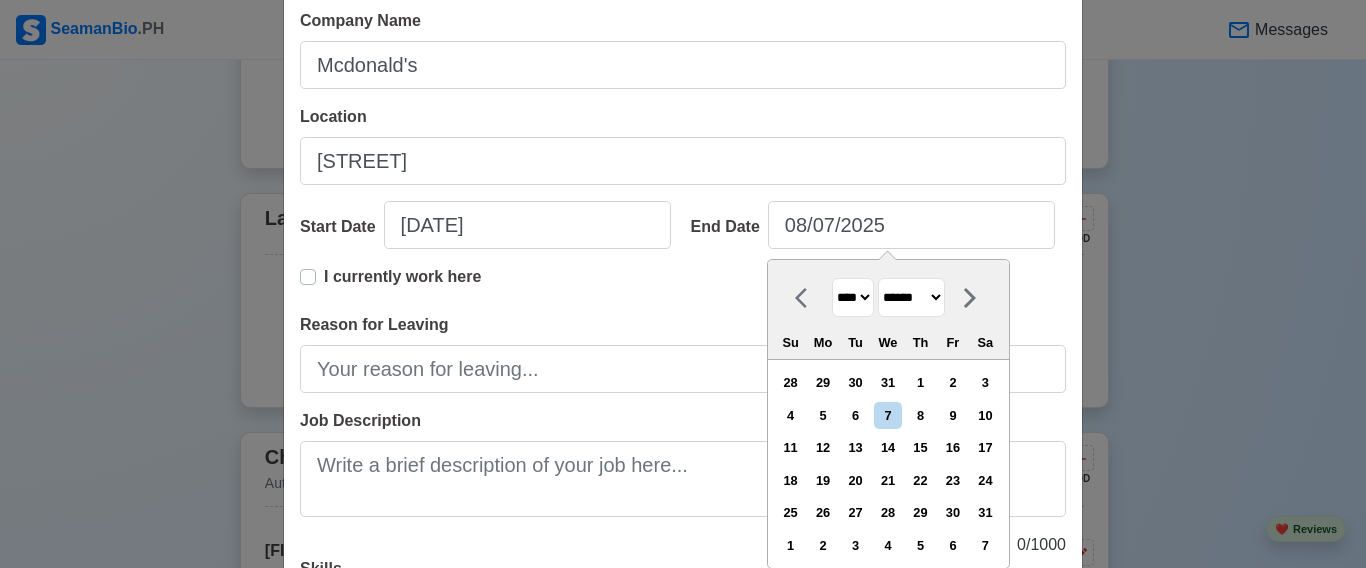 click on "******* ******** ***** ***** *** **** **** ****** ********* ******* ******** ********" at bounding box center (911, 297) 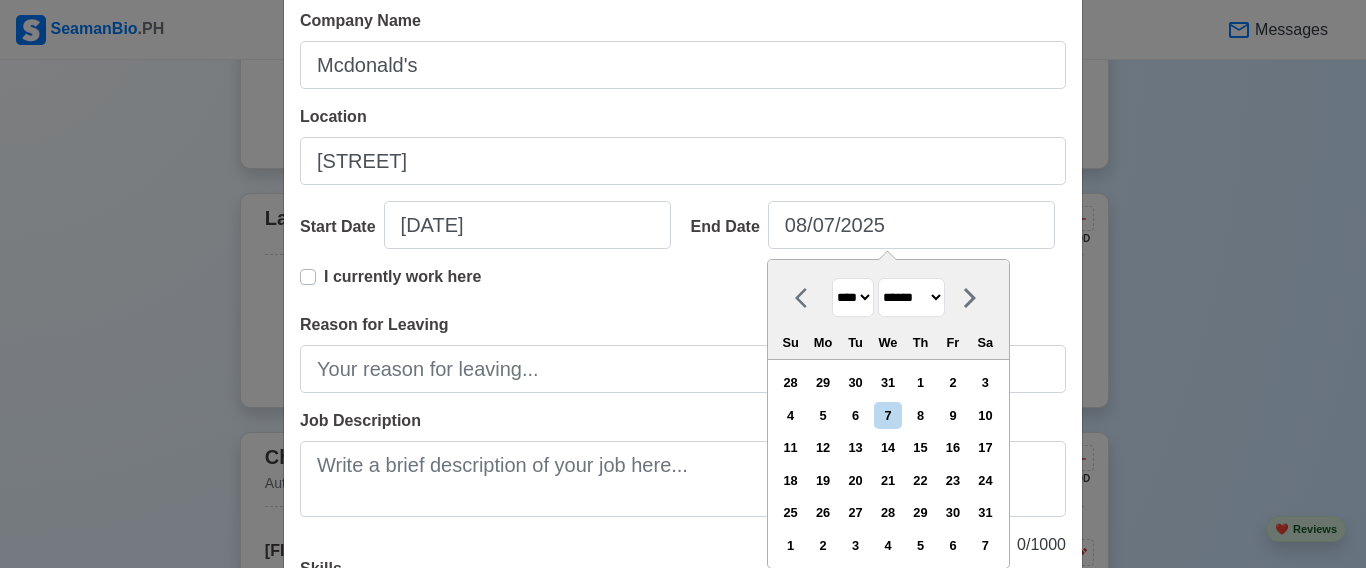 select on "****" 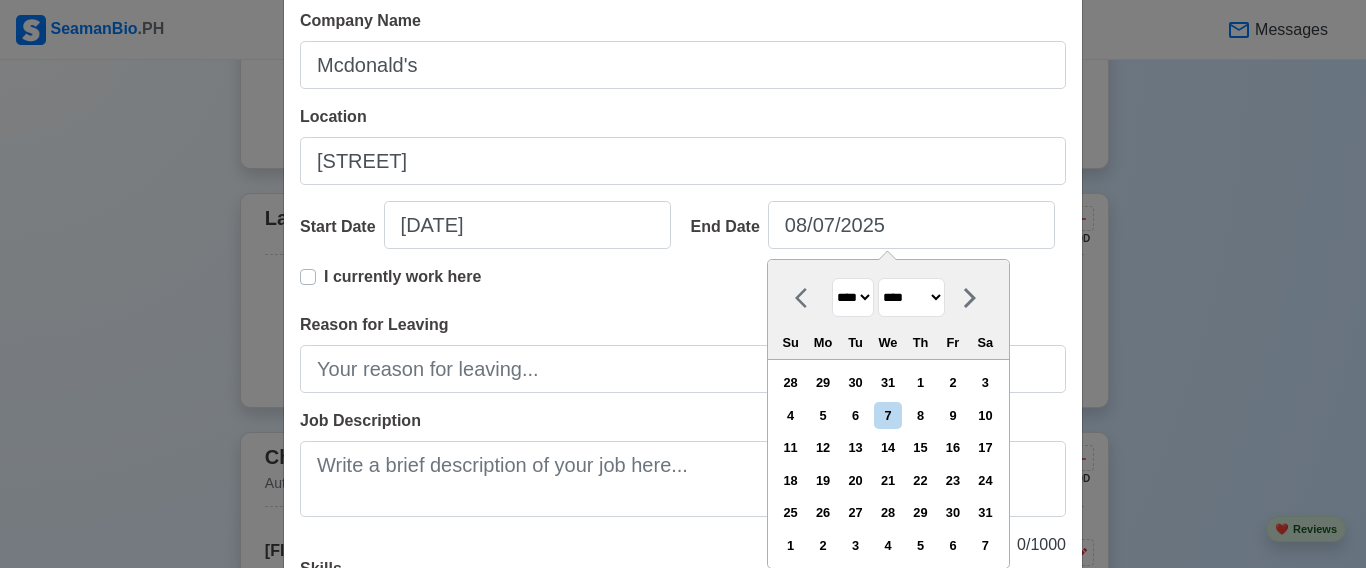click on "******* ******** ***** ***** *** **** **** ****** ********* ******* ******** ********" at bounding box center (911, 297) 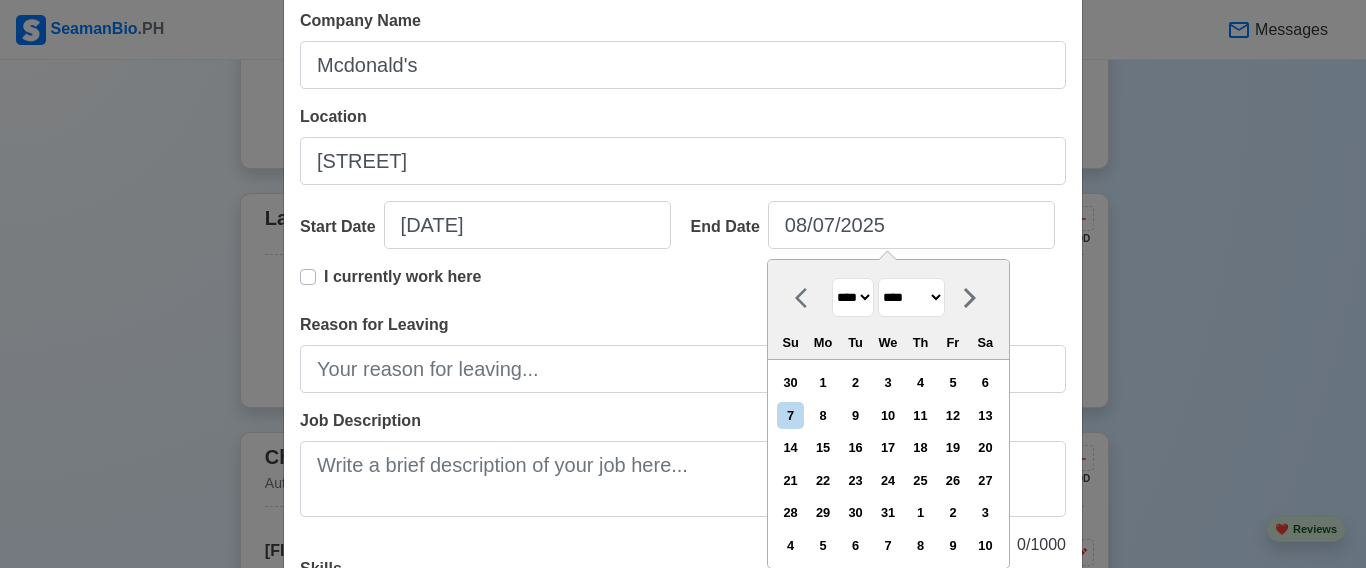 click on "******* ******** ***** ***** *** **** **** ****** ********* ******* ******** ********" at bounding box center (911, 297) 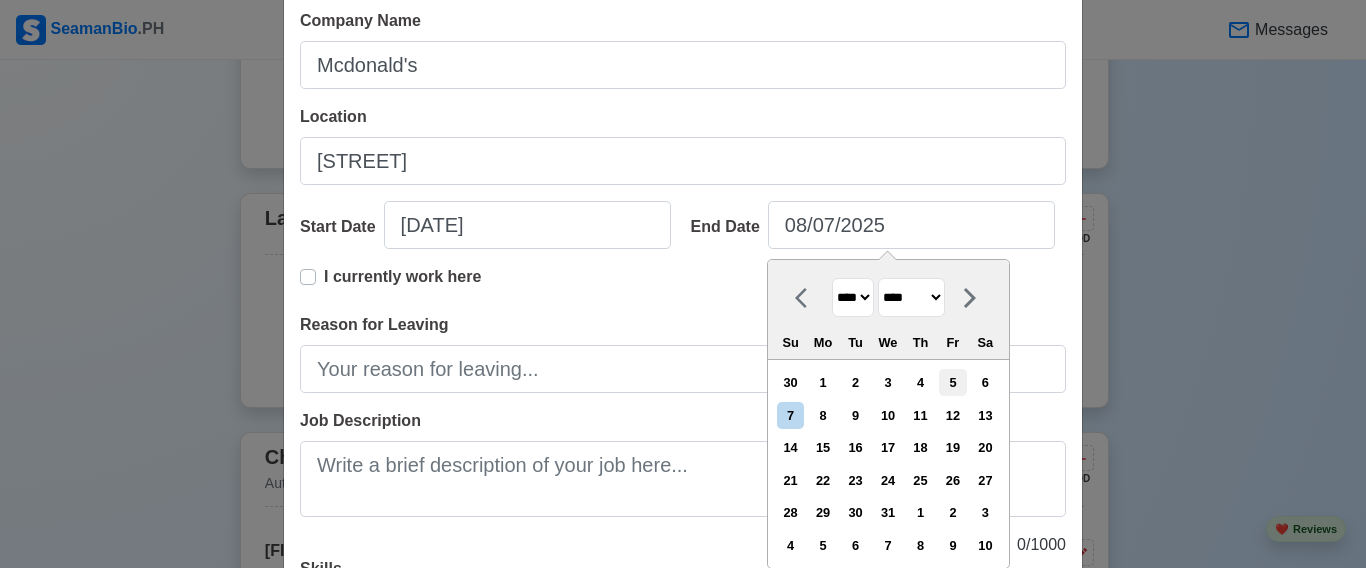 click on "5" at bounding box center [952, 382] 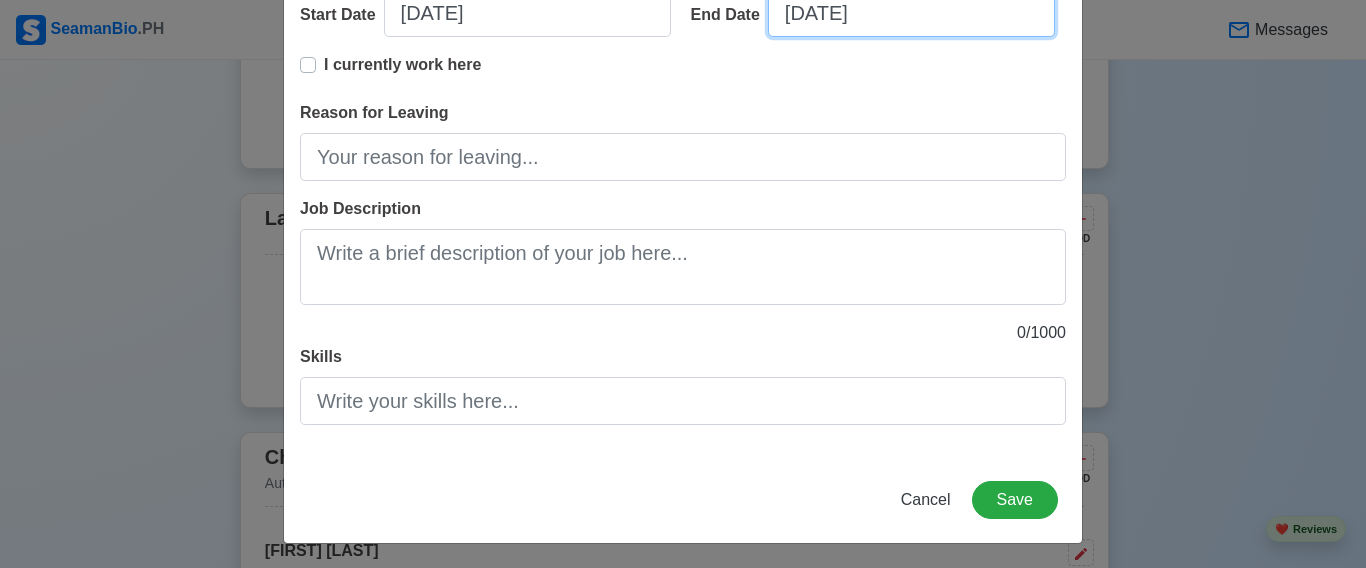scroll, scrollTop: 416, scrollLeft: 0, axis: vertical 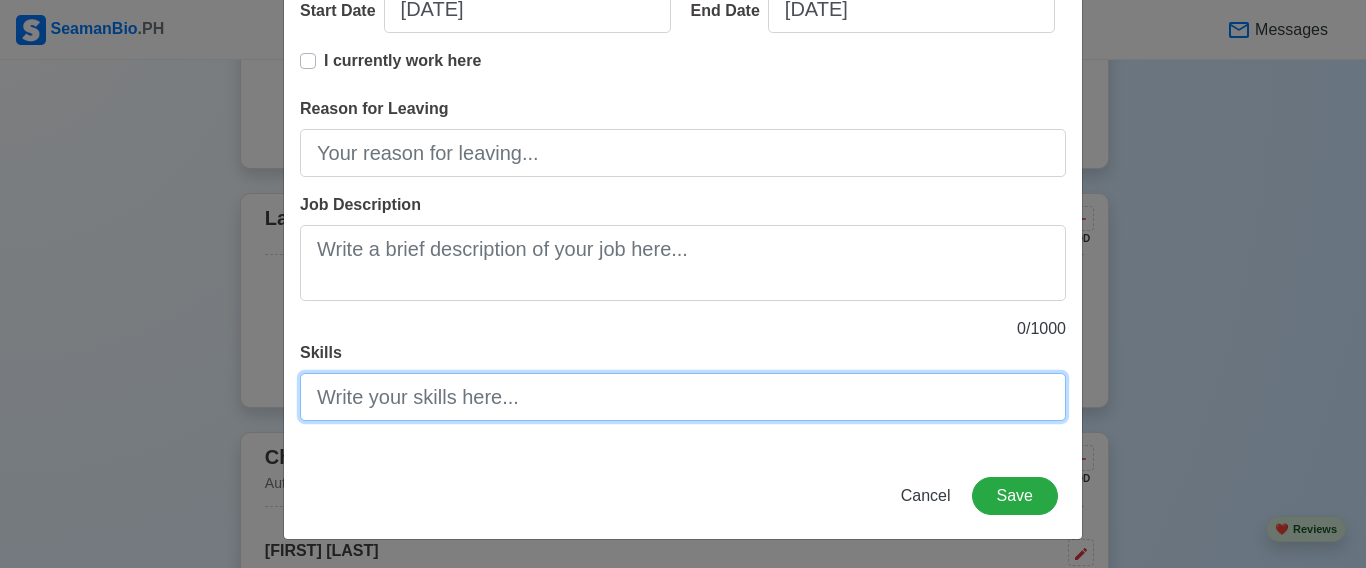 click on "Skills" at bounding box center (683, 397) 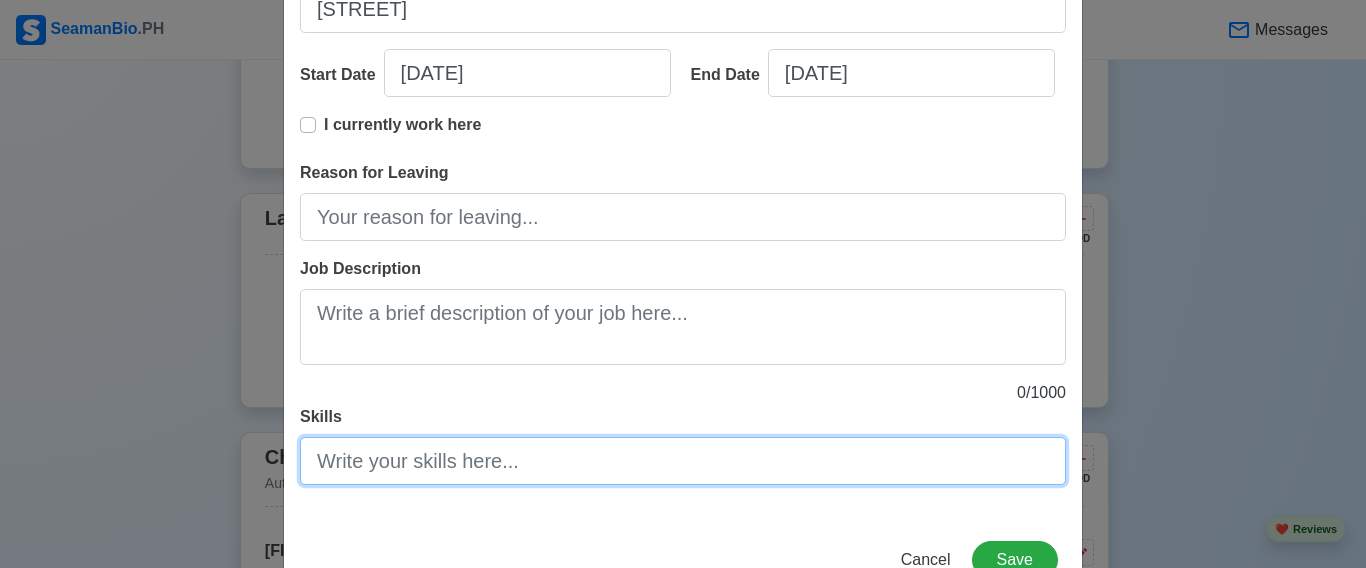 scroll, scrollTop: 416, scrollLeft: 0, axis: vertical 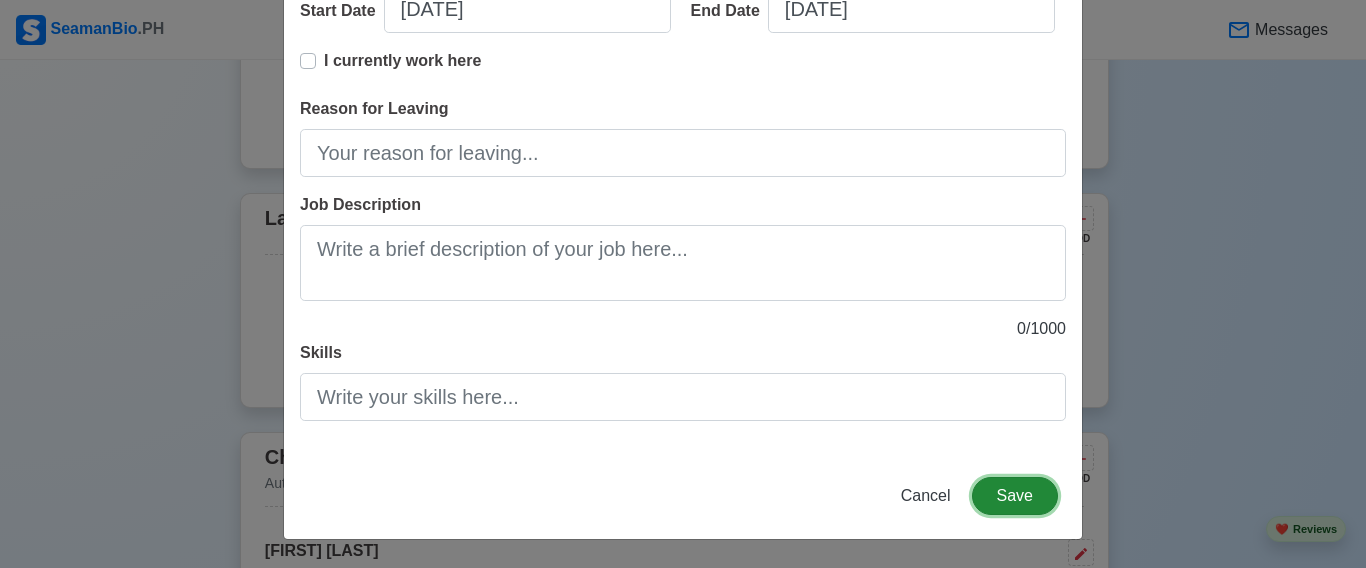 click on "Save" at bounding box center (1015, 496) 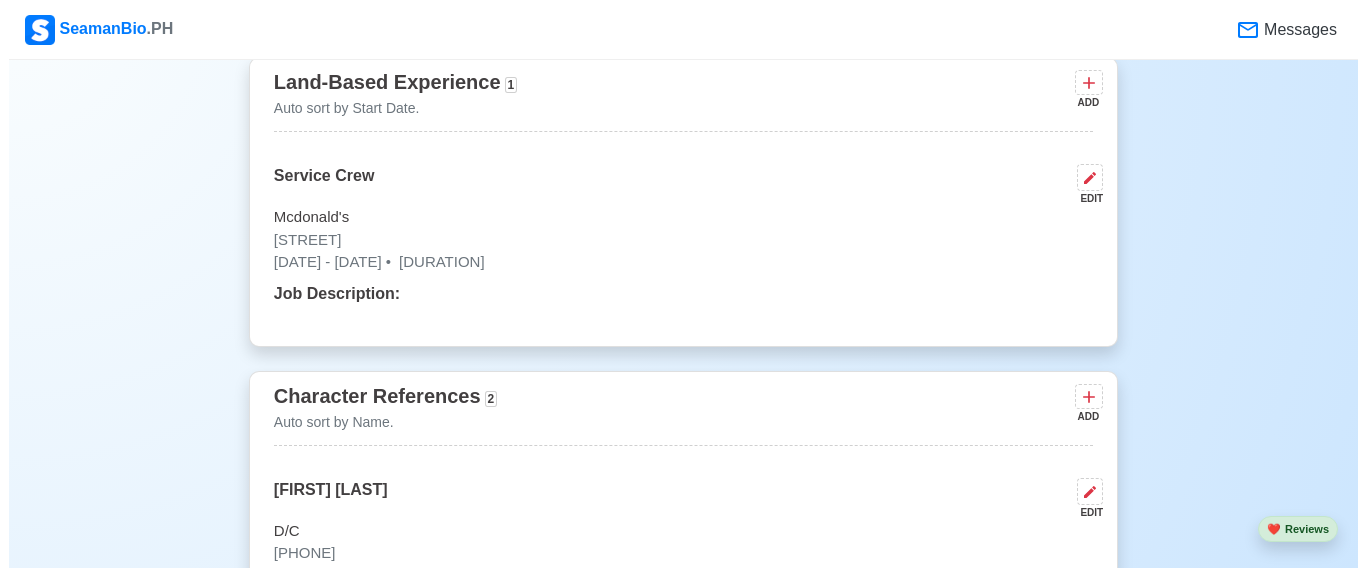 scroll, scrollTop: 3965, scrollLeft: 0, axis: vertical 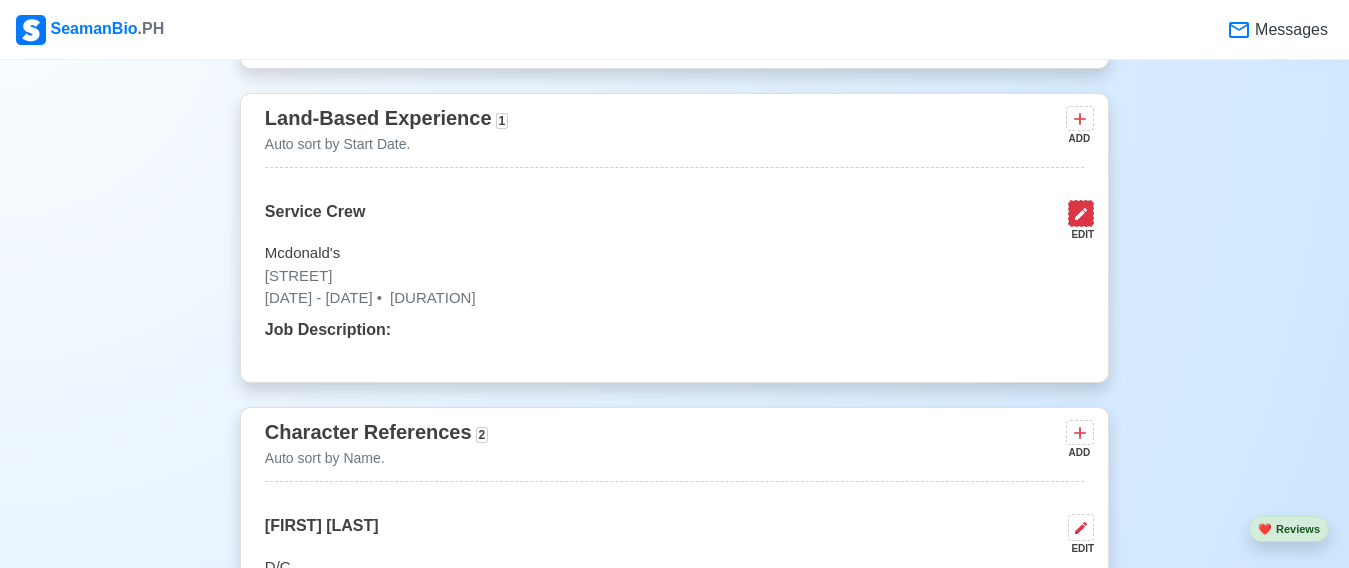 click 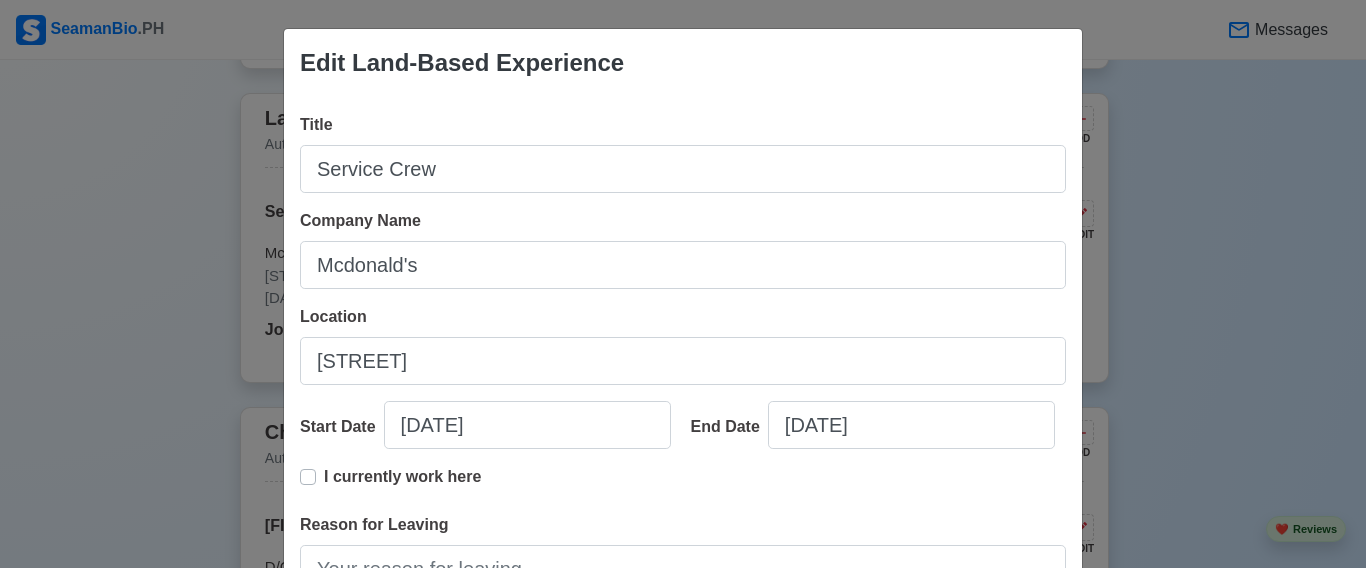scroll, scrollTop: 100, scrollLeft: 0, axis: vertical 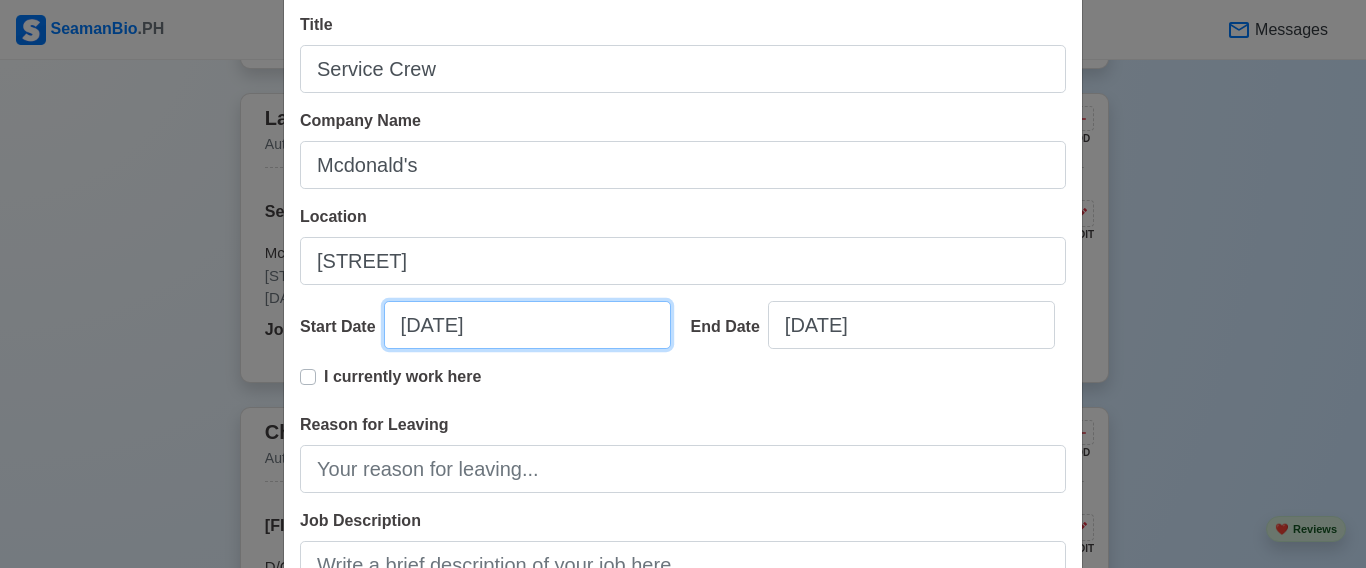 click on "[DATE]" at bounding box center [527, 325] 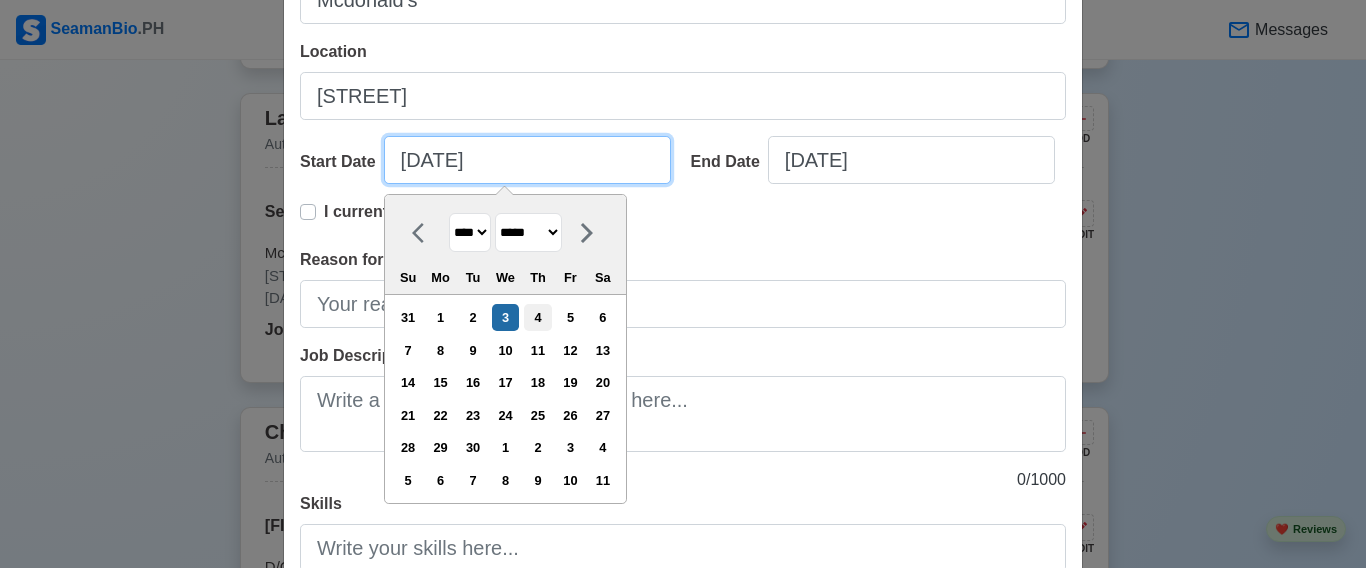scroll, scrollTop: 300, scrollLeft: 0, axis: vertical 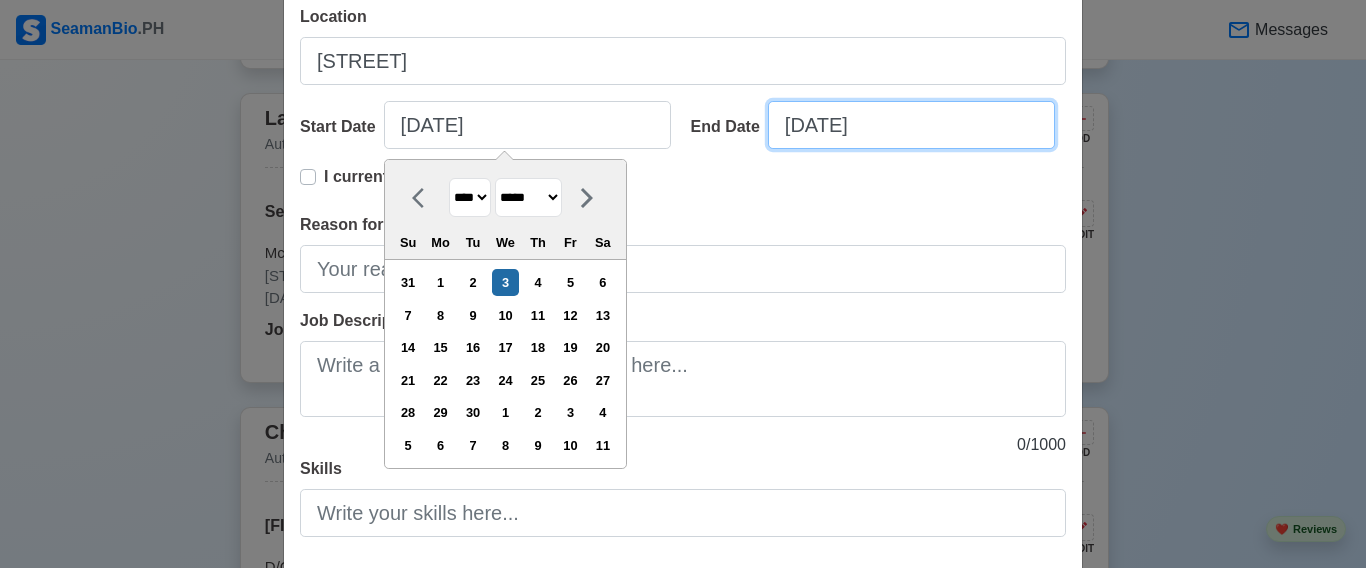 select on "****" 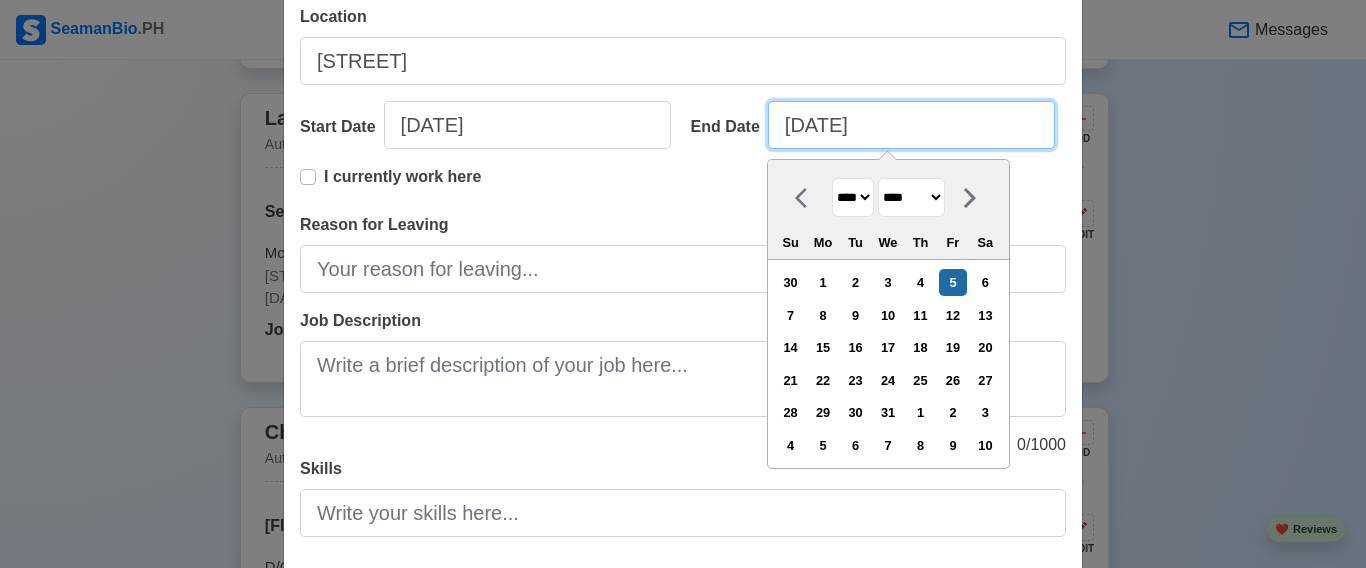 click on "[DATE]" at bounding box center (911, 125) 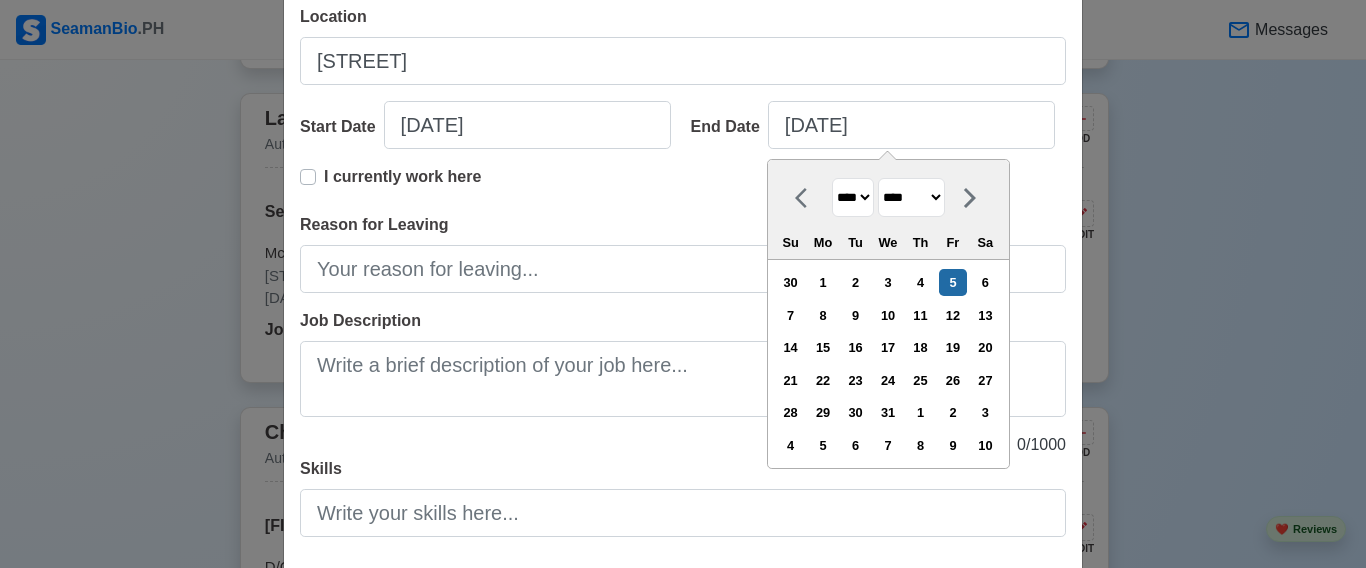 click on "******* ******** ***** ***** *** **** **** ****** ********* ******* ******** ********" at bounding box center [911, 197] 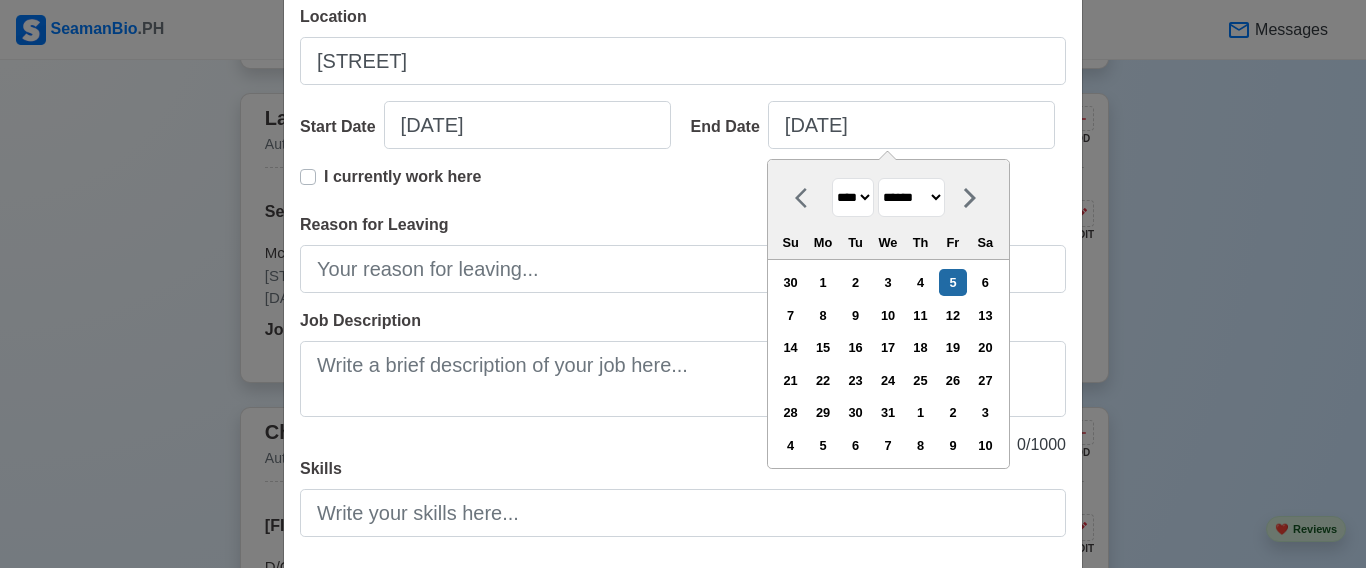 click on "******* ******** ***** ***** *** **** **** ****** ********* ******* ******** ********" at bounding box center [911, 197] 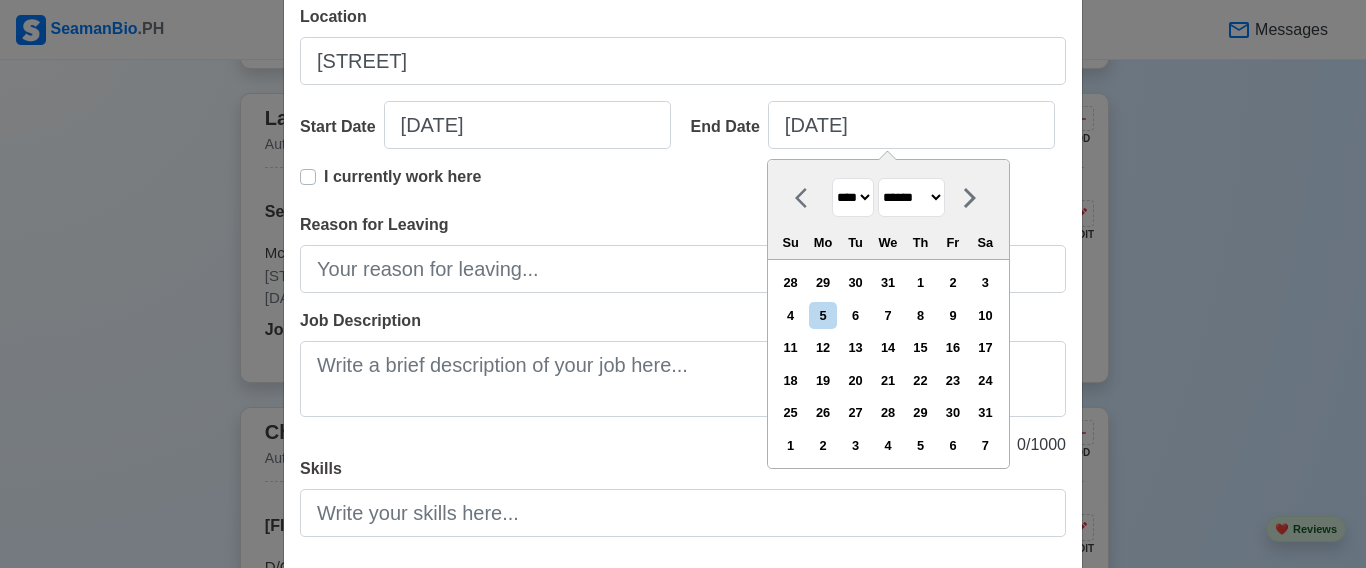 click on "******* ******** ***** ***** *** **** **** ****** ********* ******* ******** ********" at bounding box center [911, 197] 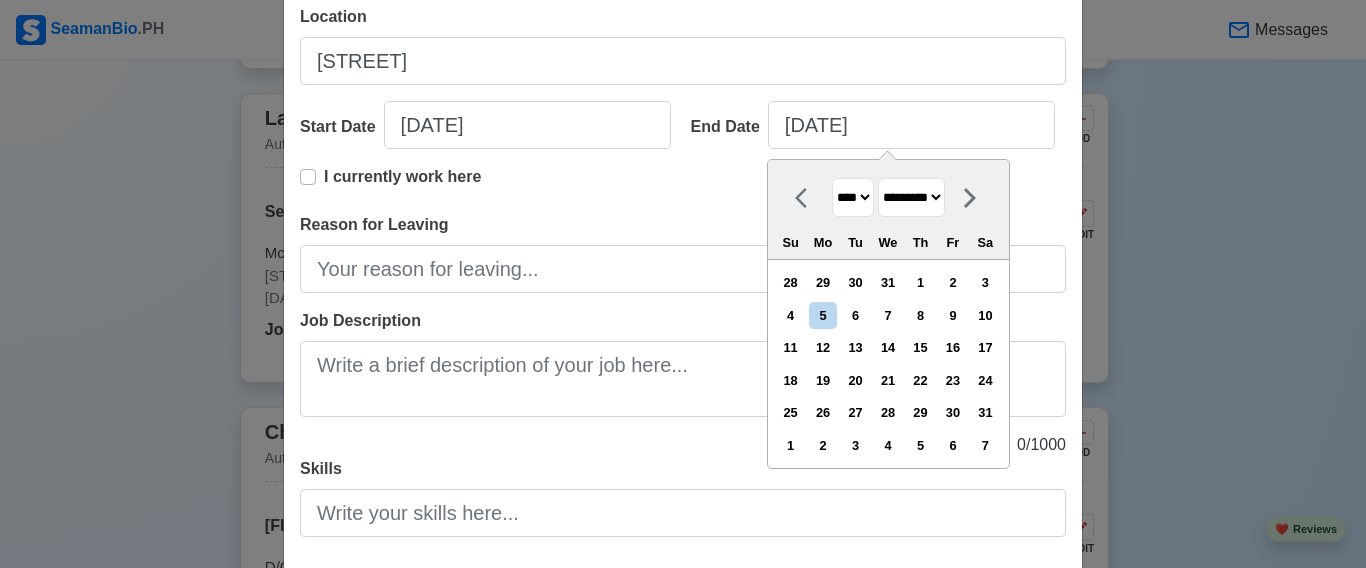 click on "******* ******** ***** ***** *** **** **** ****** ********* ******* ******** ********" at bounding box center (911, 197) 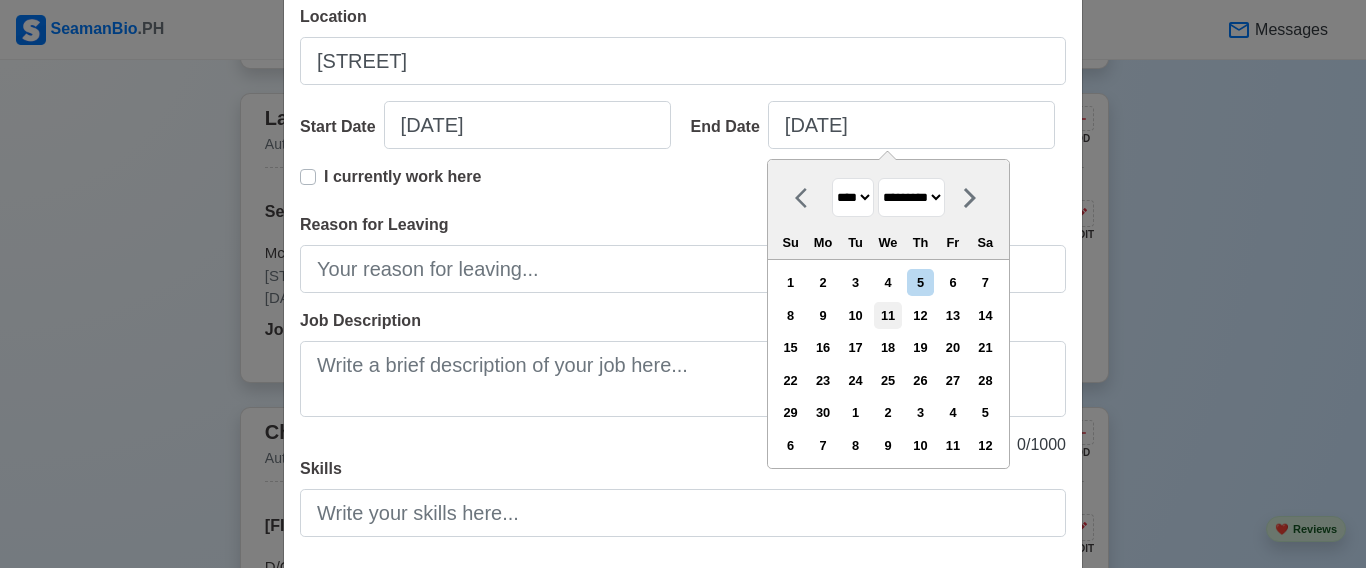 click on "11" at bounding box center [887, 315] 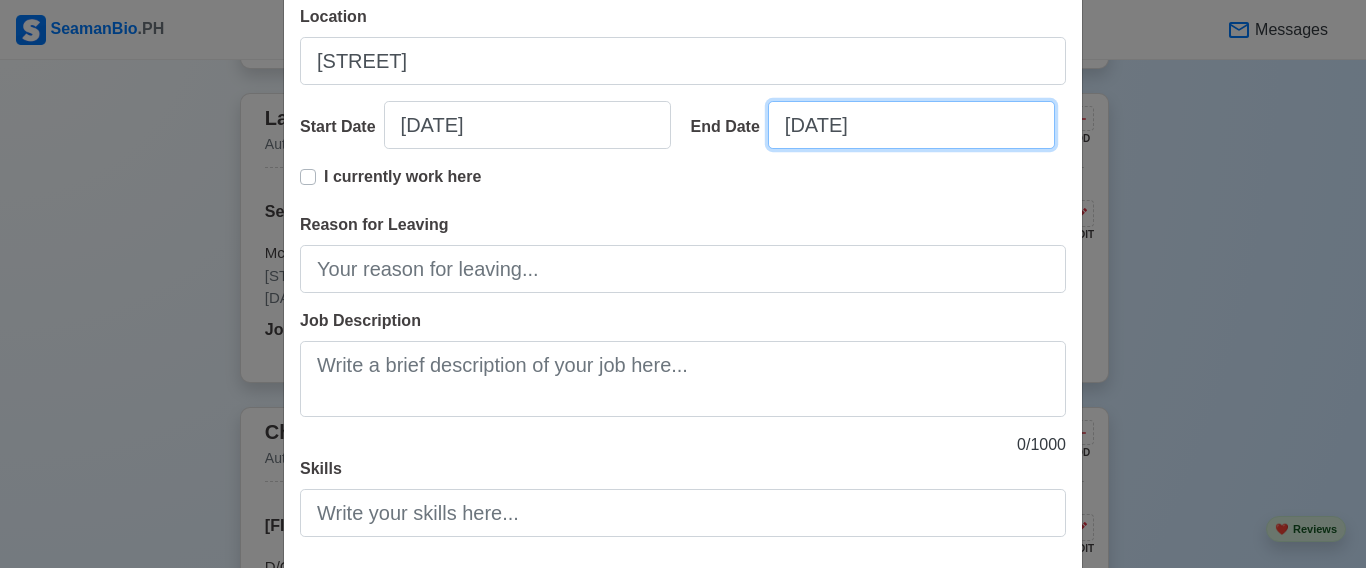 click on "[DATE]" at bounding box center (911, 125) 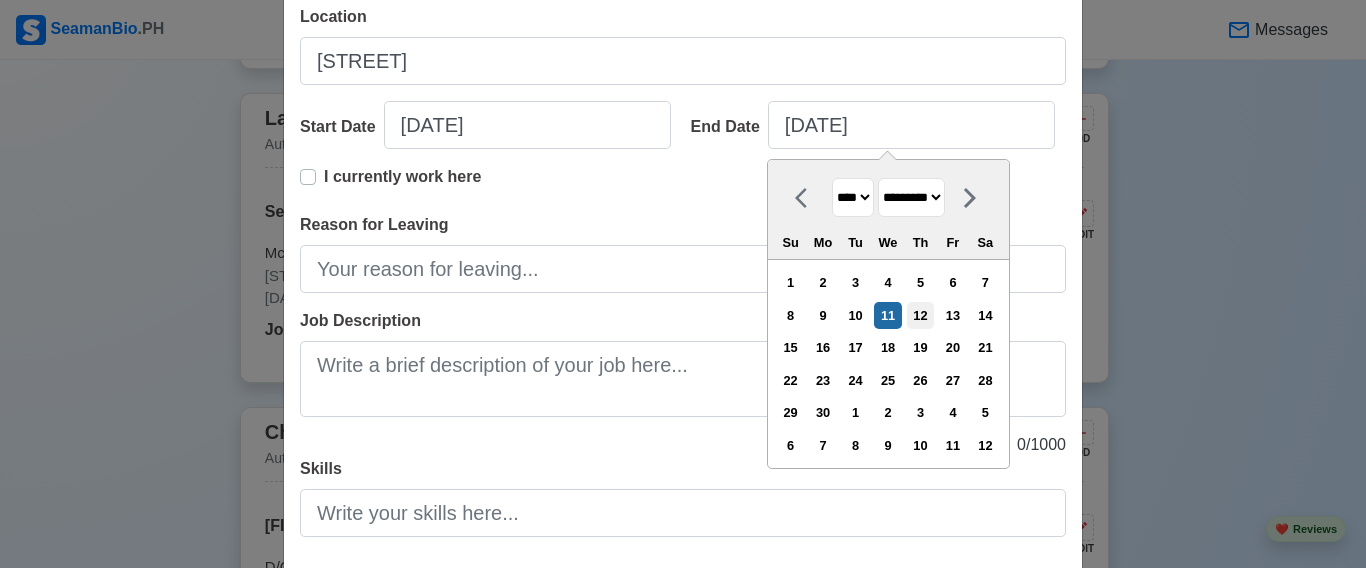 click on "12" at bounding box center (920, 315) 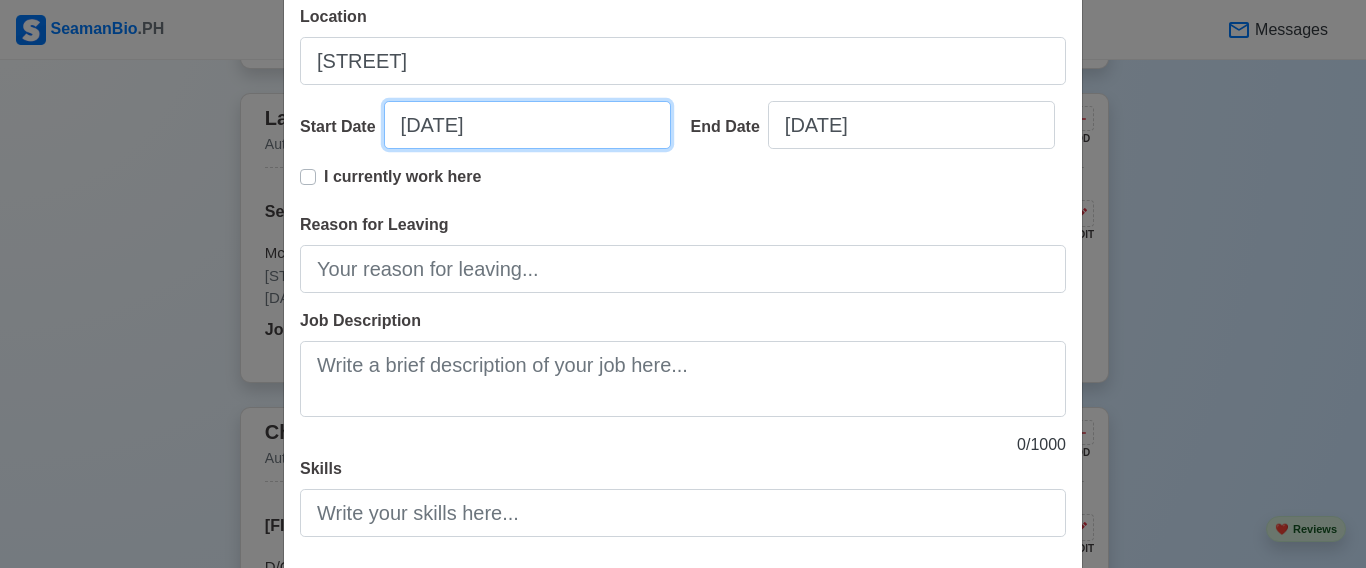 click on "[DATE]" at bounding box center [527, 125] 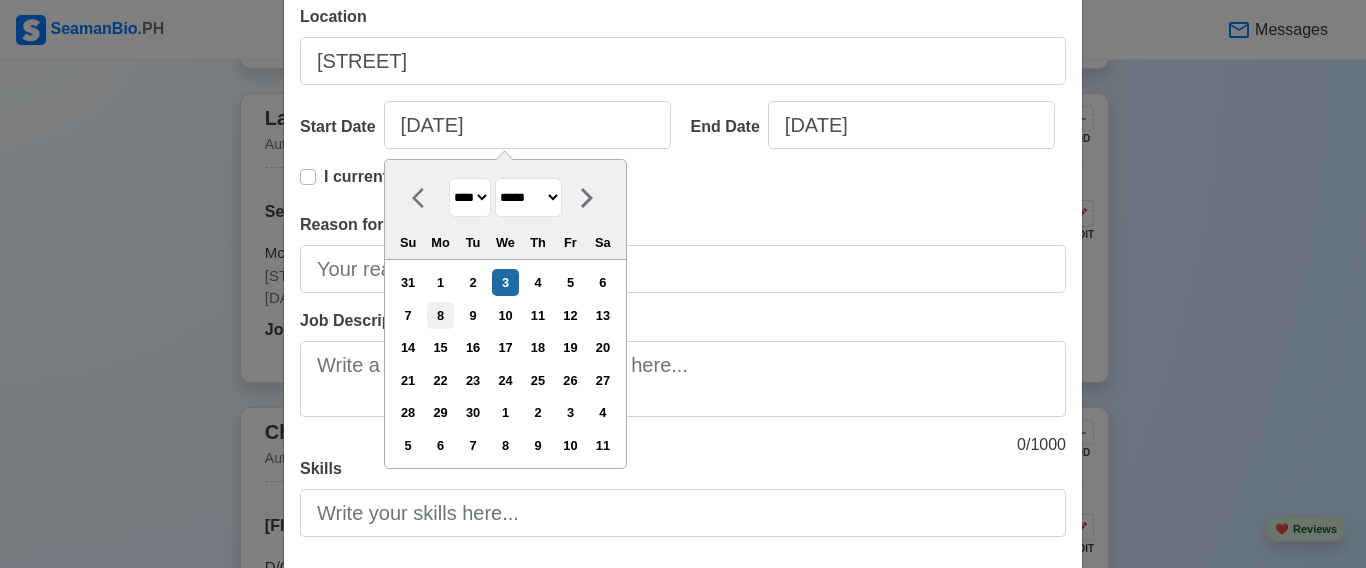 click on "8" at bounding box center [440, 315] 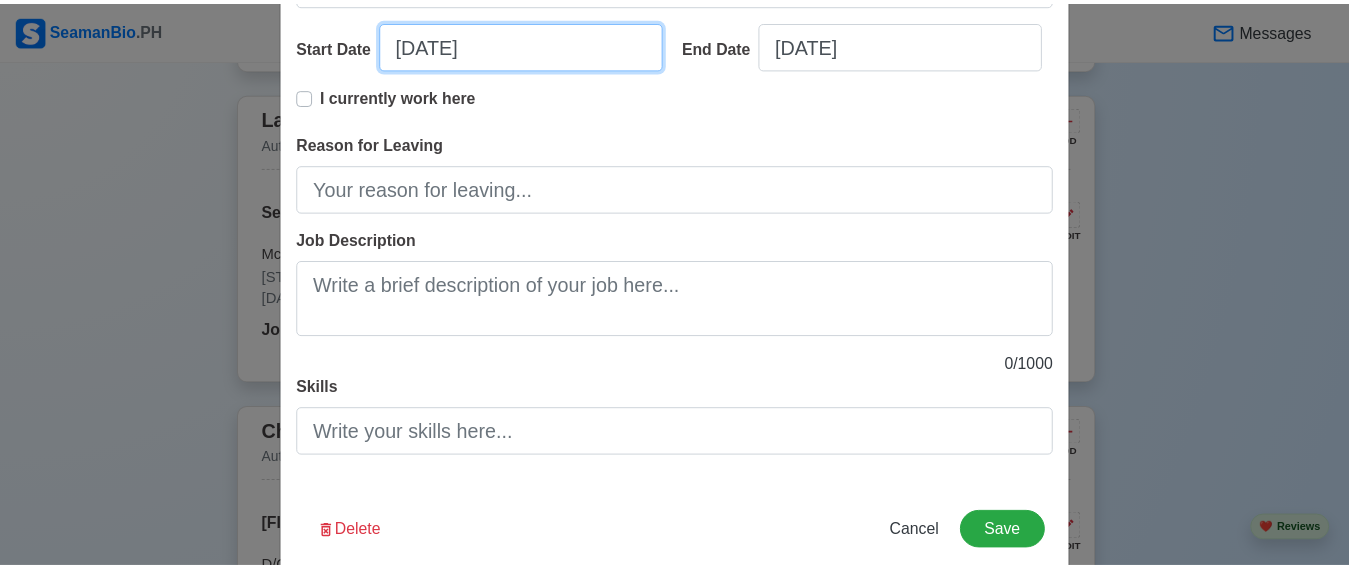 scroll, scrollTop: 416, scrollLeft: 0, axis: vertical 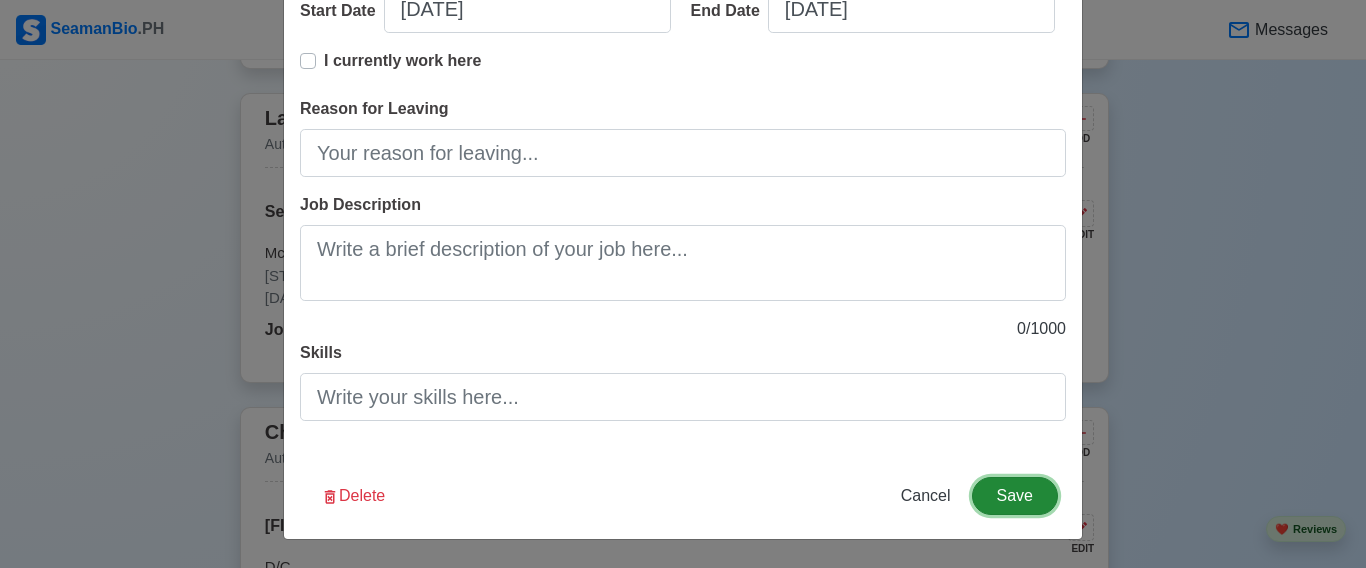 click on "Save" at bounding box center [1015, 496] 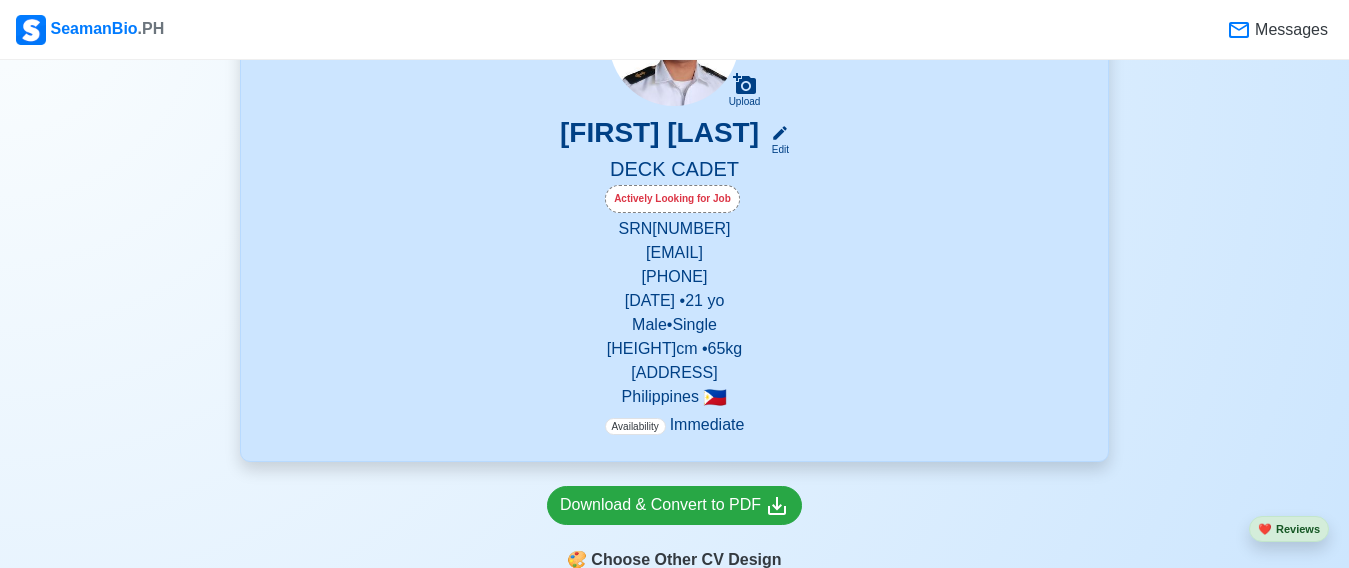 scroll, scrollTop: 600, scrollLeft: 0, axis: vertical 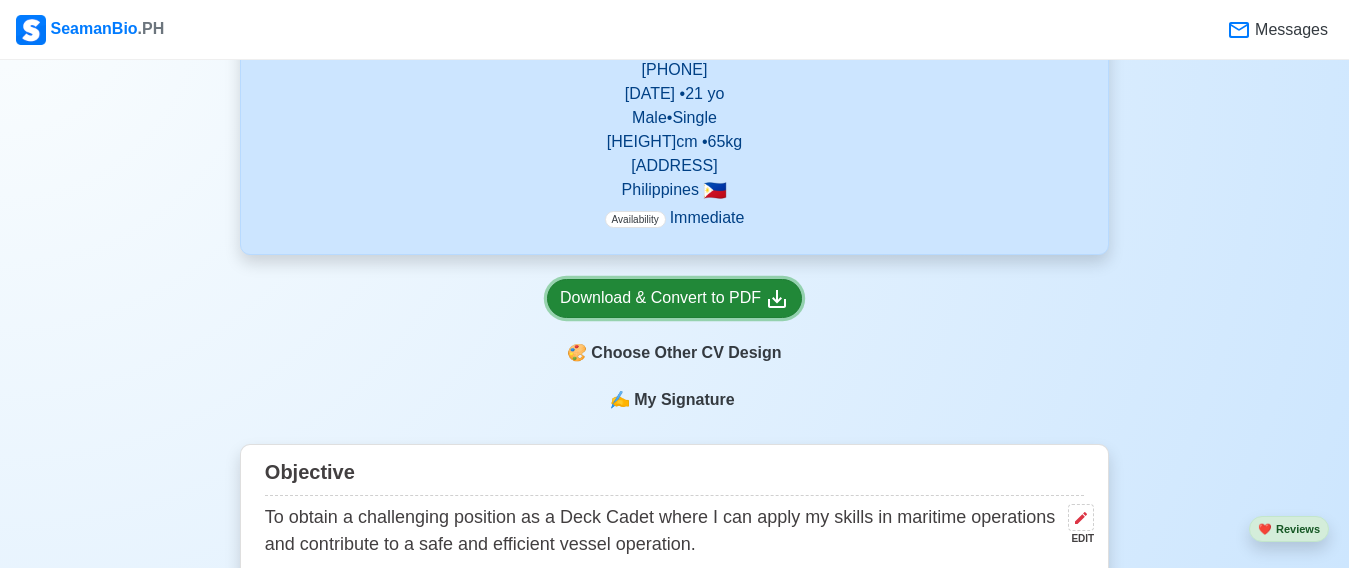 click on "Download & Convert to PDF" at bounding box center (674, 298) 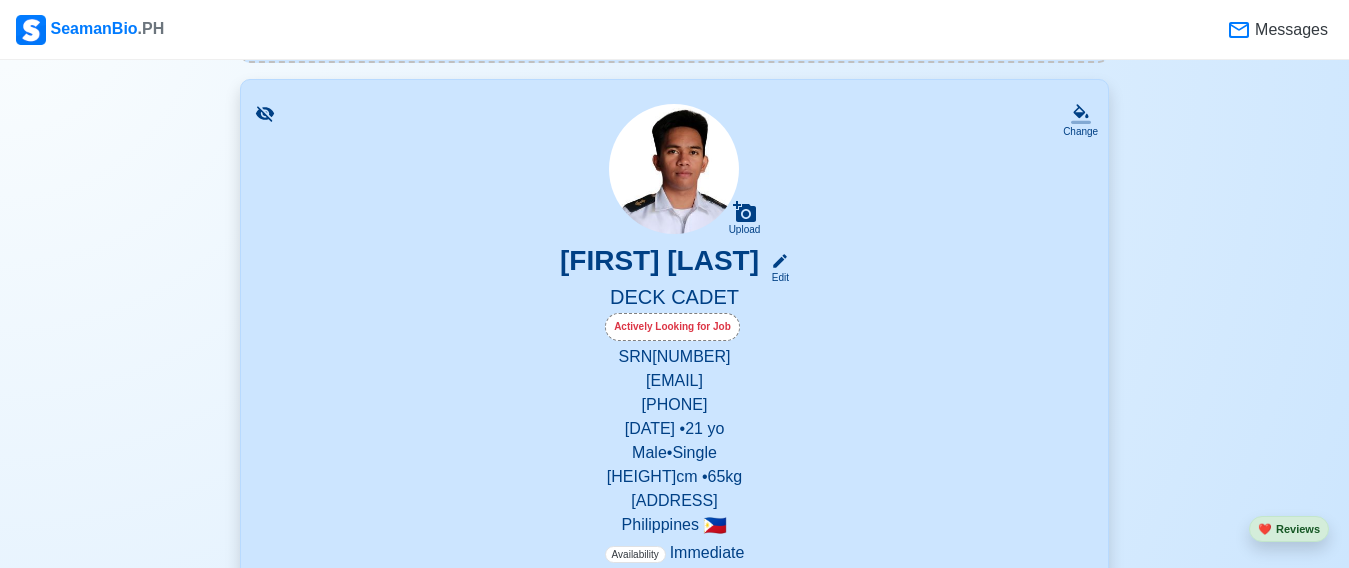 scroll, scrollTop: 0, scrollLeft: 0, axis: both 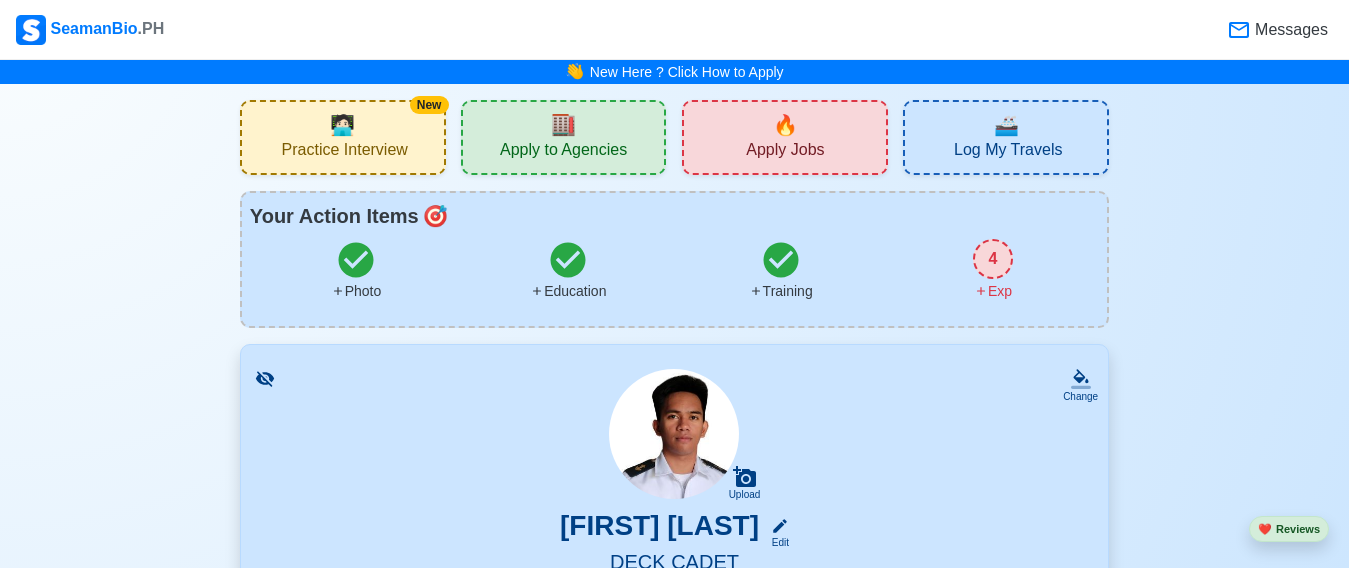 click on "4" at bounding box center (993, 259) 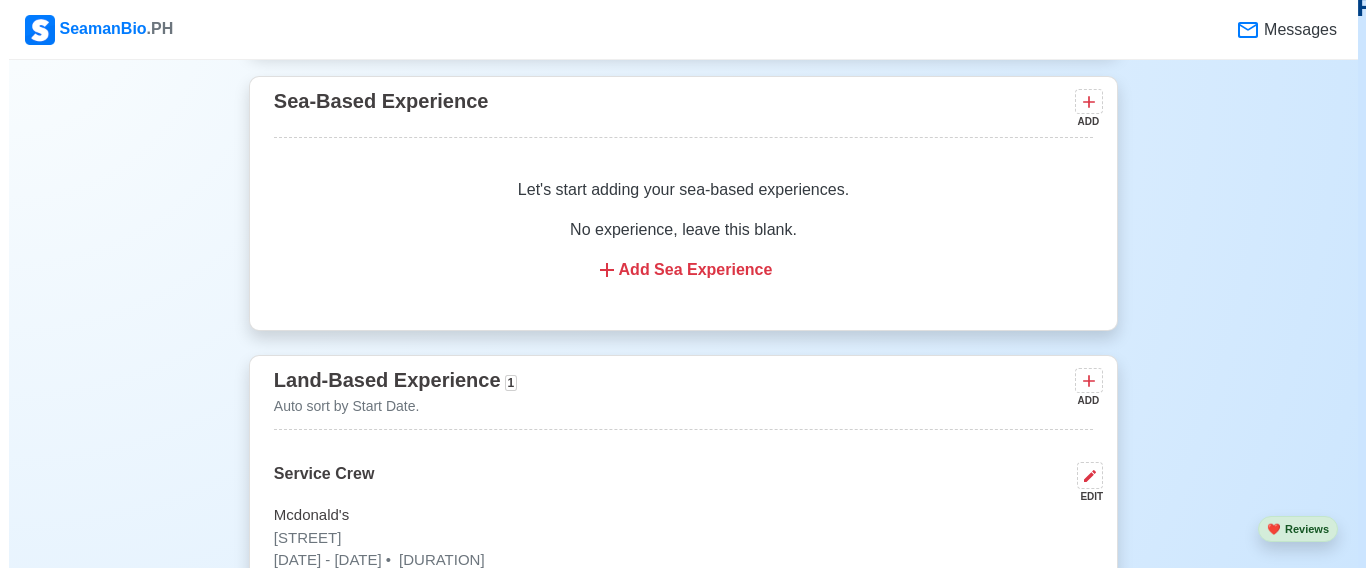 scroll, scrollTop: 3803, scrollLeft: 0, axis: vertical 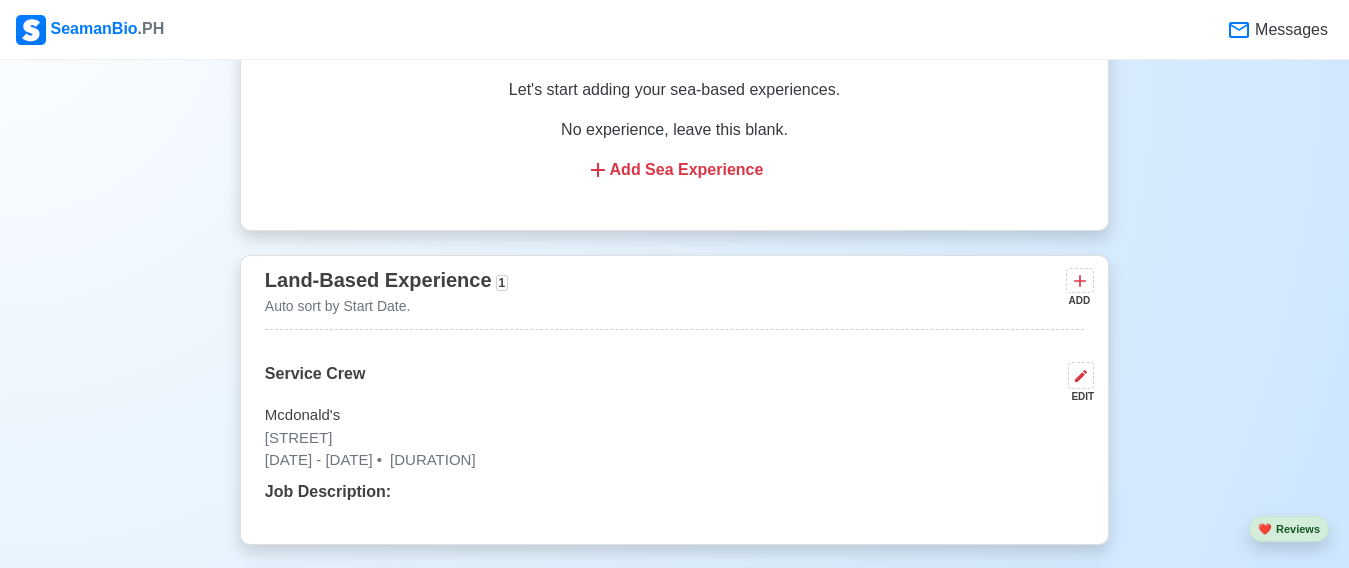 click on "No experience, leave this blank." at bounding box center (674, 130) 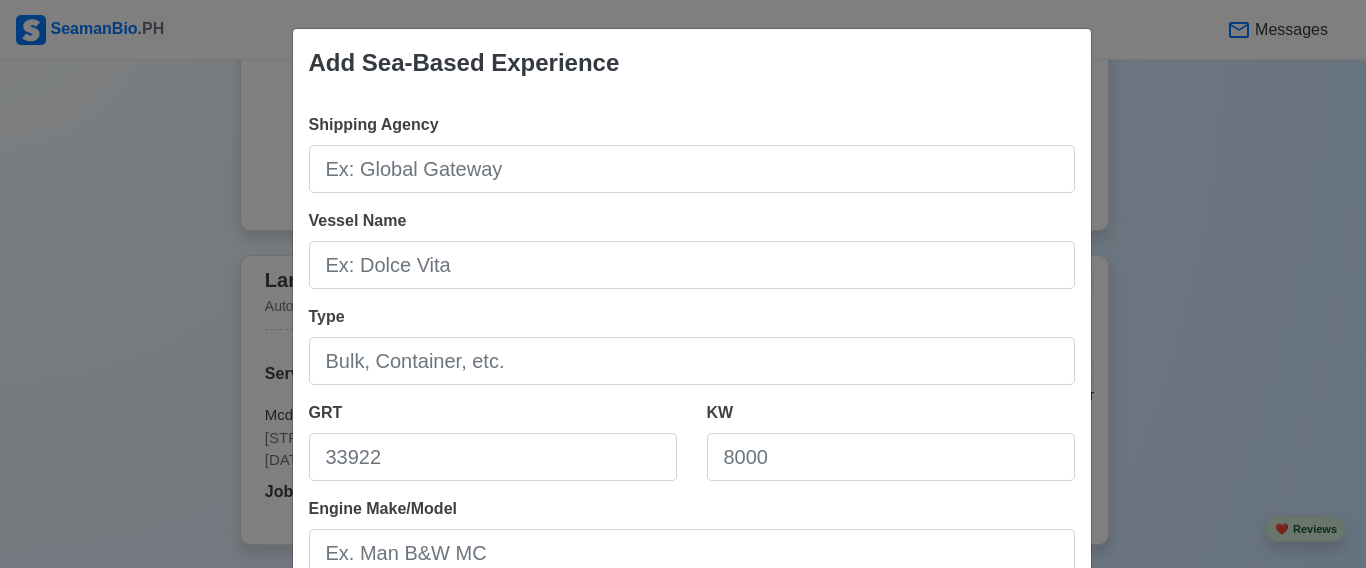 click on "Add Sea-Based Experience Shipping Agency Vessel Name Type GRT KW Engine Make/Model Rank/Position Sign On [DATE] Sign Off [DATE] I currently work here Reason for Disembarkation 🔒 Salary (USD) Cancel Save" at bounding box center (683, 284) 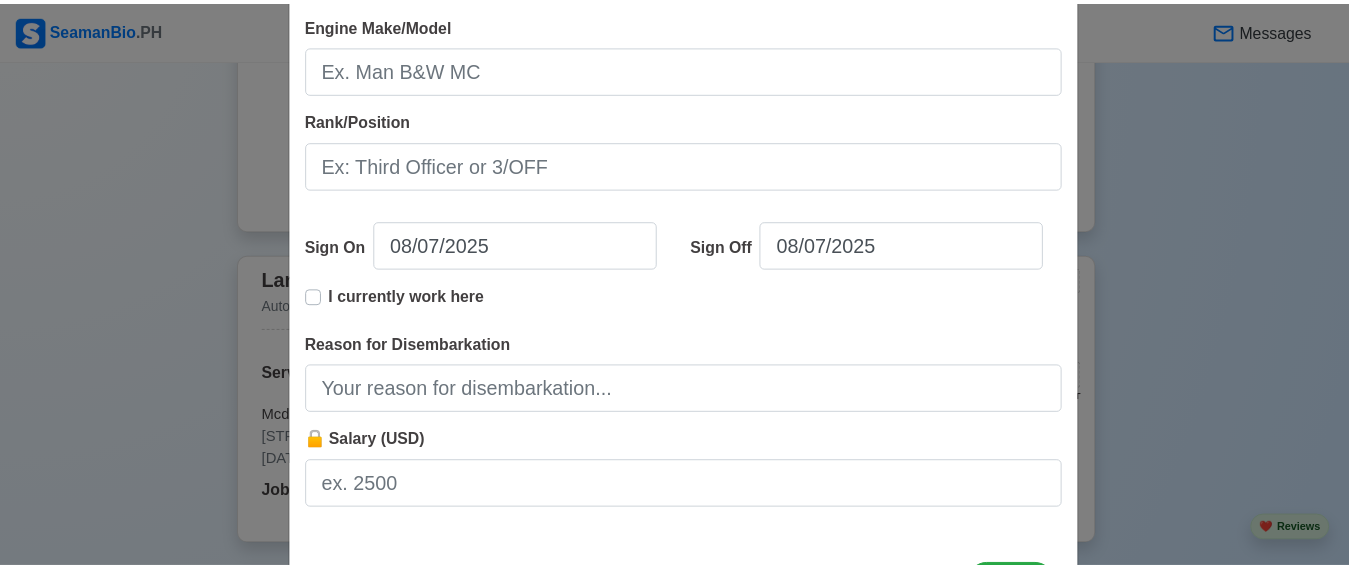 scroll, scrollTop: 572, scrollLeft: 0, axis: vertical 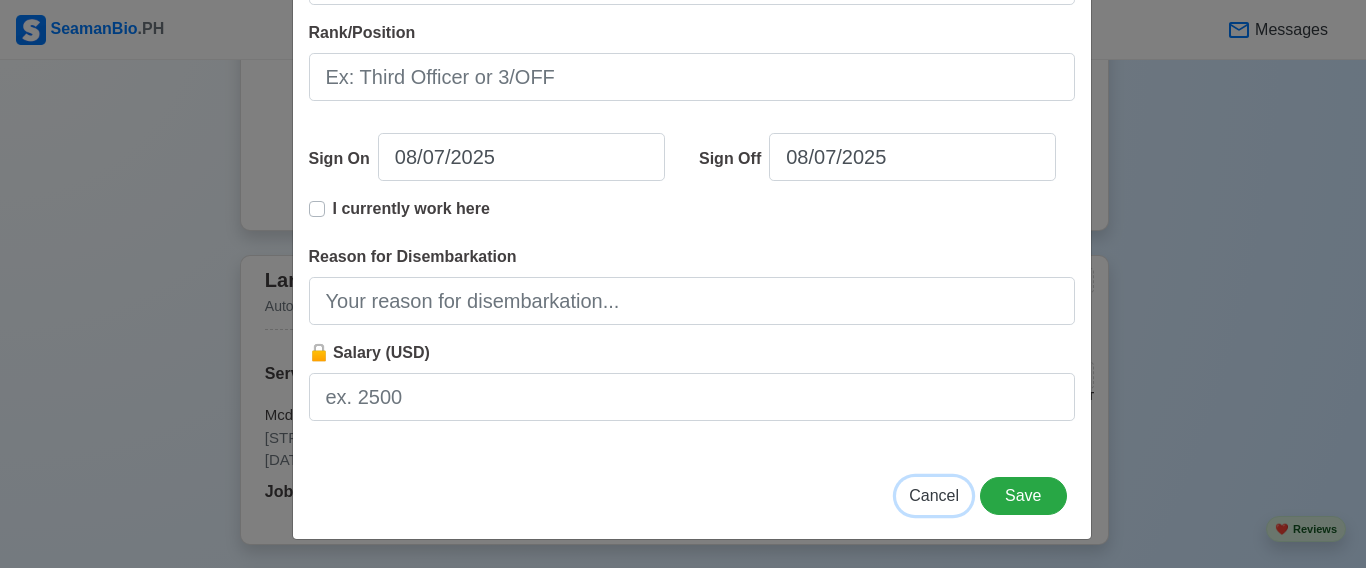 click on "Cancel" at bounding box center (934, 495) 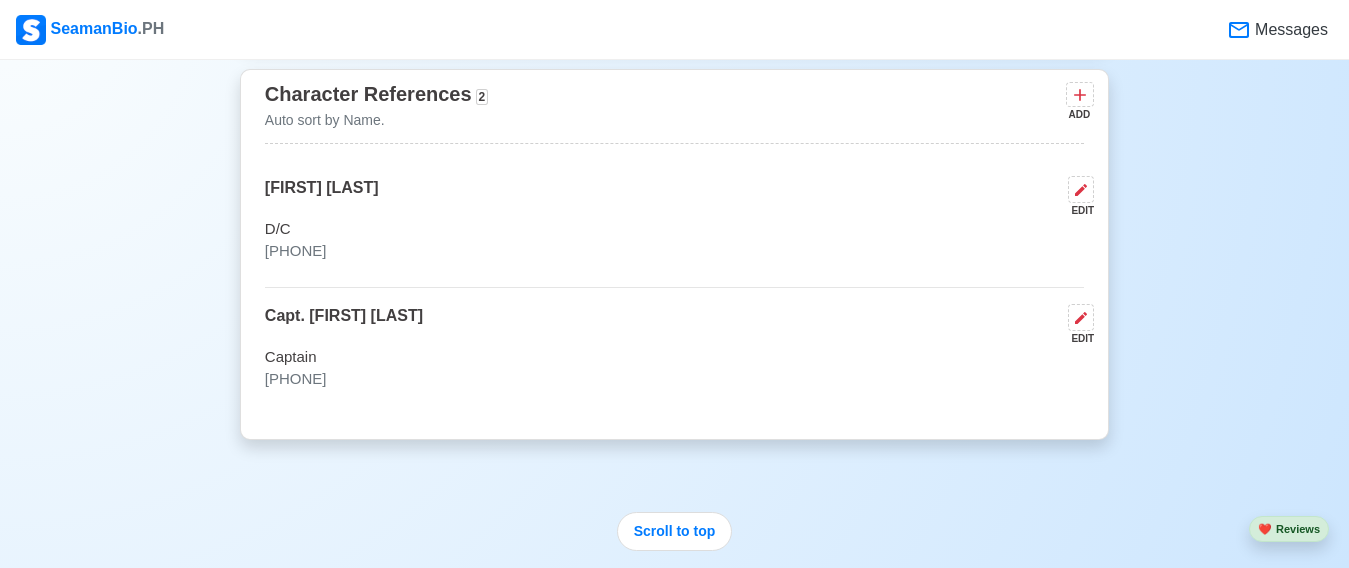 scroll, scrollTop: 4715, scrollLeft: 0, axis: vertical 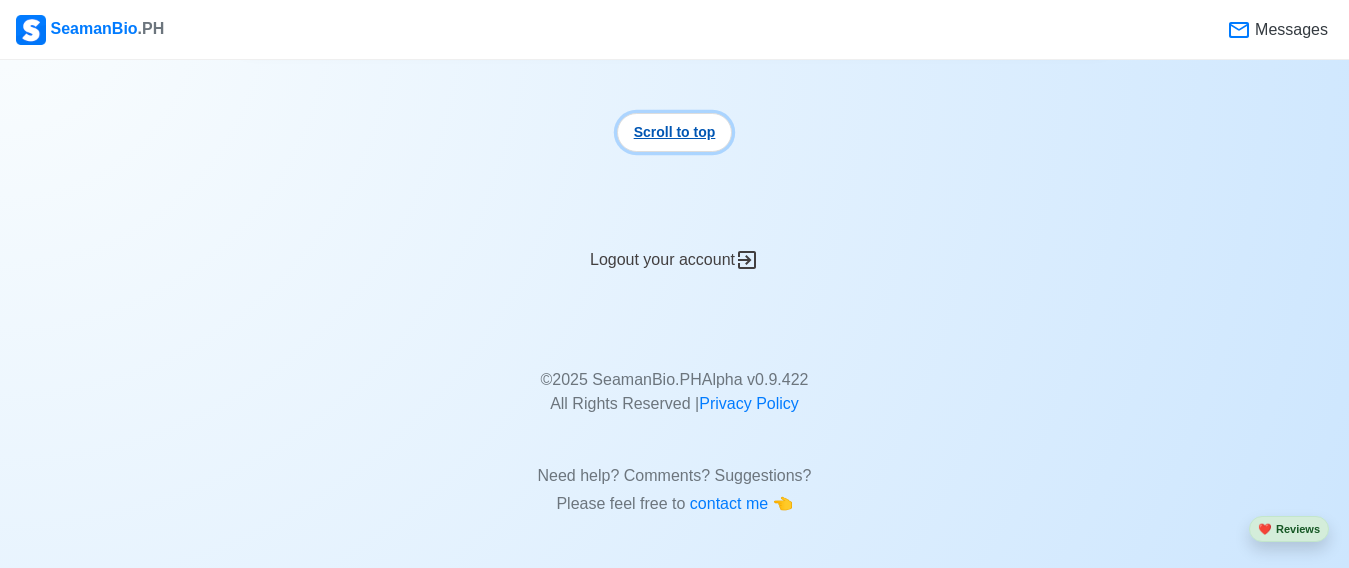 click on "Scroll to top" at bounding box center [675, 132] 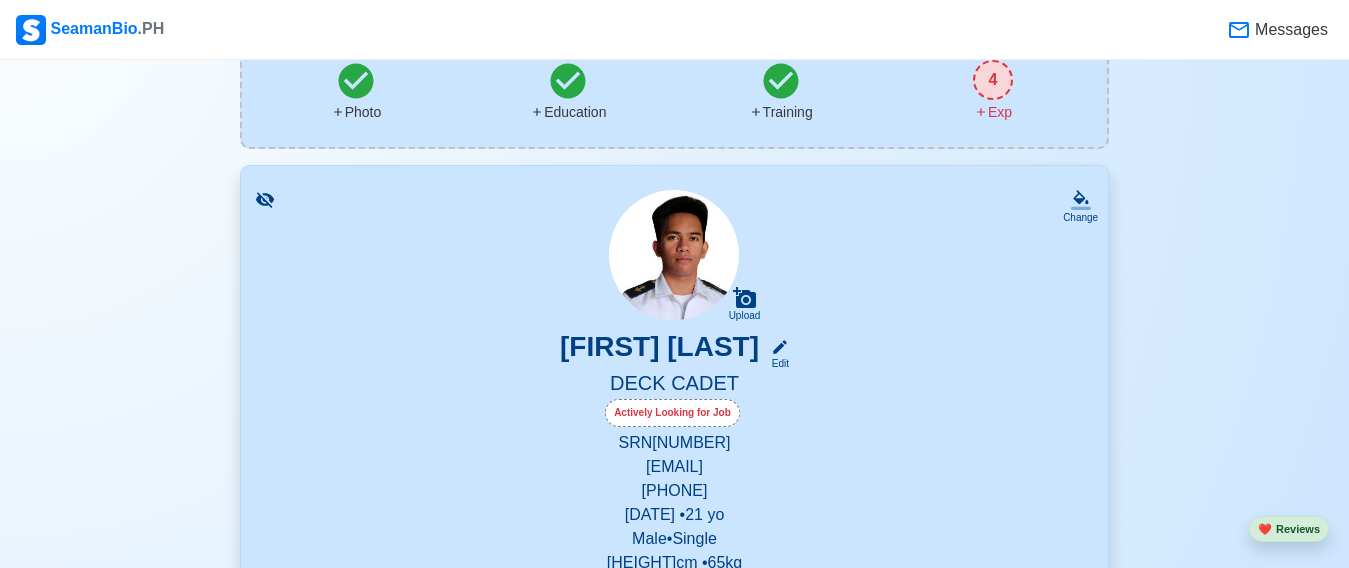 scroll, scrollTop: 0, scrollLeft: 0, axis: both 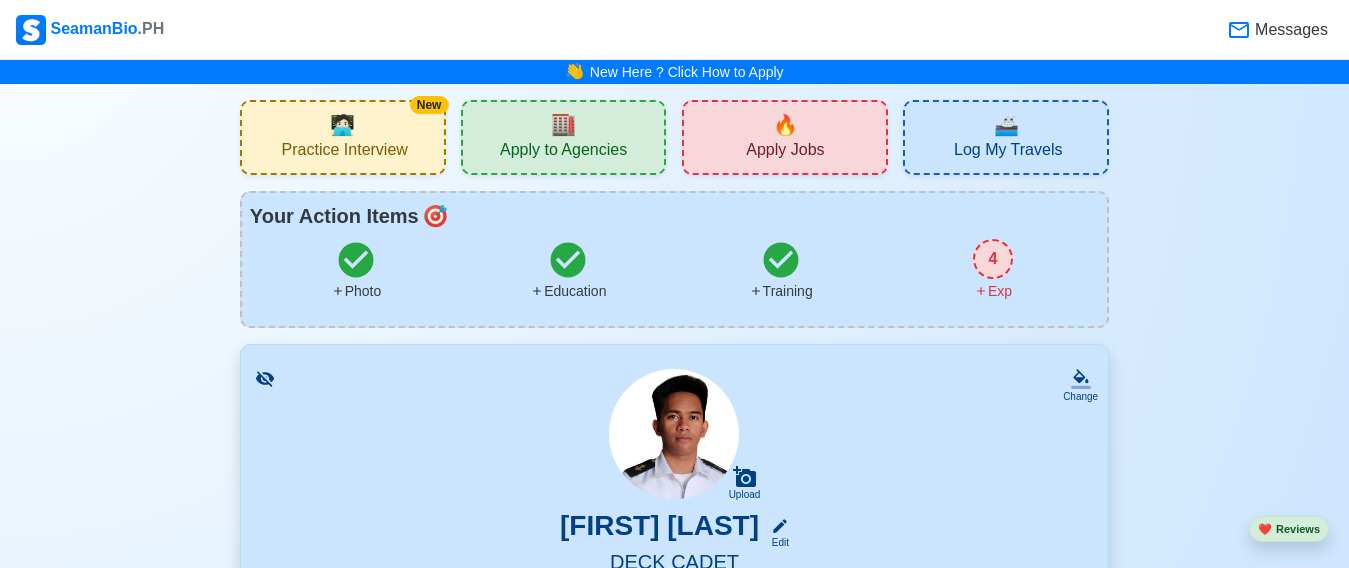 click on "🏬   Apply to Agencies" at bounding box center [564, 137] 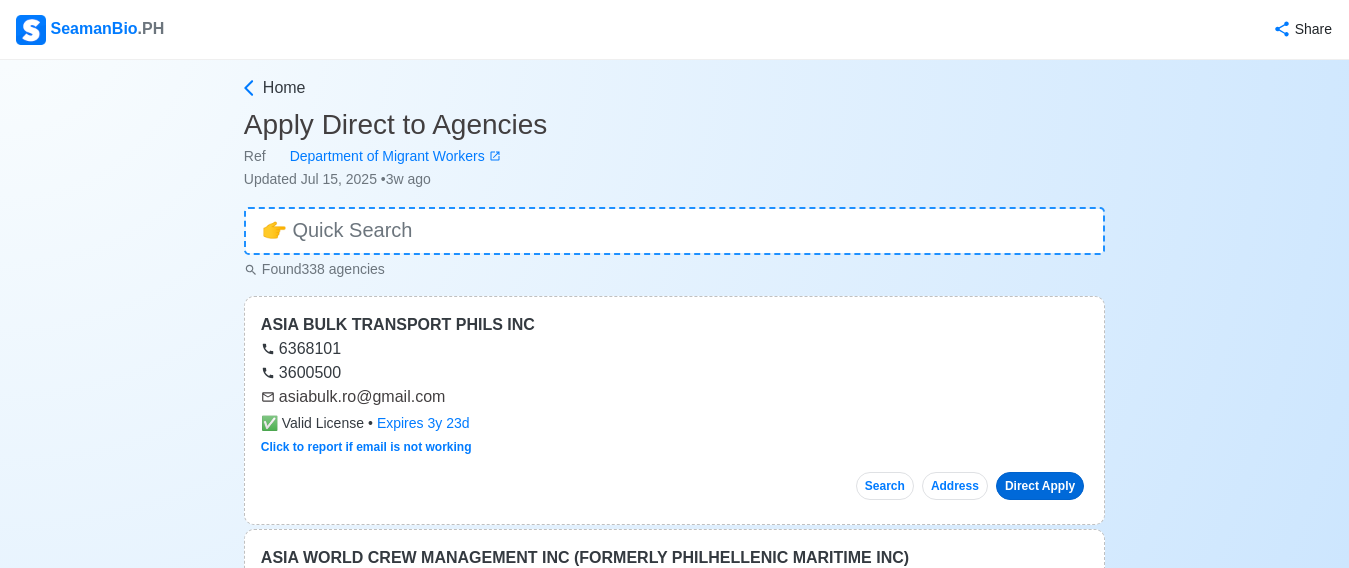 click on "Direct Apply" at bounding box center [1040, 486] 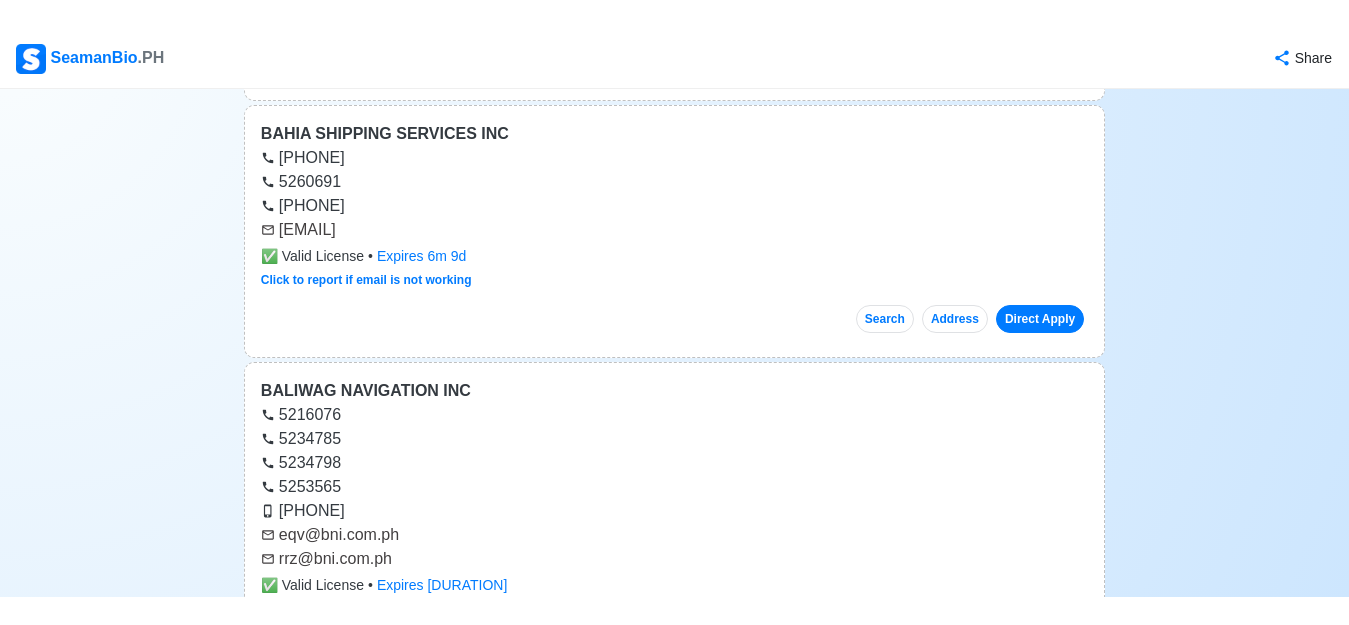 scroll, scrollTop: 2100, scrollLeft: 0, axis: vertical 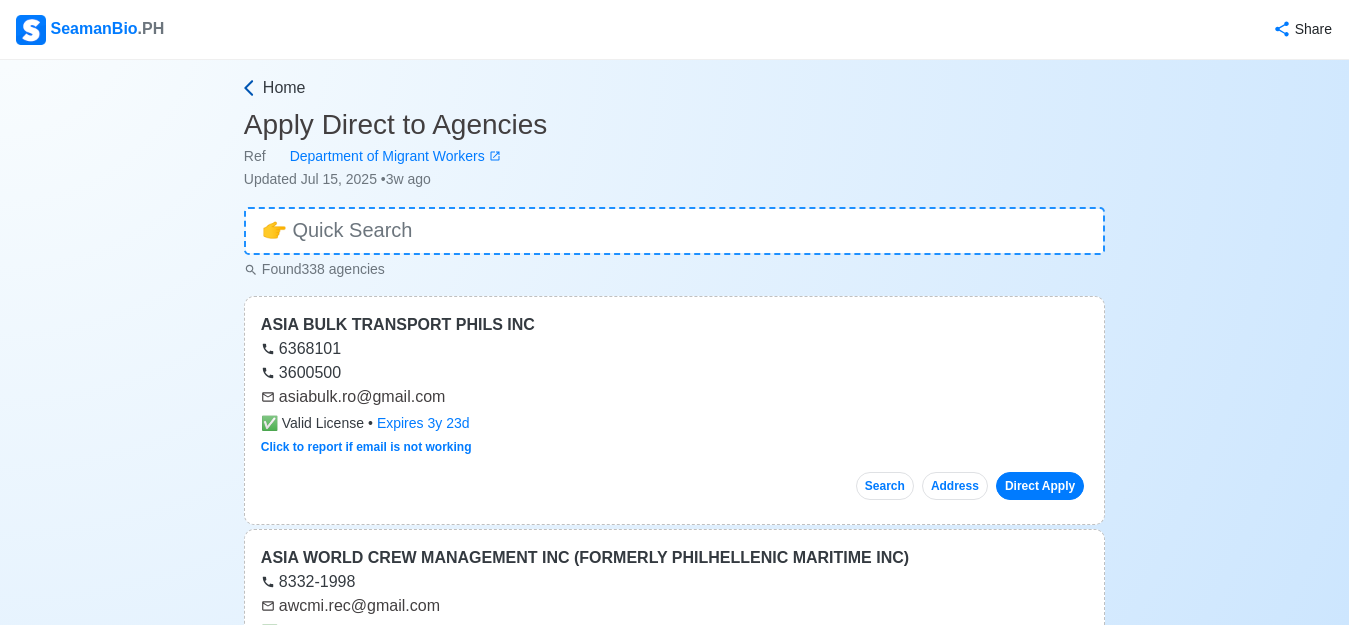 click on "Home" at bounding box center (284, 88) 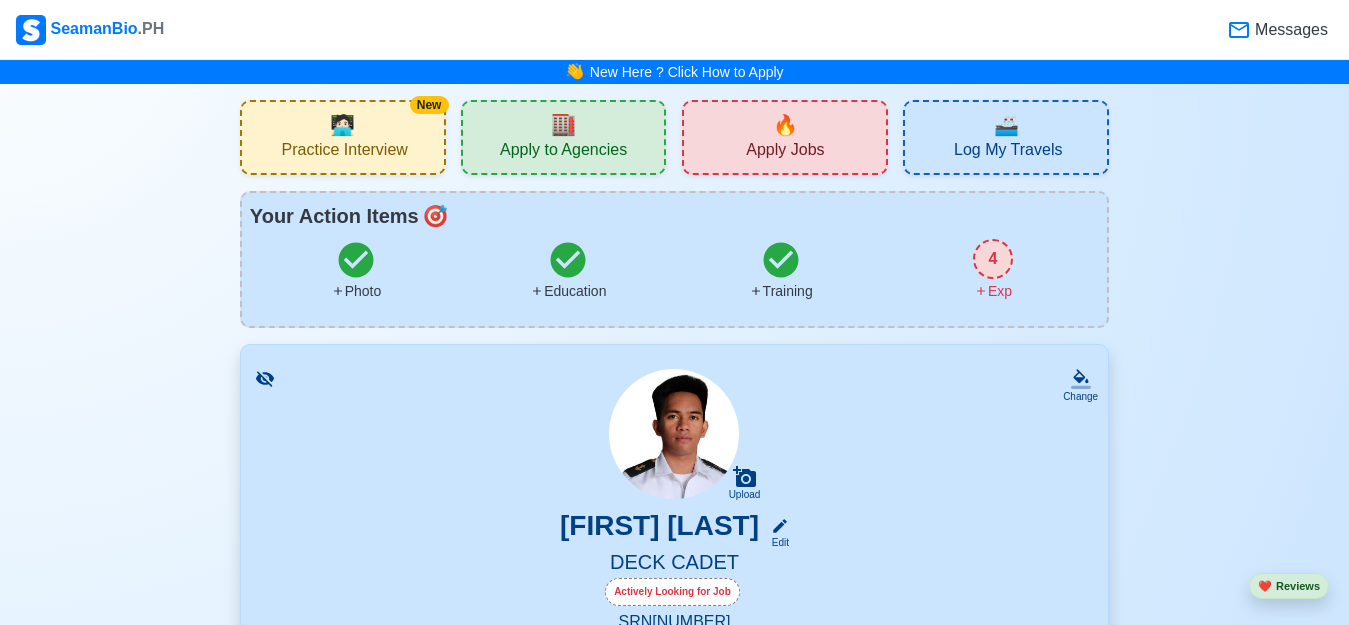 click on "New 🧑🏻‍💻   Practice Interview" at bounding box center [343, 137] 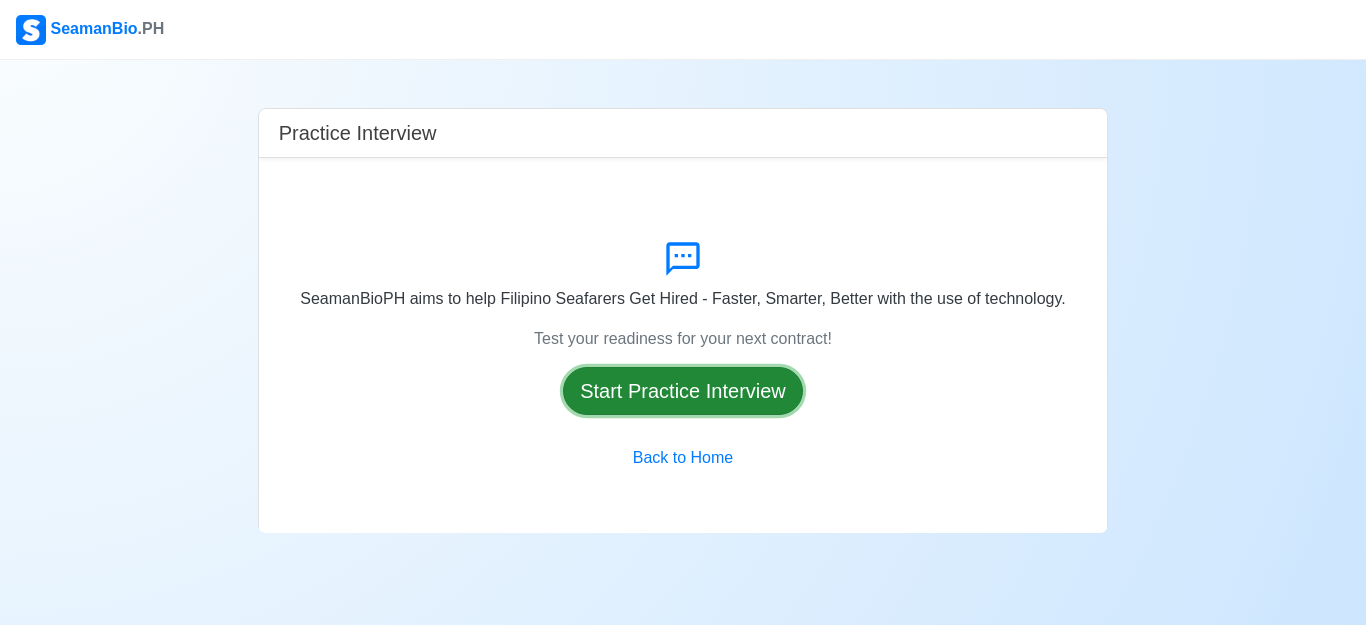 click on "Start Practice Interview" at bounding box center [683, 391] 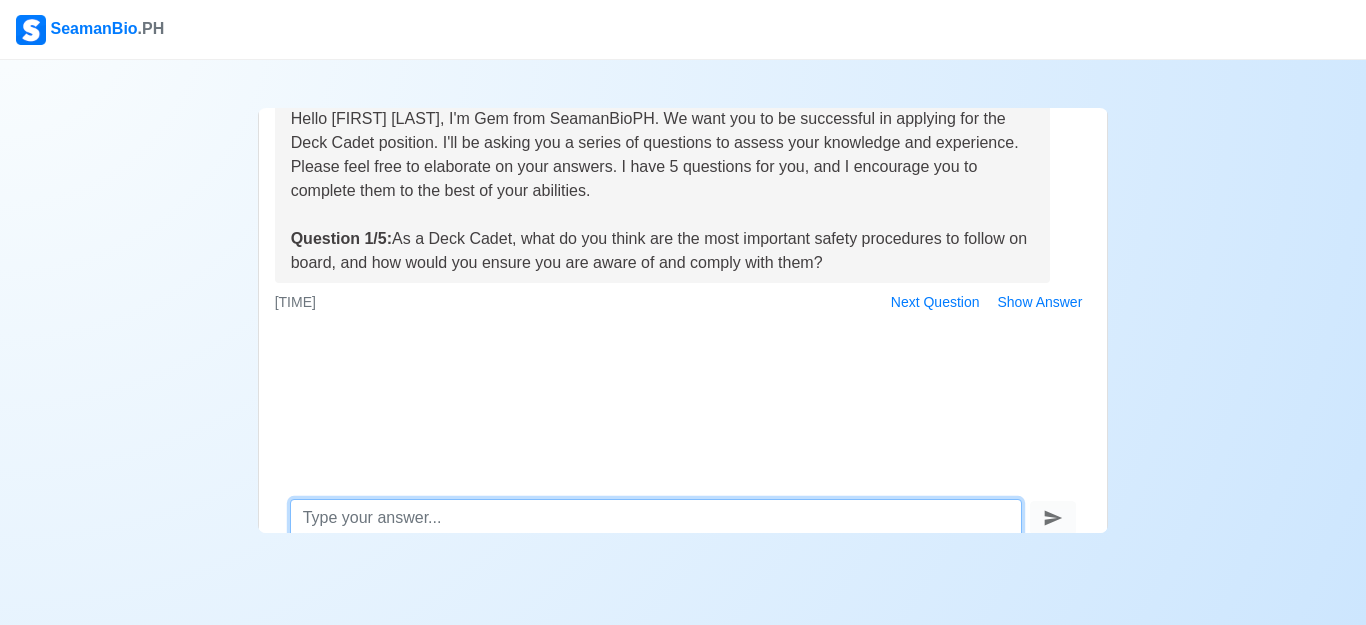 scroll, scrollTop: 105, scrollLeft: 0, axis: vertical 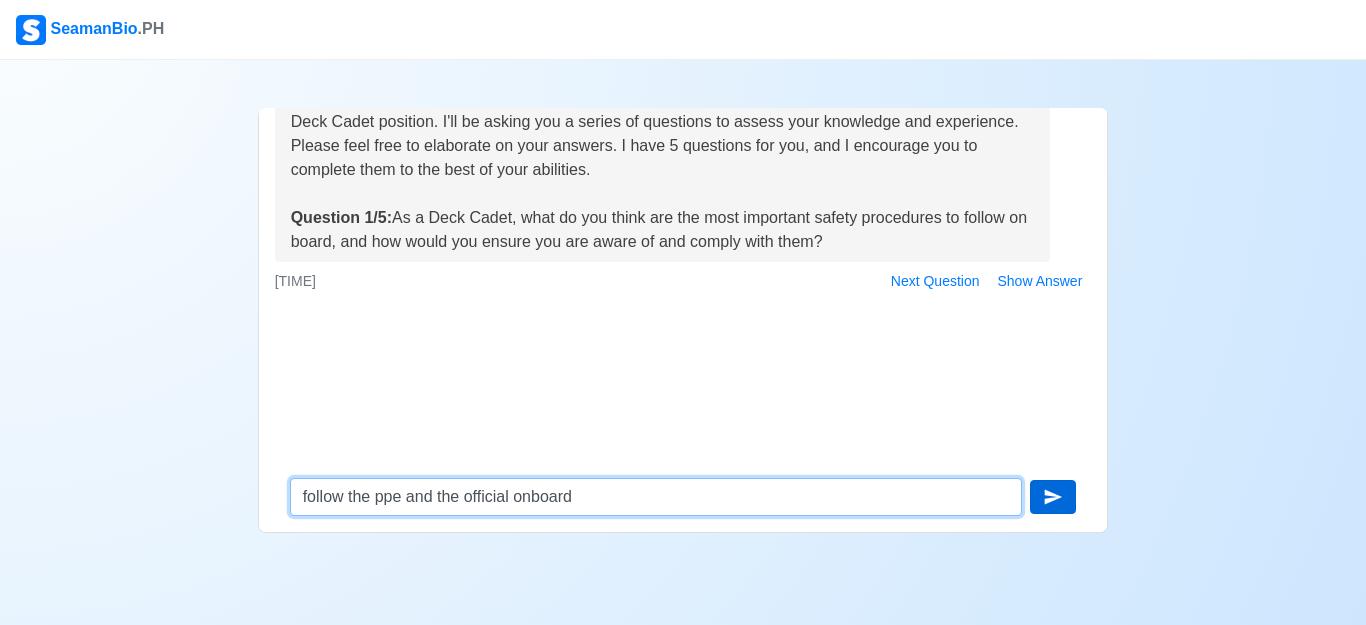 type on "follow the ppe and the official onboard" 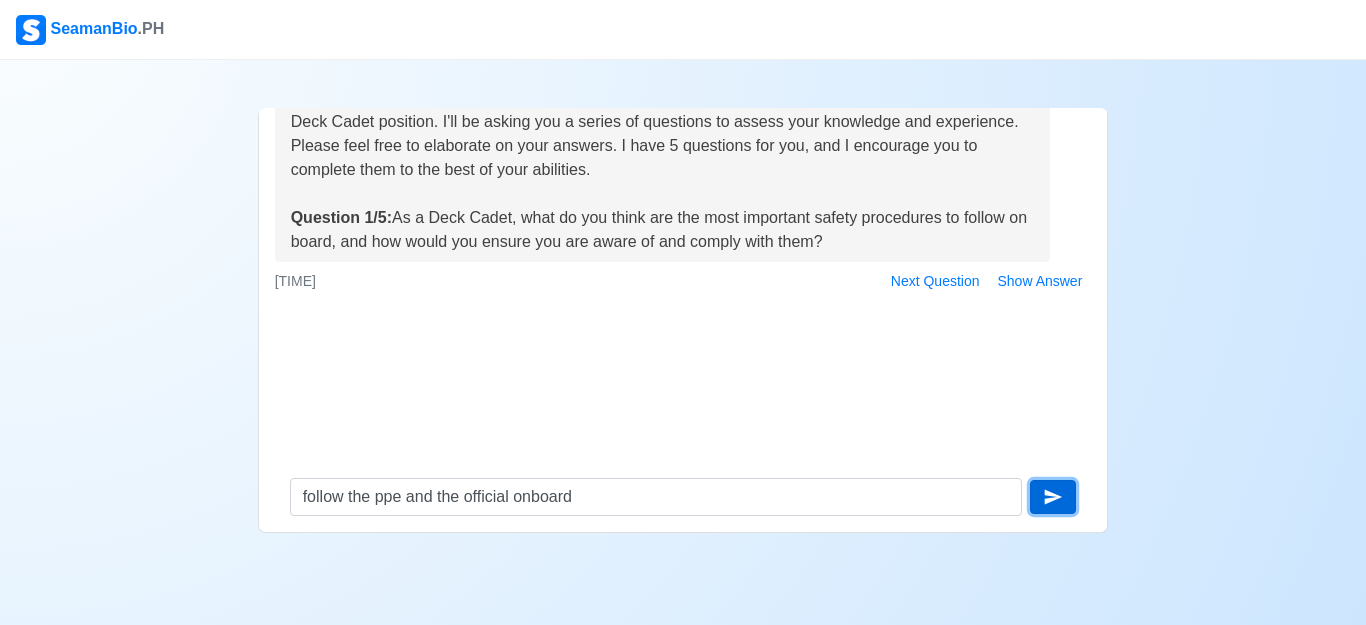 click 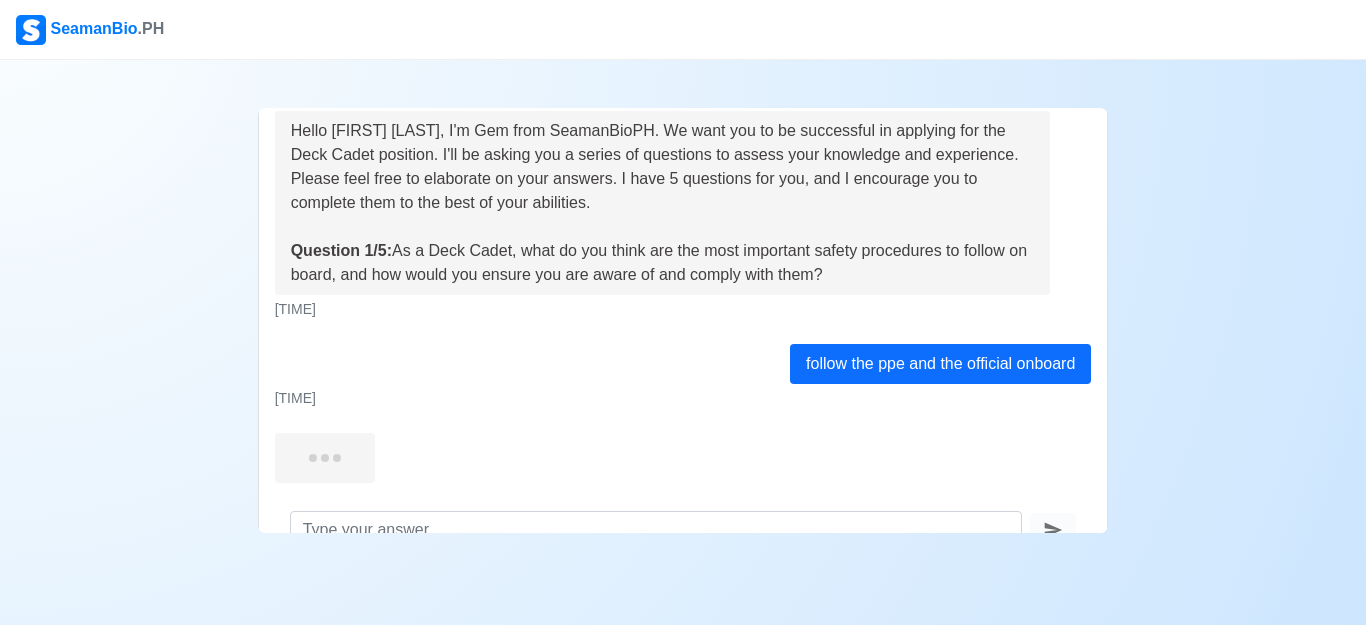 scroll, scrollTop: 34, scrollLeft: 0, axis: vertical 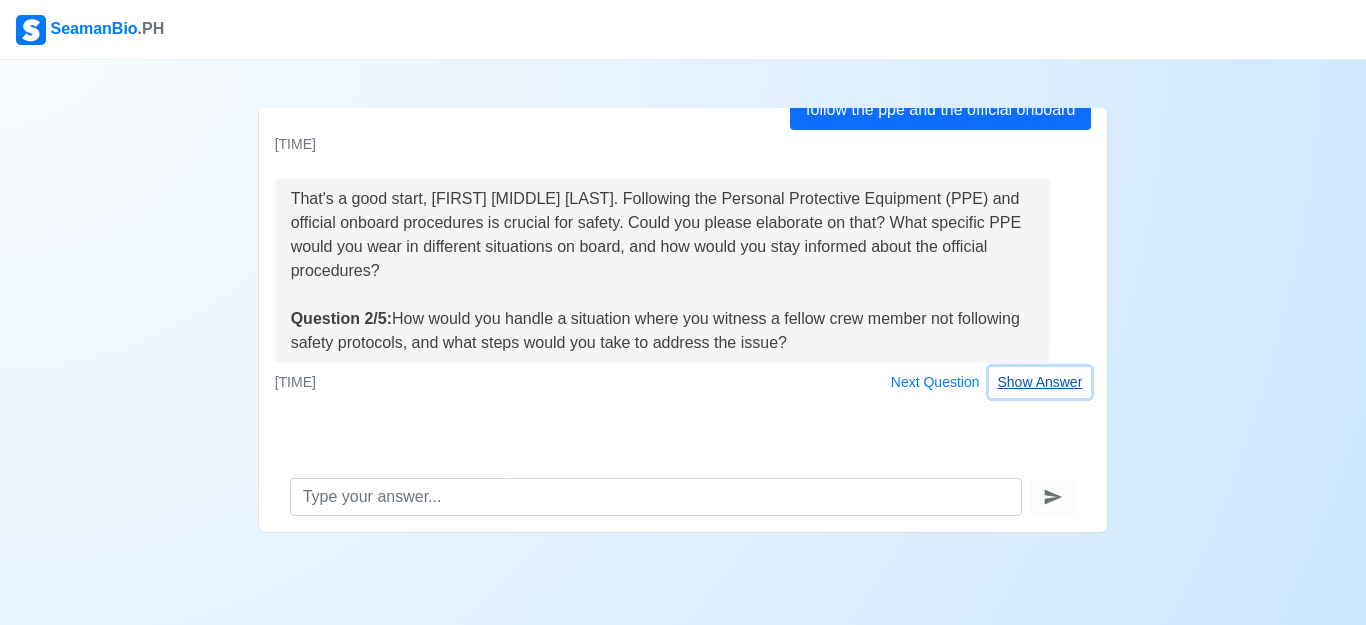 click on "Show Answer" at bounding box center (1040, 382) 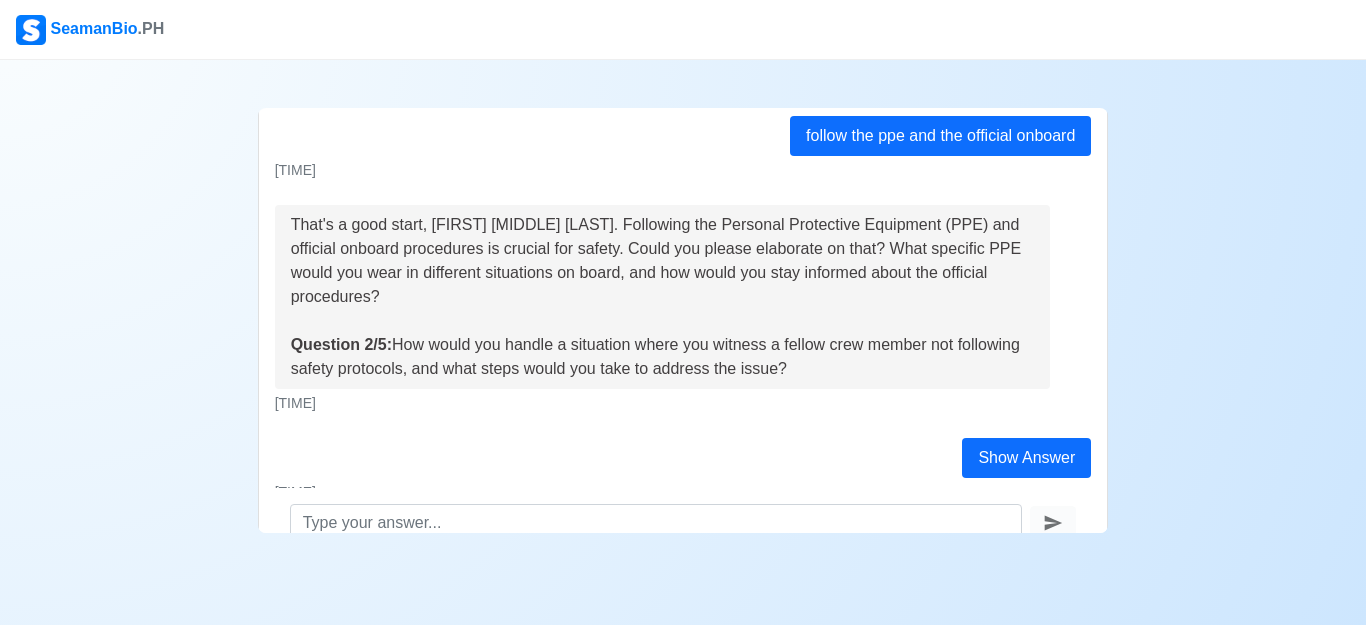 scroll, scrollTop: 34, scrollLeft: 0, axis: vertical 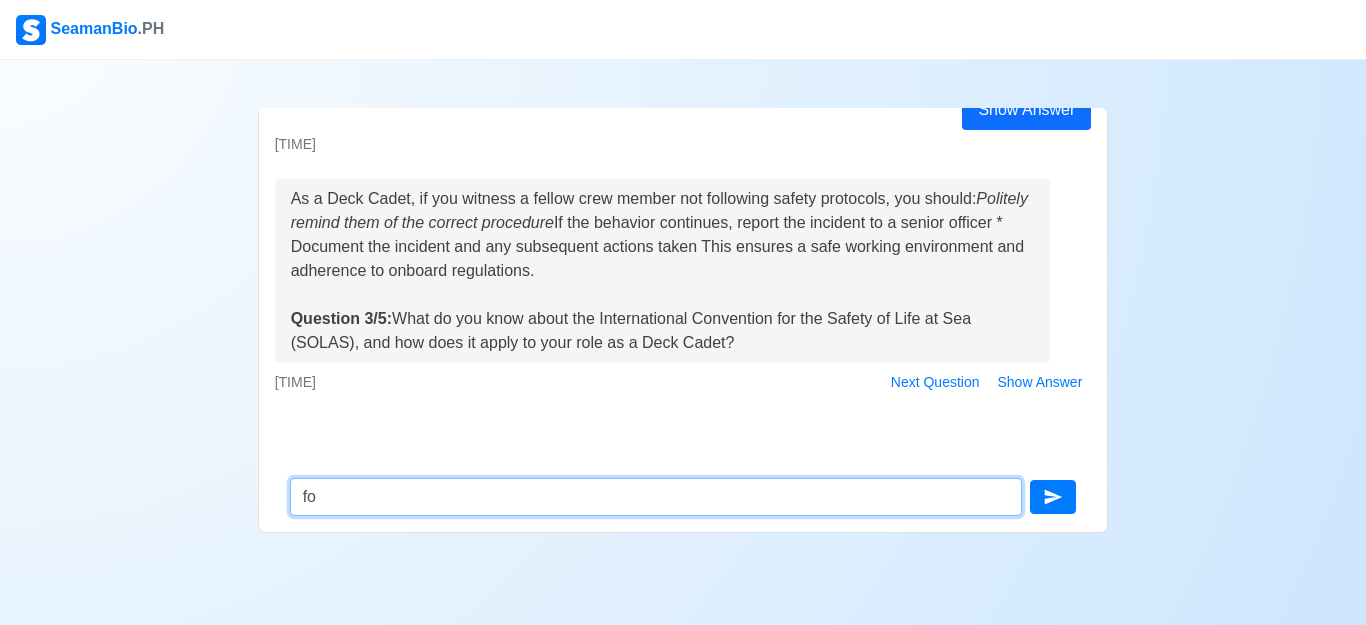 type on "f" 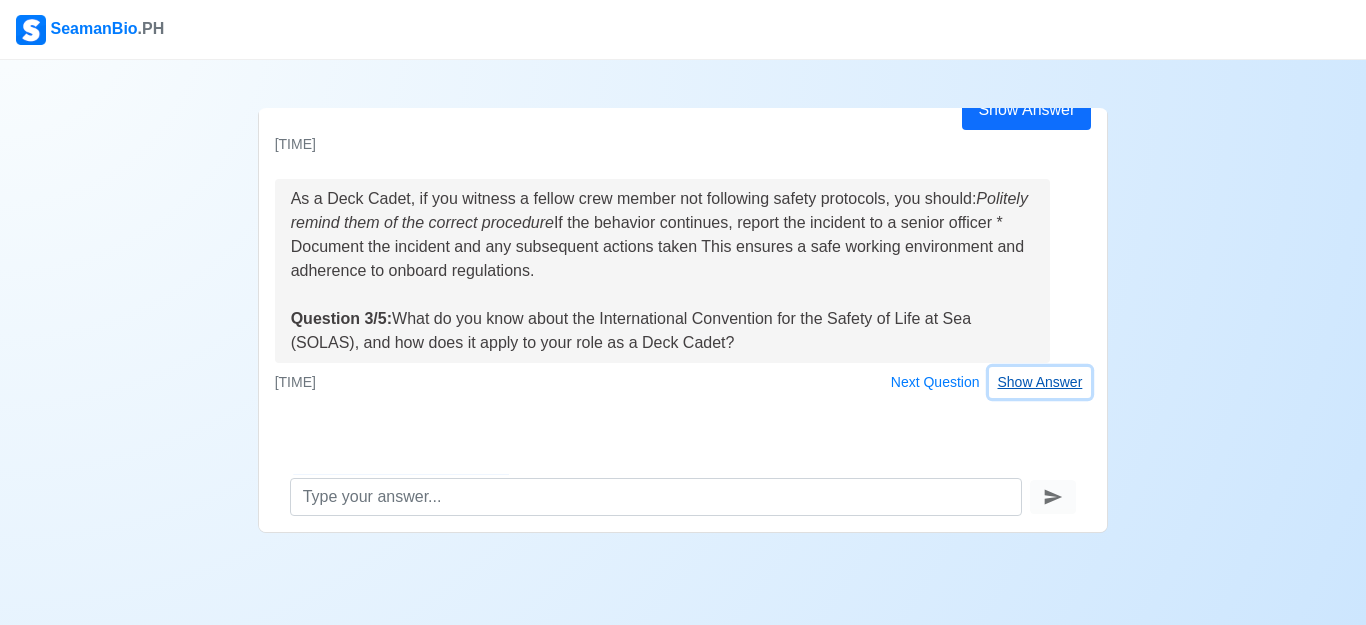 click on "Show Answer" at bounding box center (1040, 382) 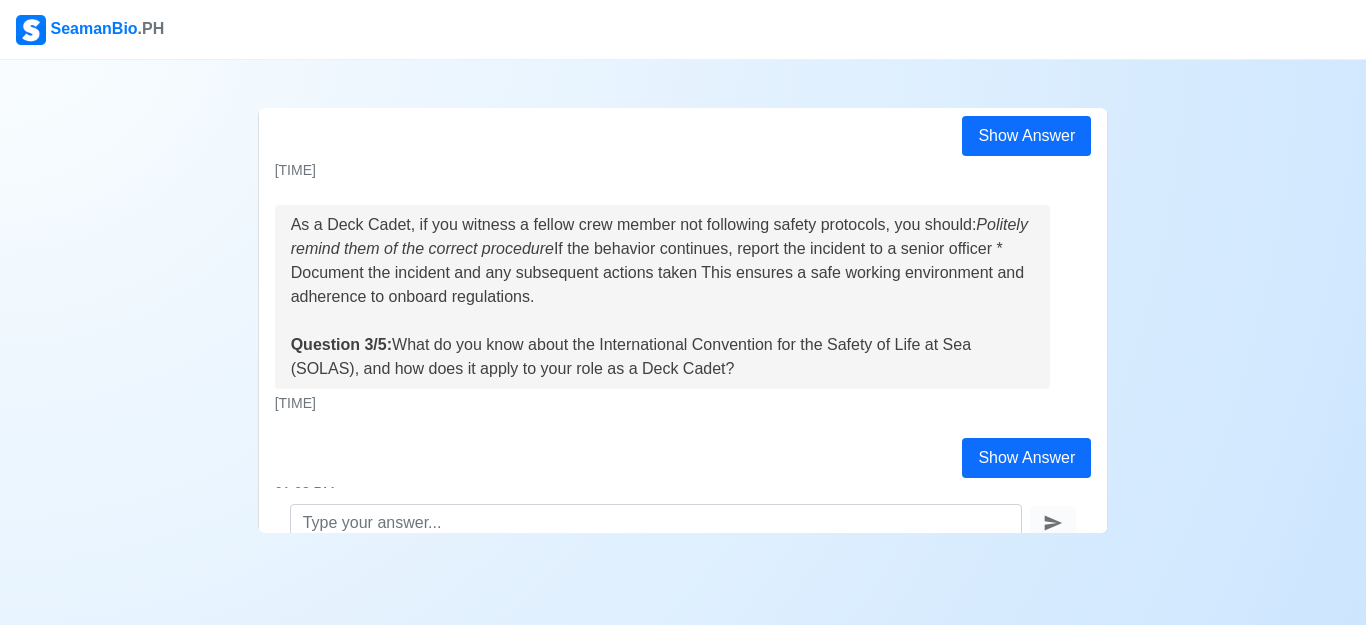 scroll, scrollTop: 34, scrollLeft: 0, axis: vertical 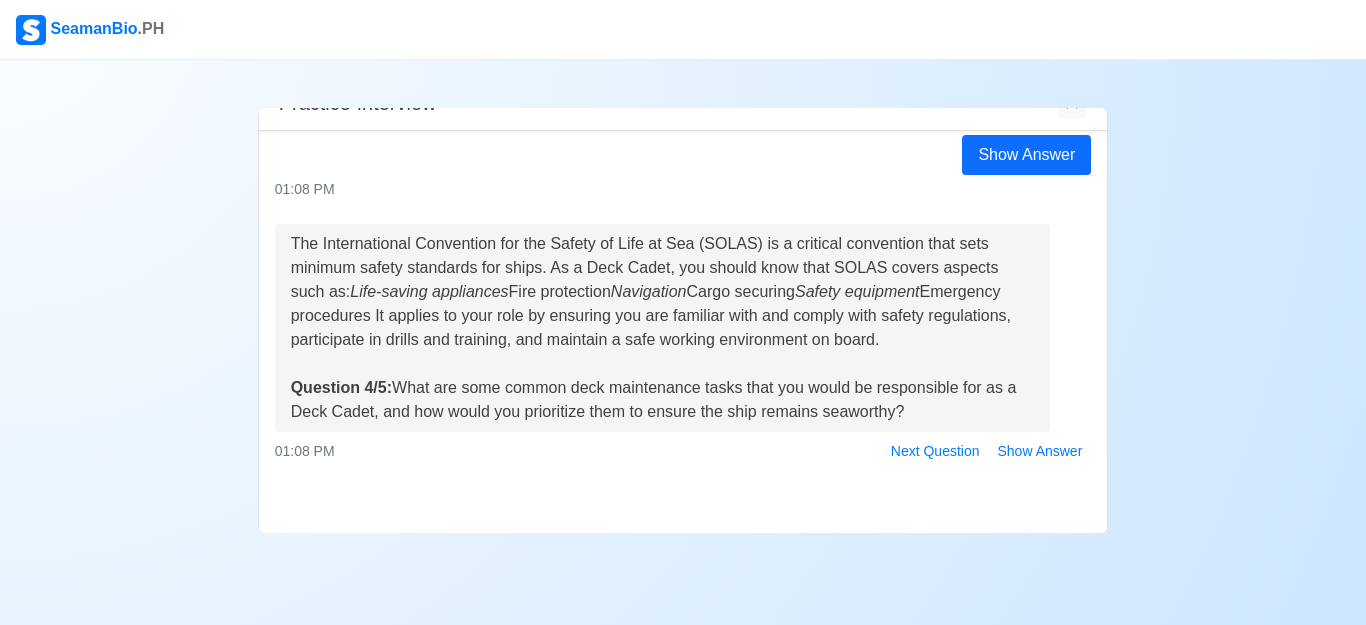 click at bounding box center [683, 503] 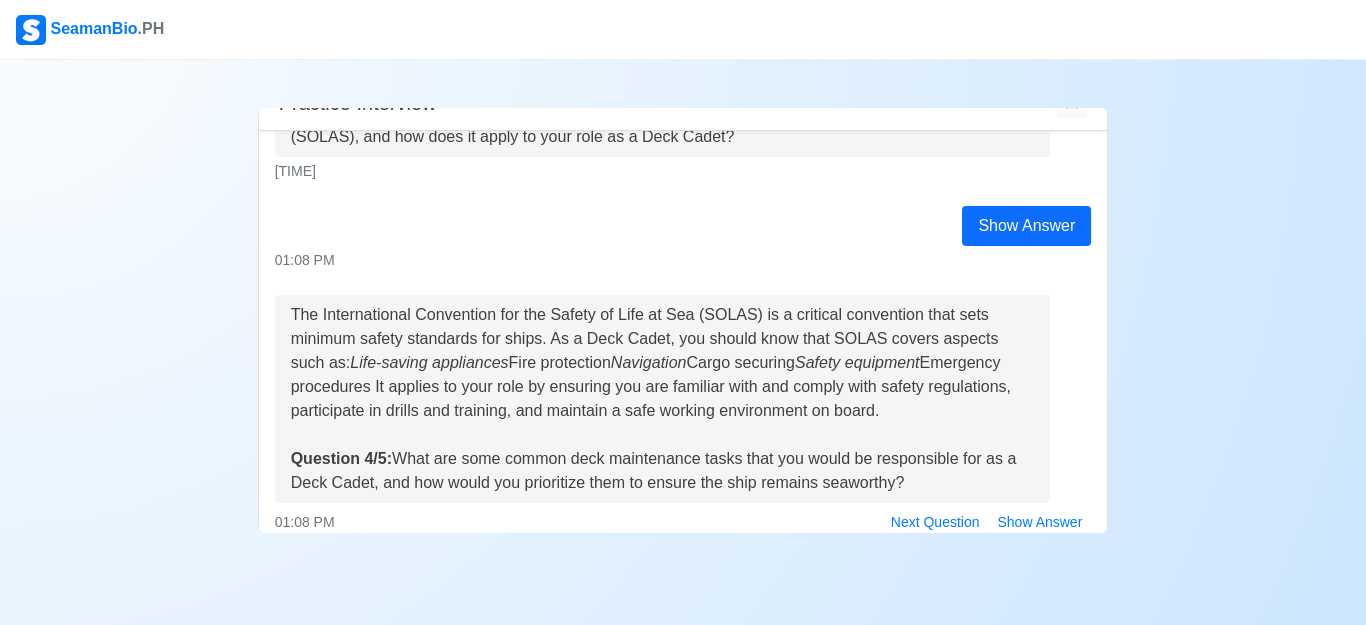 scroll, scrollTop: 889, scrollLeft: 0, axis: vertical 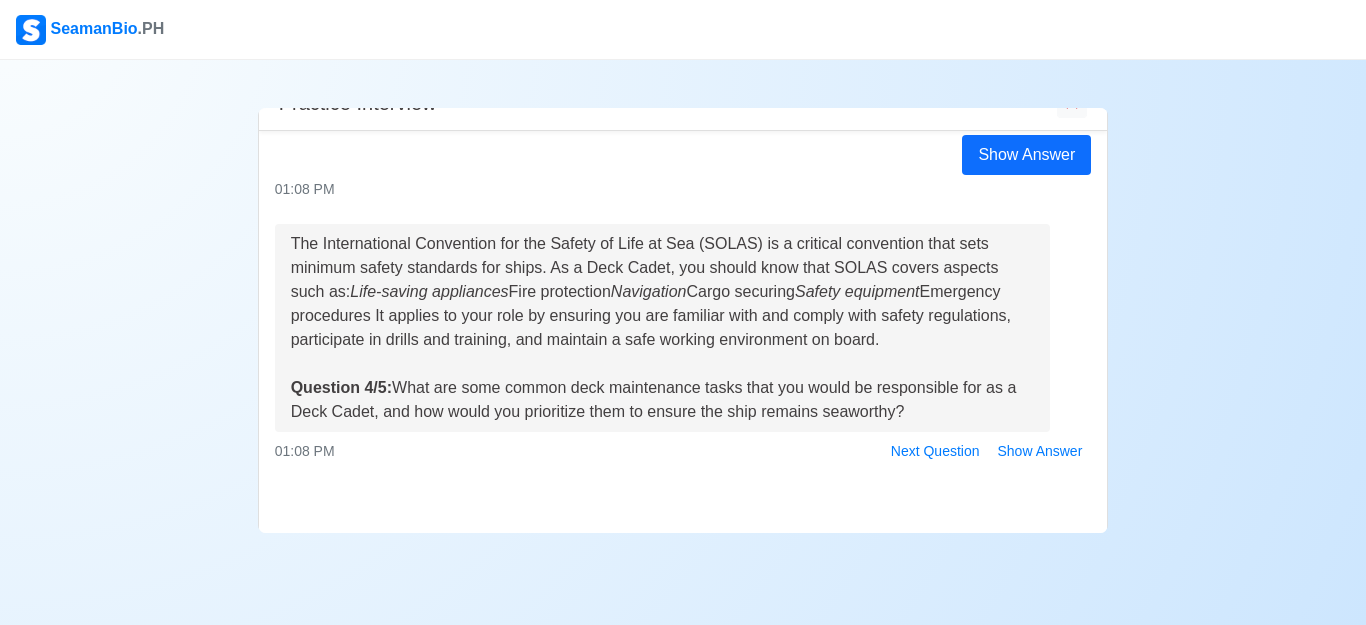 click at bounding box center [683, 503] 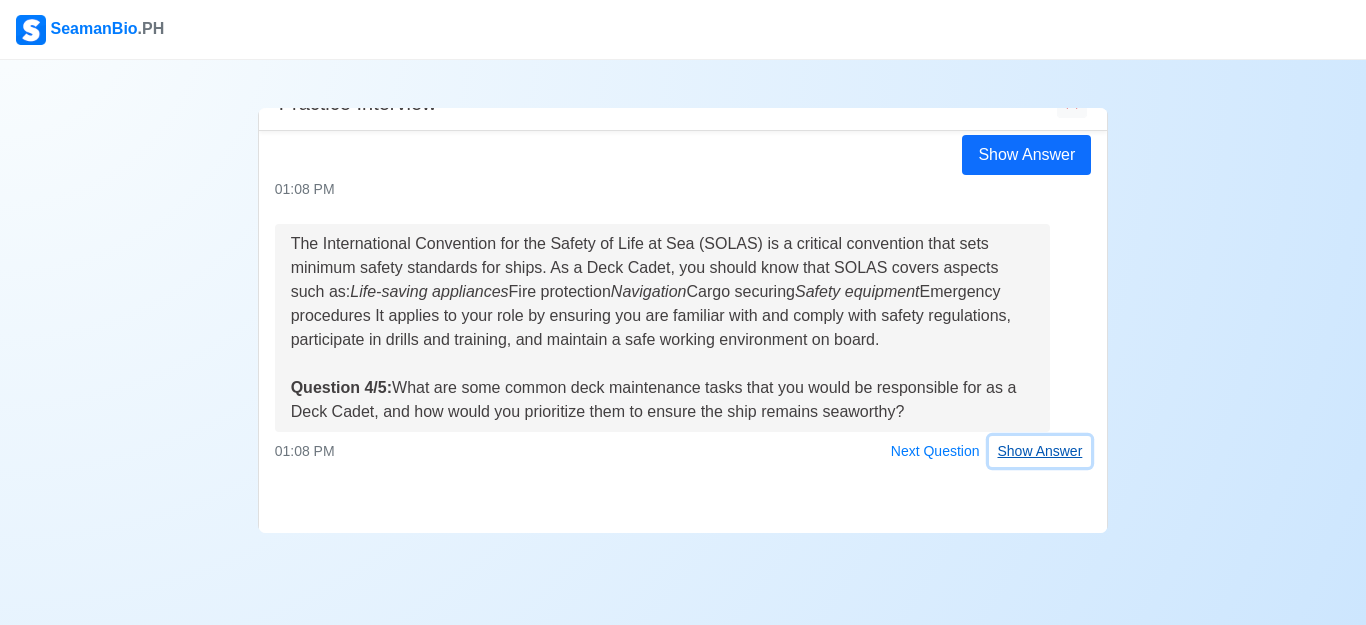 click on "Show Answer" at bounding box center (1040, 451) 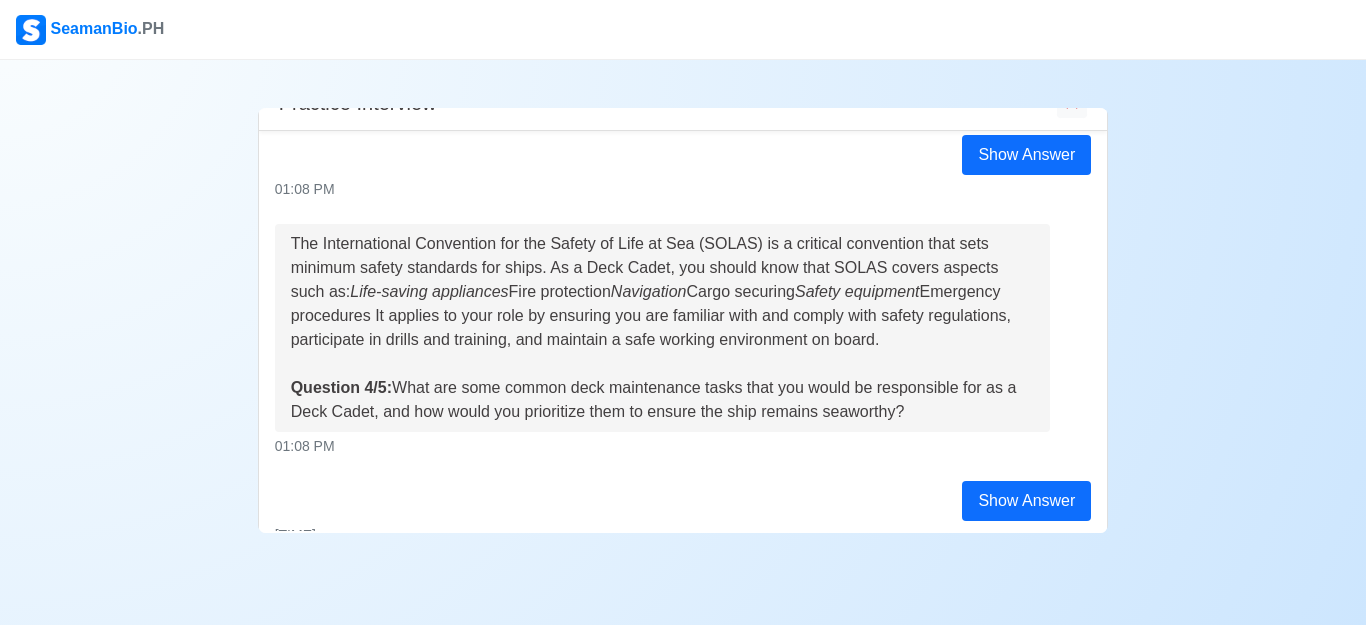 scroll, scrollTop: 1026, scrollLeft: 0, axis: vertical 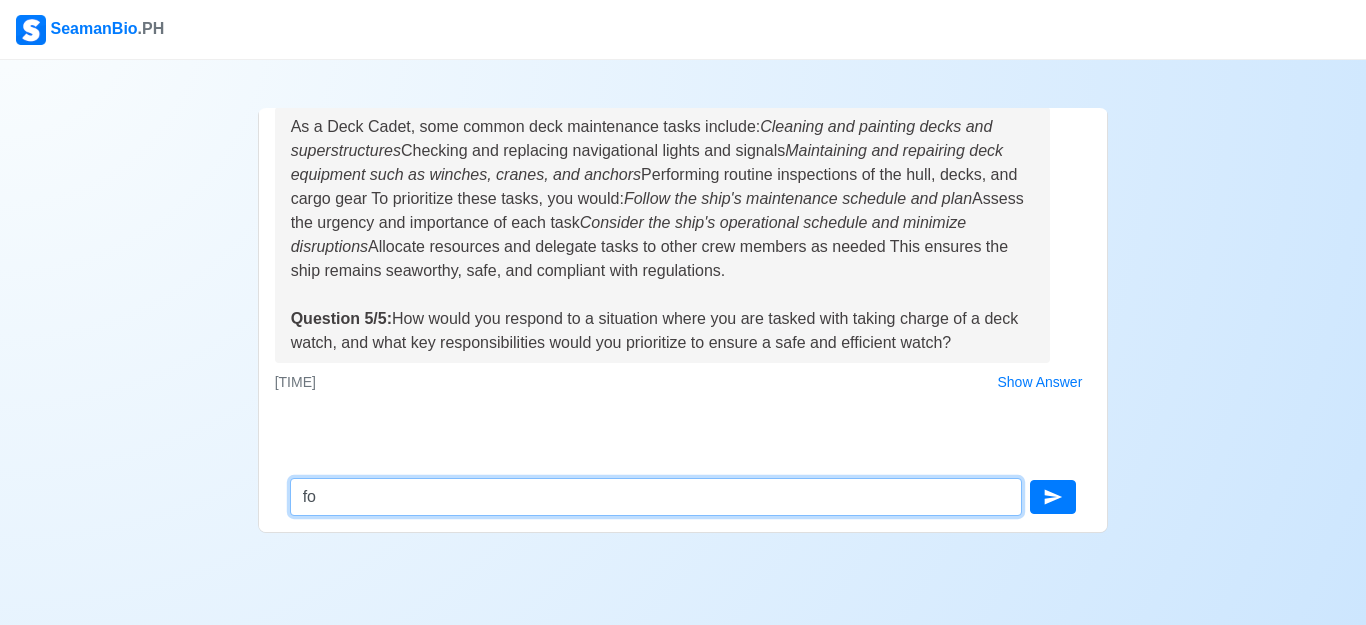 type on "f" 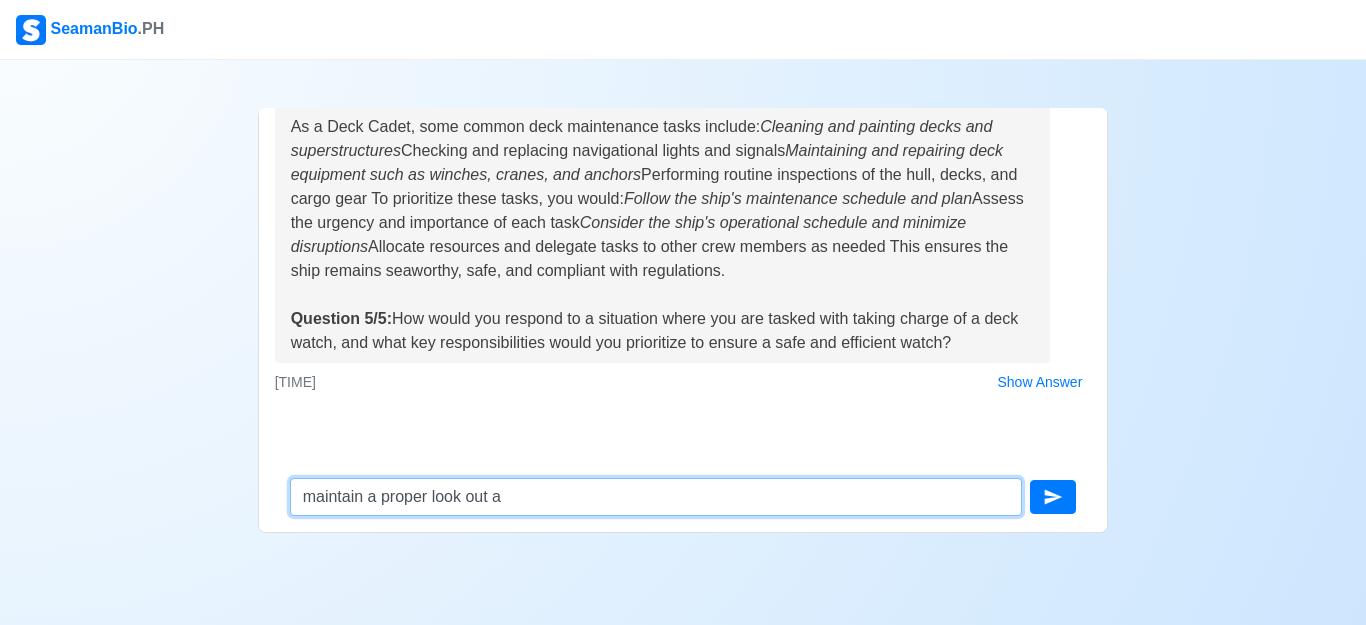 type on "maintain a proper look out" 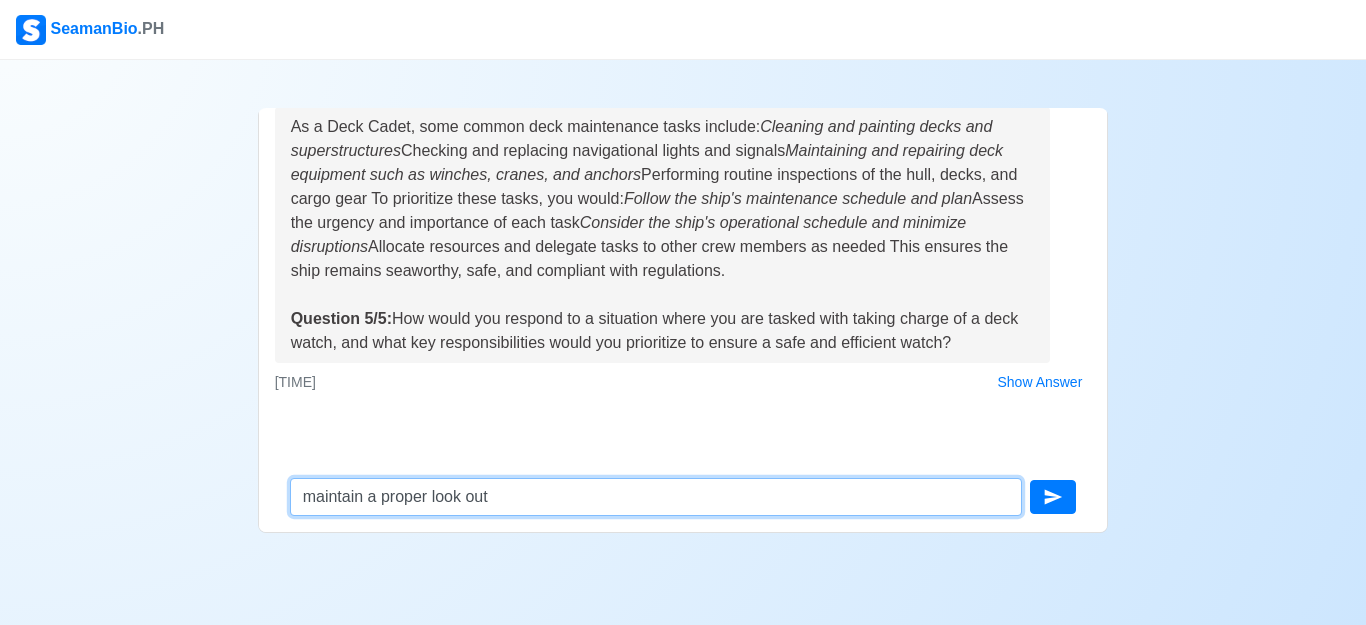 type 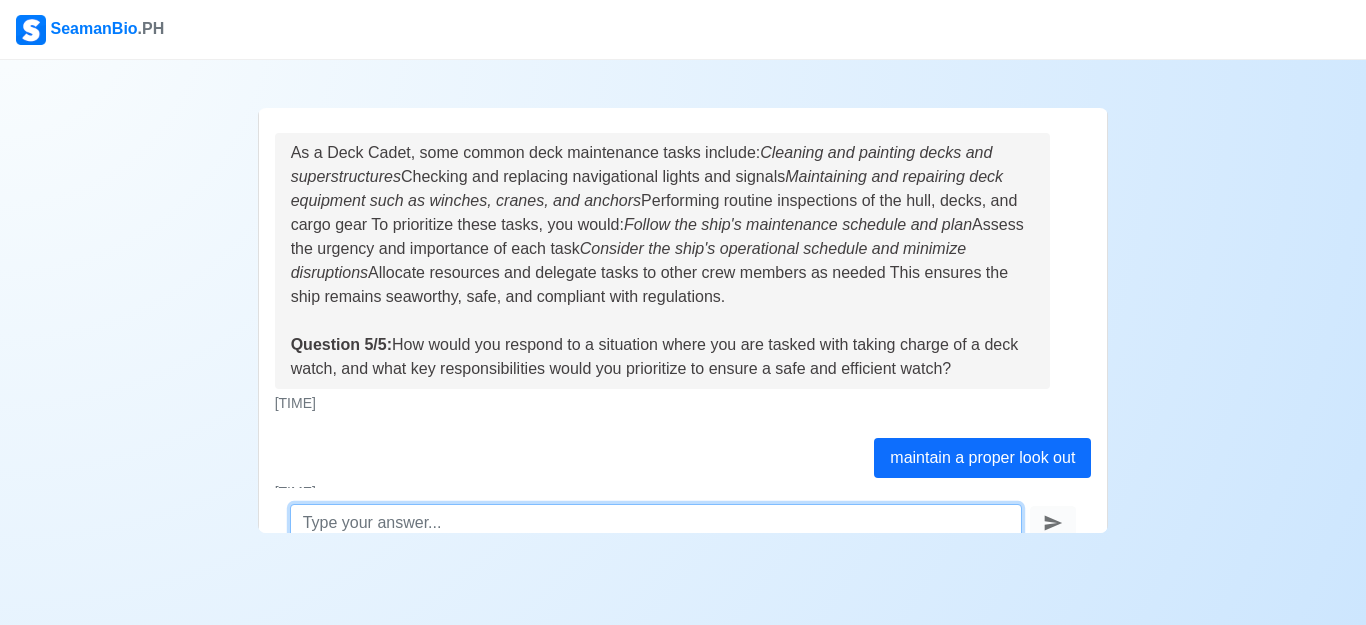 scroll, scrollTop: 34, scrollLeft: 0, axis: vertical 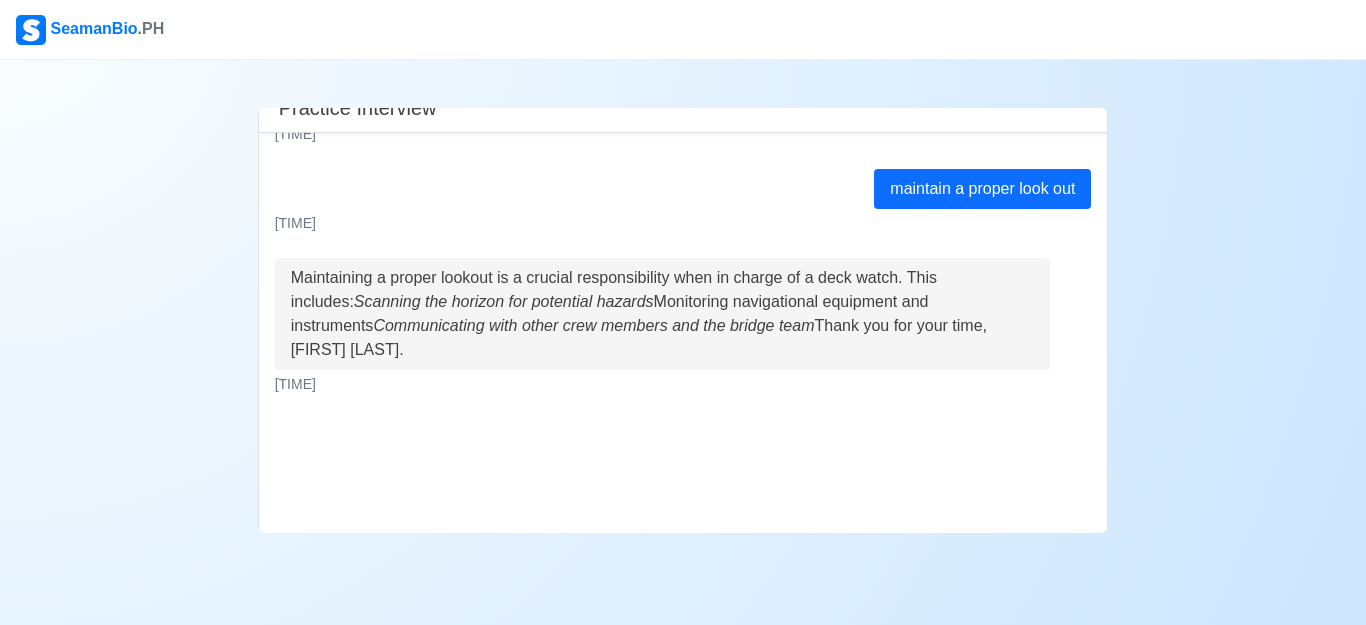 click on "Practice Interview Hello [FIRST] [LAST], I'm Gem from SeamanBioPH. We want you to be successful in applying for the Deck Cadet position. I'll be asking you a series of questions to assess your knowledge and experience. Please feel free to elaborate on your answers. I have 5 questions for you, and I encourage you to complete them to the best of your abilities.  Question 1/5:  As a Deck Cadet, what do you think are the most important safety procedures to follow on board, and how would you ensure you are aware of and comply with them? [TIME] follow the ppe and the official onboard [TIME] That's a good start, [FIRST] [LAST]. Following the Personal Protective Equipment (PPE) and official onboard procedures is crucial for safety. Could you please elaborate on that? What specific PPE would you wear in different situations on board, and how would you stay informed about the official procedures?  Question 2/5: [TIME] Show Answer [TIME]  Politely remind them of the correct procedure  Question 3/5: [TIME]" at bounding box center (683, 296) 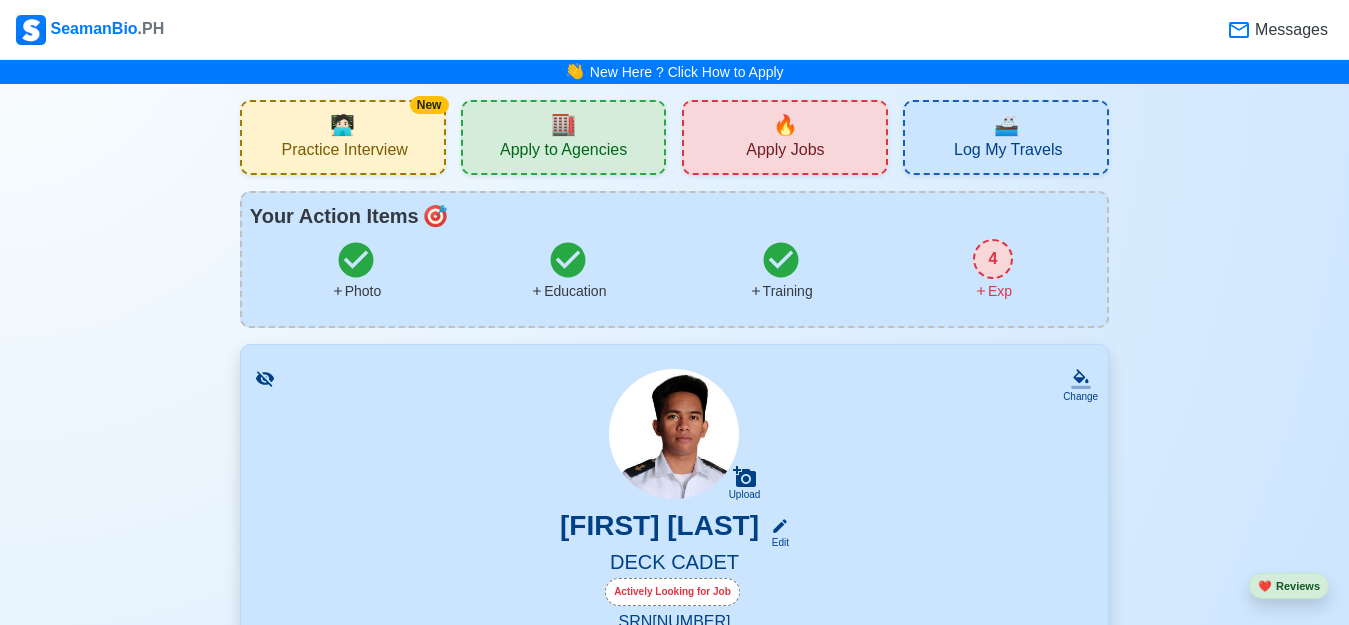 click on "Apply to Agencies" at bounding box center (563, 152) 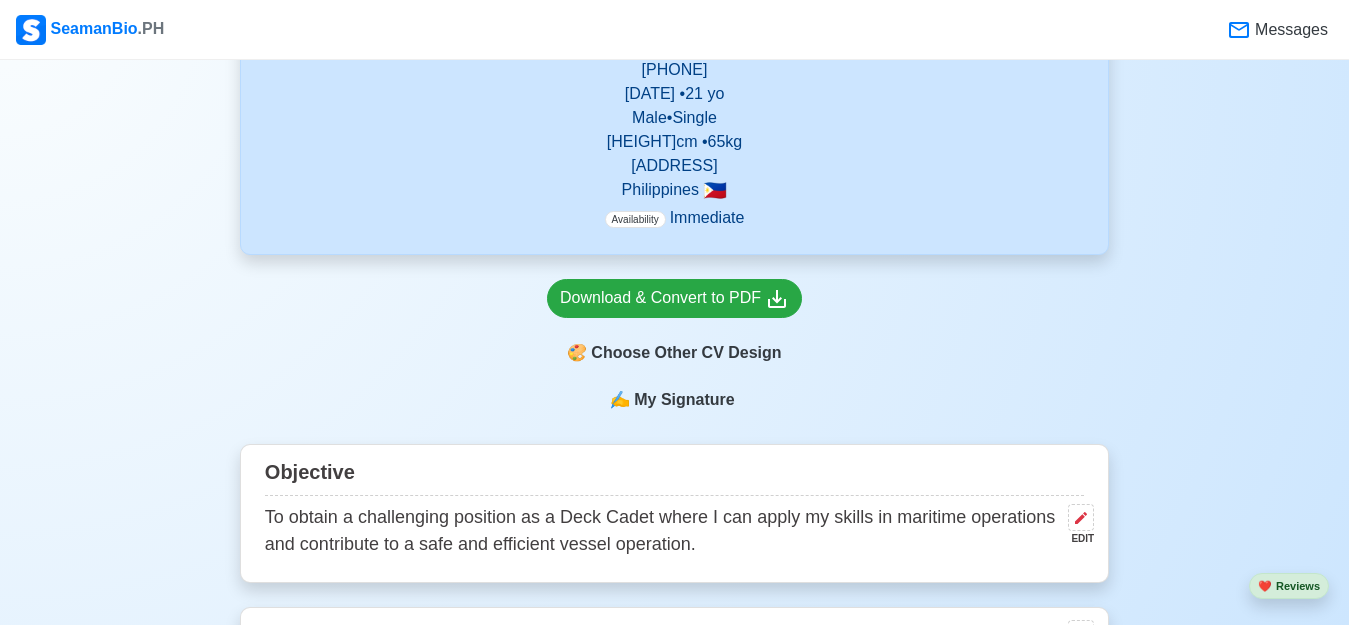 scroll, scrollTop: 0, scrollLeft: 0, axis: both 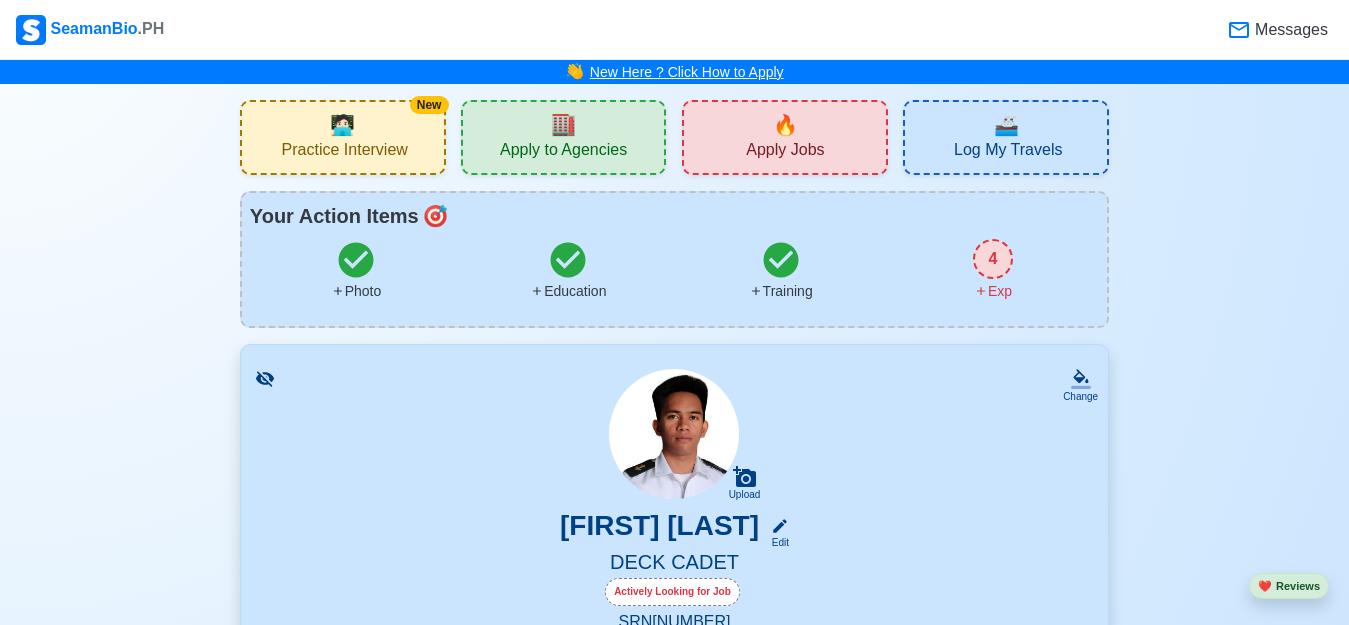 click on "New Here ? Click How to Apply" at bounding box center [687, 72] 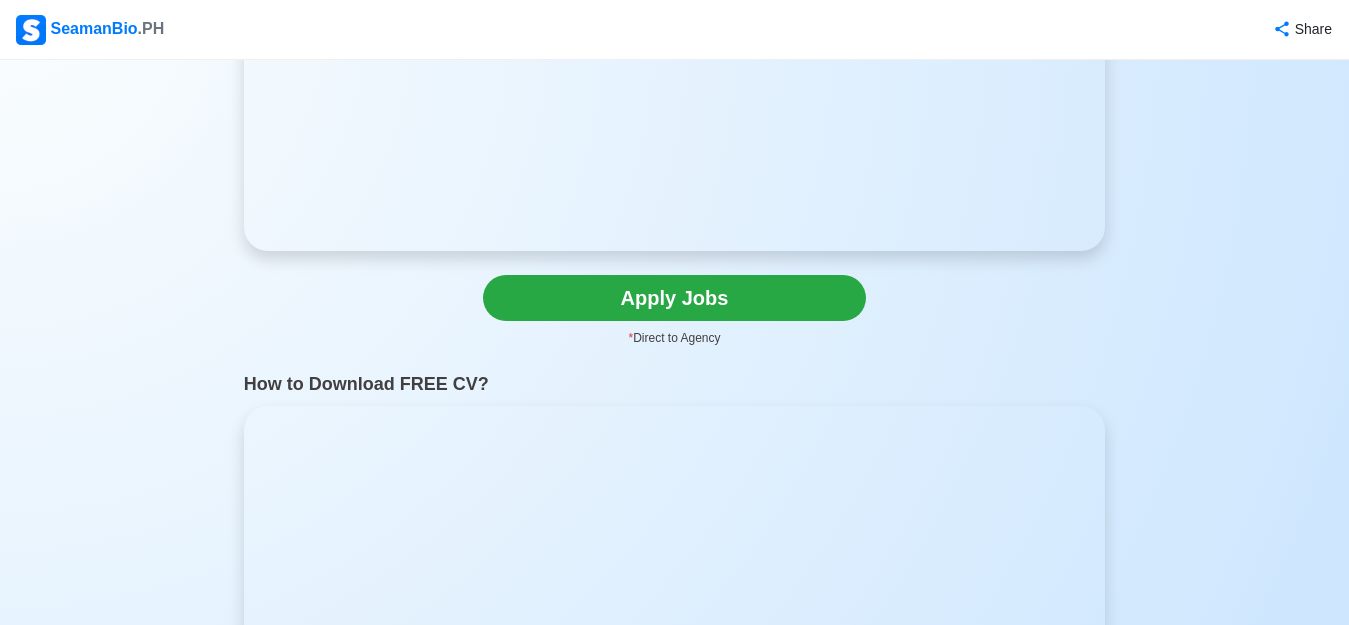 scroll, scrollTop: 0, scrollLeft: 0, axis: both 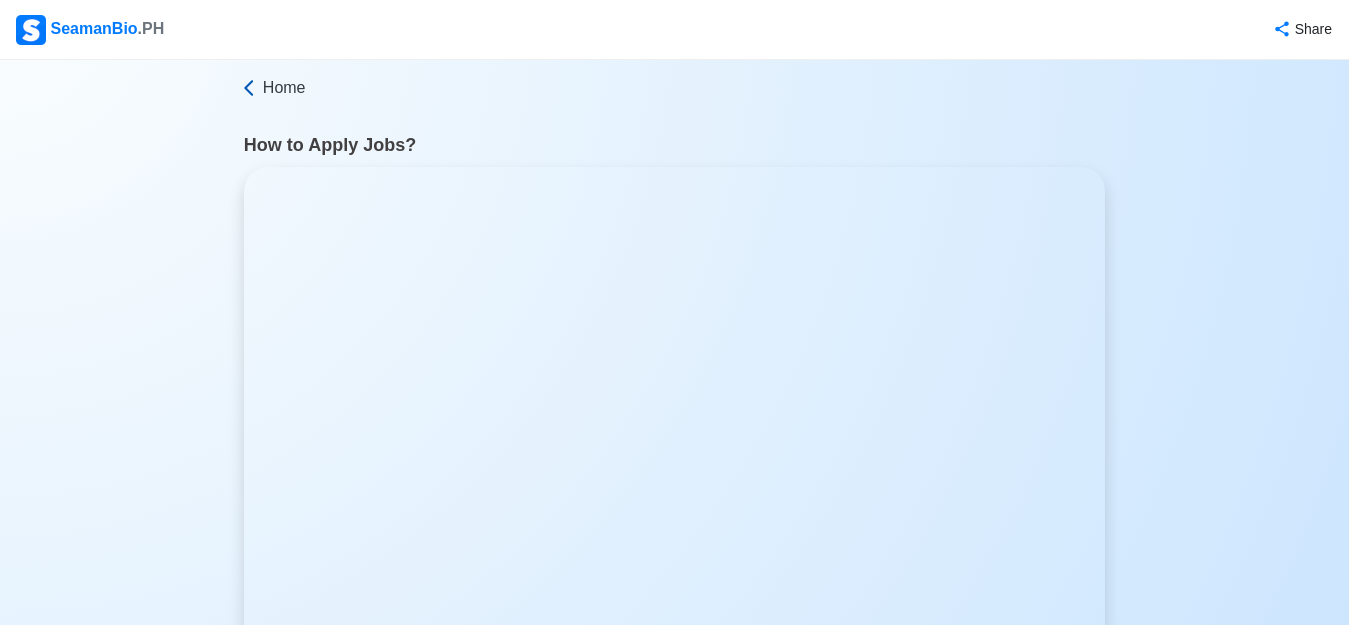 click 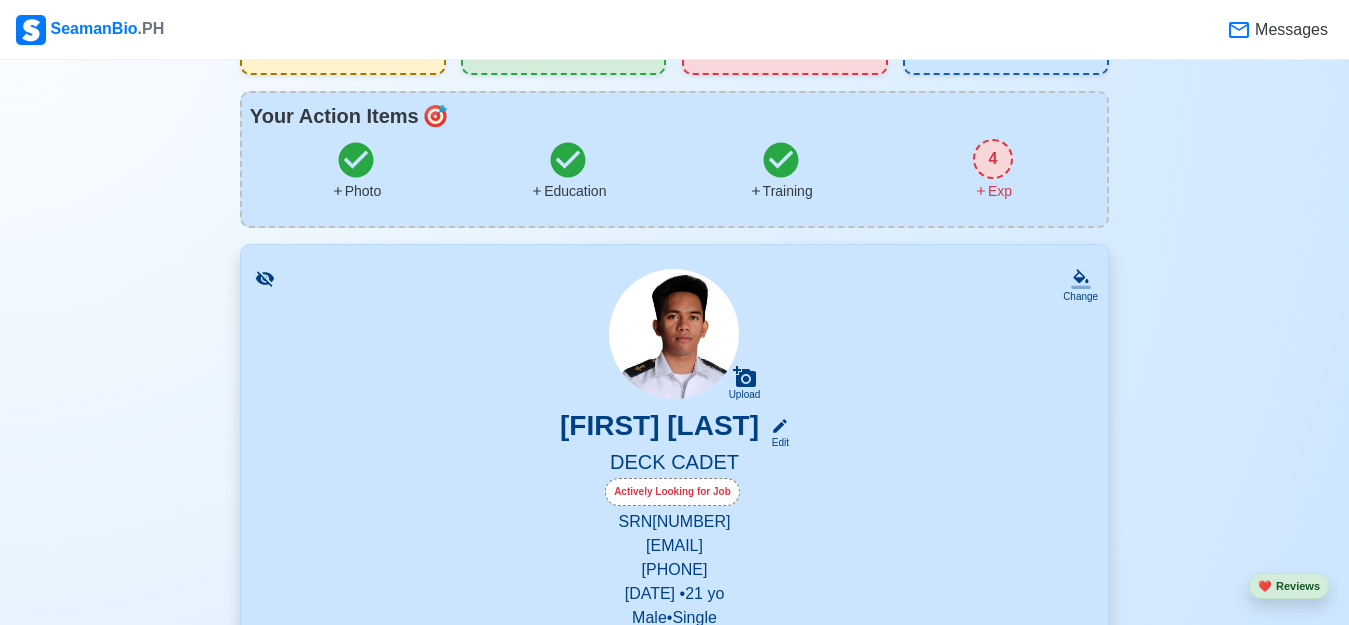 scroll, scrollTop: 0, scrollLeft: 0, axis: both 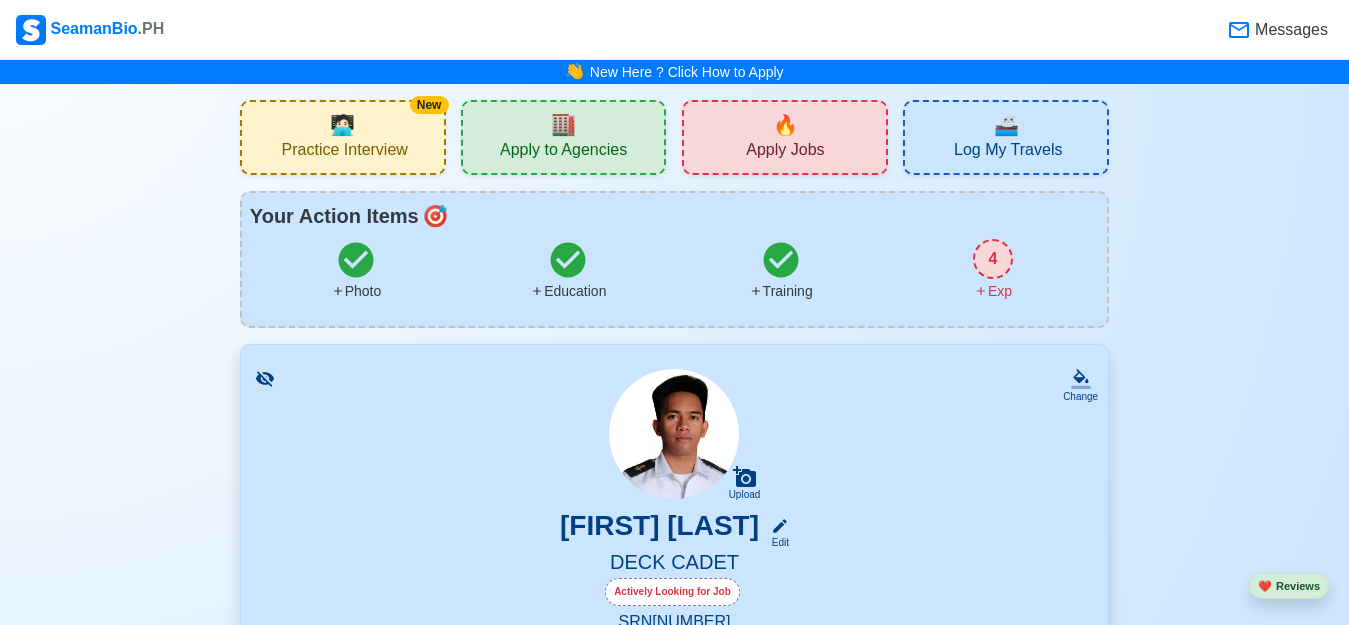 click on "Apply Jobs" at bounding box center (785, 152) 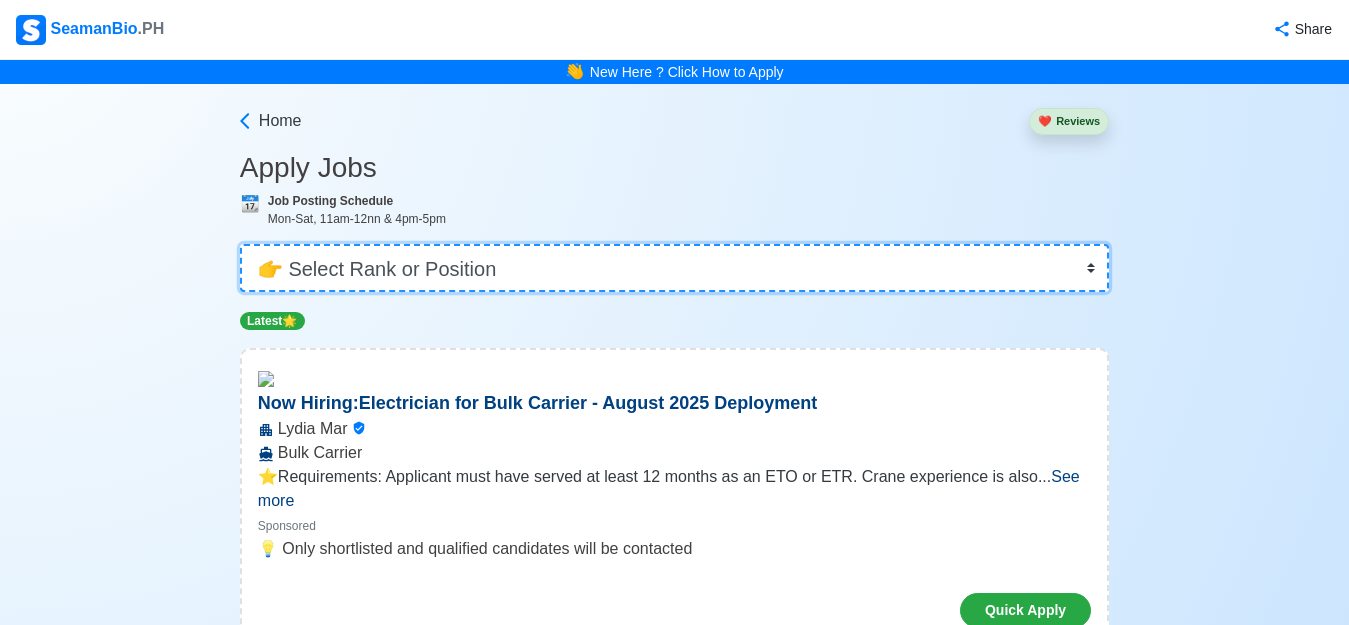 click on "👉 Select Rank or Position Master Chief Officer 2nd Officer 3rd Officer Junior Officer Chief Engineer 2nd Engineer 3rd Engineer 4th Engineer Gas Engineer Junior Engineer 1st Assistant Engineer 2nd Assistant Engineer 3rd Assistant Engineer ETO/ETR Electrician Electrical Engineer Oiler Fitter Welder Chief Cook Chef Cook Messman Wiper Rigger Ordinary Seaman Able Seaman Motorman Pumpman Bosun Cadet Reefer Mechanic Operator Repairman Painter Steward Waiter Others" at bounding box center [674, 268] 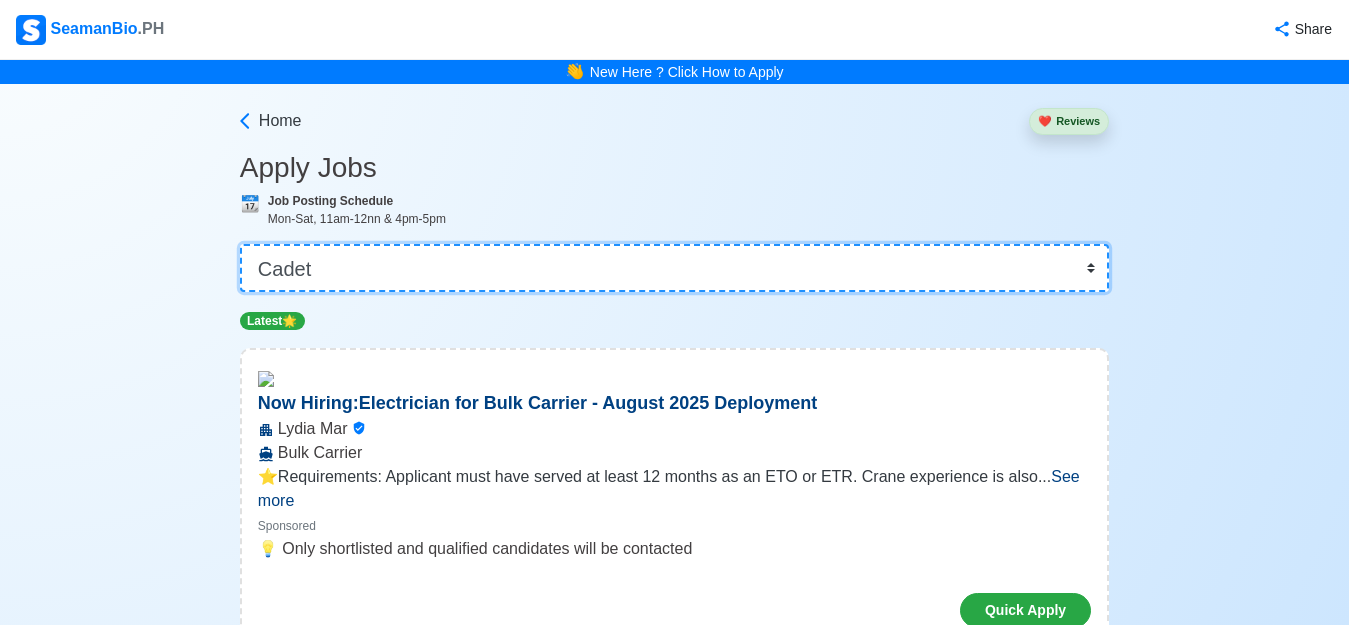 click on "👉 Select Rank or Position Master Chief Officer 2nd Officer 3rd Officer Junior Officer Chief Engineer 2nd Engineer 3rd Engineer 4th Engineer Gas Engineer Junior Engineer 1st Assistant Engineer 2nd Assistant Engineer 3rd Assistant Engineer ETO/ETR Electrician Electrical Engineer Oiler Fitter Welder Chief Cook Chef Cook Messman Wiper Rigger Ordinary Seaman Able Seaman Motorman Pumpman Bosun Cadet Reefer Mechanic Operator Repairman Painter Steward Waiter Others" at bounding box center (674, 268) 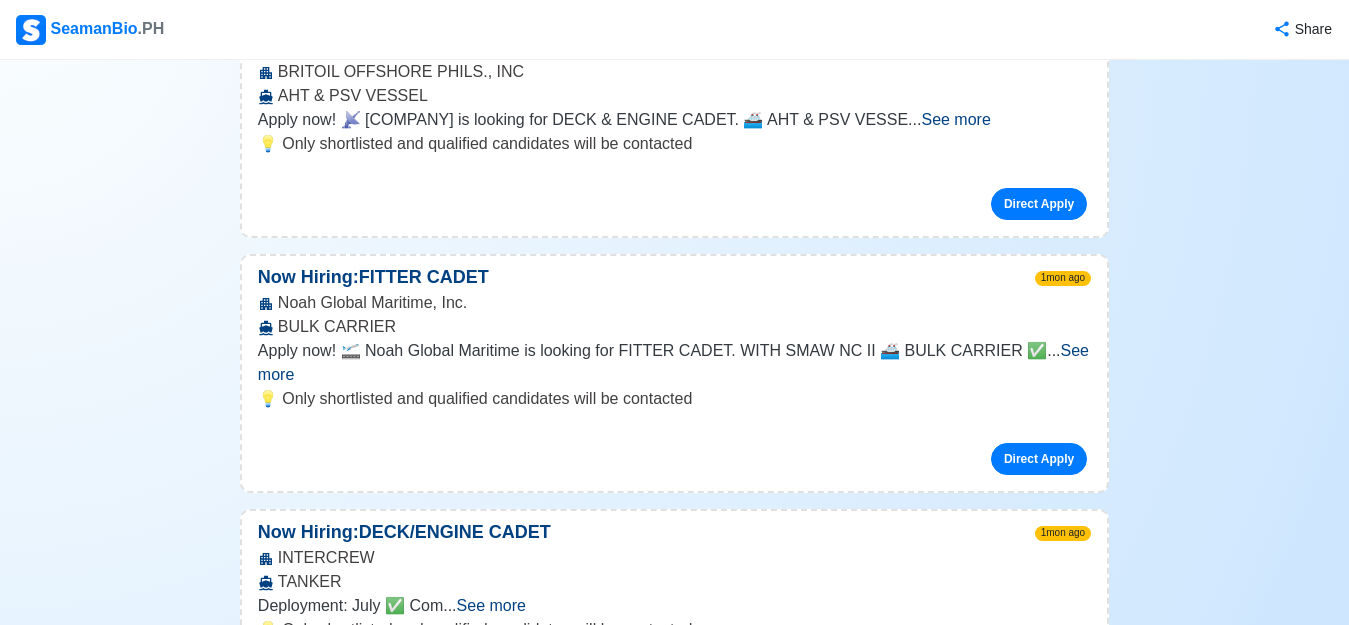 scroll, scrollTop: 400, scrollLeft: 0, axis: vertical 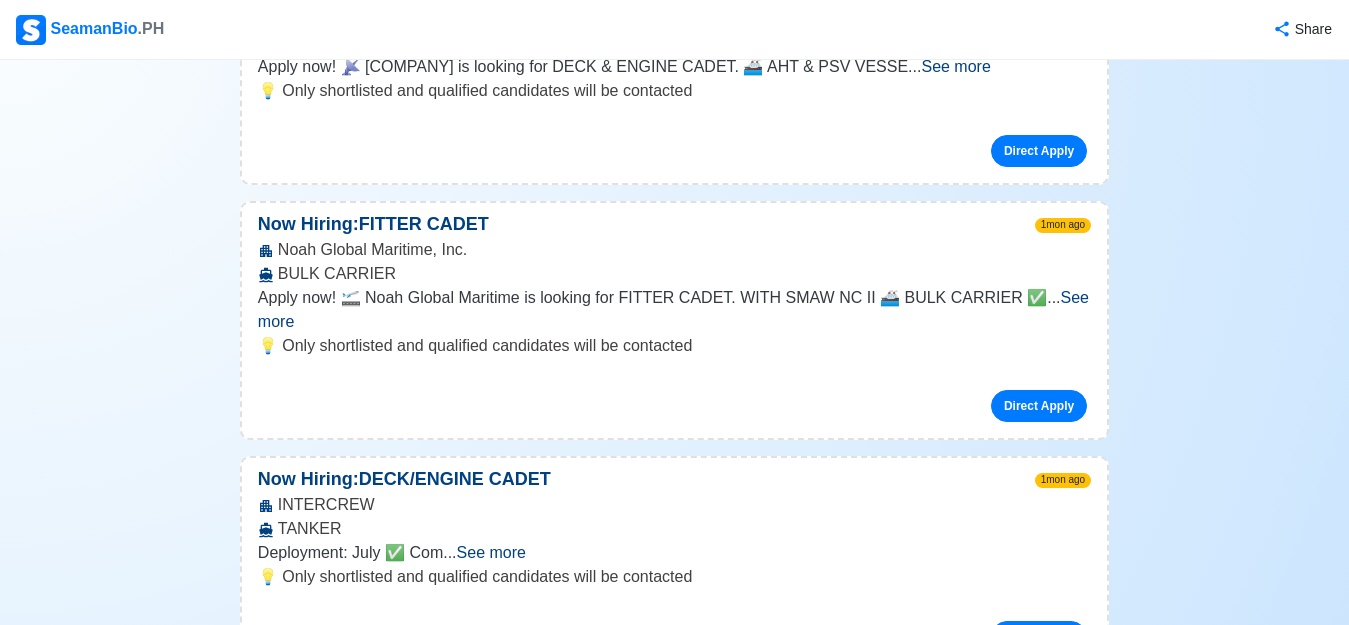click on "See more" at bounding box center (673, 309) 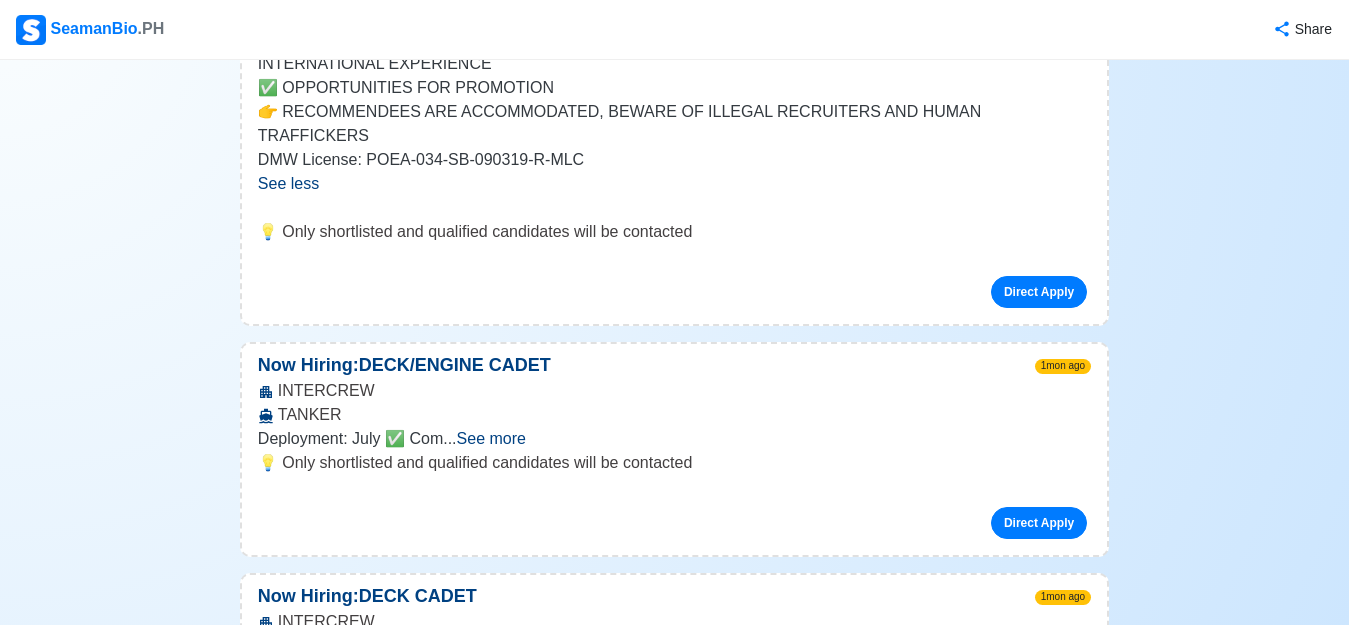 scroll, scrollTop: 800, scrollLeft: 0, axis: vertical 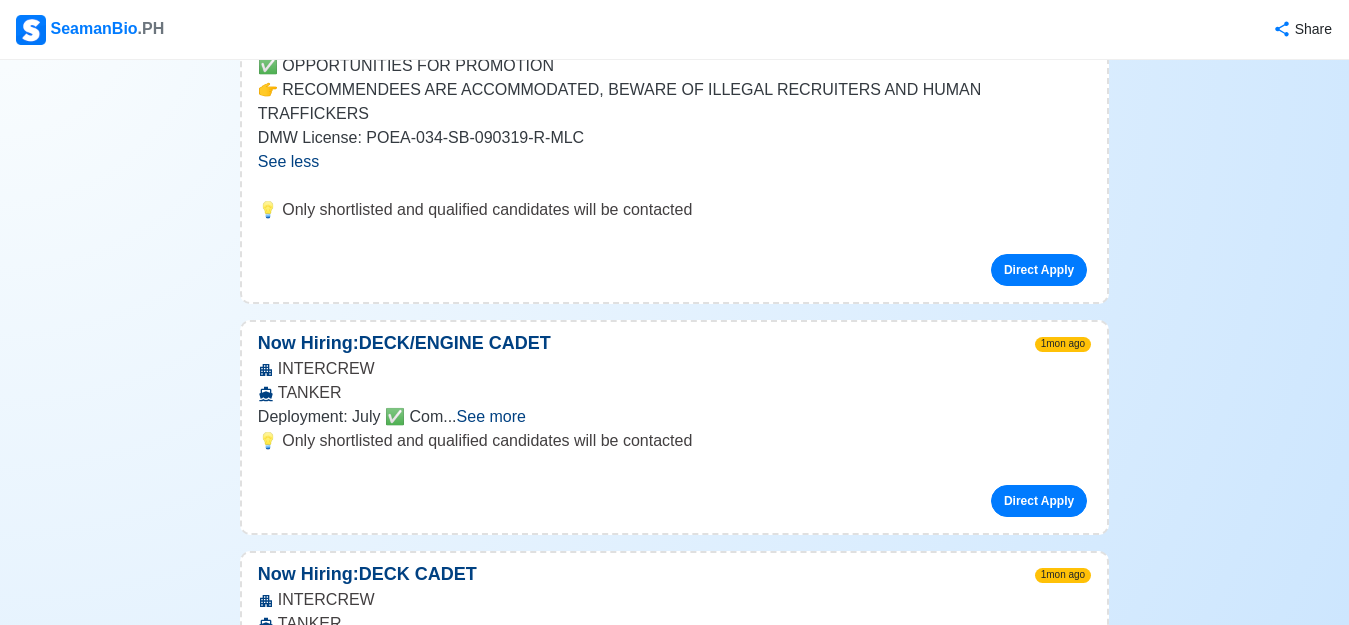 click on "...  See more" at bounding box center [484, 416] 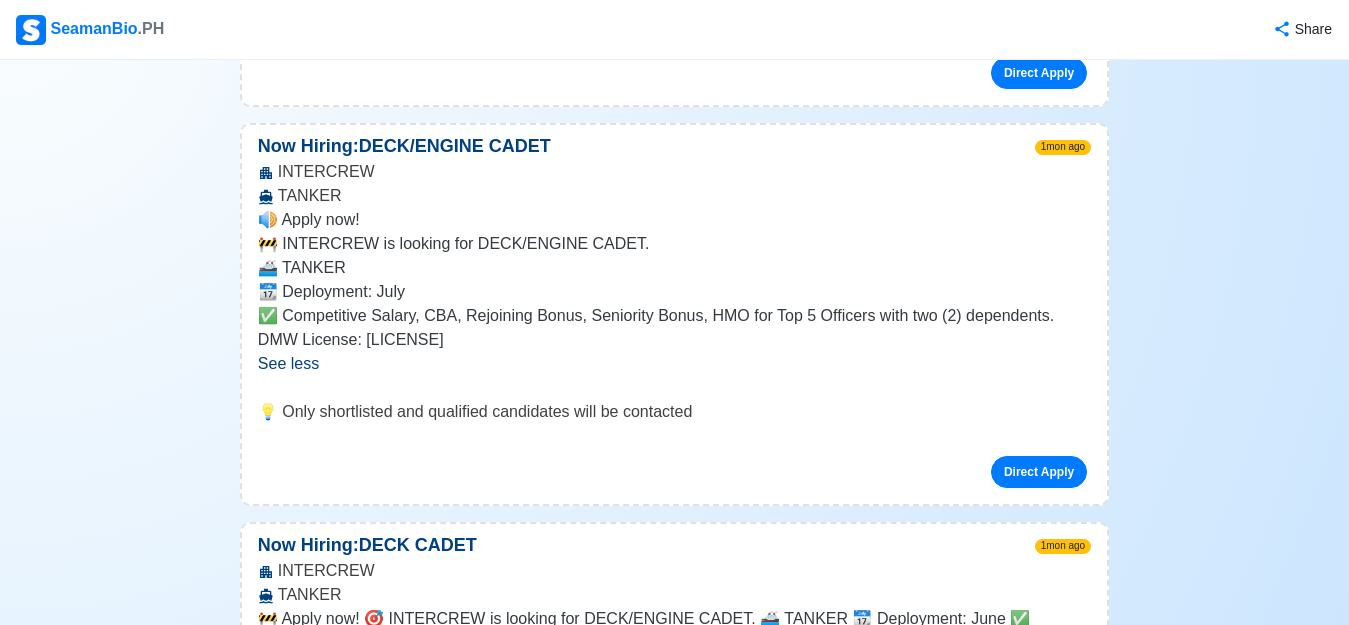 scroll, scrollTop: 1000, scrollLeft: 0, axis: vertical 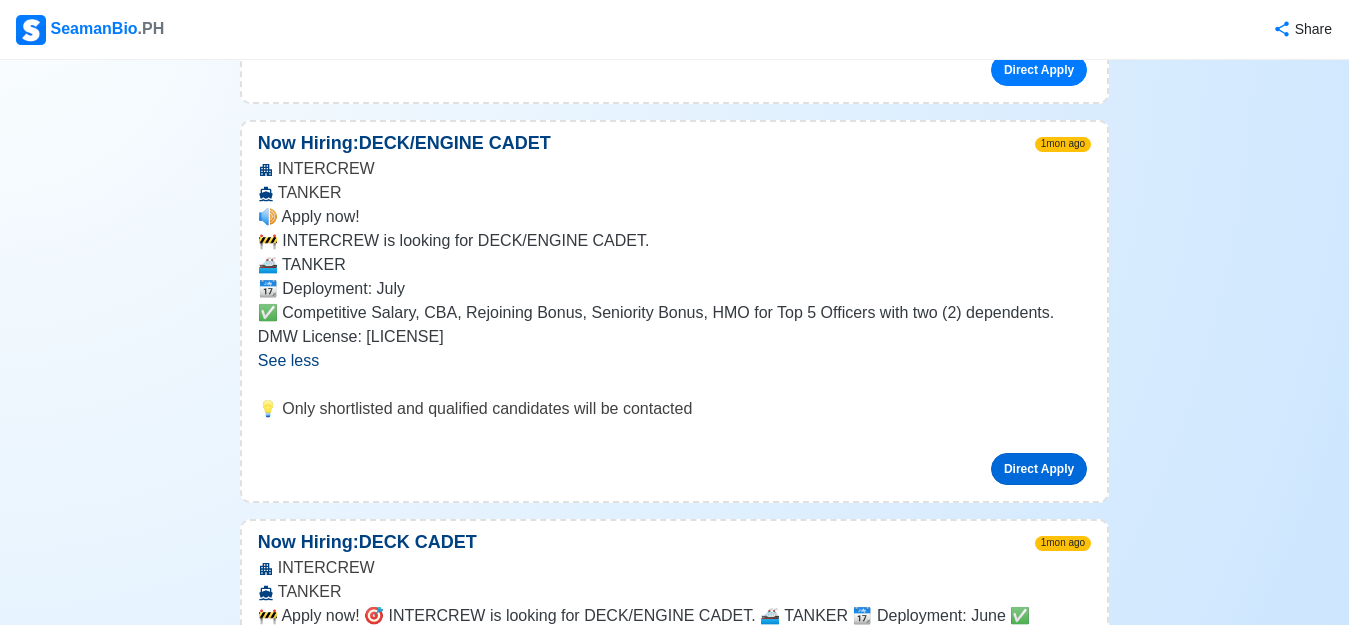 click on "Direct Apply" at bounding box center [1039, 469] 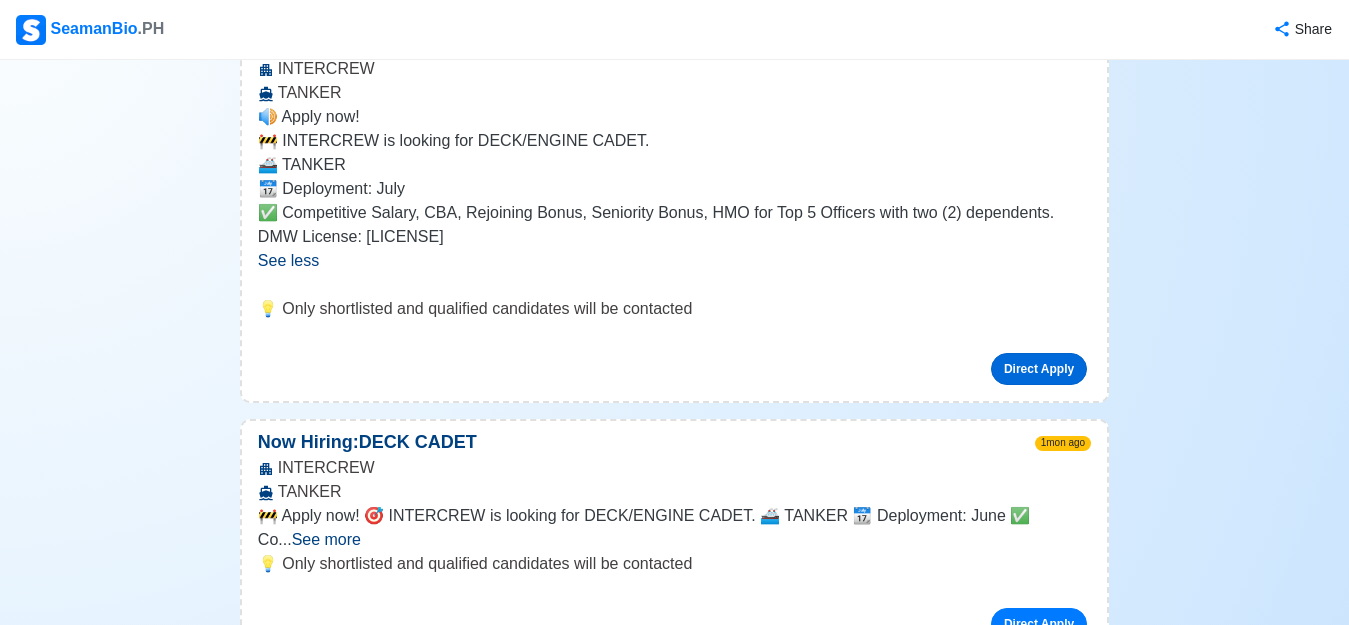 scroll, scrollTop: 1400, scrollLeft: 0, axis: vertical 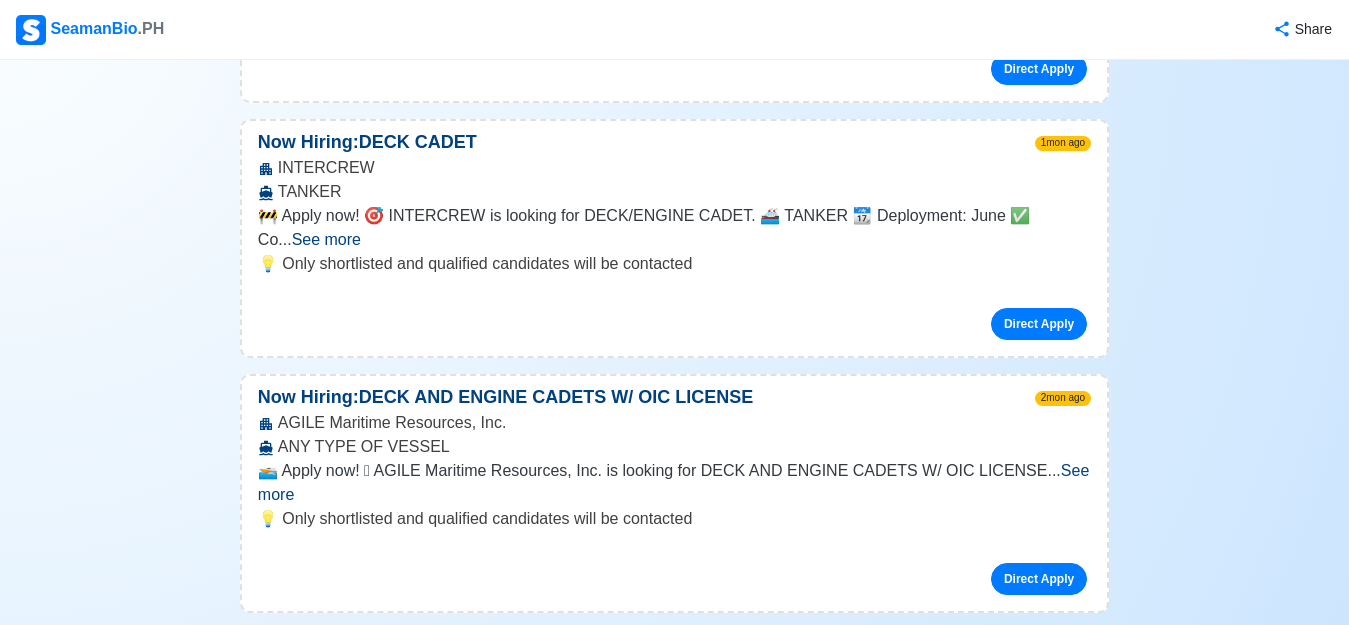 click on "See more" at bounding box center [326, 239] 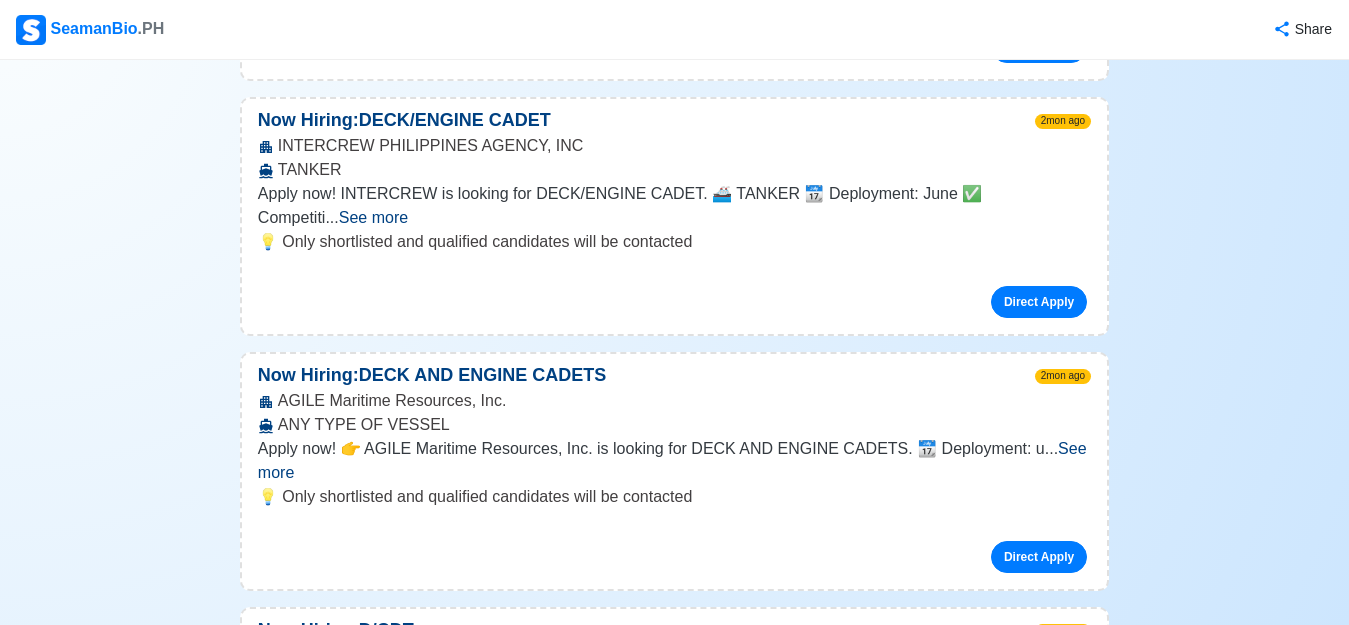 scroll, scrollTop: 2100, scrollLeft: 0, axis: vertical 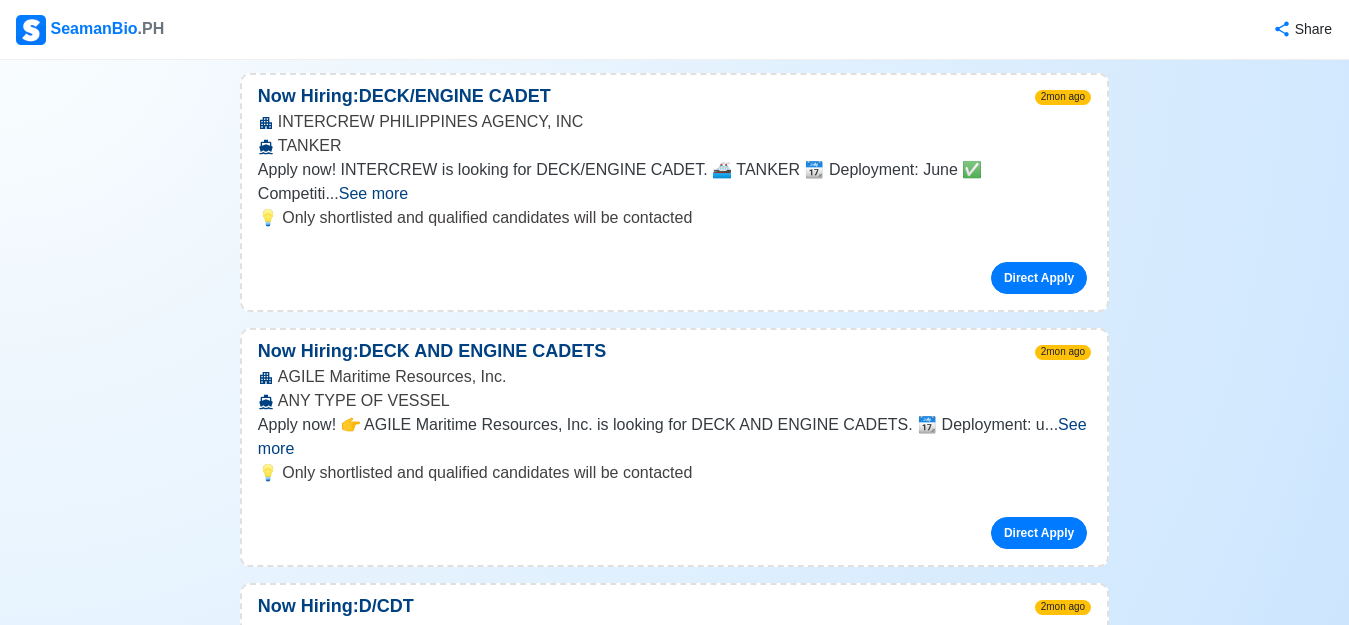 click on "See more" at bounding box center (672, 436) 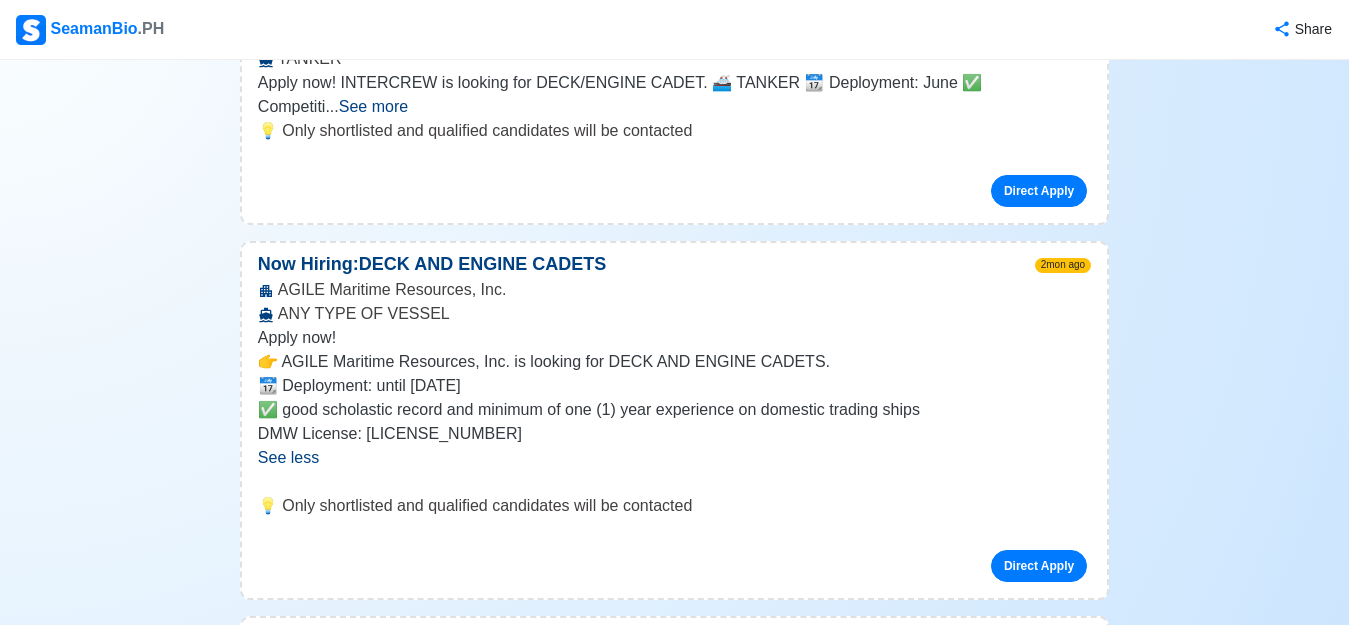 scroll, scrollTop: 2200, scrollLeft: 0, axis: vertical 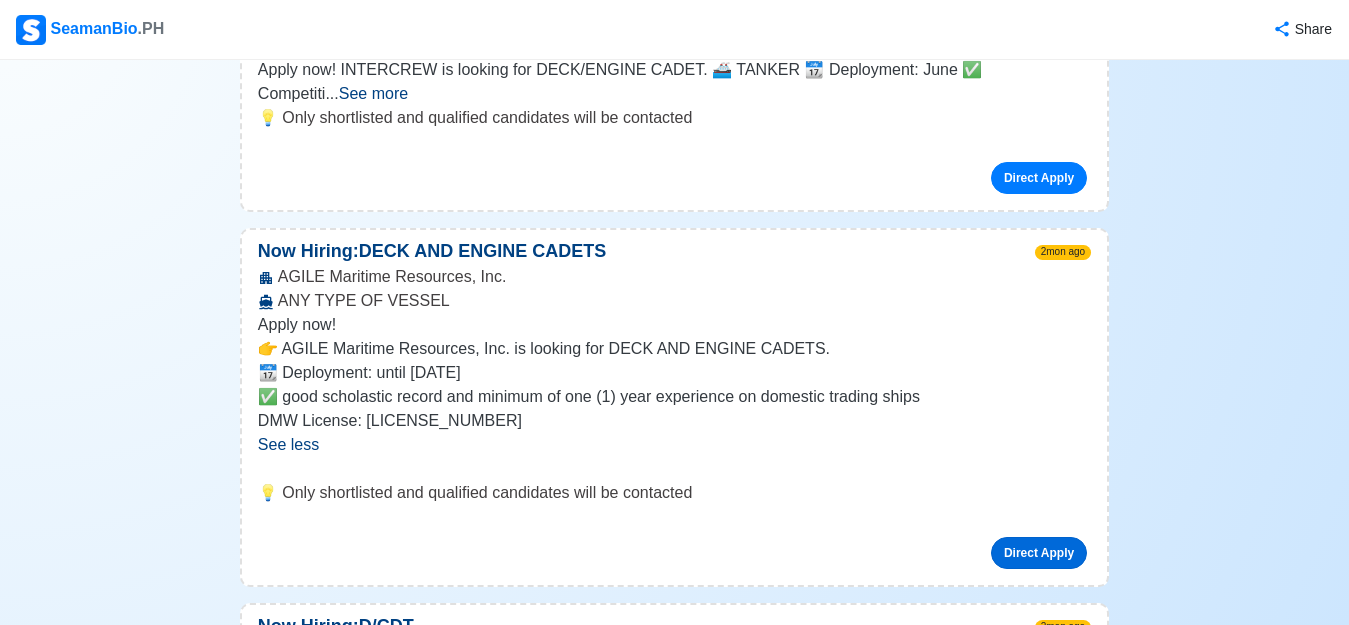 click on "Direct Apply" at bounding box center (1039, 553) 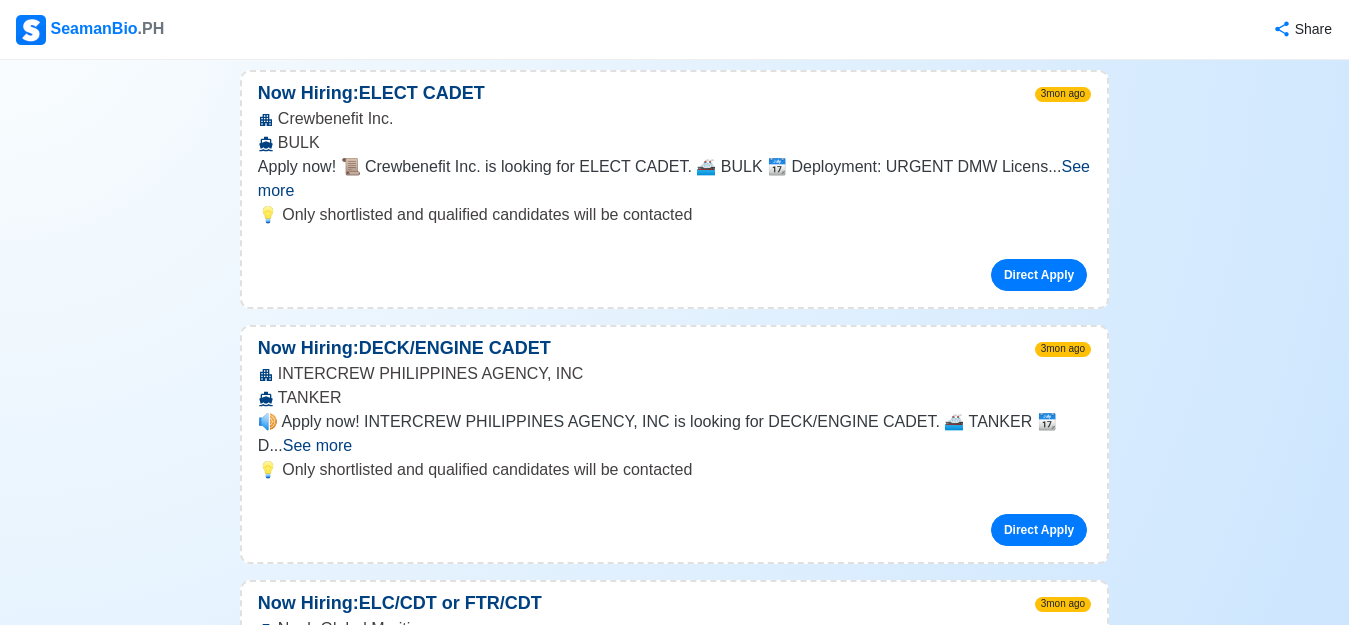scroll, scrollTop: 4800, scrollLeft: 0, axis: vertical 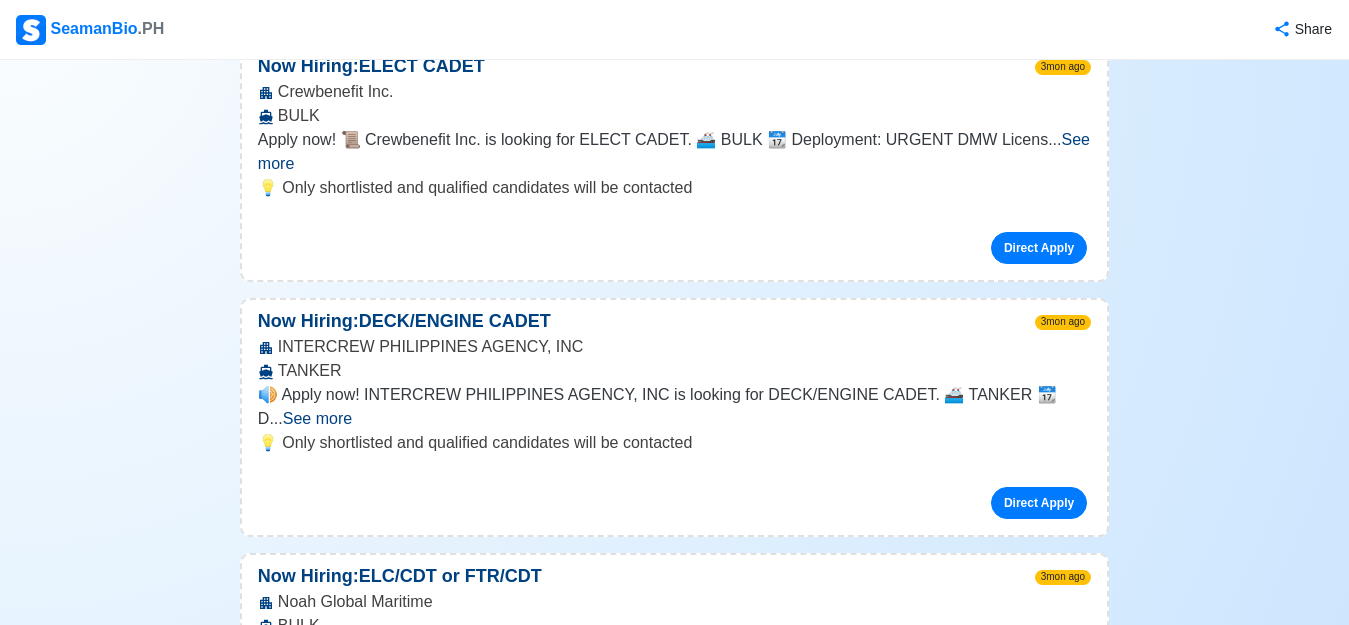 click on "🌎 Apply now! 👉 Noah Global Maritime is looking for ELC/CDT or FTR/CDT. 🚢 BULK (WORLDWIDE TRADE)" at bounding box center (622, 661) 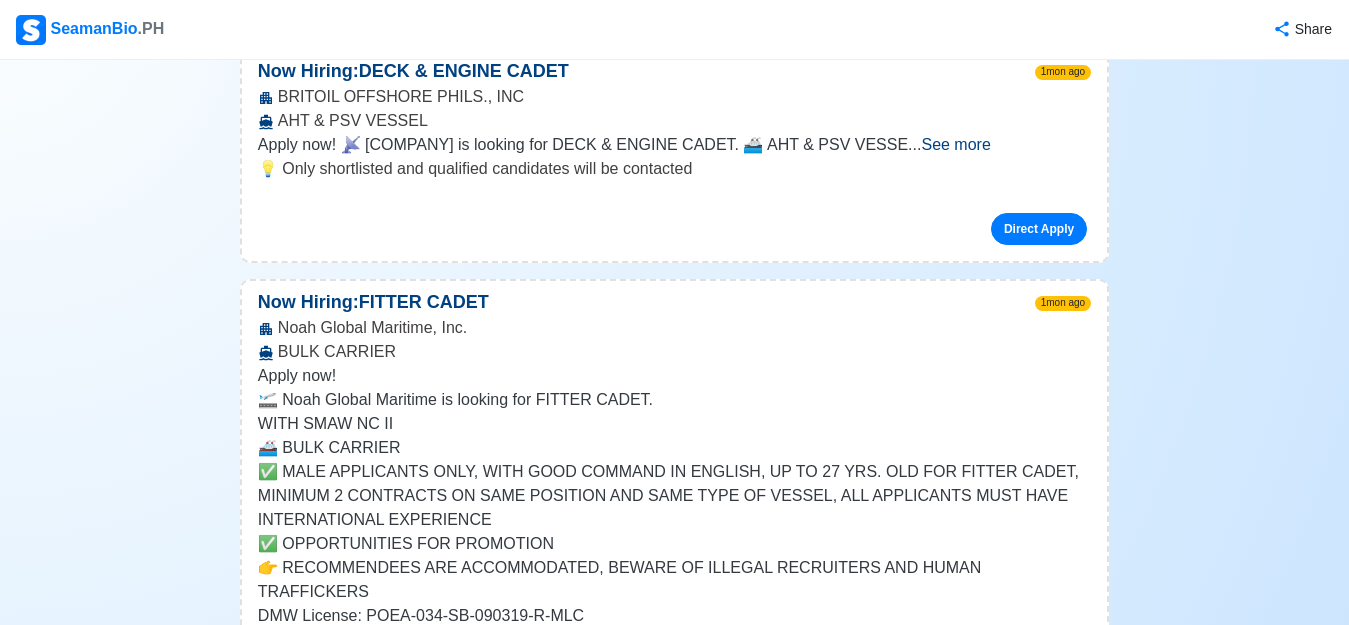 scroll, scrollTop: 300, scrollLeft: 0, axis: vertical 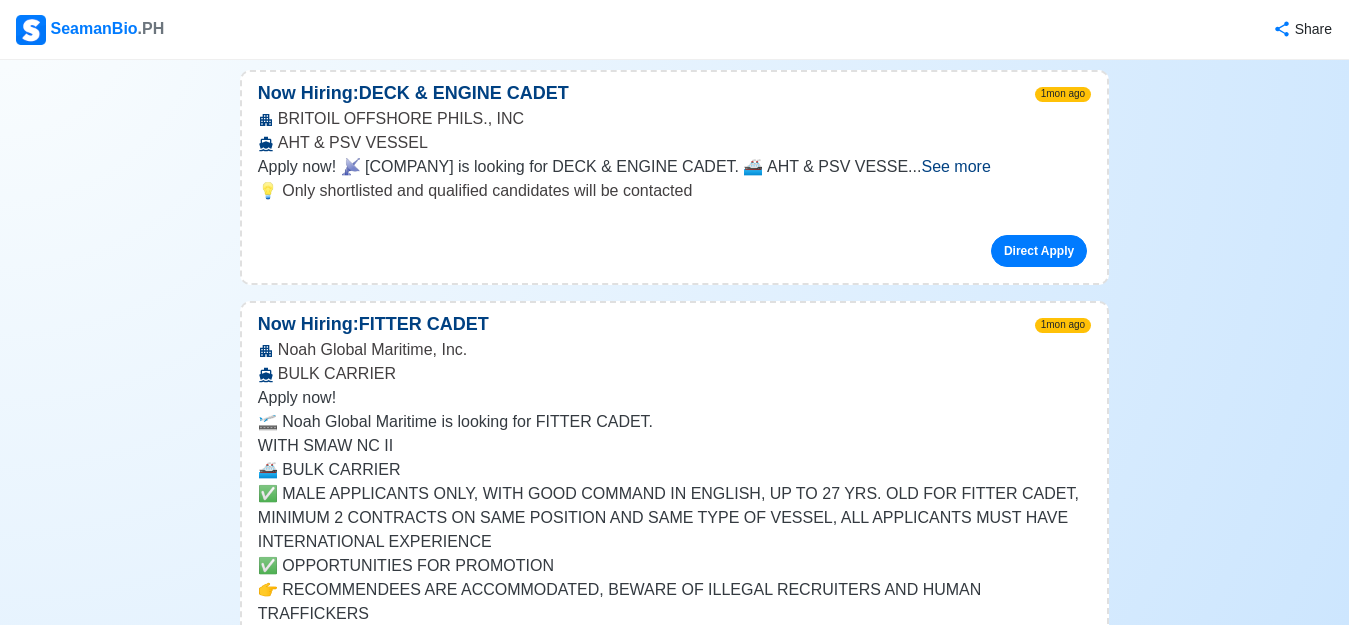 click on "See more" at bounding box center (955, 166) 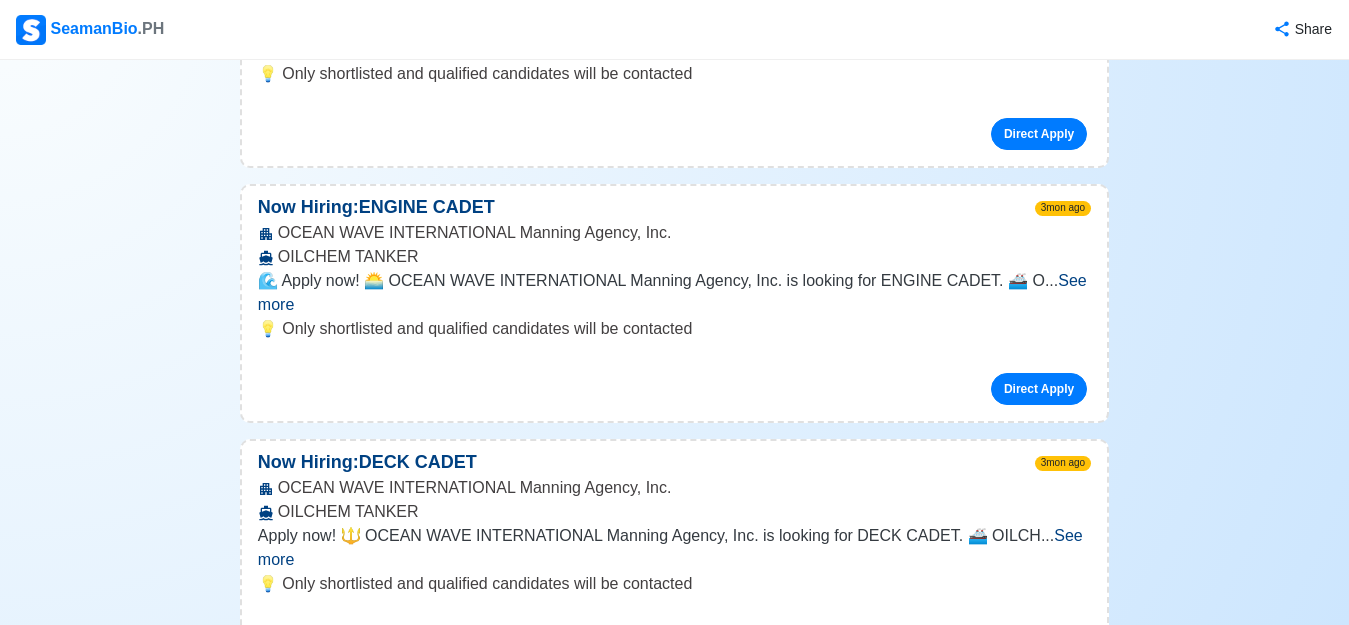 scroll, scrollTop: 3700, scrollLeft: 0, axis: vertical 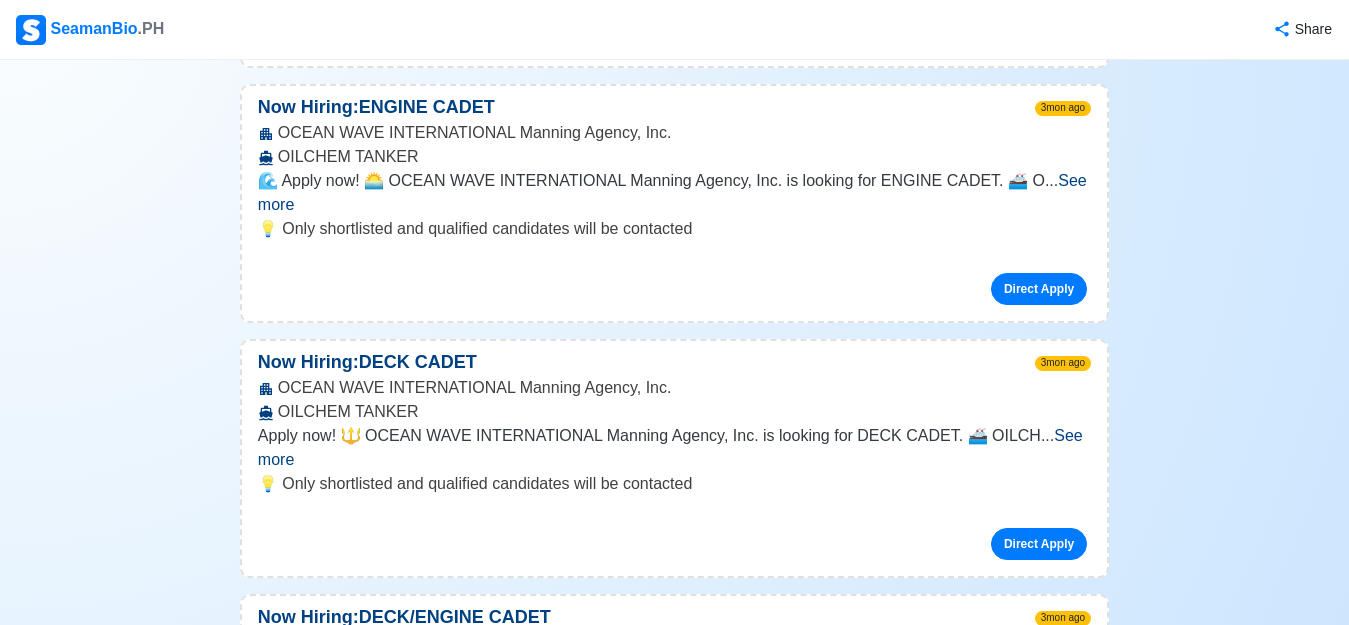 click on "See more" at bounding box center (670, 447) 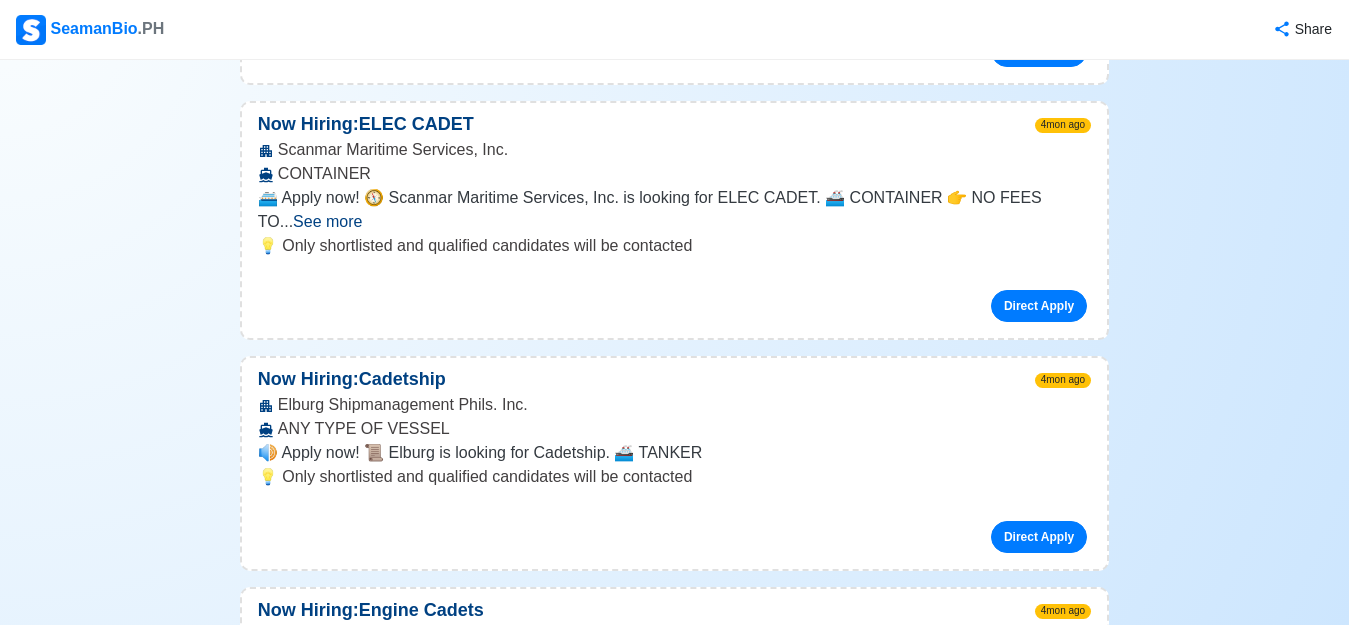 scroll, scrollTop: 6900, scrollLeft: 0, axis: vertical 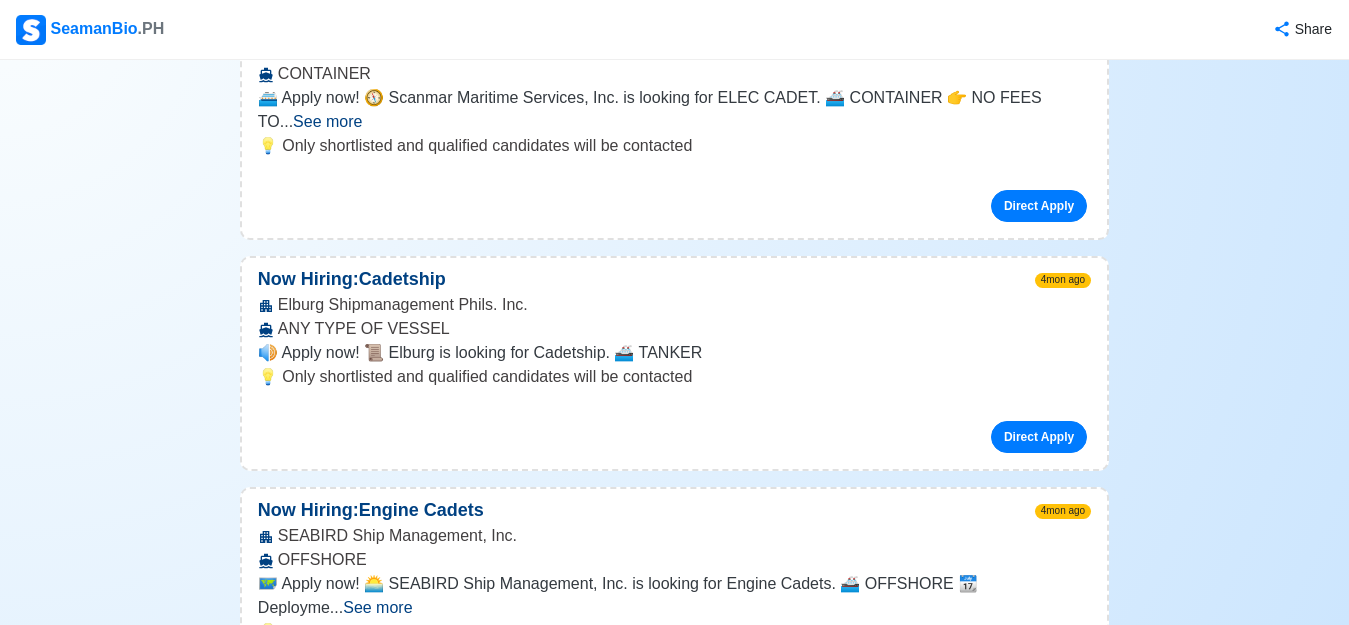 click on "See more" at bounding box center (377, 607) 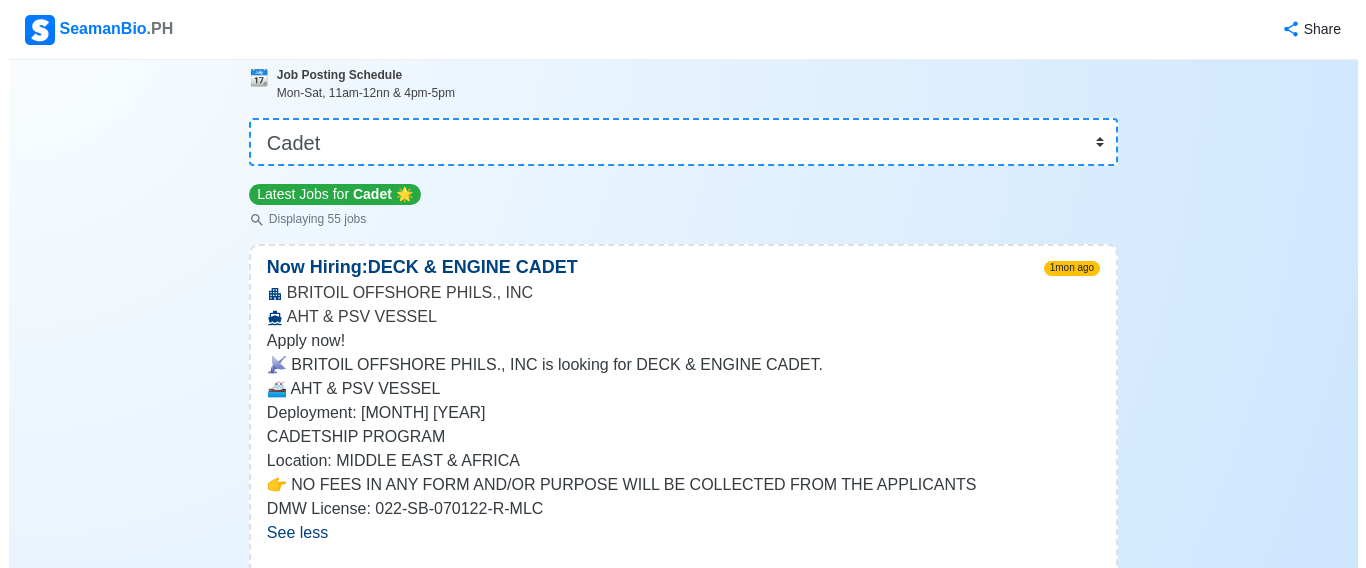 scroll, scrollTop: 0, scrollLeft: 0, axis: both 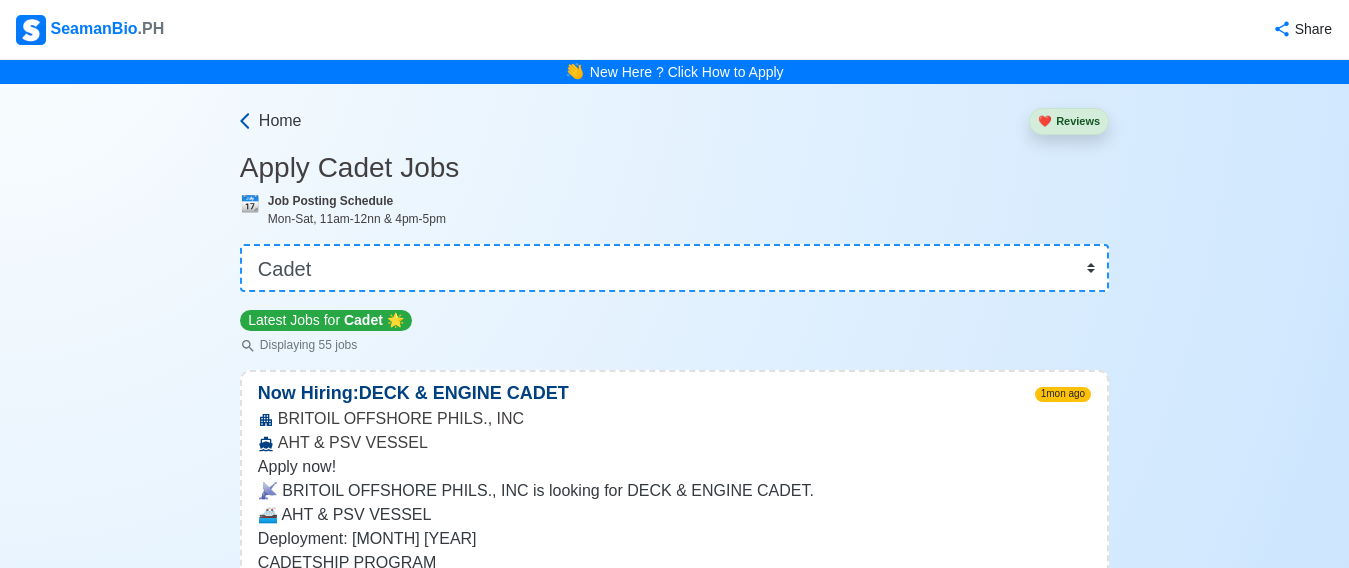click 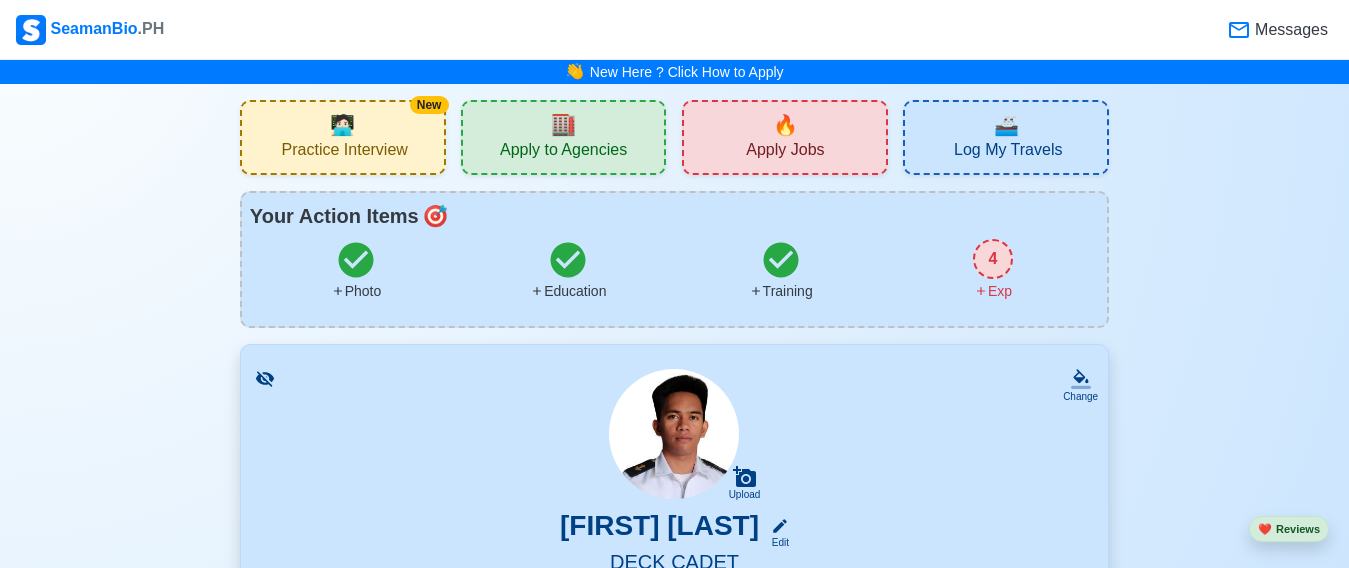 click on "🧑🏻‍💻" at bounding box center [342, 125] 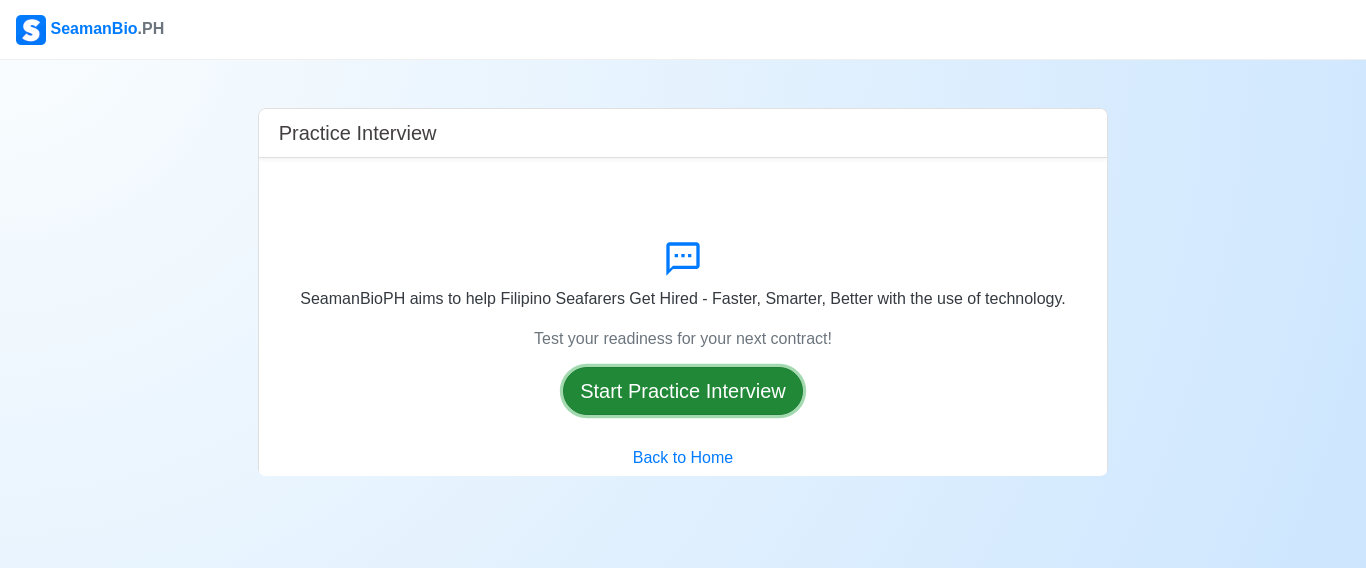click on "Start Practice Interview" at bounding box center (683, 391) 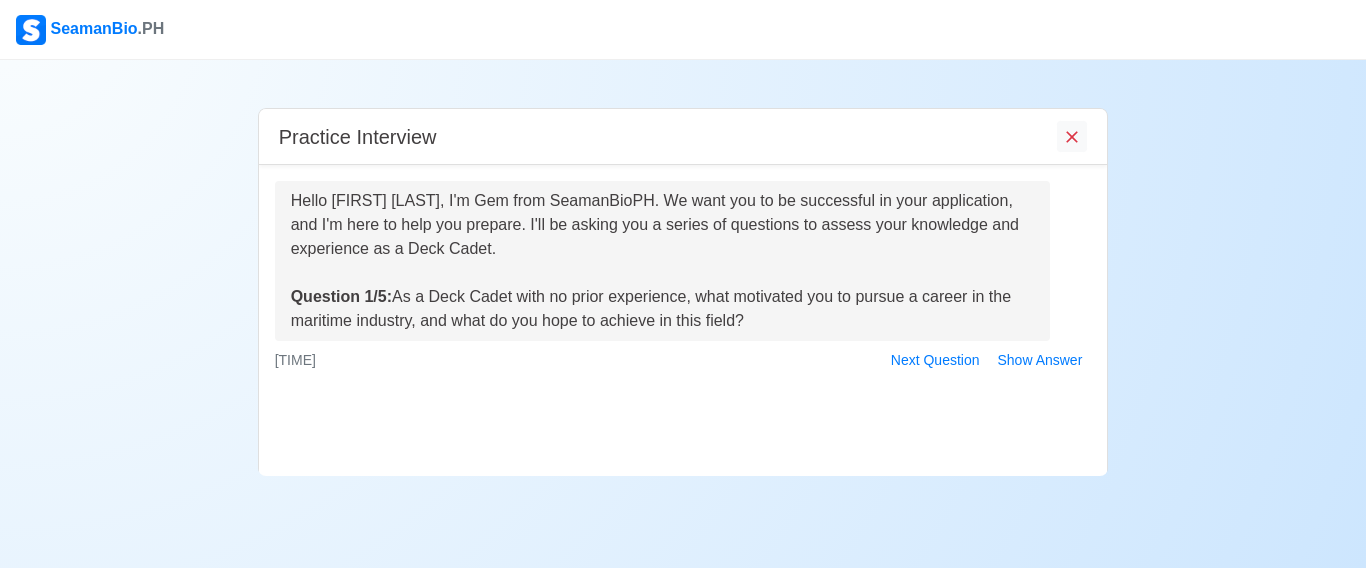 scroll, scrollTop: 162, scrollLeft: 0, axis: vertical 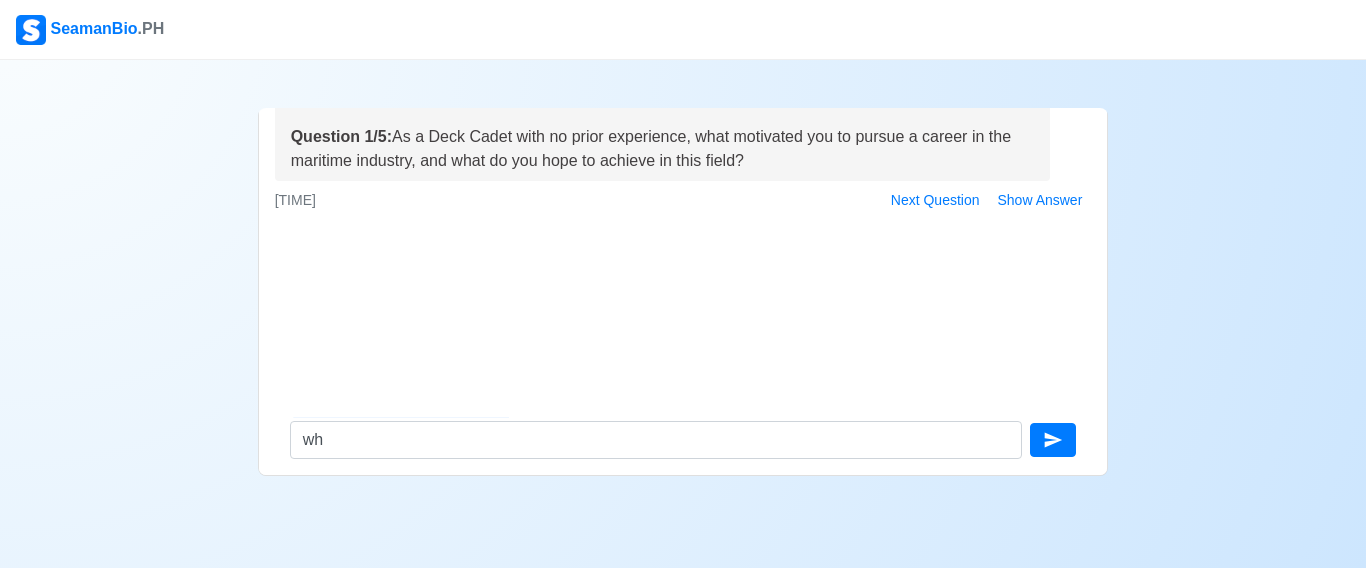 click on "Hello [FIRST] [MIDDLE] [LAST], I'm Gem from SeamanBioPH. We want you to be successful in your application, and I'm here to help you prepare. I'll be asking you a series of questions to assess your knowledge and experience as a Deck Cadet. Question 1/5: As a Deck Cadet with no prior experience, what motivated you to pursue a career in the maritime industry, and what do you hope to achieve in this field? [TIME] Next Question Show Answer" at bounding box center (683, 205) 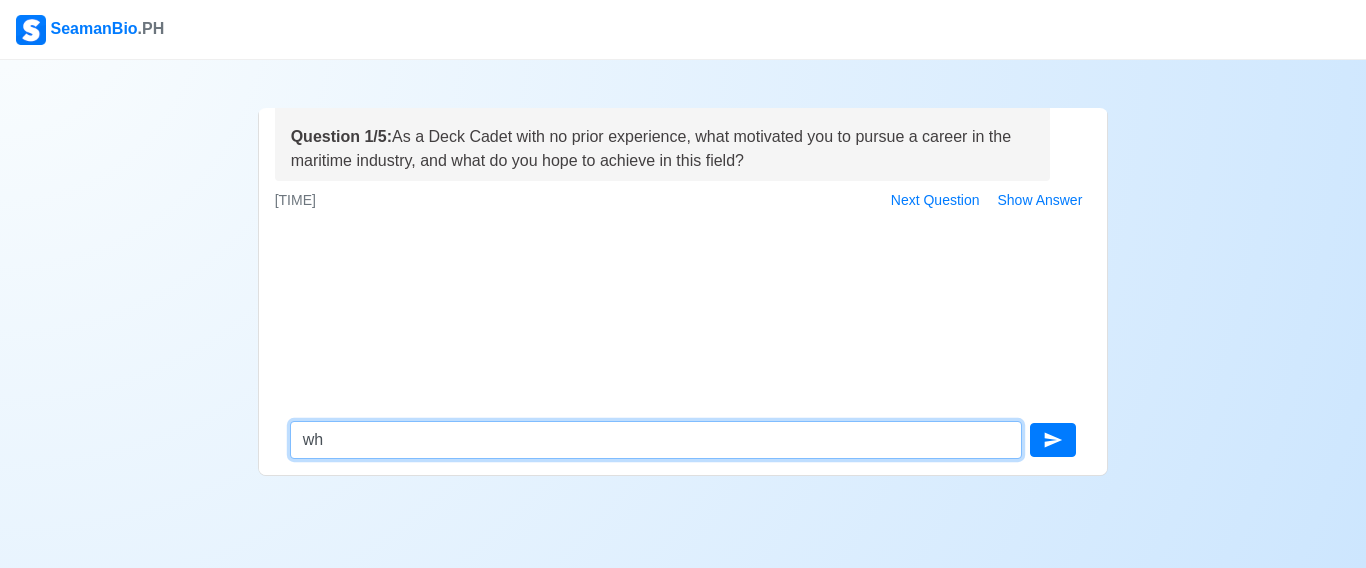 click on "wh" at bounding box center (656, 440) 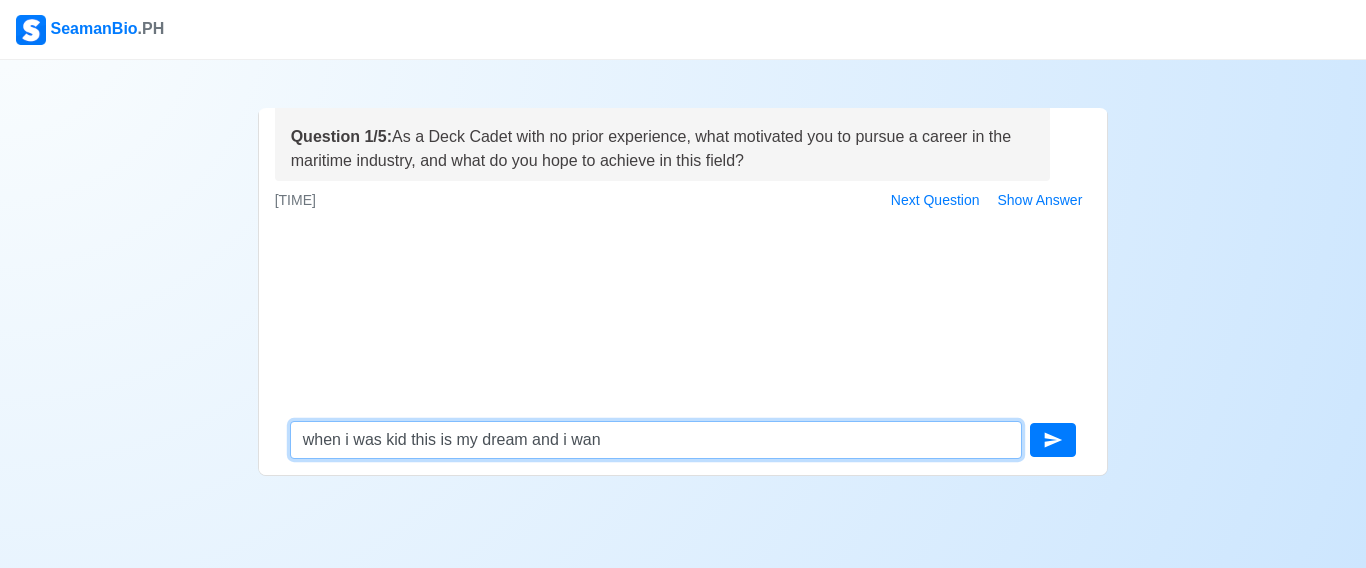 click on "when i was kid this is my dream and i wan" at bounding box center [656, 440] 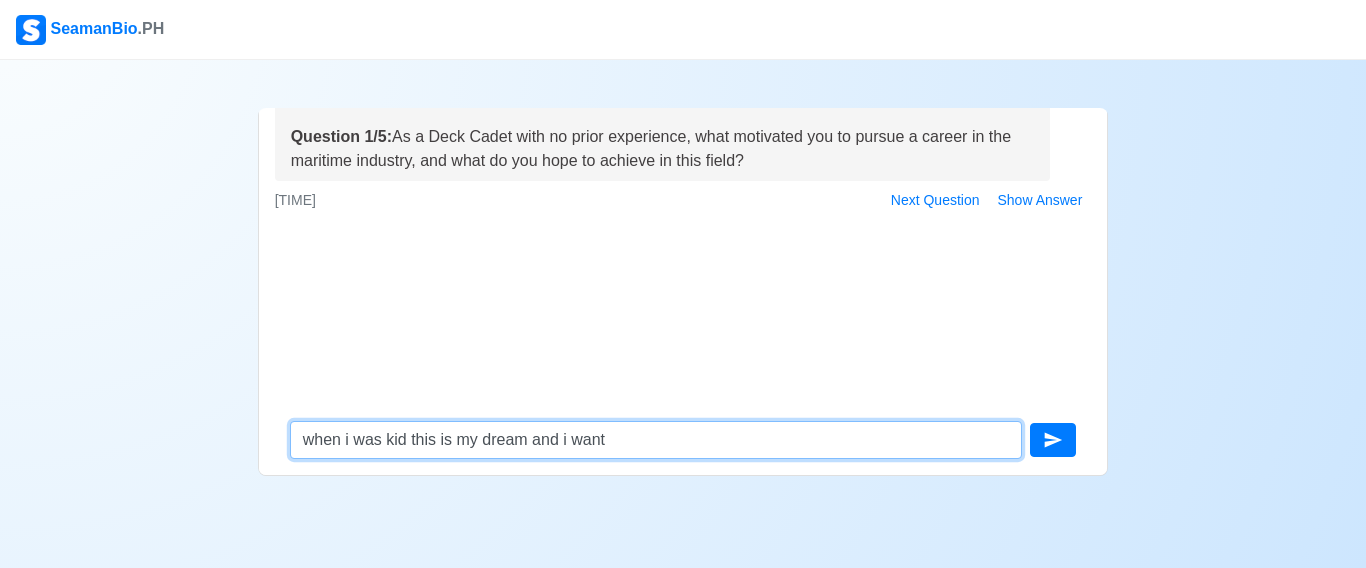 click on "when i was kid this is my dream and i want" at bounding box center (656, 440) 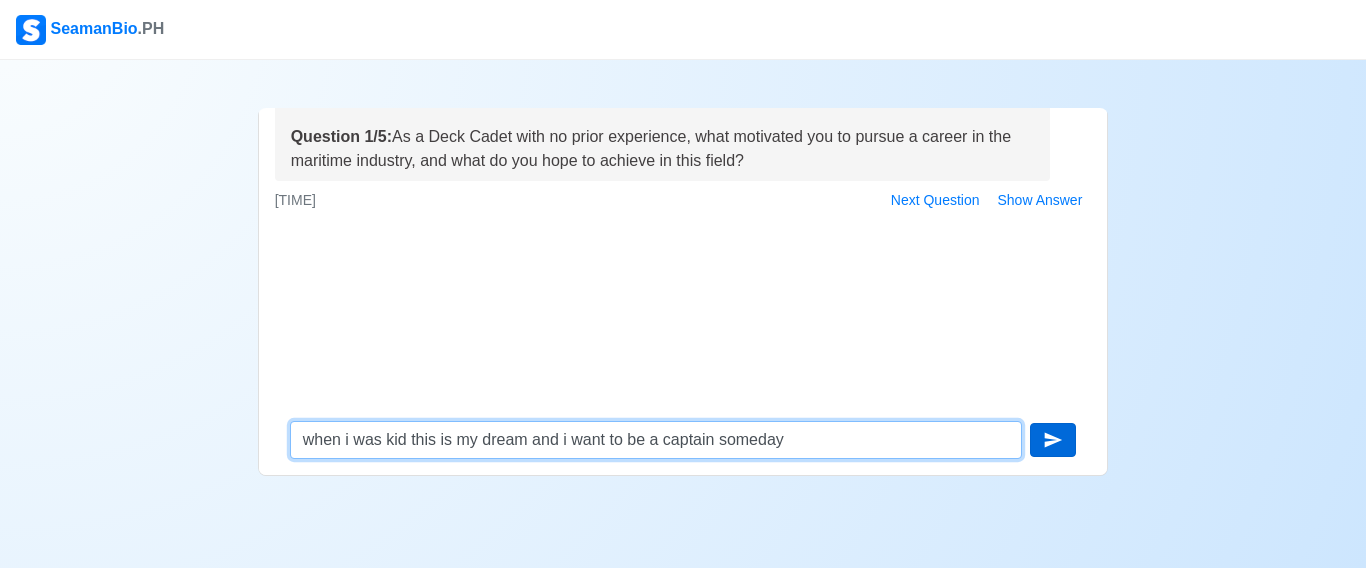 type on "when i was kid this is my dream and i want to be a captain someday" 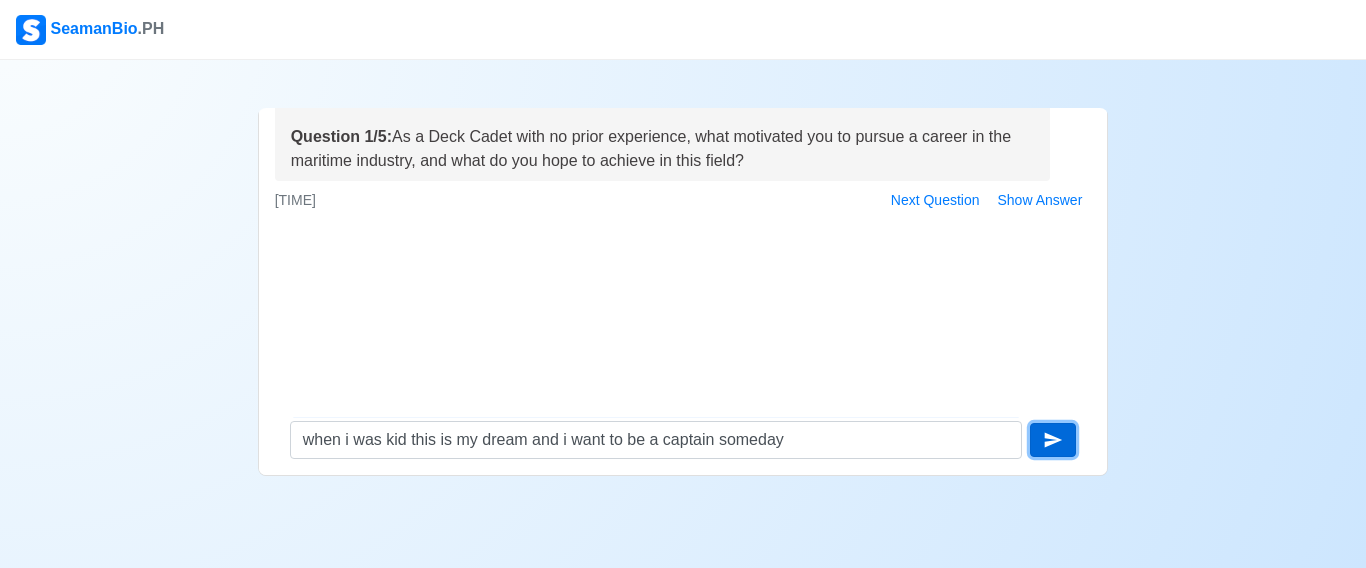click at bounding box center [1053, 440] 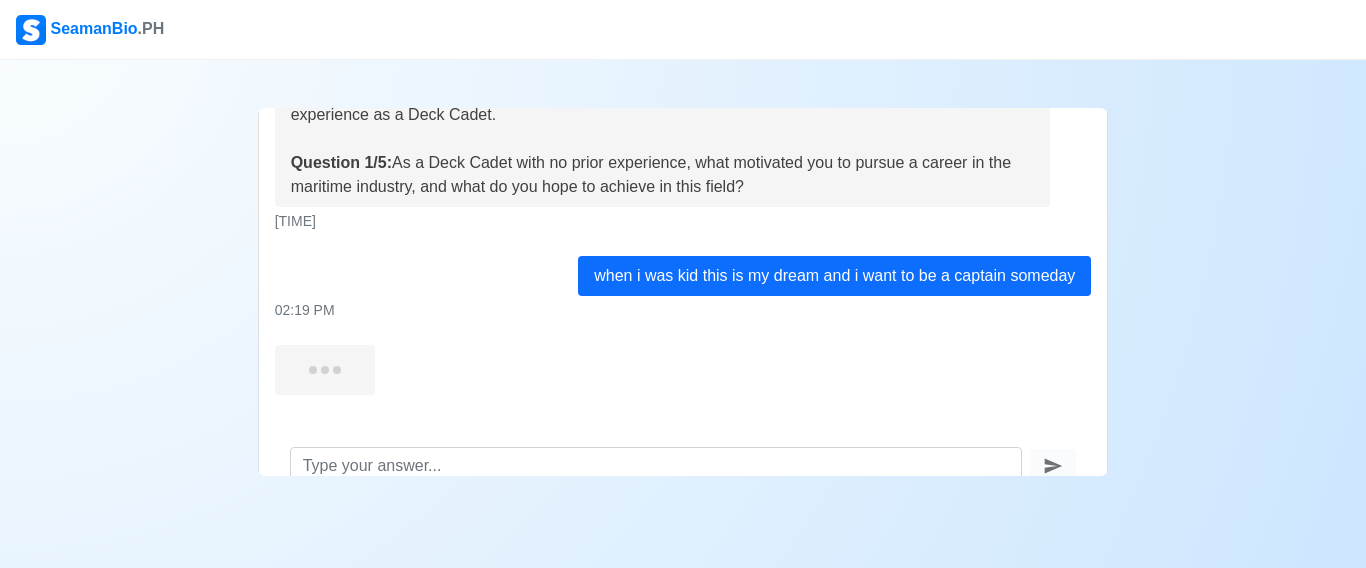 scroll, scrollTop: 91, scrollLeft: 0, axis: vertical 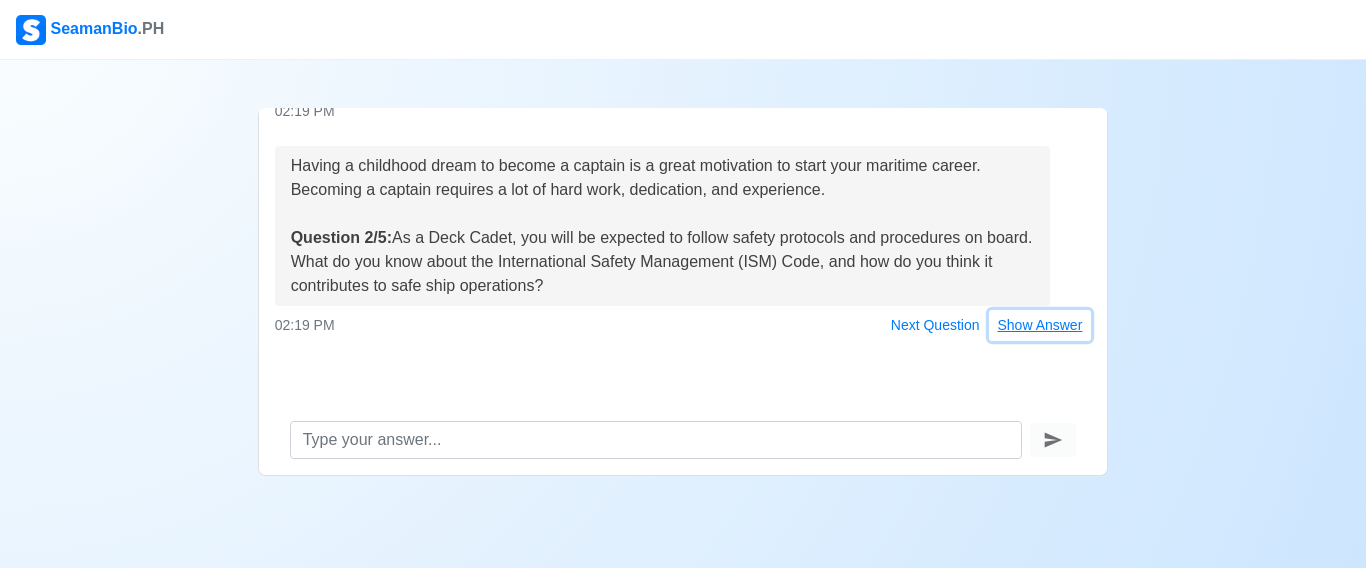 click on "Show Answer" at bounding box center (1040, 325) 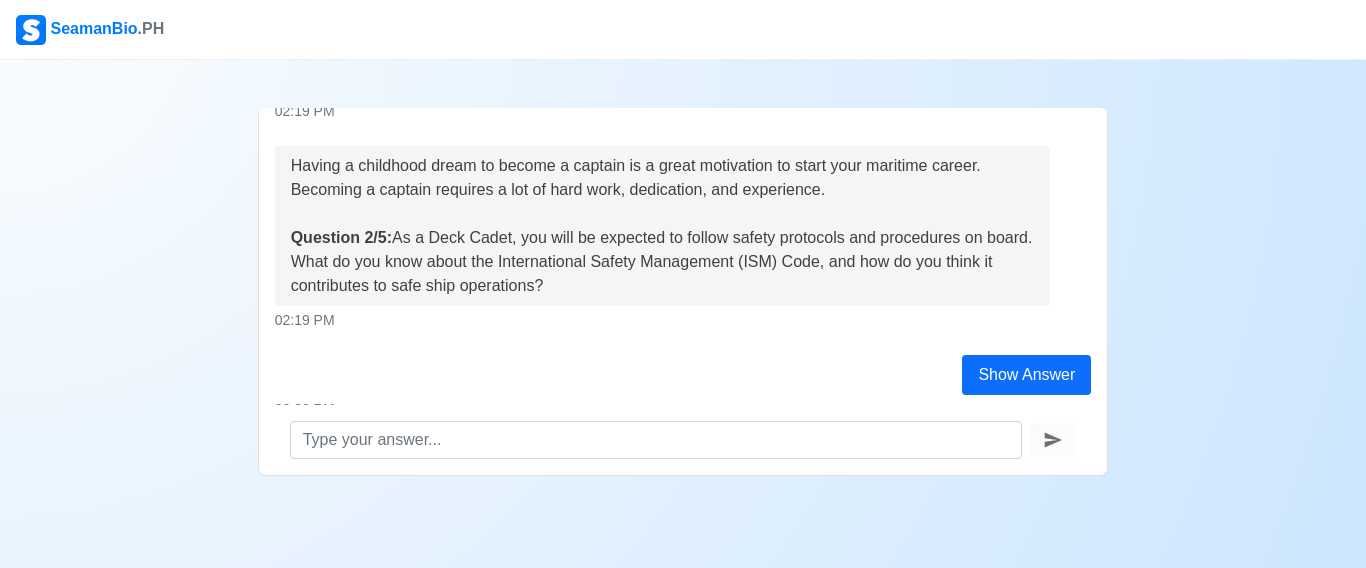 scroll, scrollTop: 91, scrollLeft: 0, axis: vertical 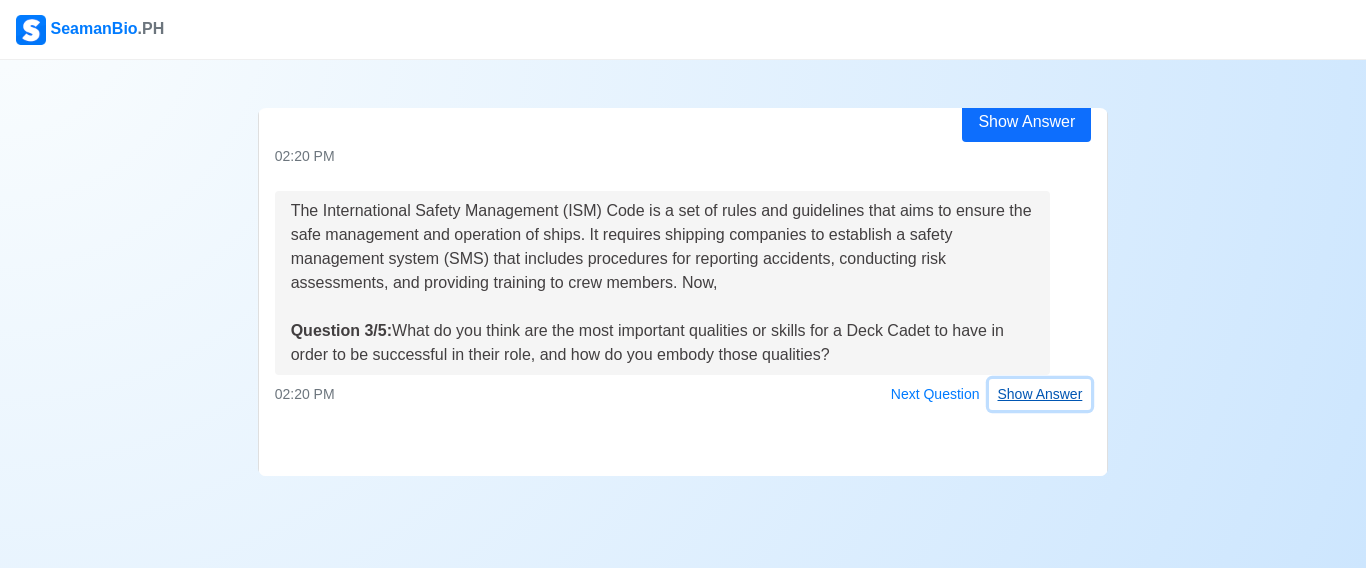 click on "Show Answer" at bounding box center [1040, 394] 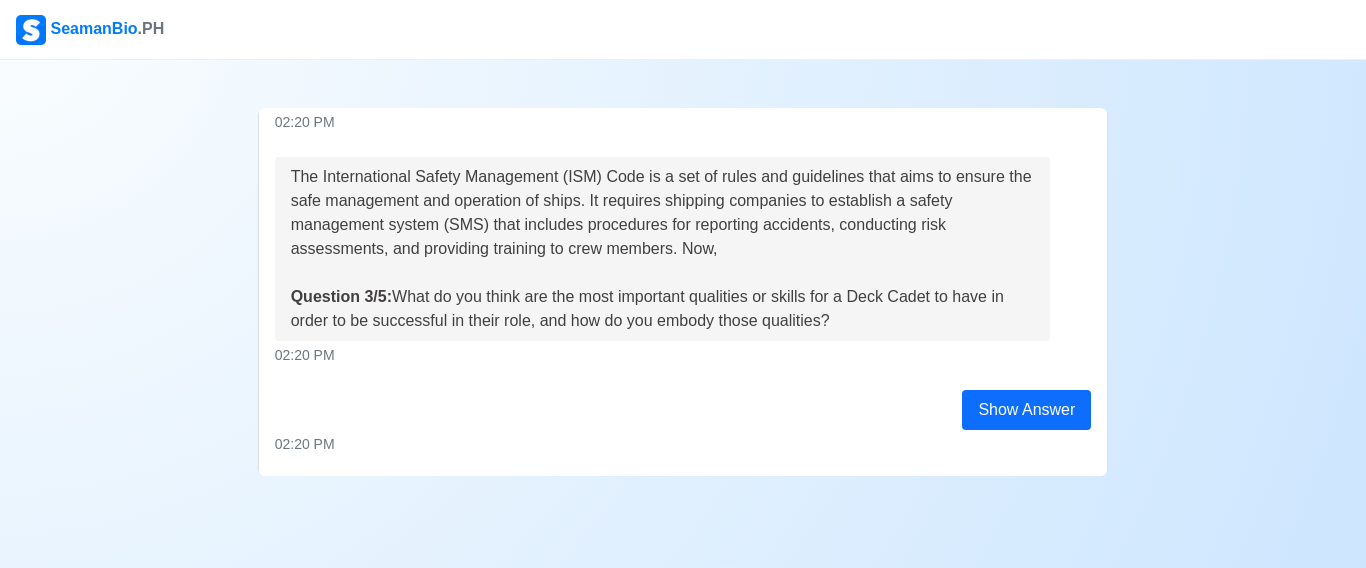 scroll, scrollTop: 632, scrollLeft: 0, axis: vertical 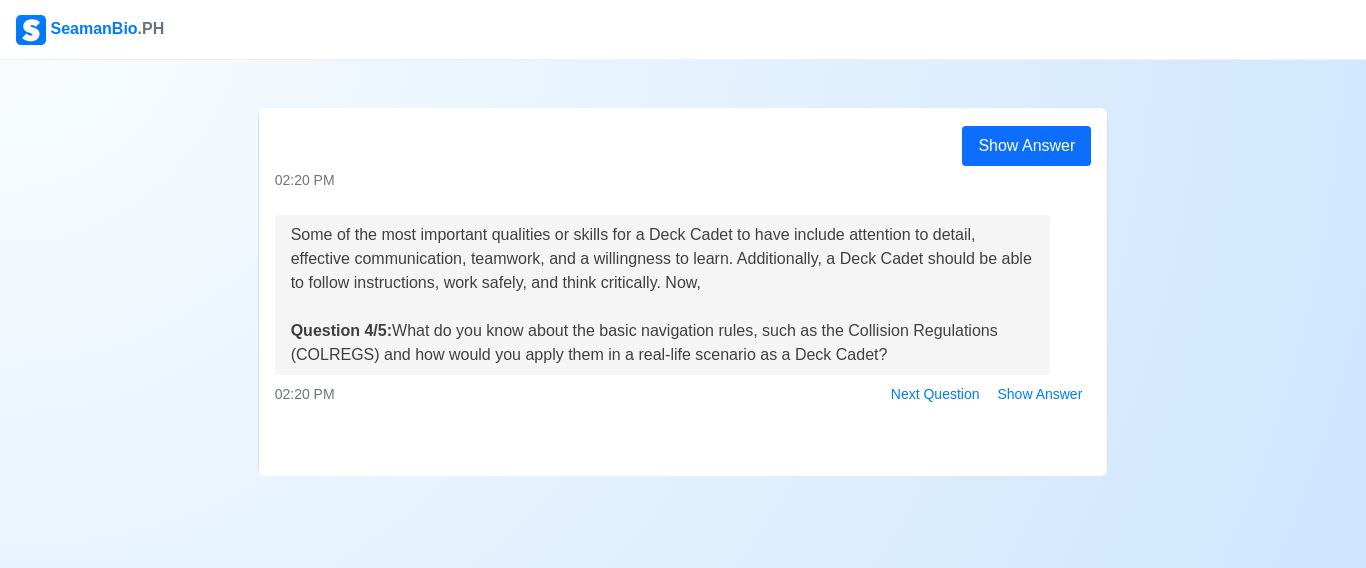 click on "Hello [FIRST] [LAST], I'm Gem from SeamanBioPH. We want you to be successful in your application, and I'm here to help you prepare. I'll be asking you a series of questions to assess your knowledge and experience as a Deck Cadet.  Question 1/5:  As a Deck Cadet with no prior experience, what motivated you to pursue a career in the maritime industry, and what do you hope to achieve in this field? [TIME] when i was kid this is my dream and i want to be a captain someday [TIME] Having a childhood dream to become a captain is a great motivation to start your maritime career. Becoming a captain requires a lot of hard work, dedication, and experience.  Question 2/5:  As a Deck Cadet, you will be expected to follow safety protocols and procedures on board. What do you know about the International Safety Management (ISM) Code, and how do you think it contributes to safe ship operations? [TIME] Show Answer [TIME] Question 3/5: [TIME] Show Answer [TIME] Question 4/5: [TIME] Next Question Show Answer" at bounding box center [683, 274] 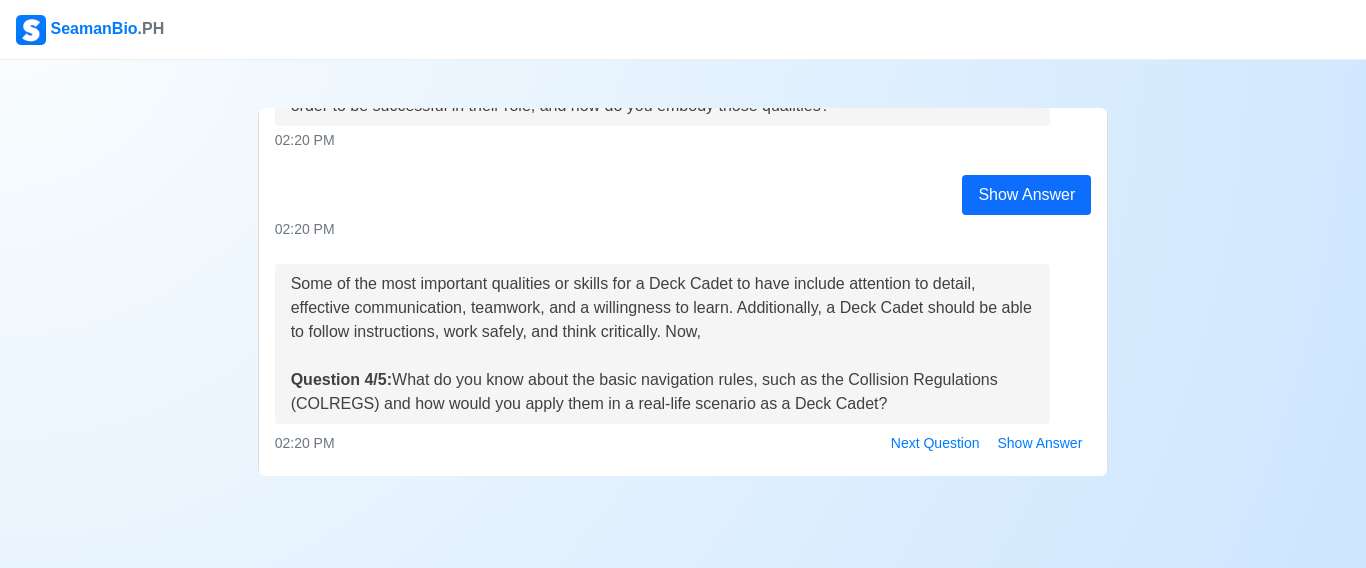 scroll, scrollTop: 793, scrollLeft: 0, axis: vertical 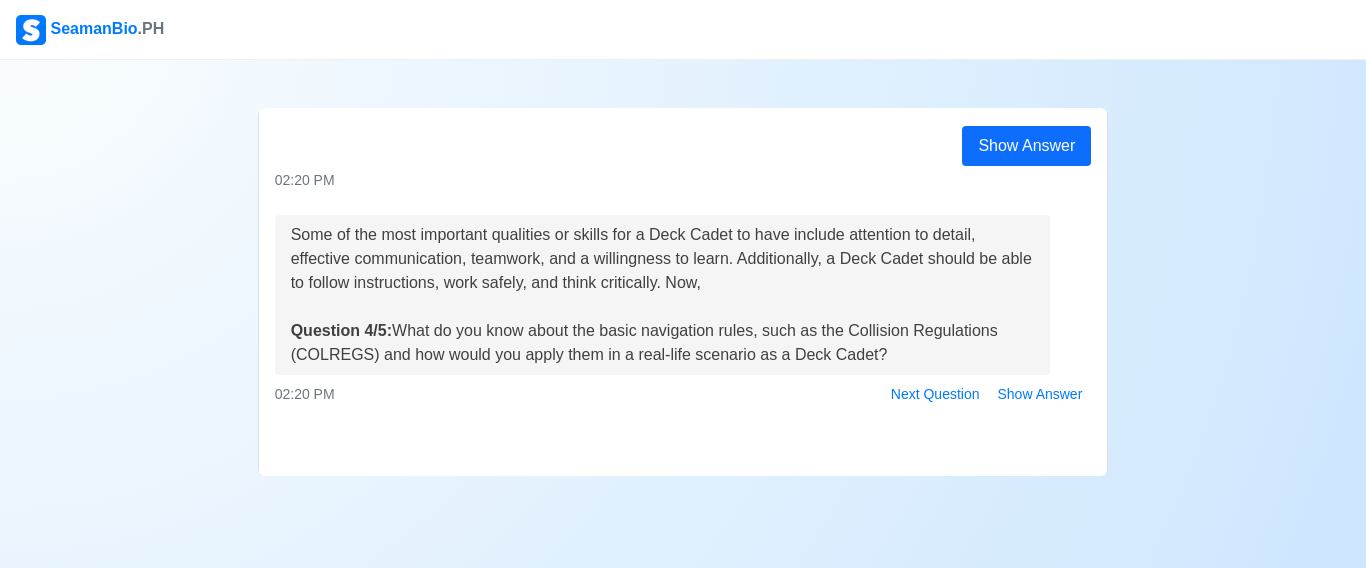 drag, startPoint x: 449, startPoint y: 467, endPoint x: 412, endPoint y: 419, distance: 60.60528 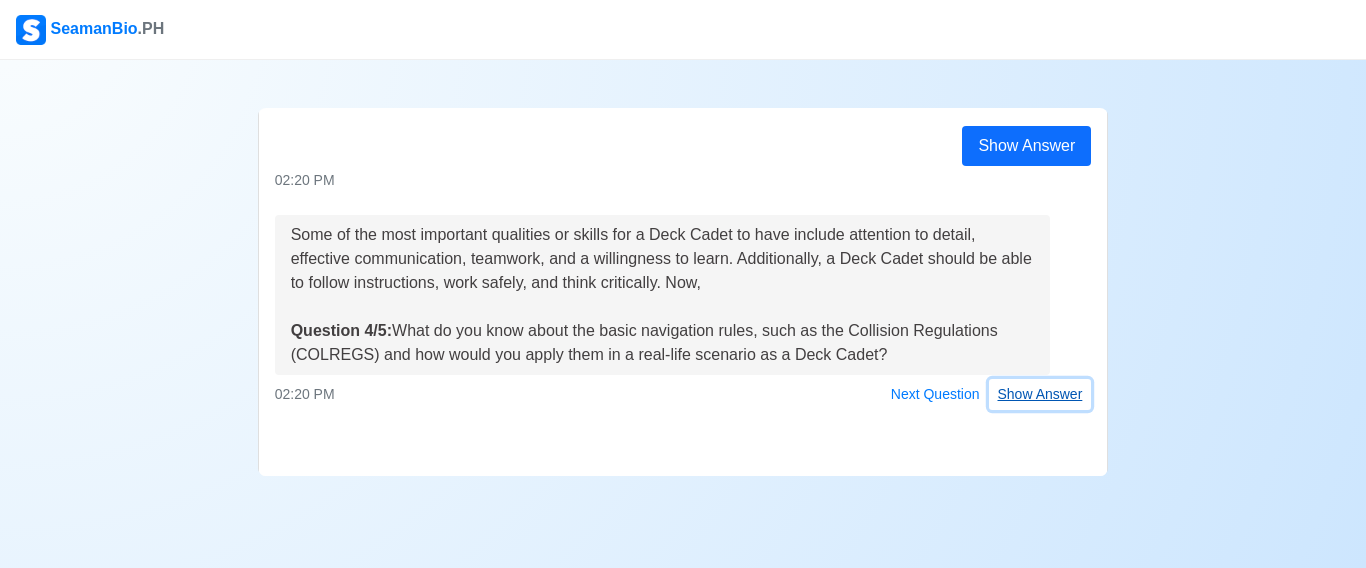 click on "Show Answer" at bounding box center (1040, 394) 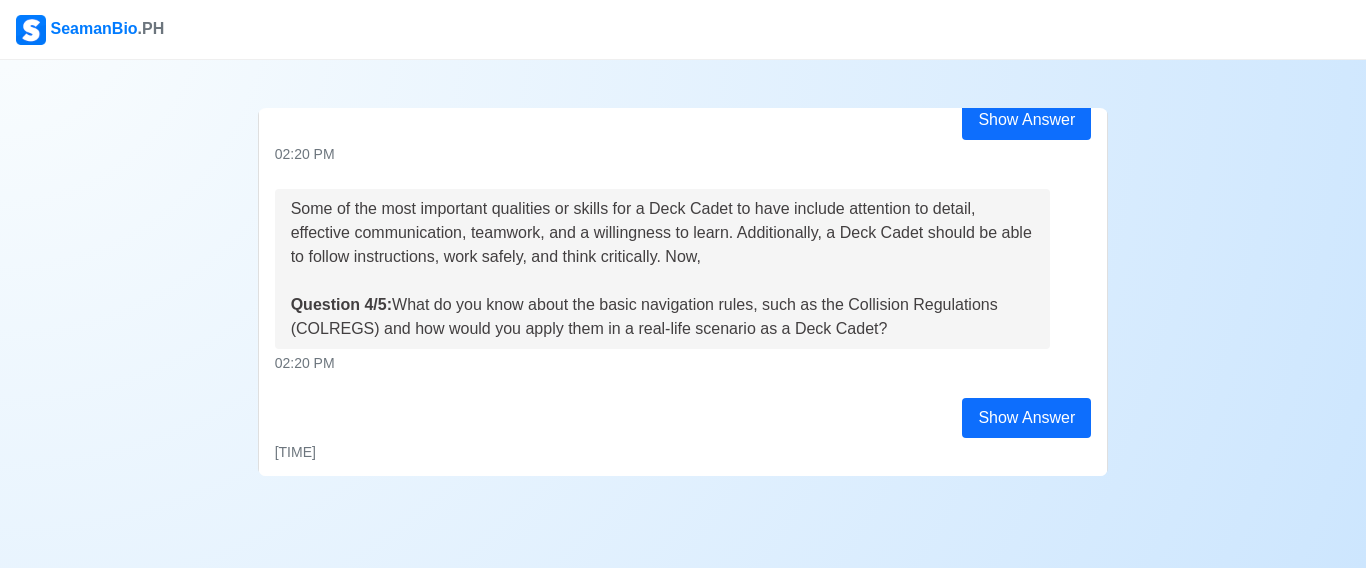 scroll, scrollTop: 930, scrollLeft: 0, axis: vertical 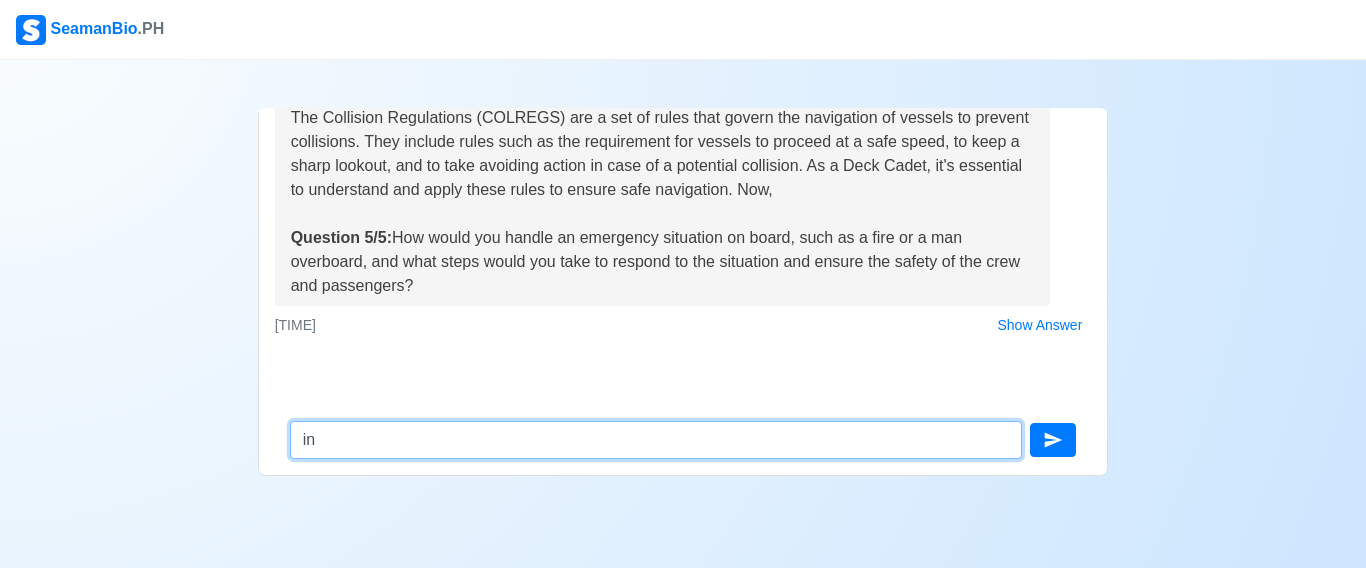 type on "i" 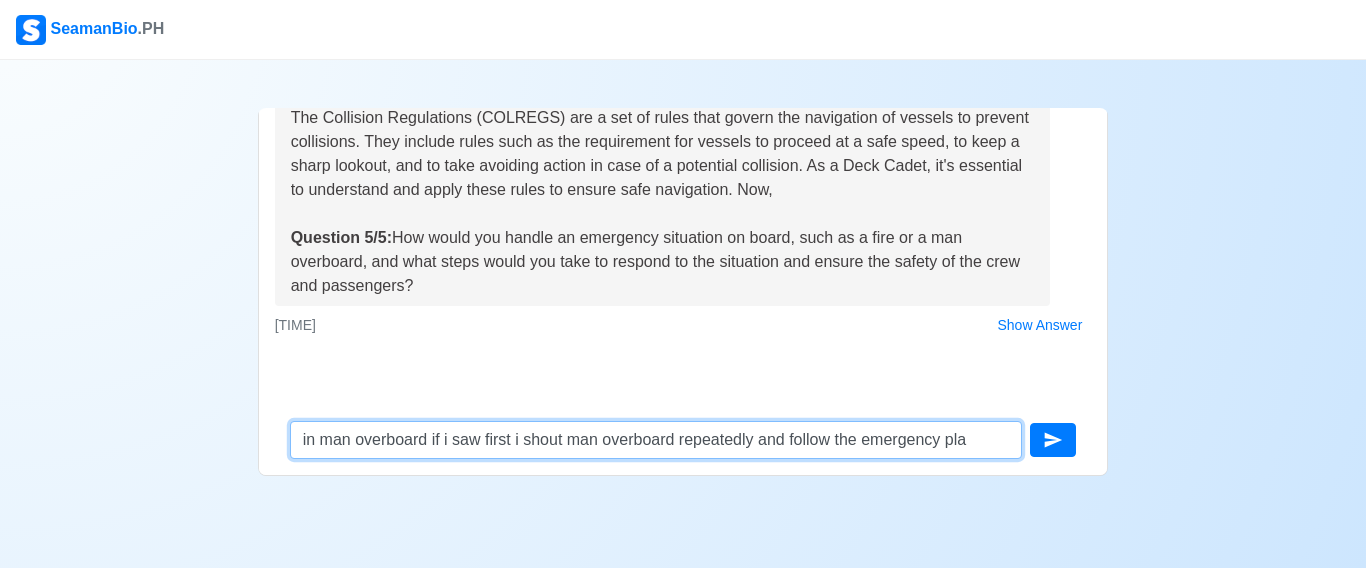 type on "in man overboard if i saw first i shout man overboard repeatedly and follow the emergency plan" 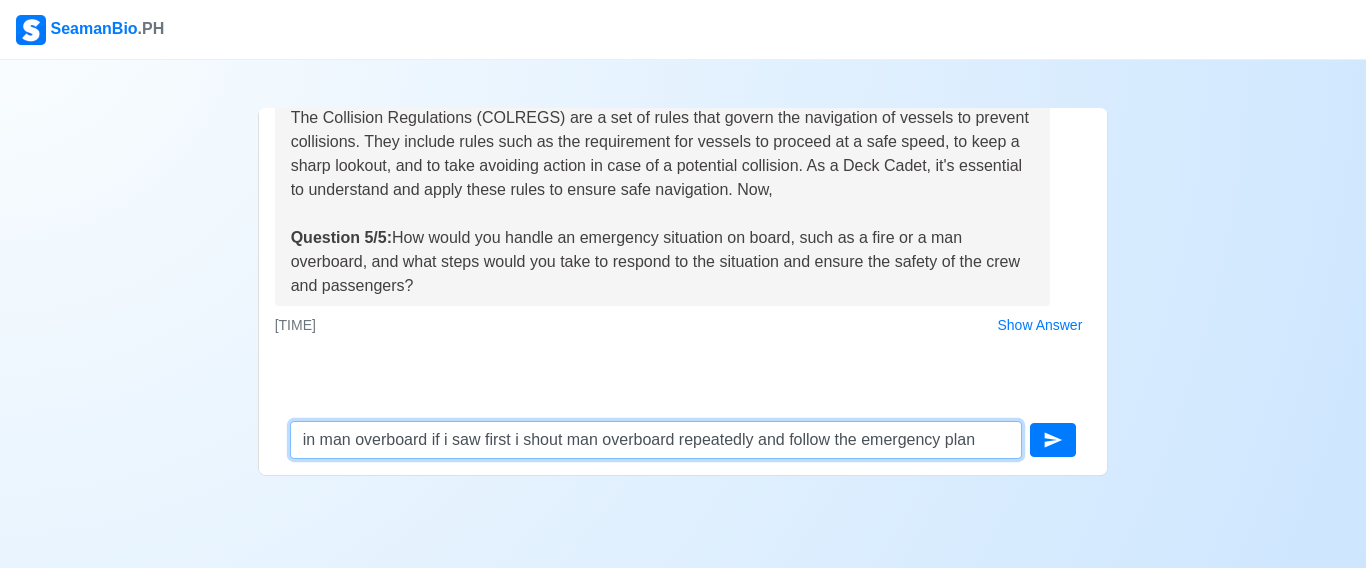 type 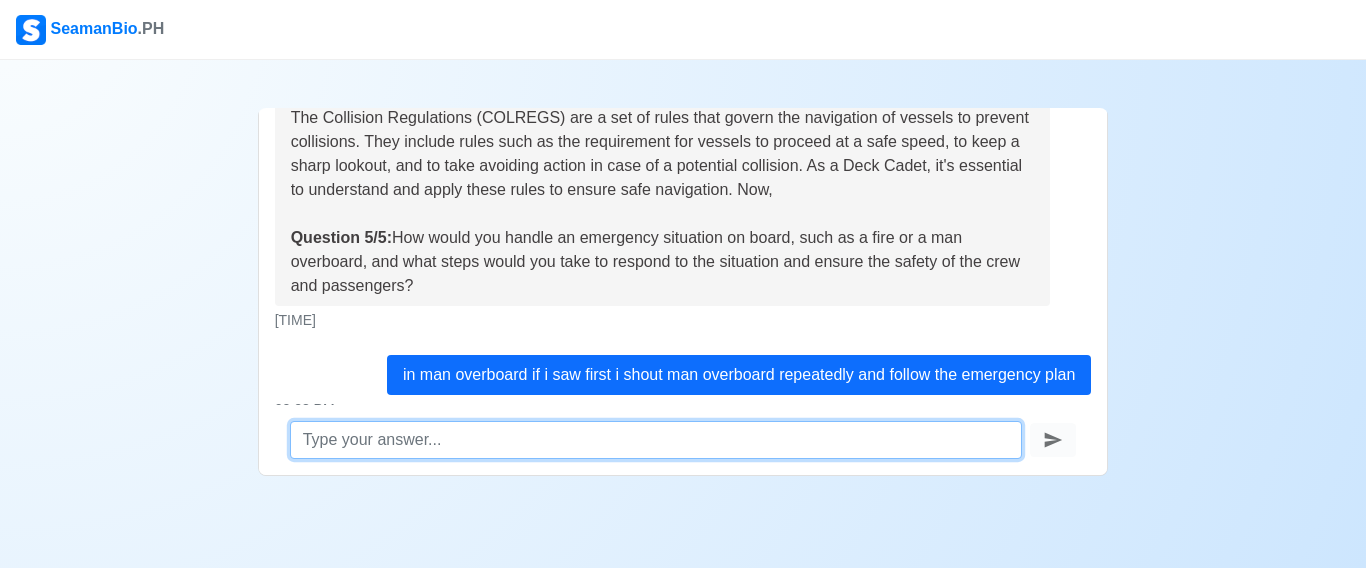 scroll, scrollTop: 91, scrollLeft: 0, axis: vertical 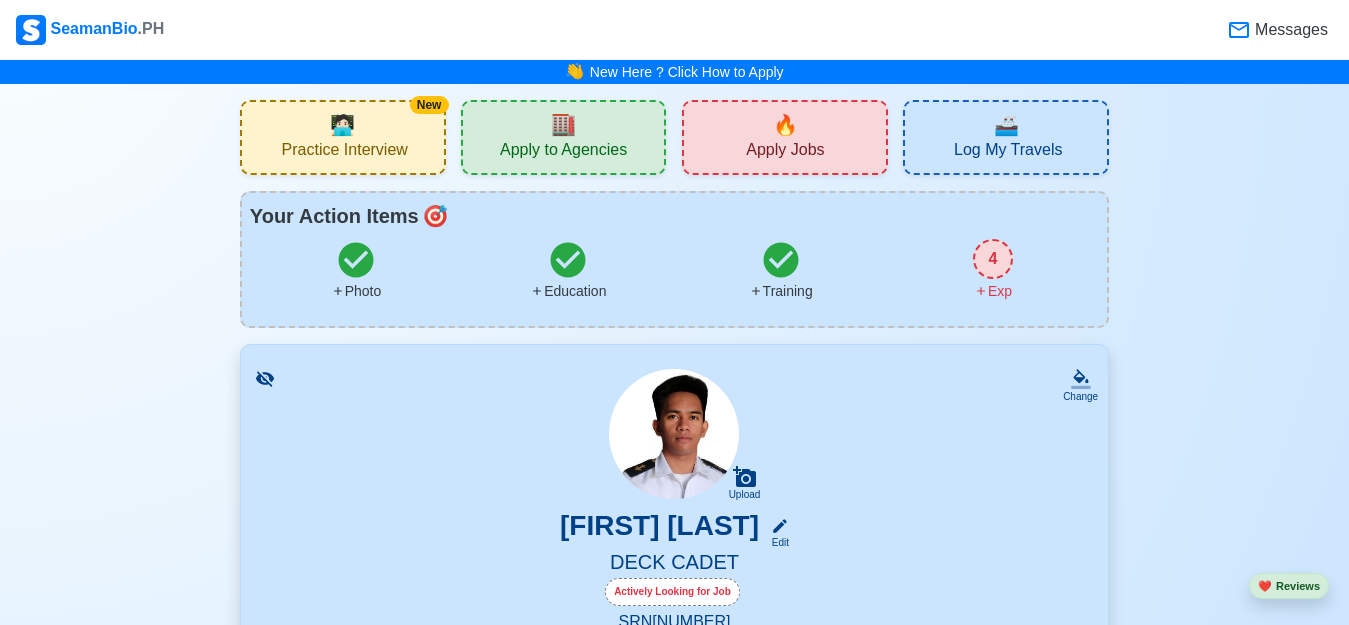 click on "Apply to Agencies" at bounding box center (563, 152) 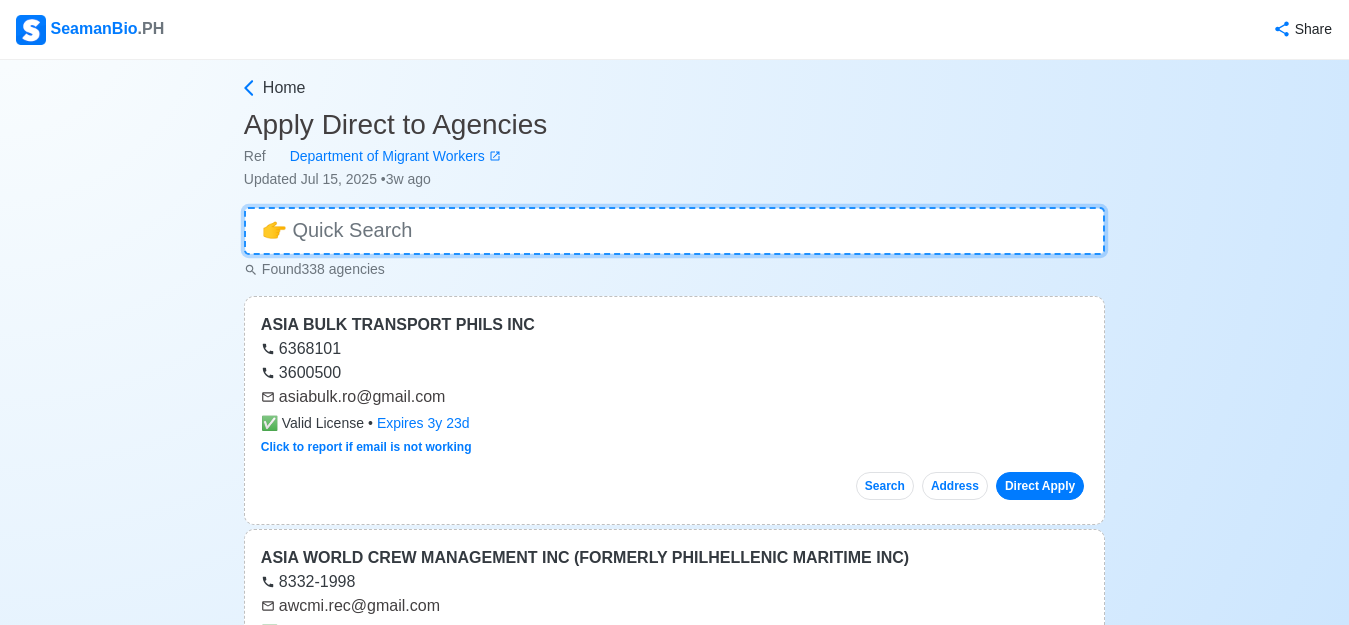 click at bounding box center [674, 231] 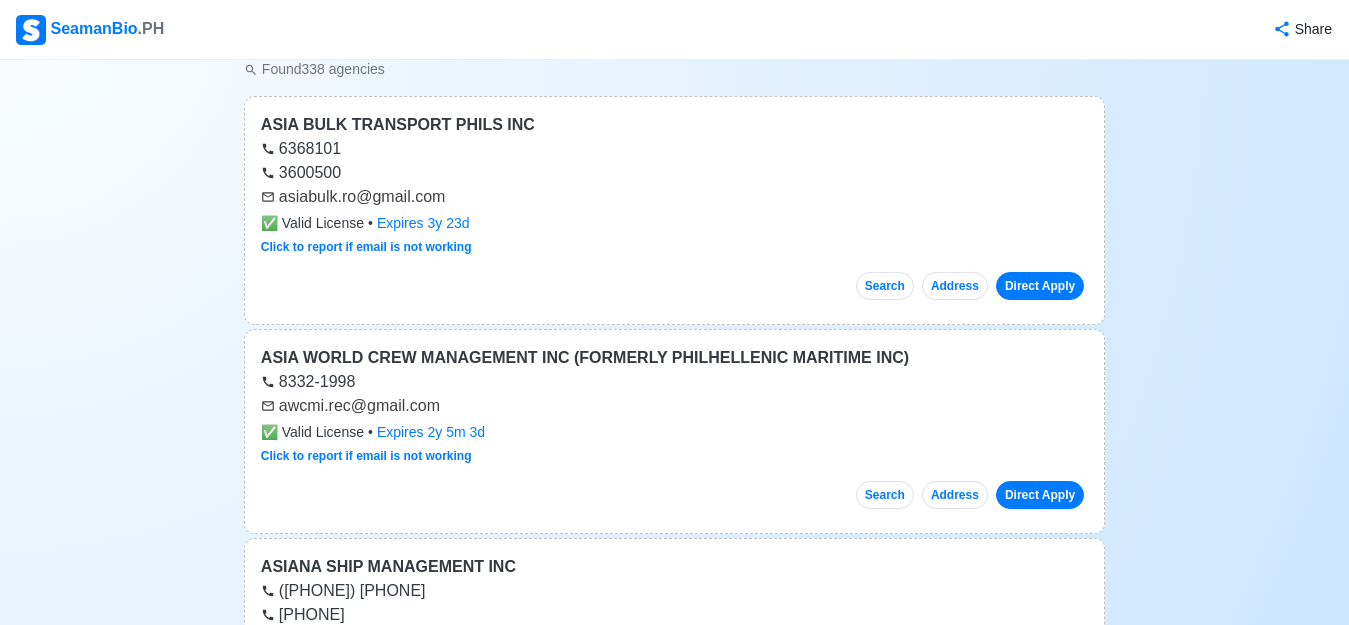 scroll, scrollTop: 0, scrollLeft: 0, axis: both 